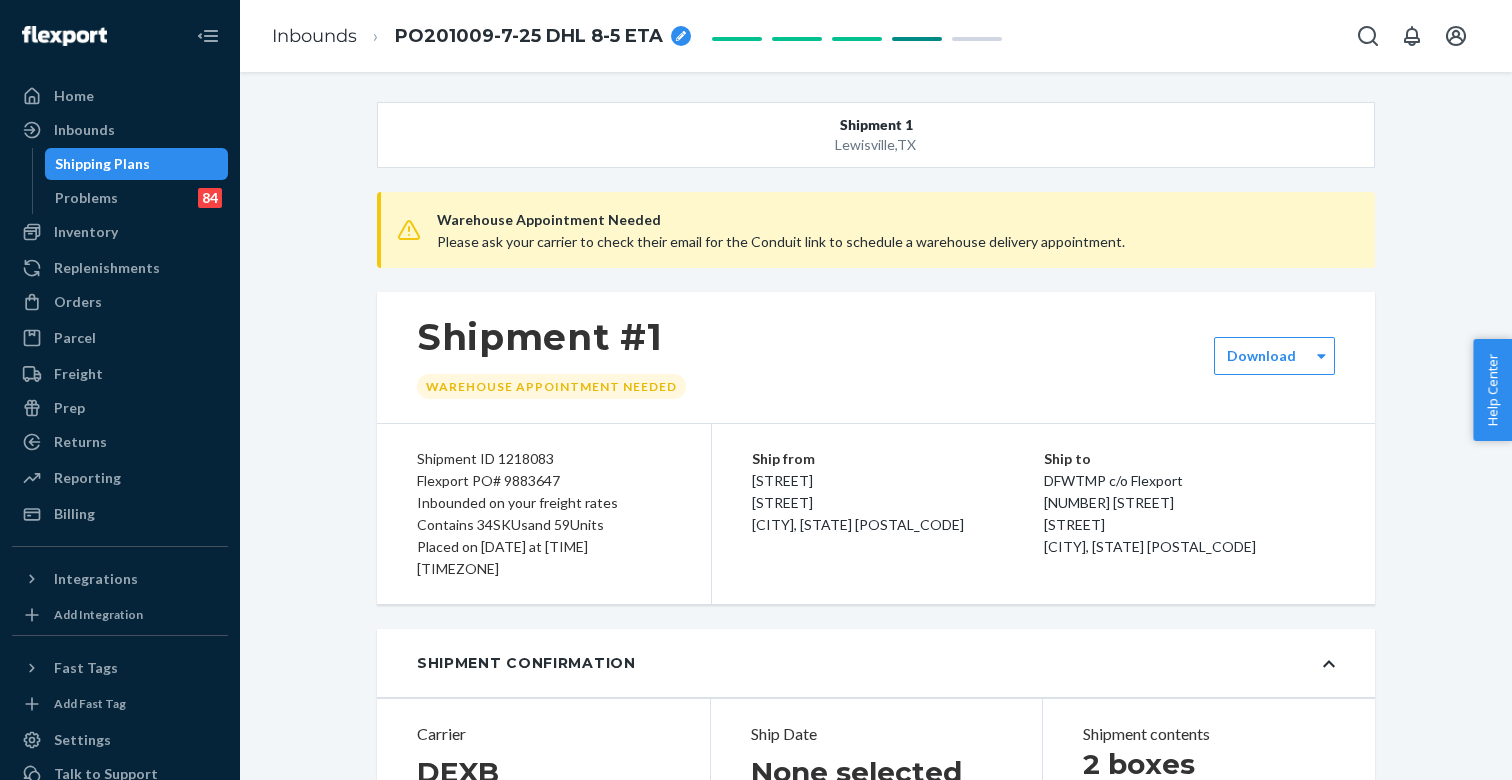 scroll, scrollTop: 0, scrollLeft: 0, axis: both 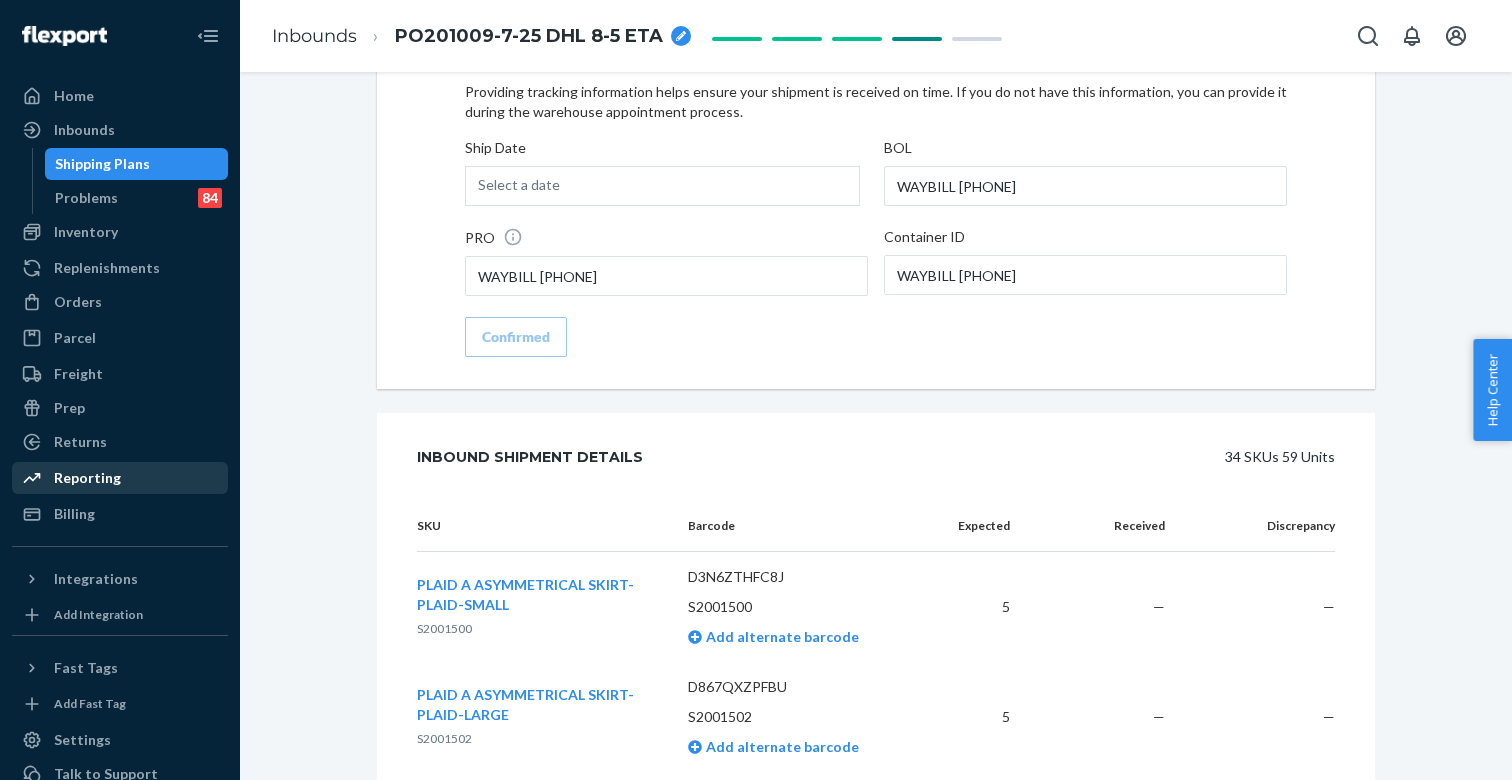 click on "Reporting" at bounding box center [87, 478] 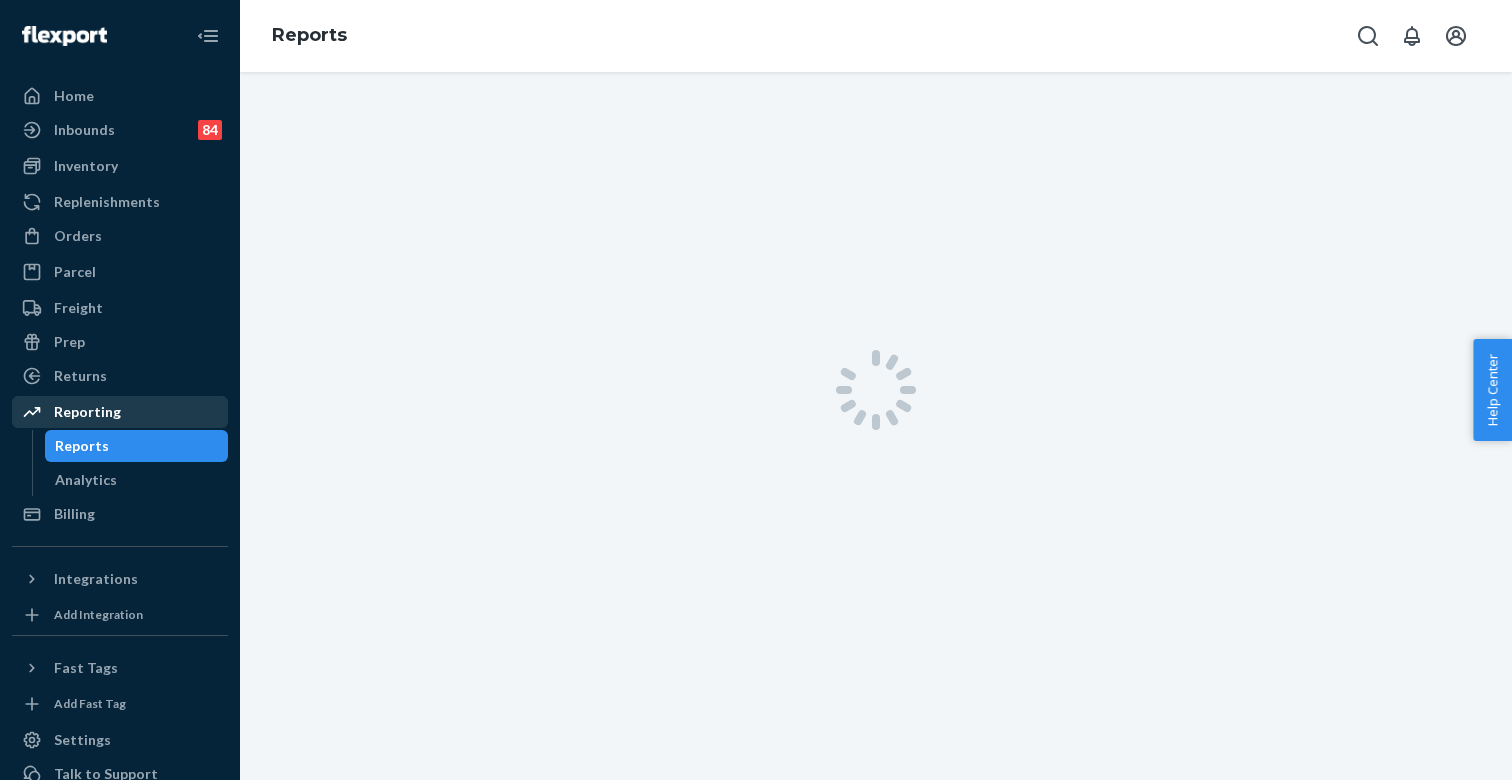 scroll, scrollTop: 0, scrollLeft: 0, axis: both 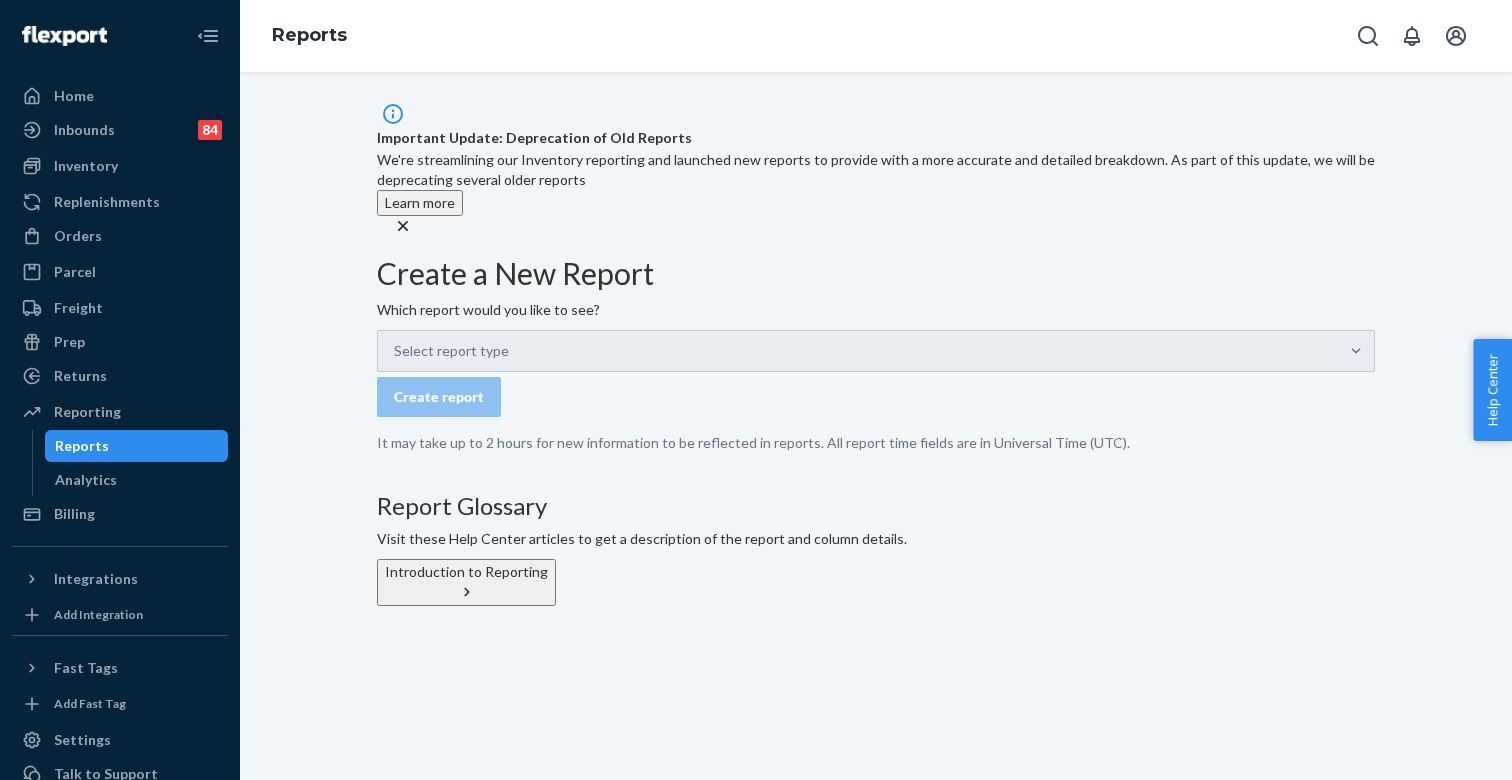 click on "Create a New Report Which report would you like to see? Select report type Create report It may take up to 2 hours for new information to be reflected in reports. All report time fields are in Universal Time (UTC)." at bounding box center [876, 355] 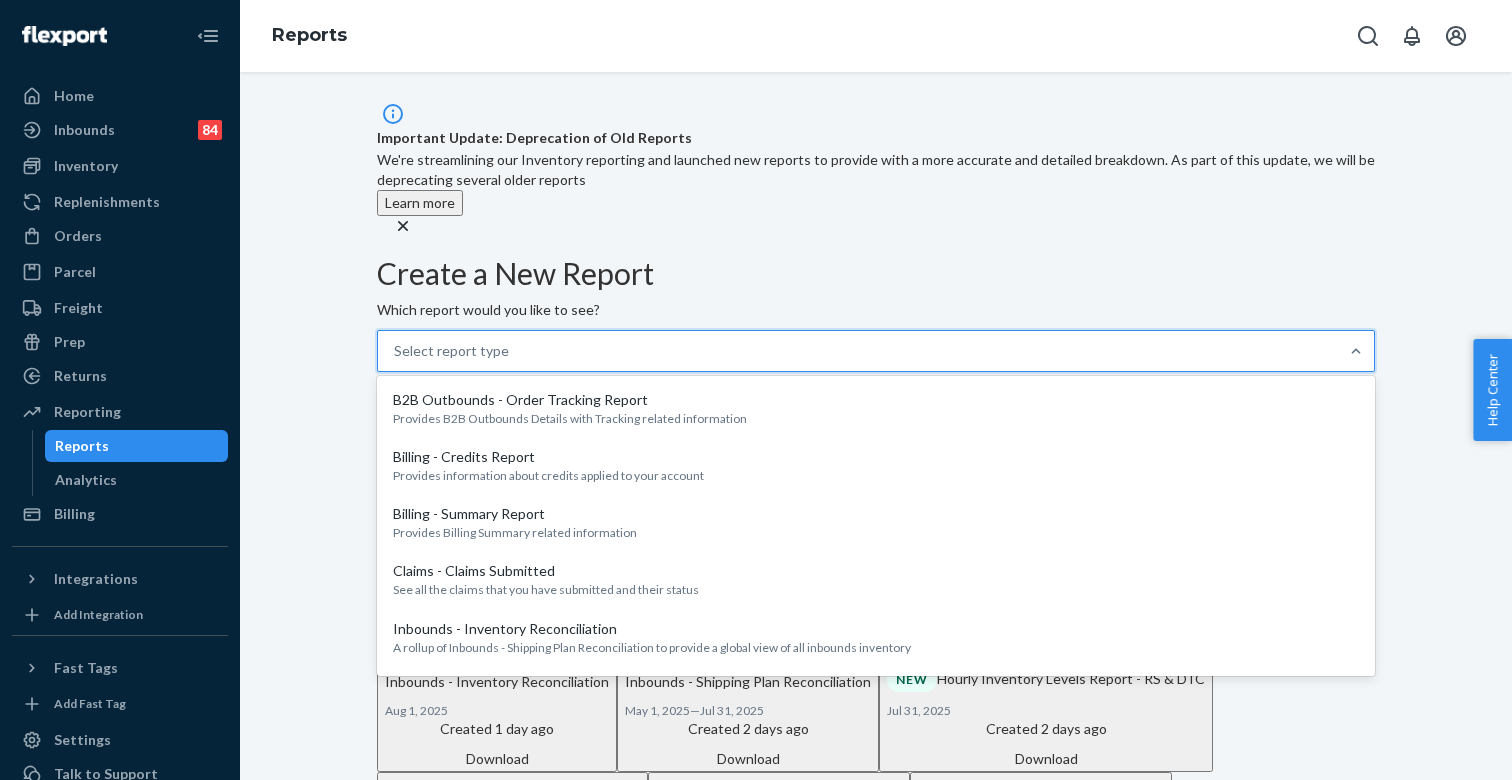 click on "Select report type" at bounding box center (858, 351) 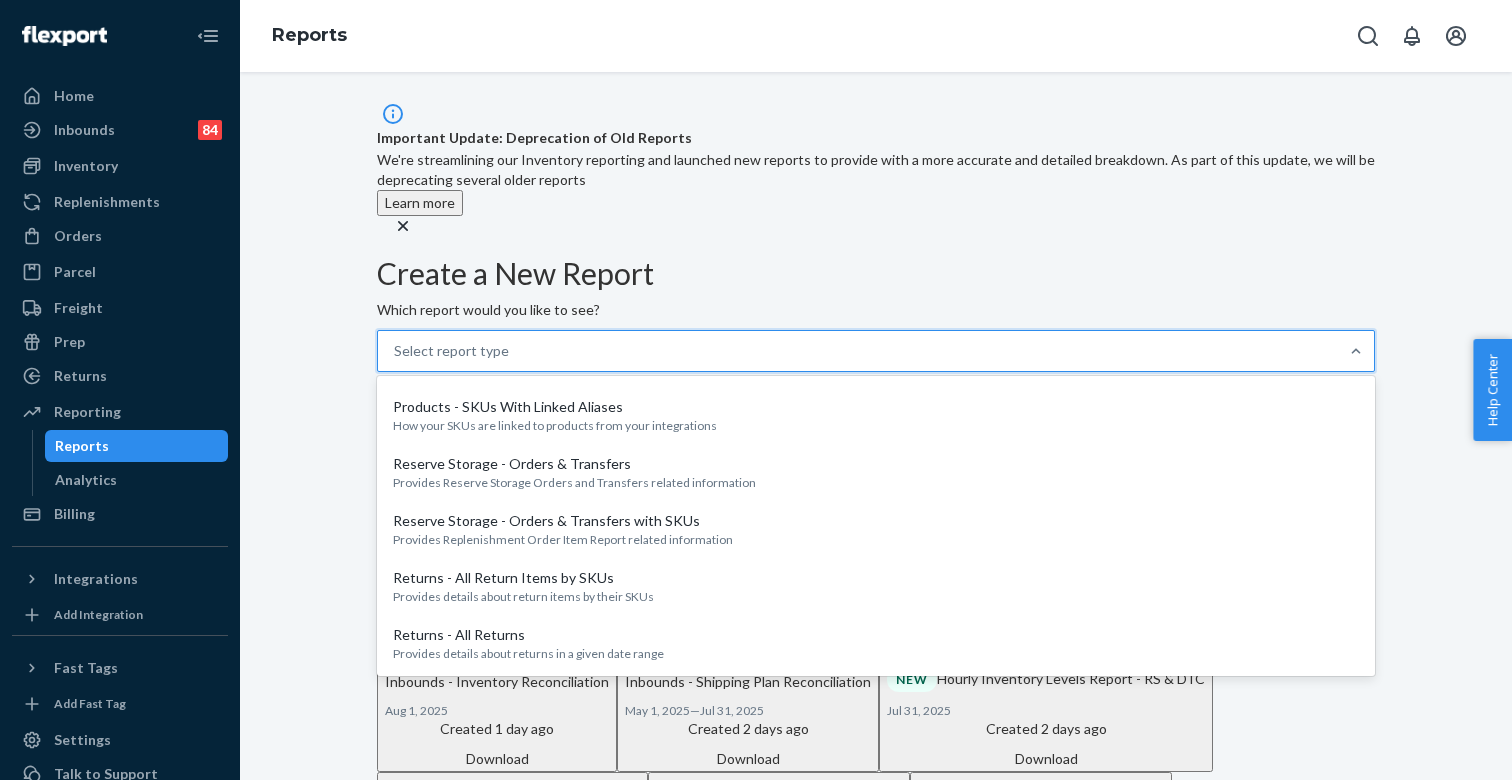 scroll, scrollTop: 1969, scrollLeft: 0, axis: vertical 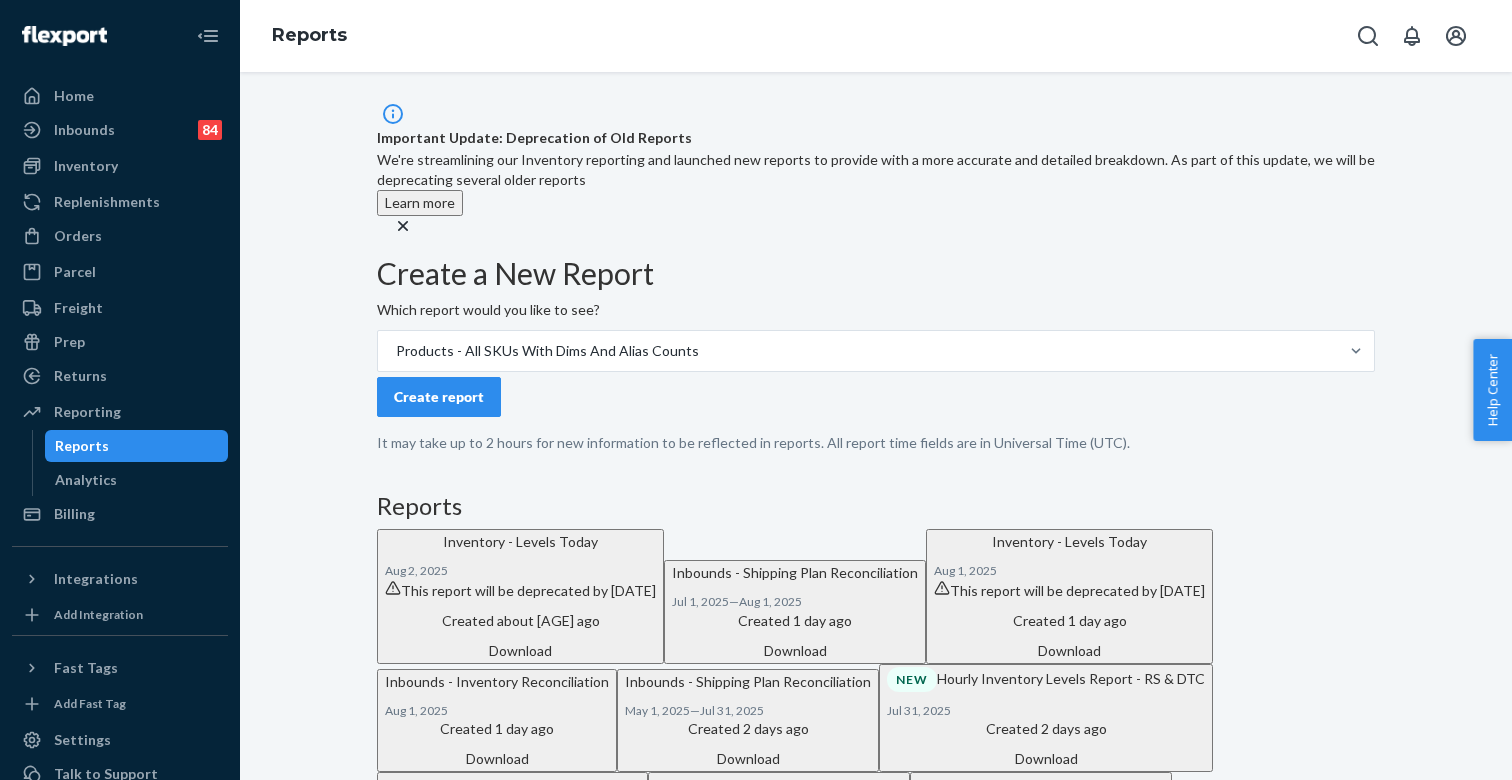click on "Create report" at bounding box center [439, 397] 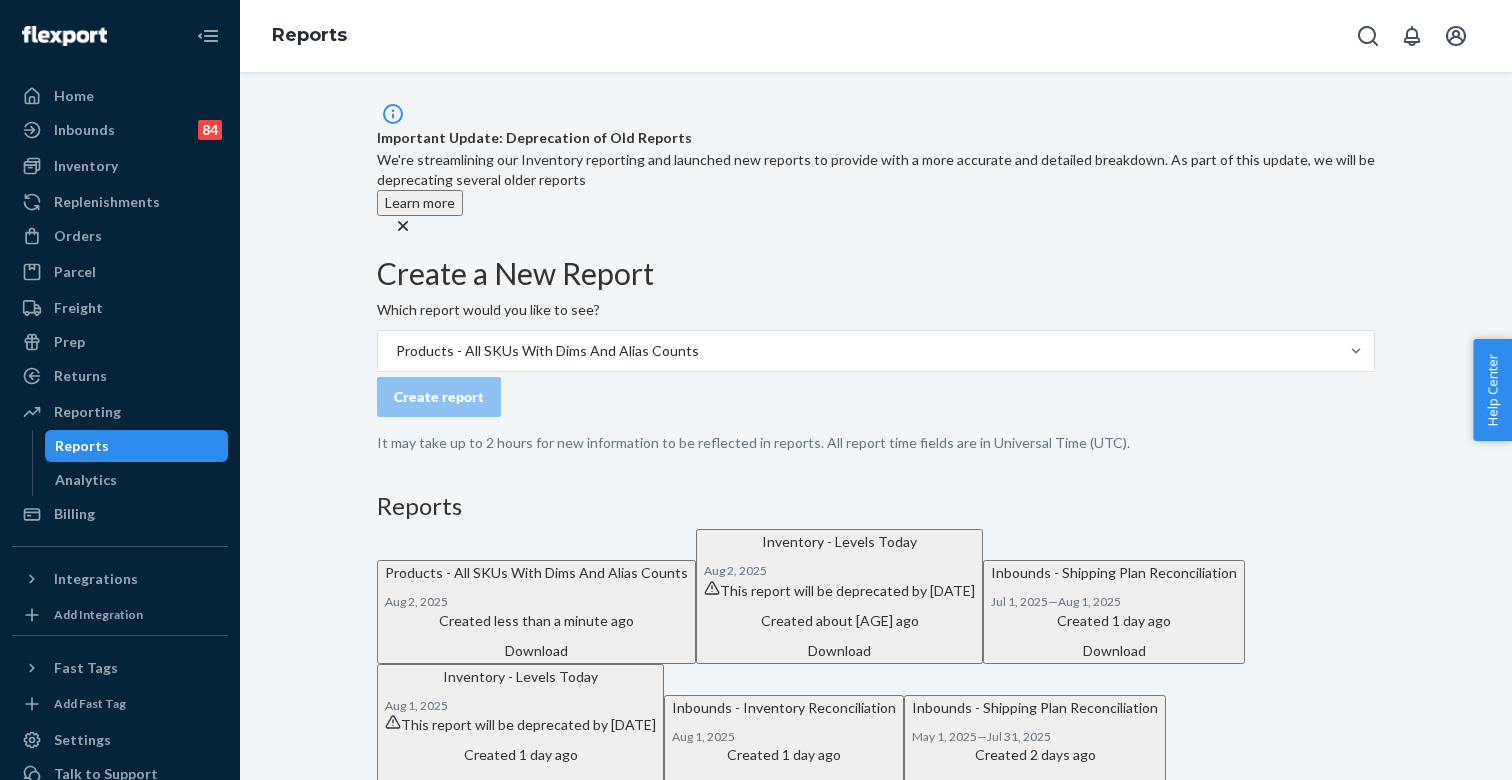 click on "Download" at bounding box center [536, 651] 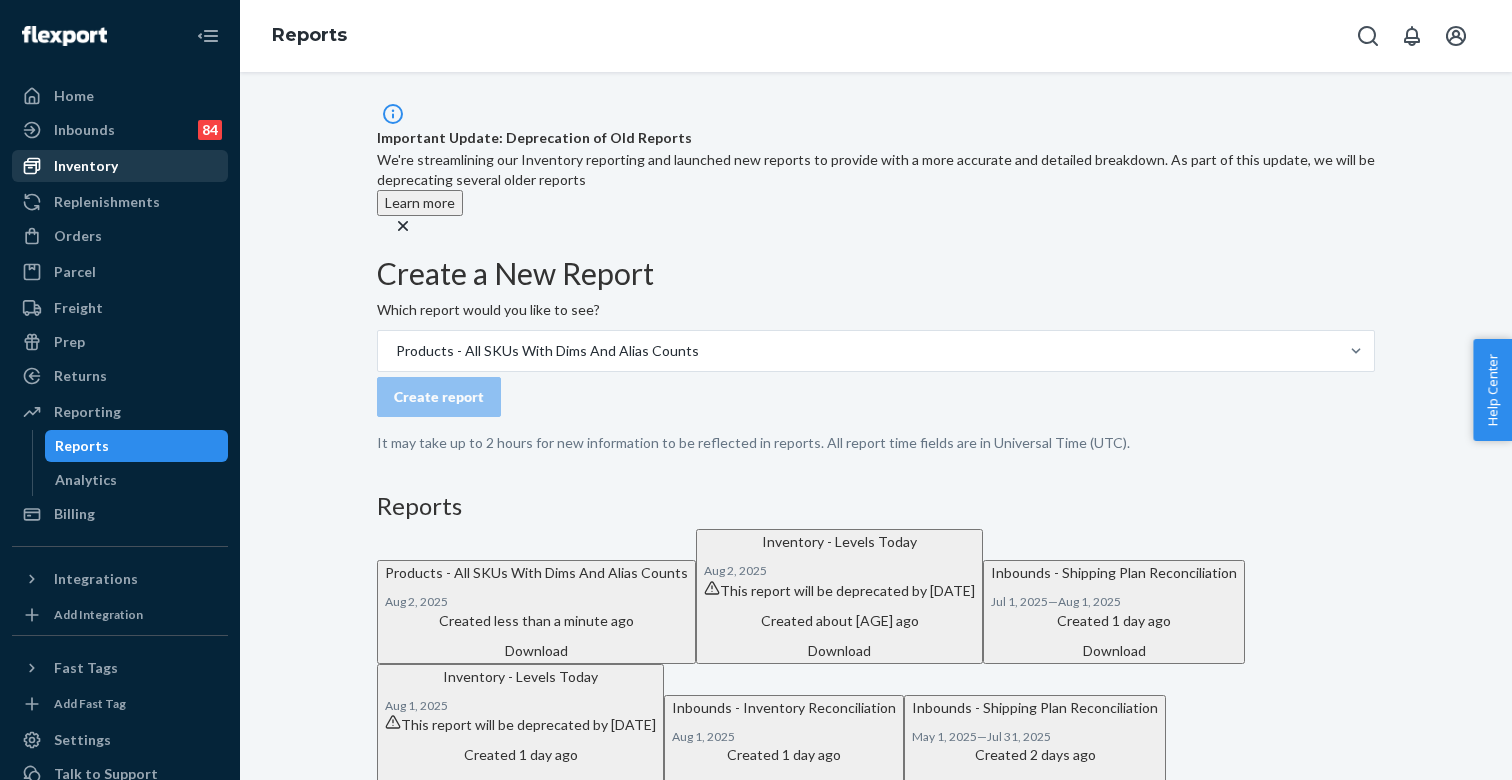 click on "Inventory" at bounding box center [86, 166] 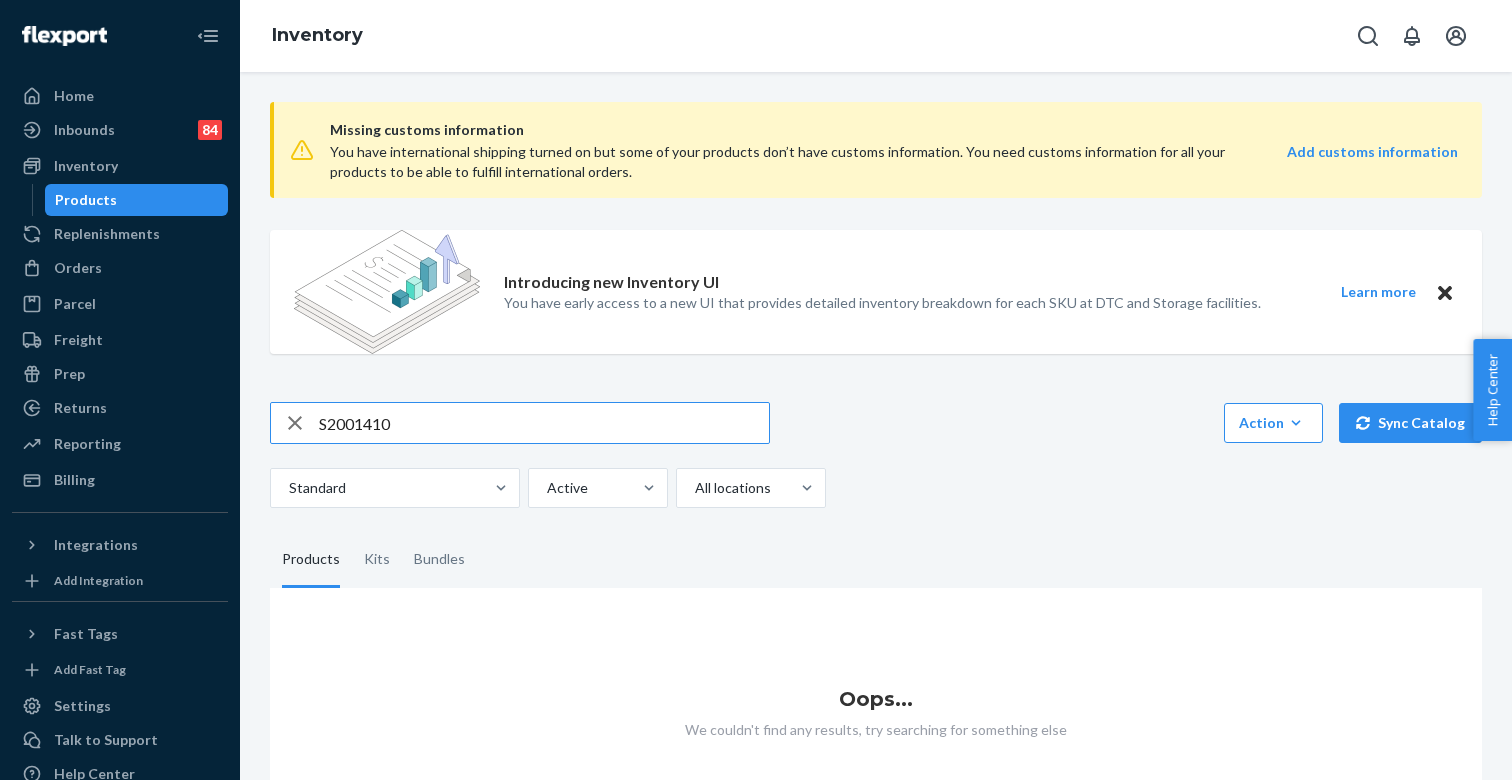 click on "S2001410" at bounding box center (544, 423) 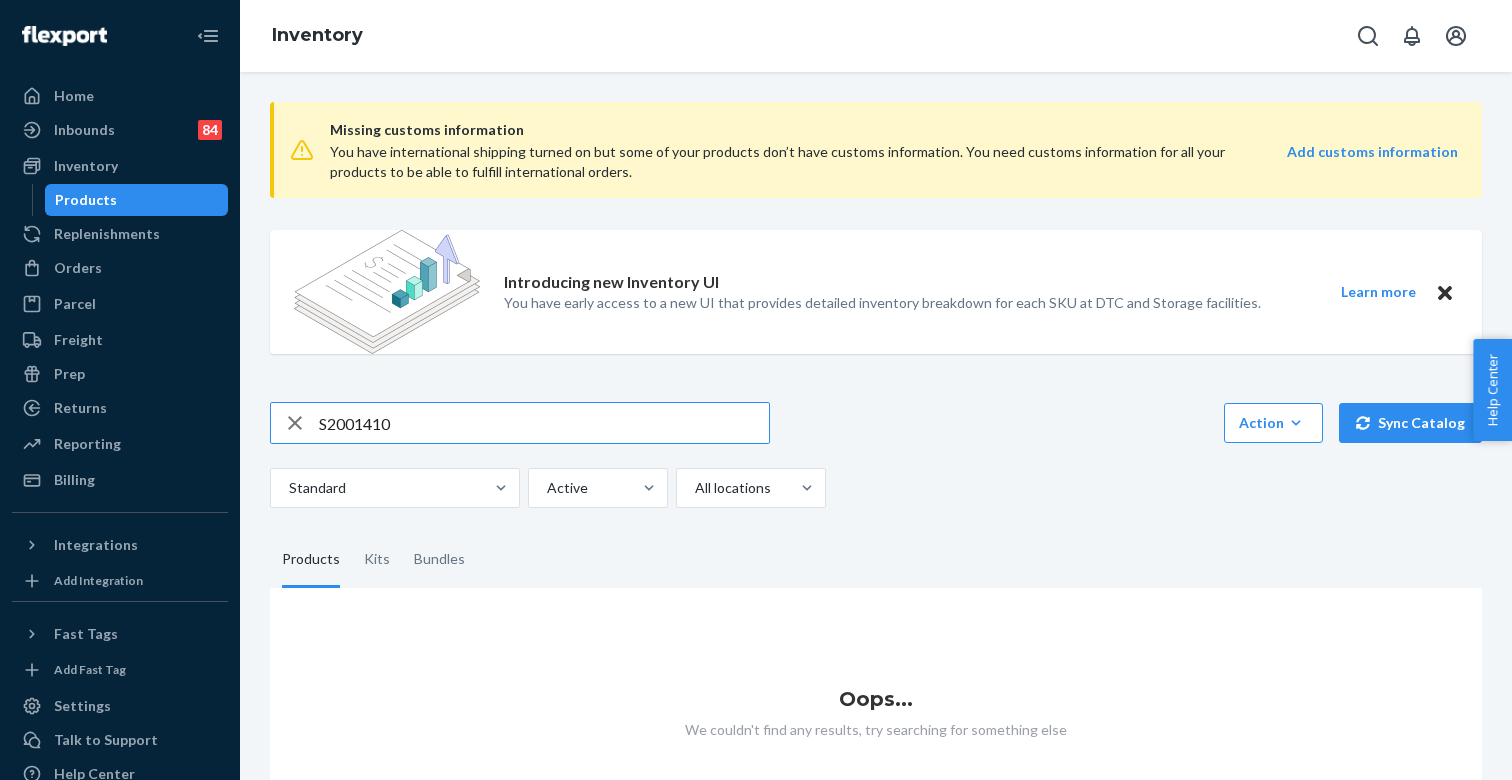 click on "S2001410" at bounding box center [544, 423] 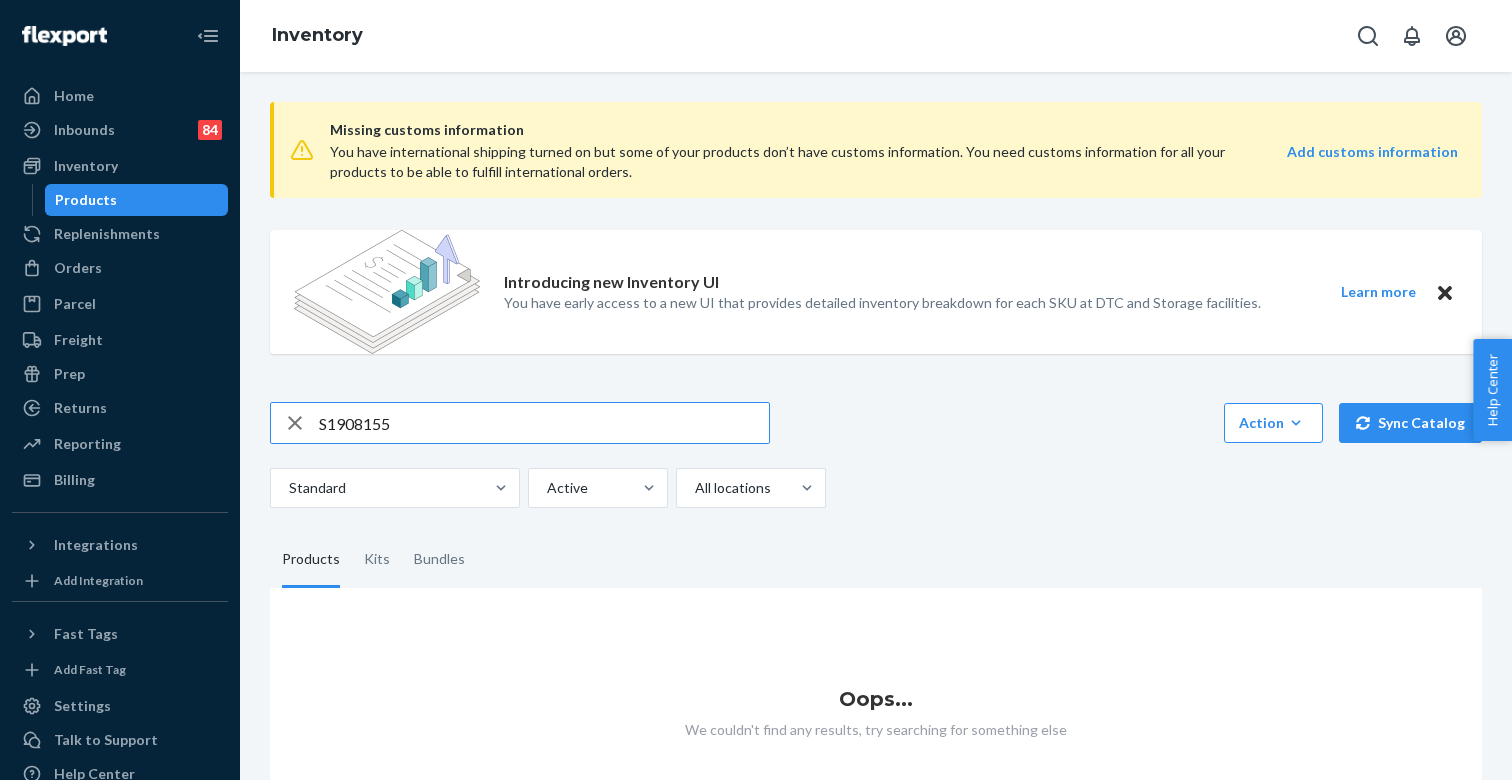 type on "S1908155" 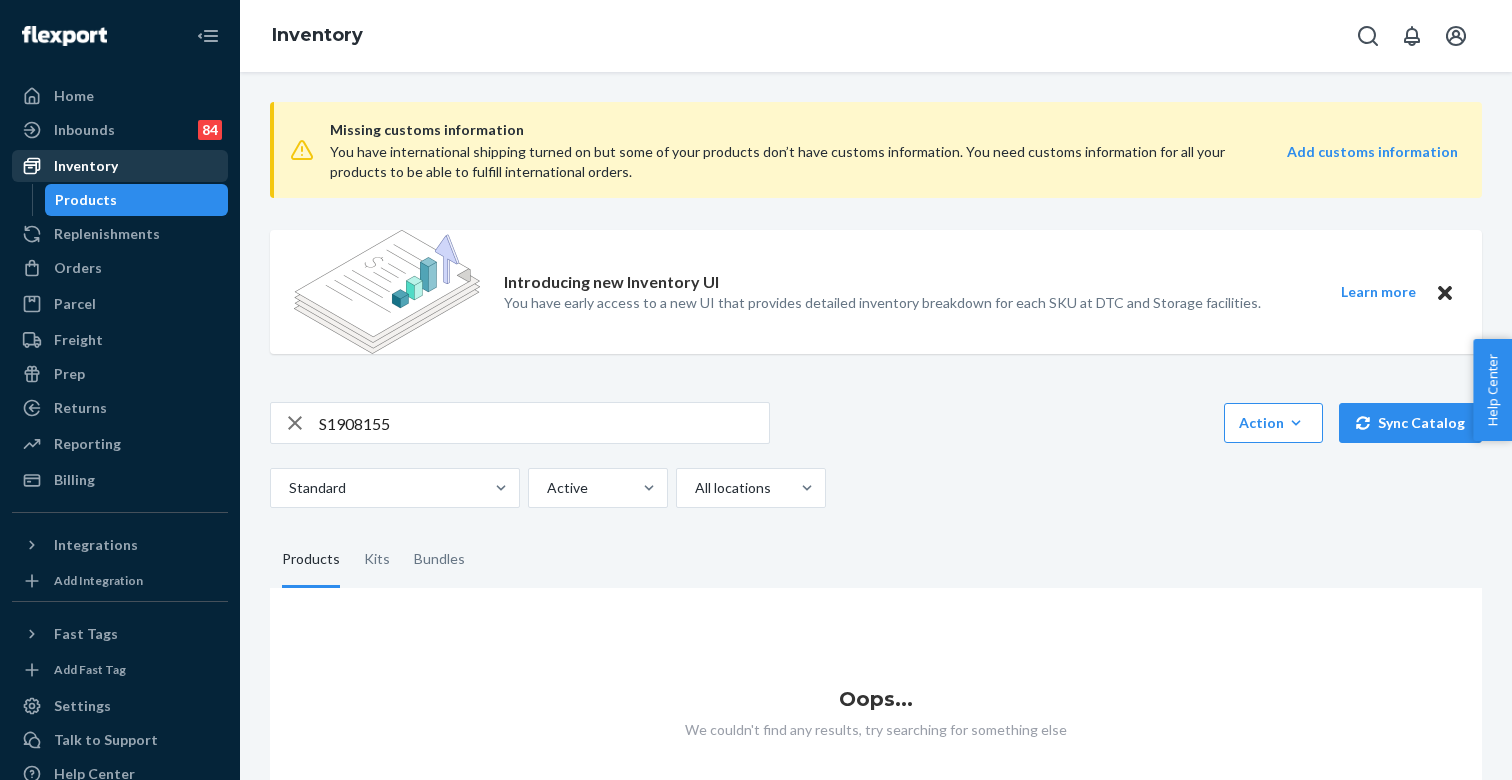 click on "Inventory" at bounding box center [86, 166] 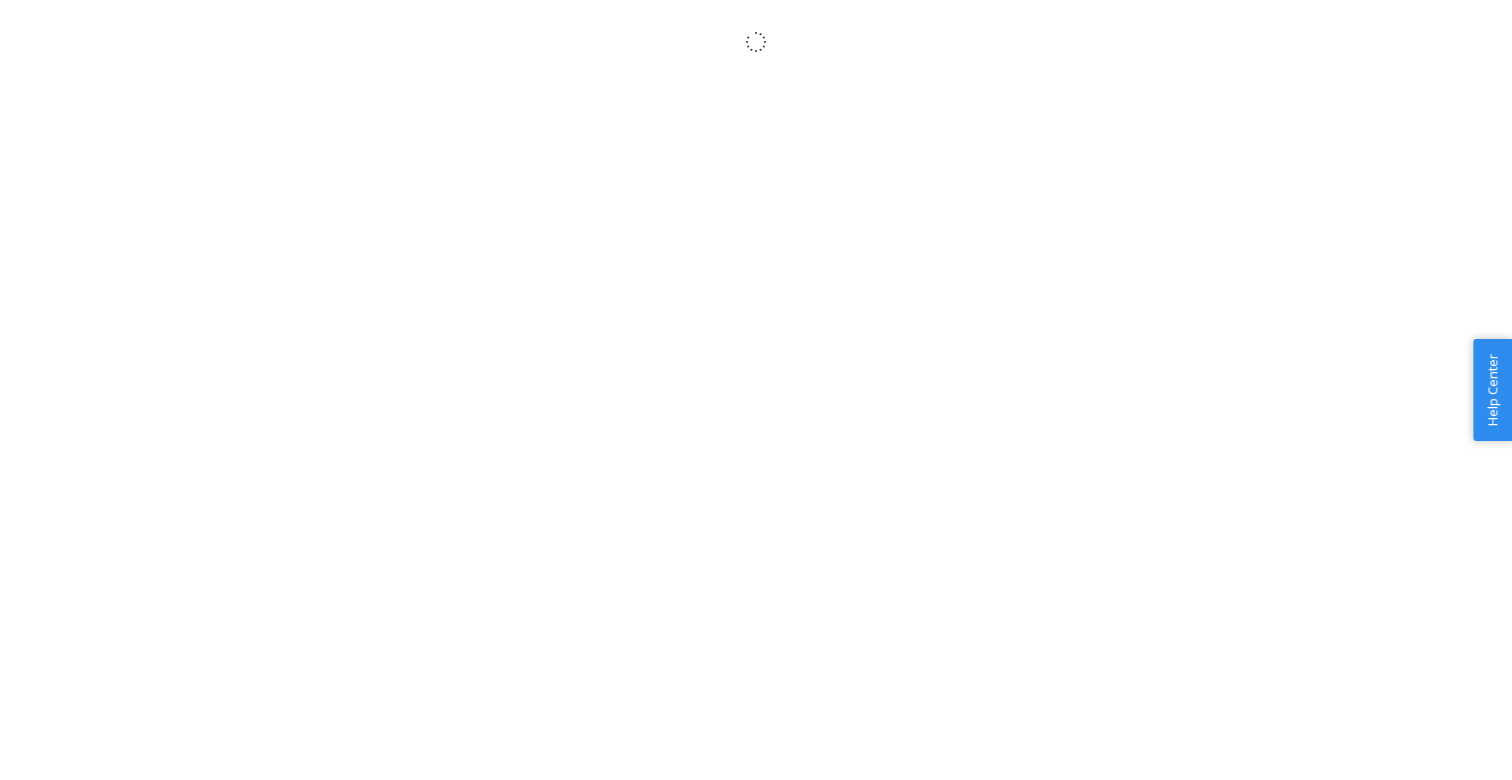 scroll, scrollTop: 0, scrollLeft: 0, axis: both 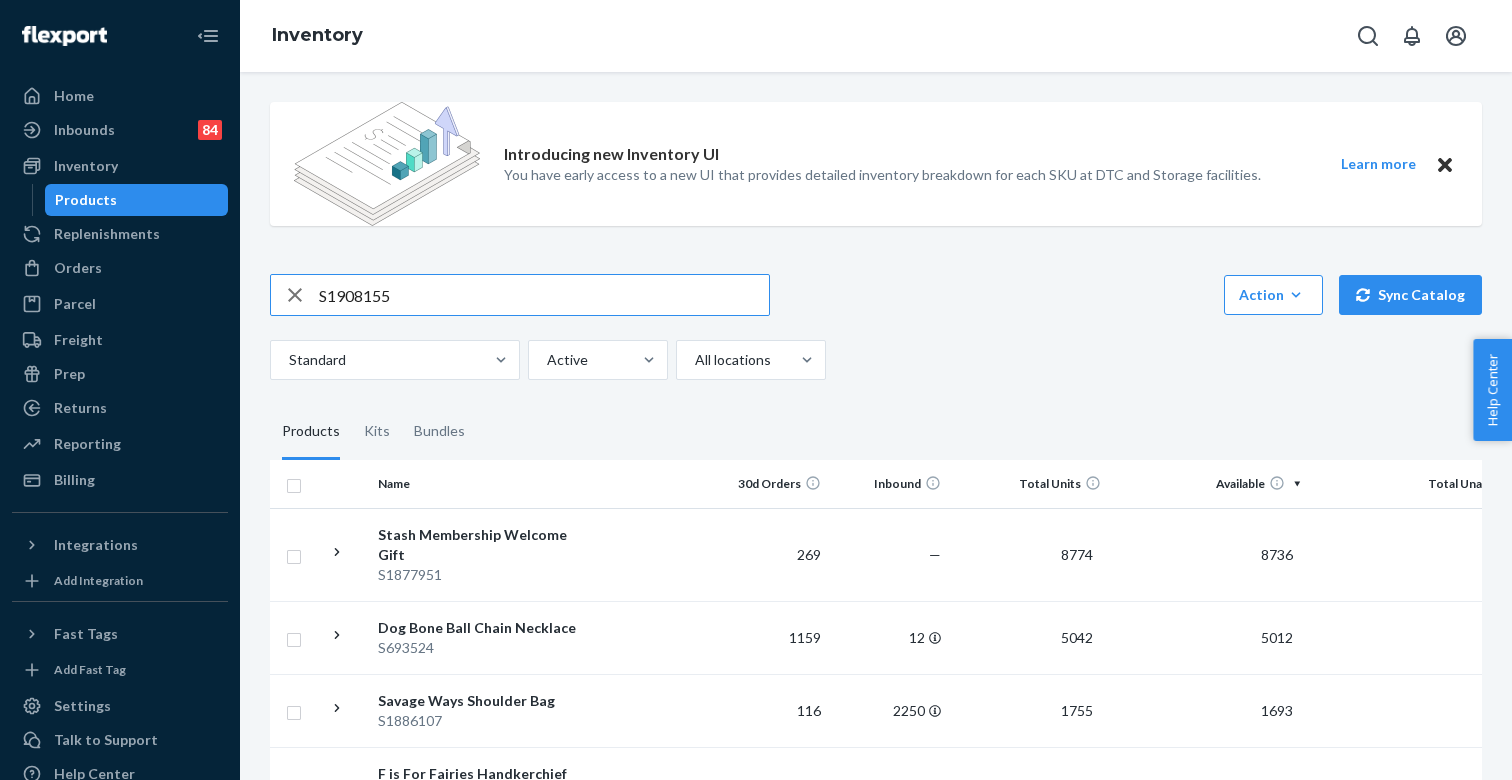 type on "S1908155" 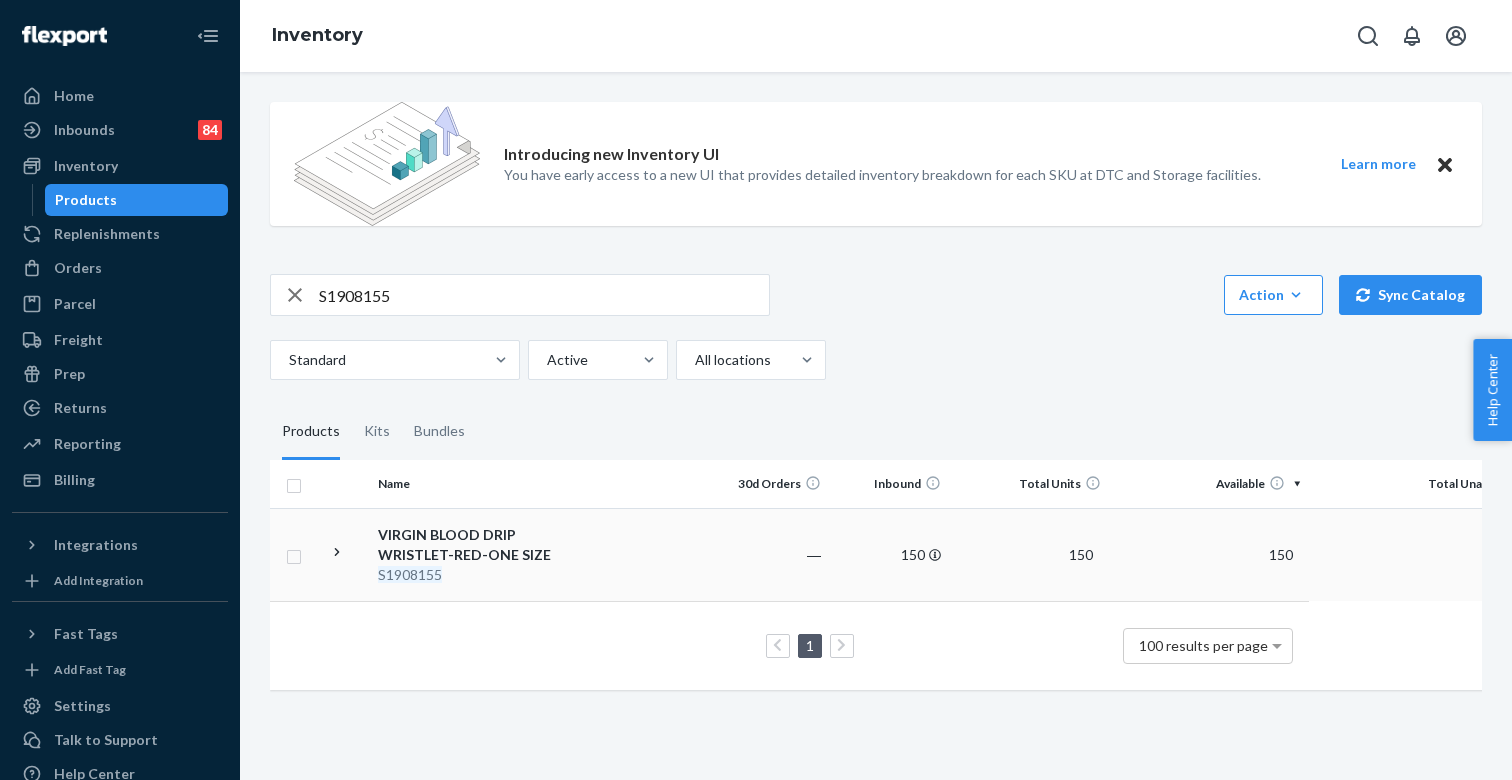 click on "VIRGIN BLOOD DRIP WRISTLET-RED-ONE SIZE" at bounding box center (482, 545) 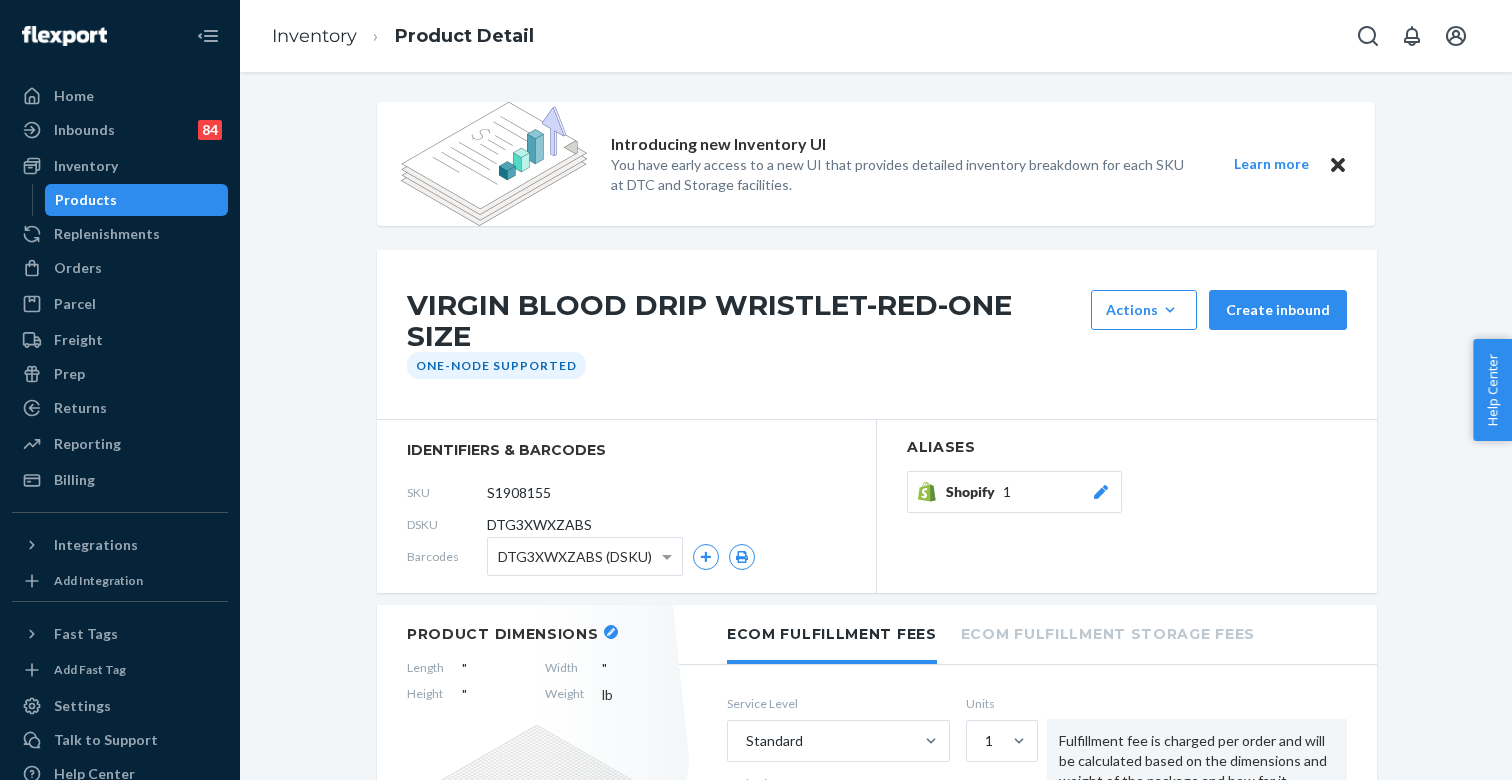 click 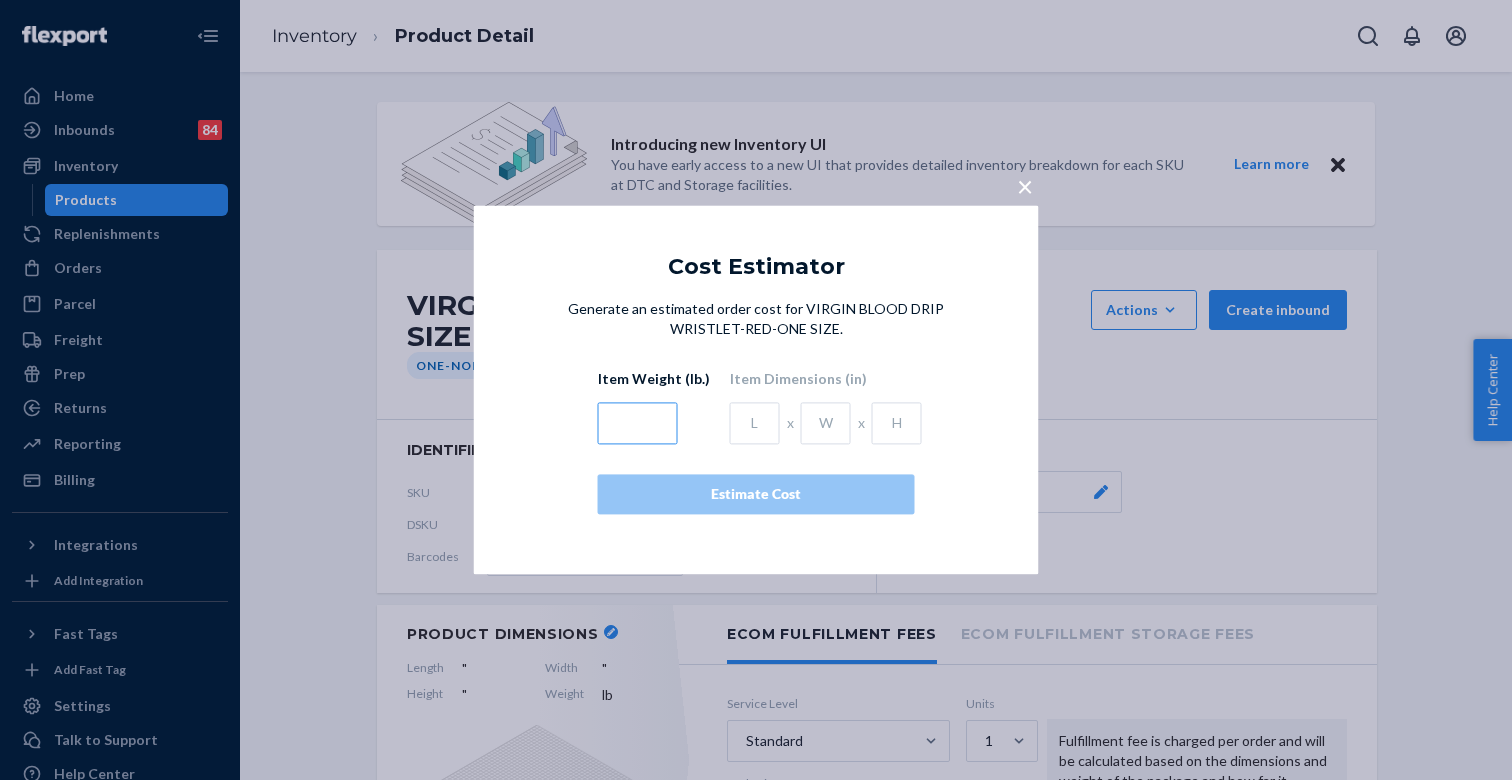click at bounding box center [638, 424] 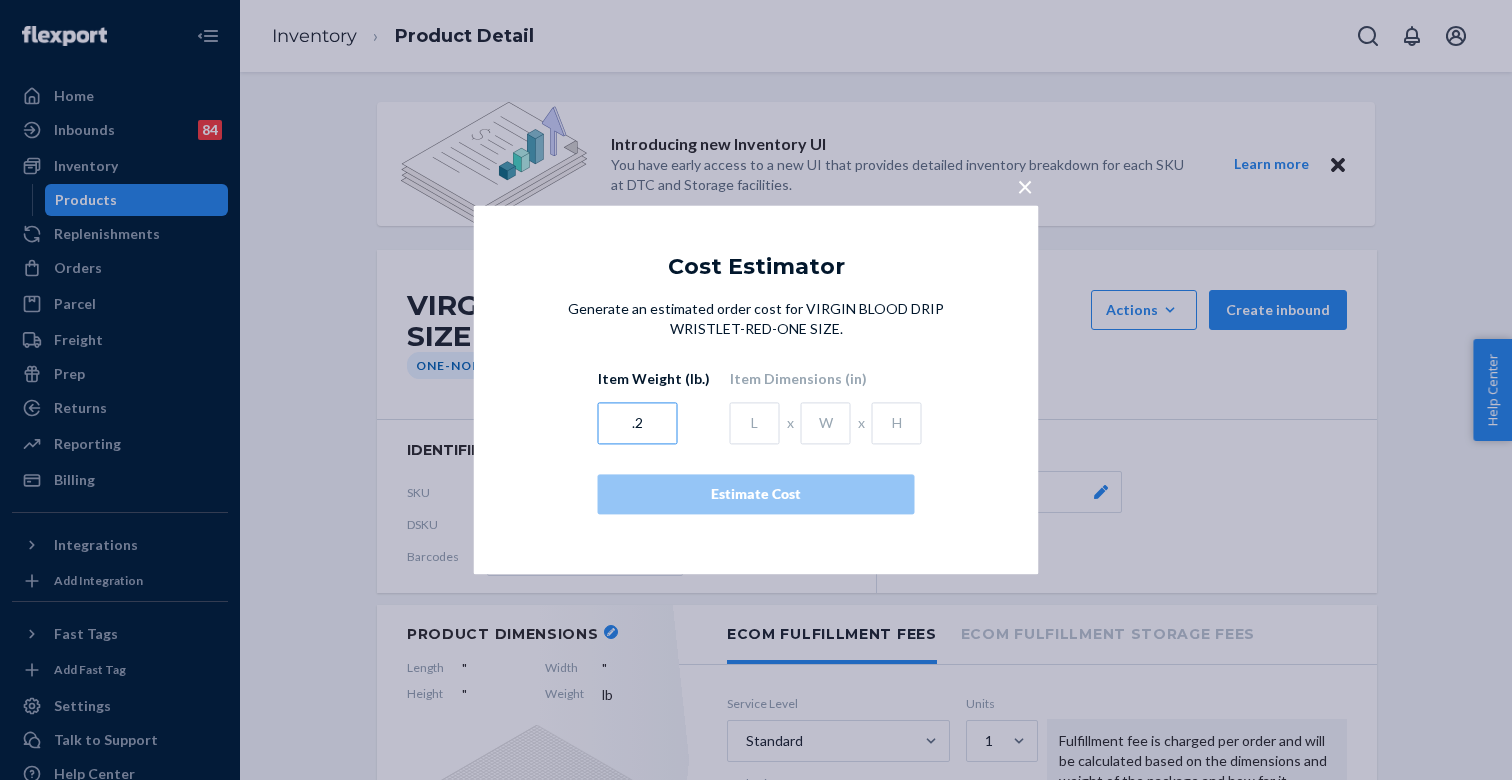 type on ".2" 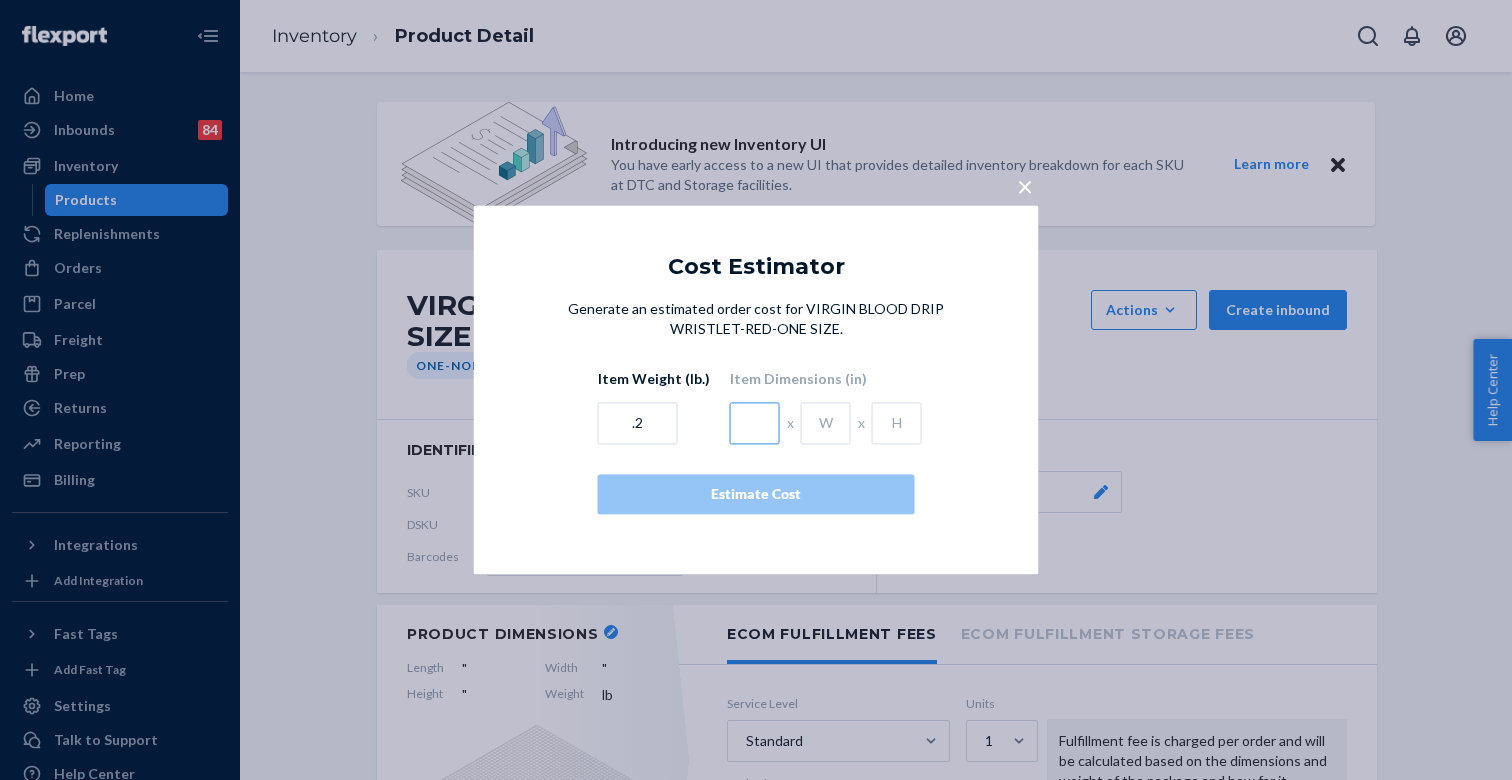 click at bounding box center (755, 424) 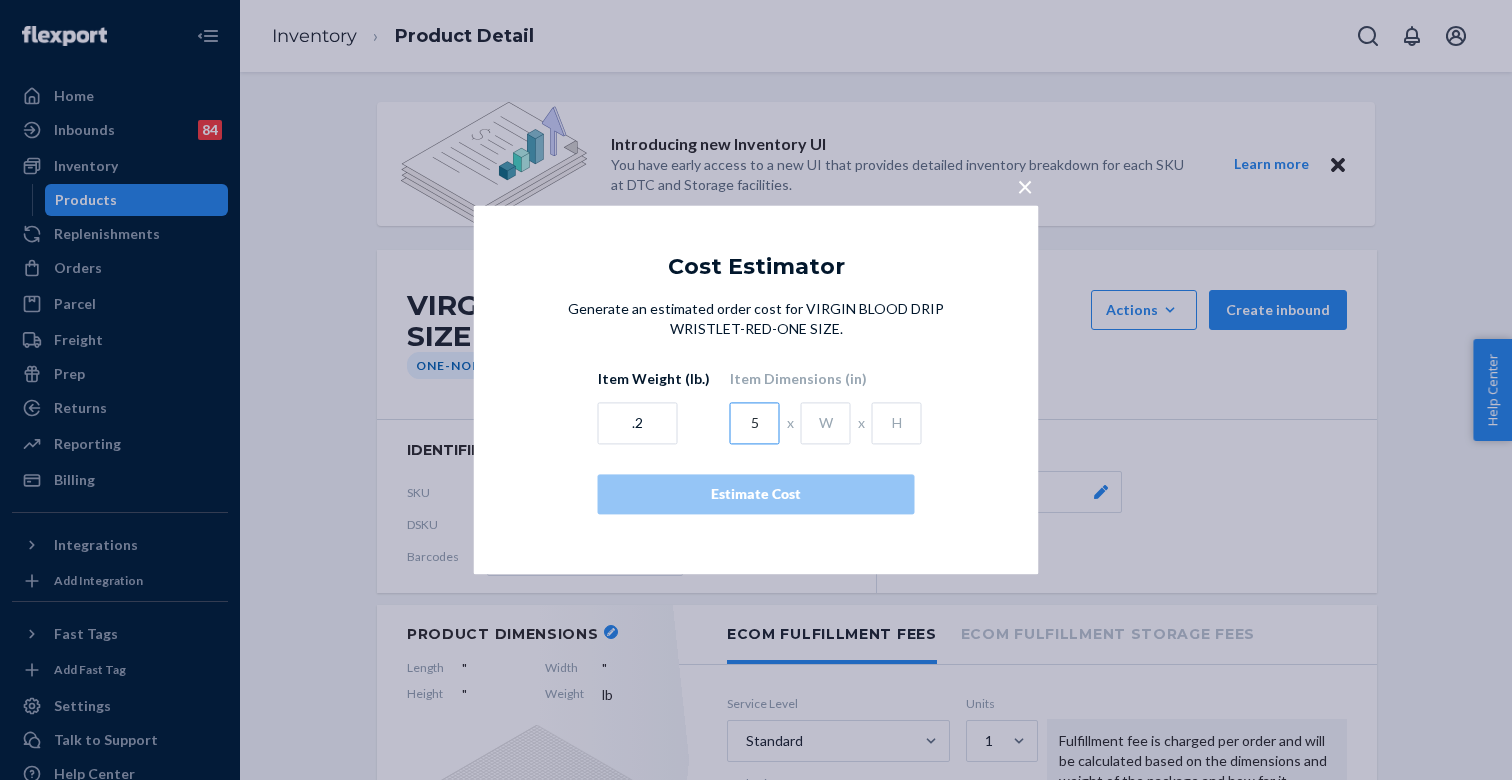 type on "5" 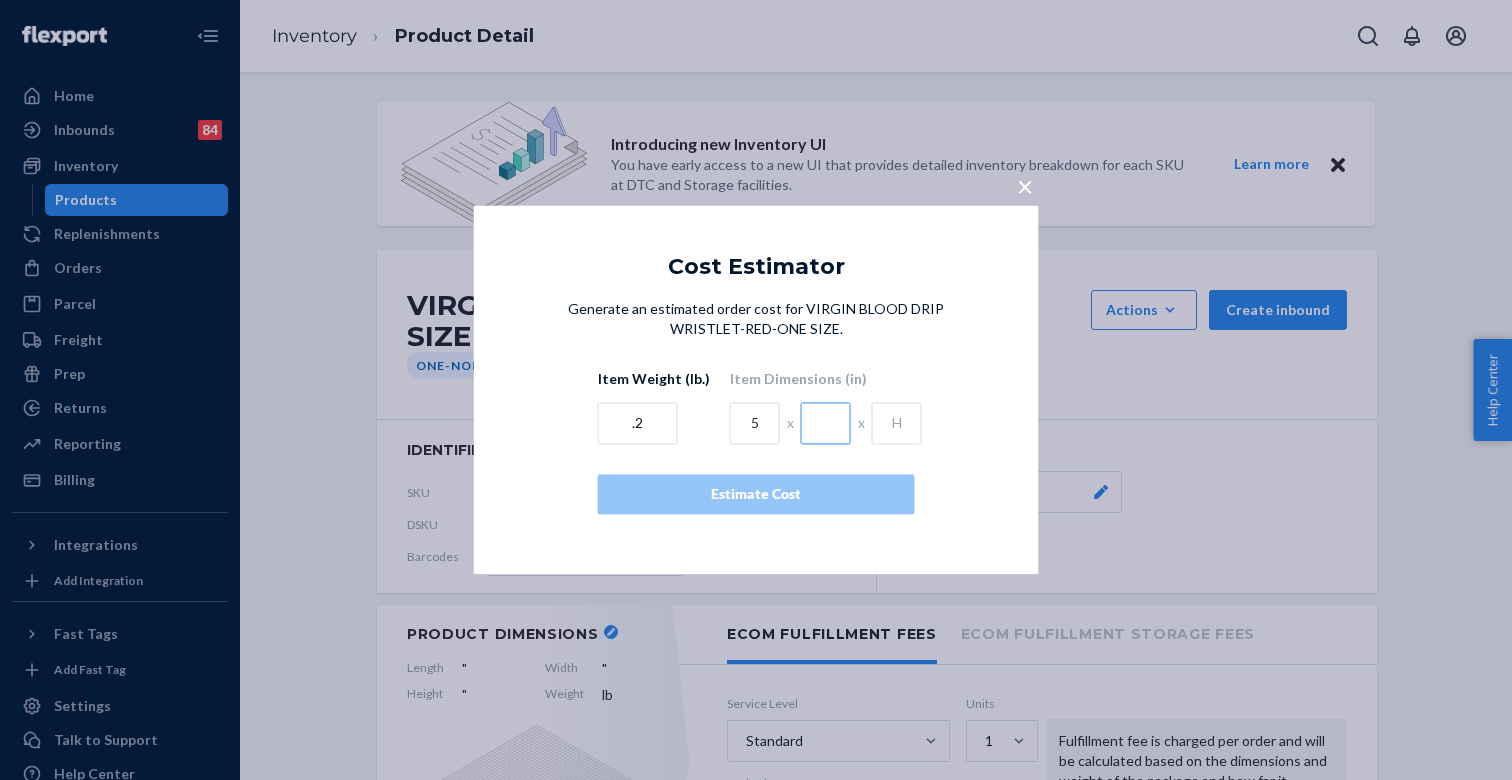click at bounding box center [826, 424] 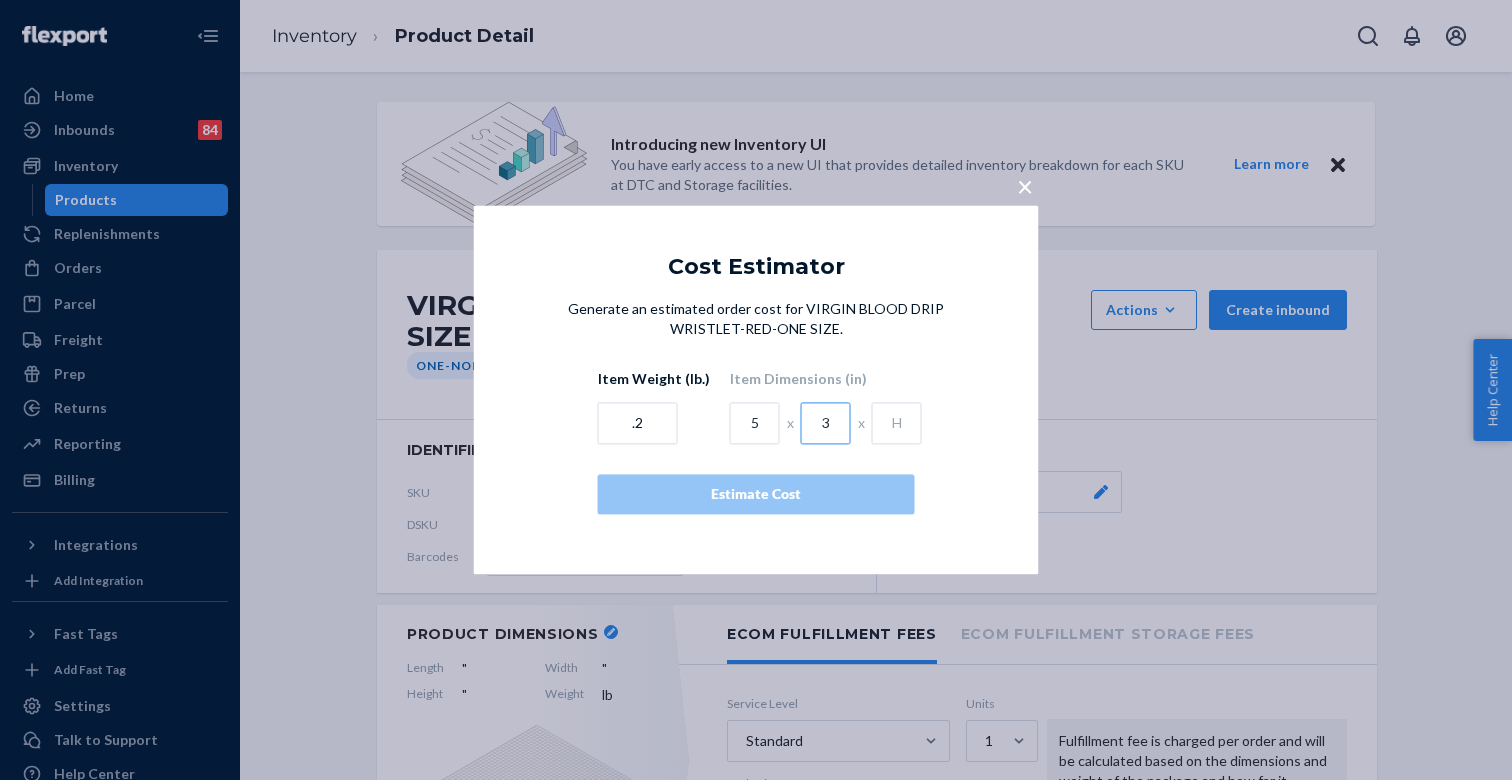 type on "3" 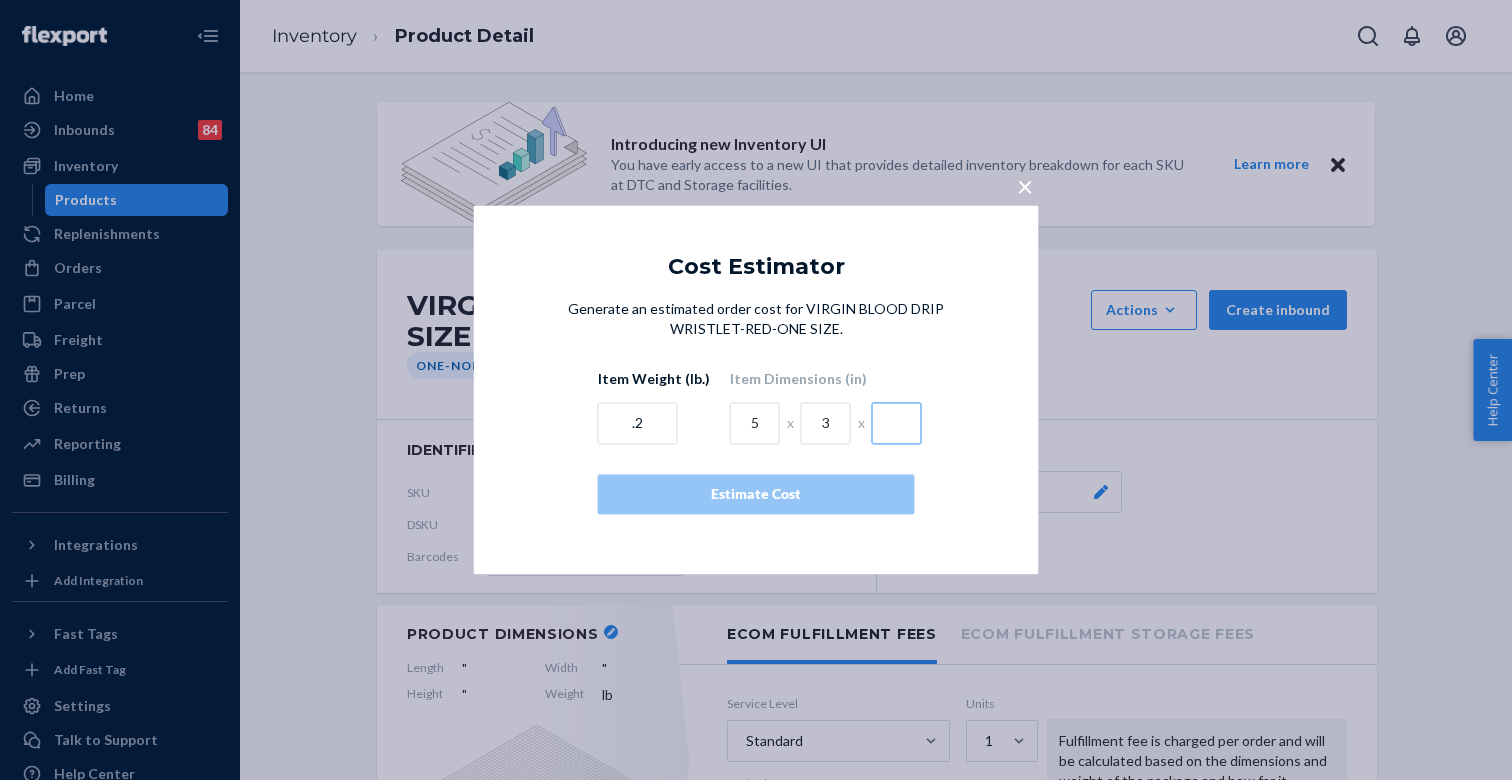 click at bounding box center [897, 424] 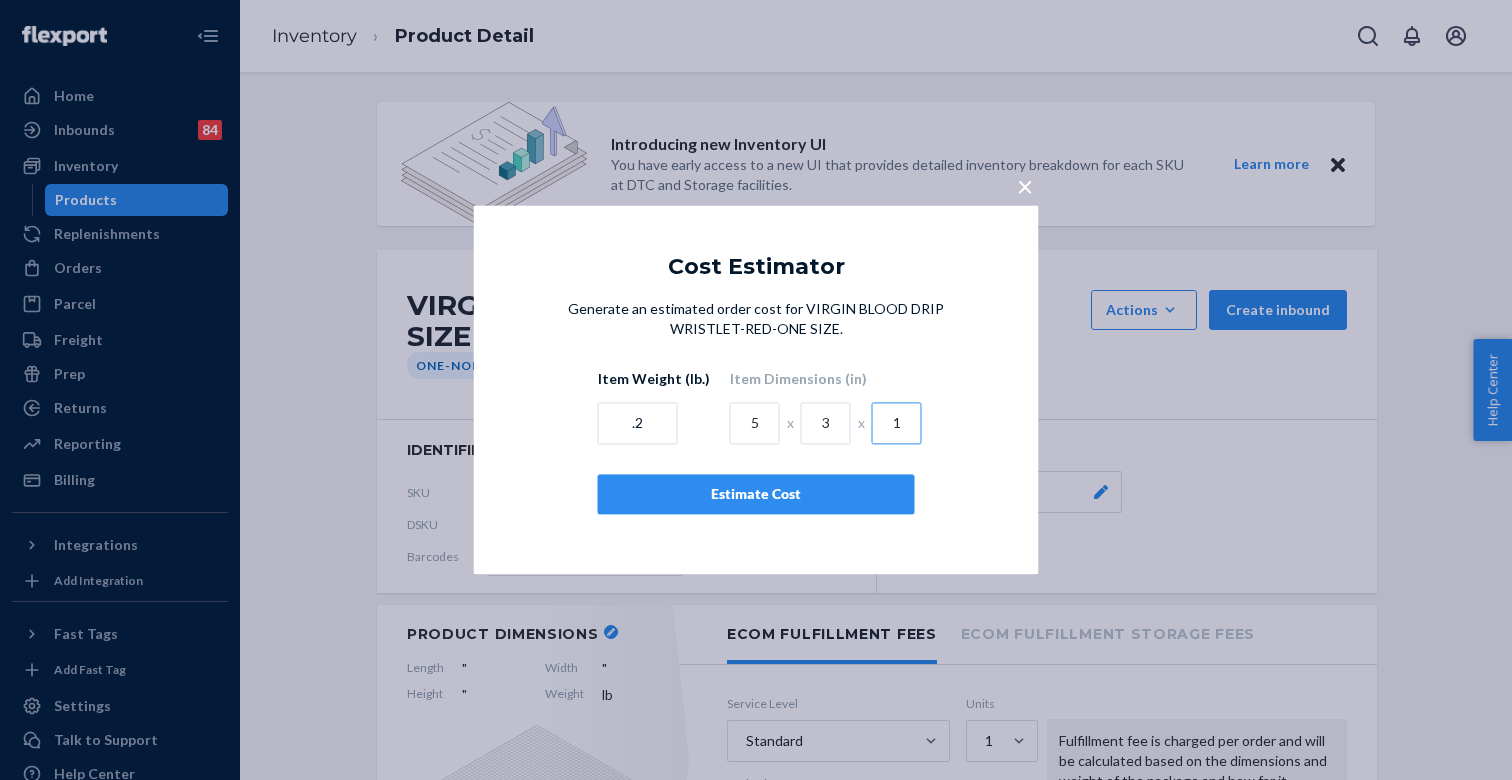 type on "1" 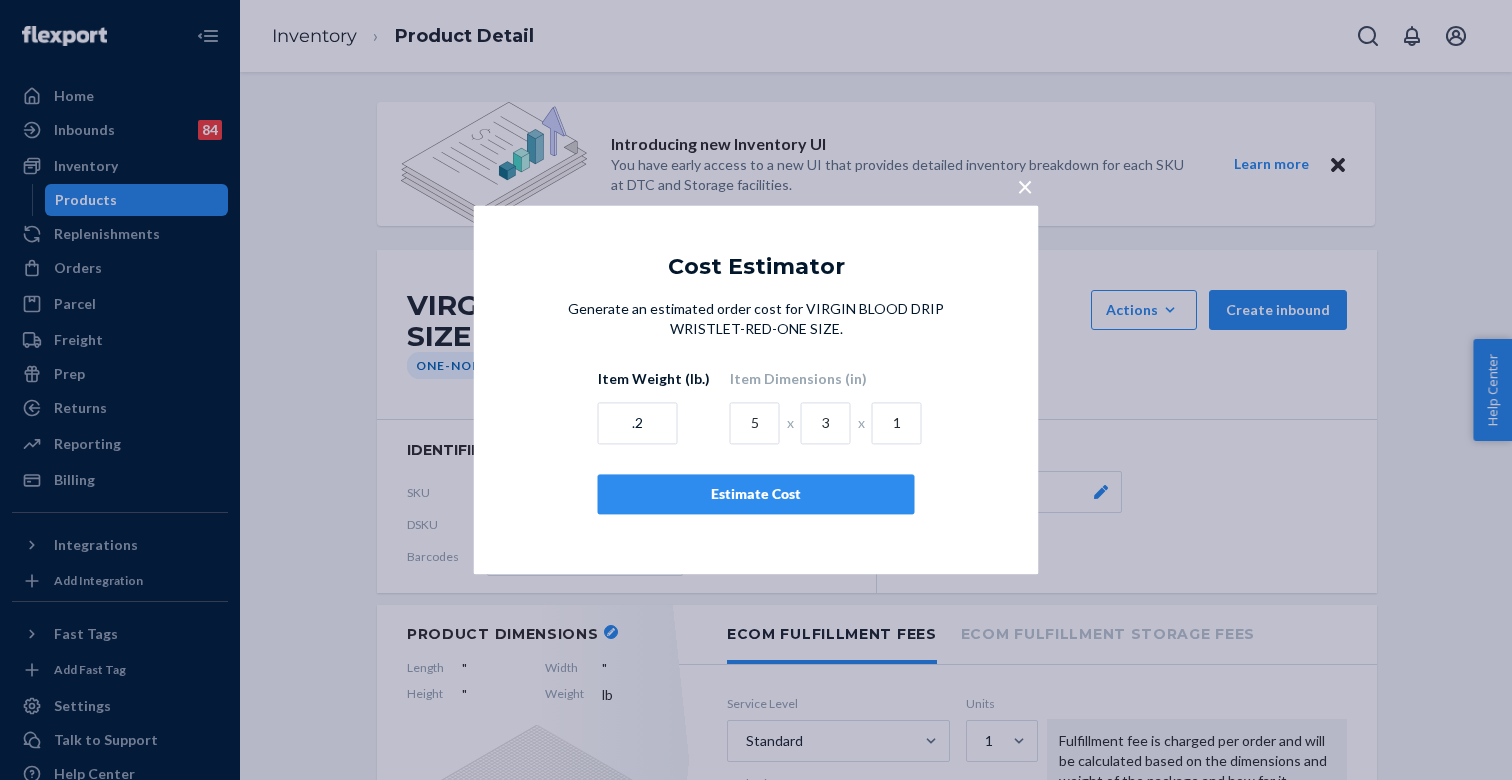 click on "Estimate Cost" at bounding box center [756, 495] 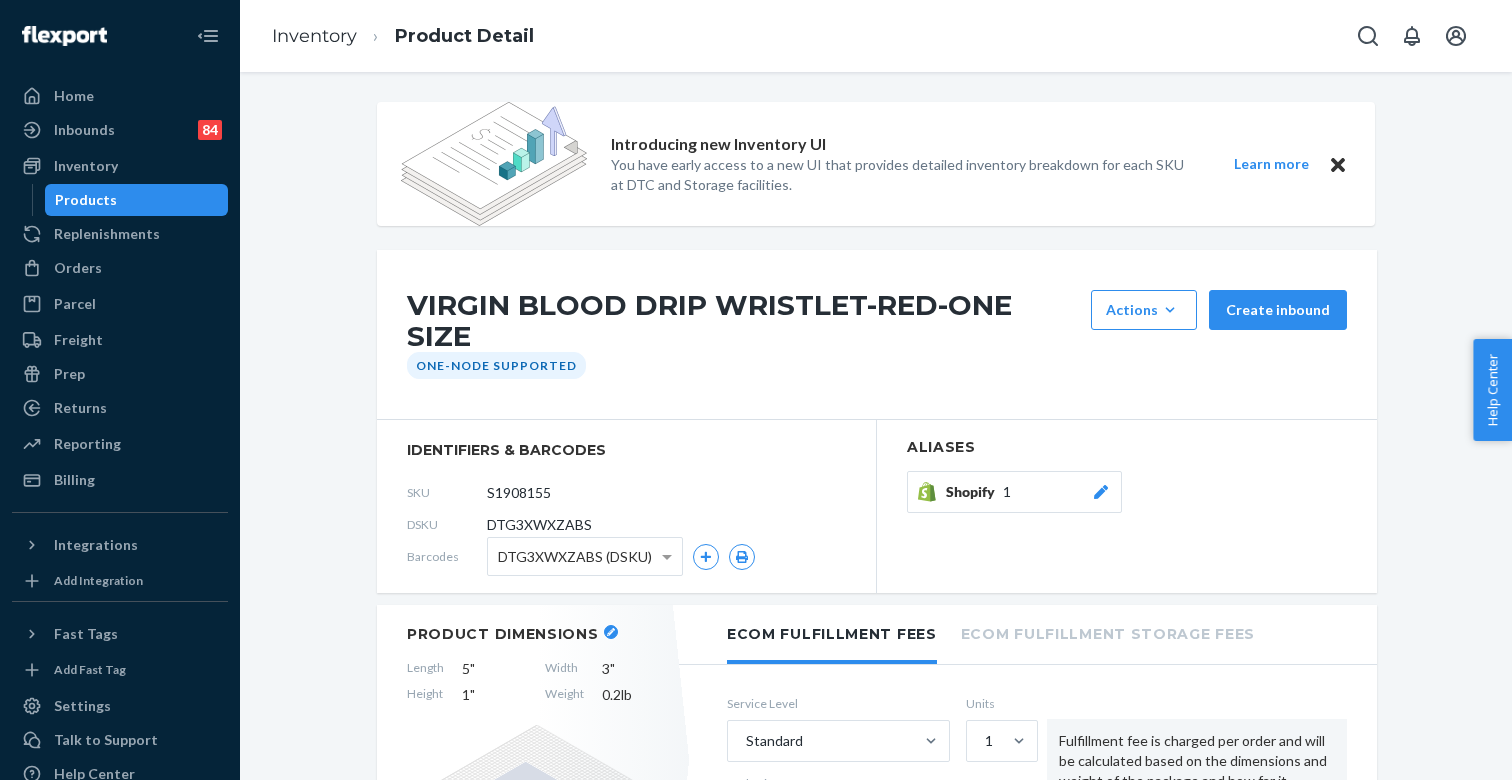 type 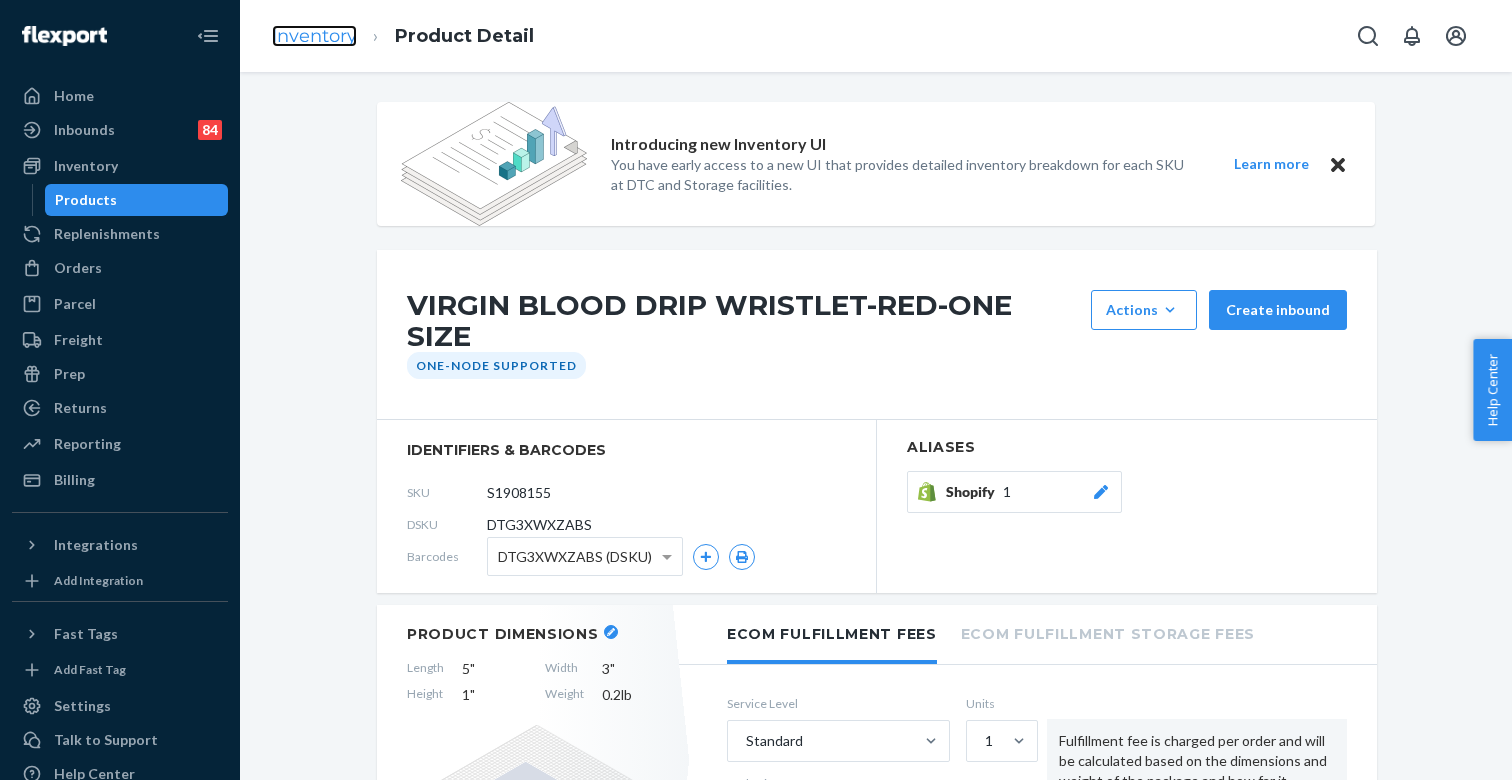 click on "Inventory" at bounding box center (314, 36) 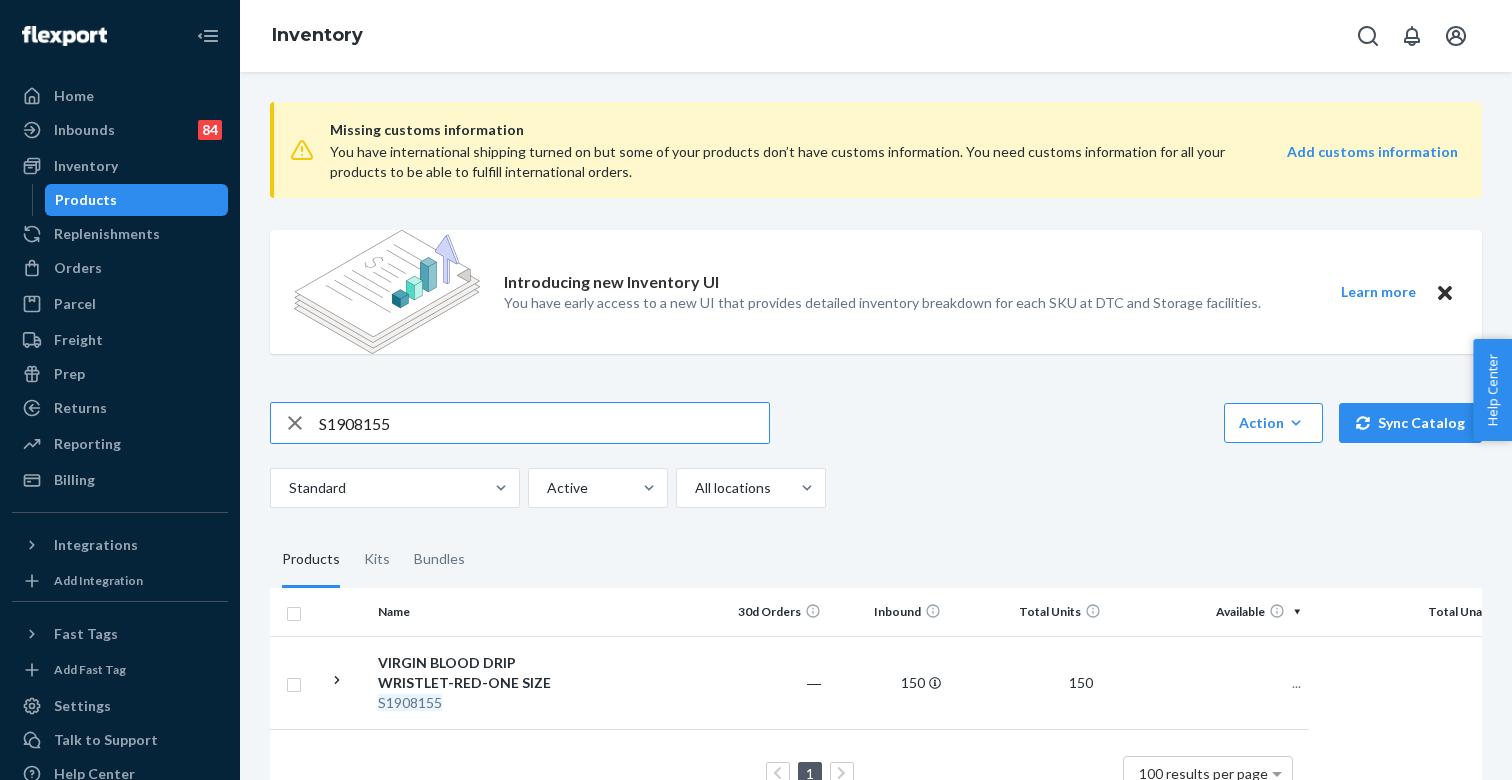 click on "S1908155" at bounding box center (544, 423) 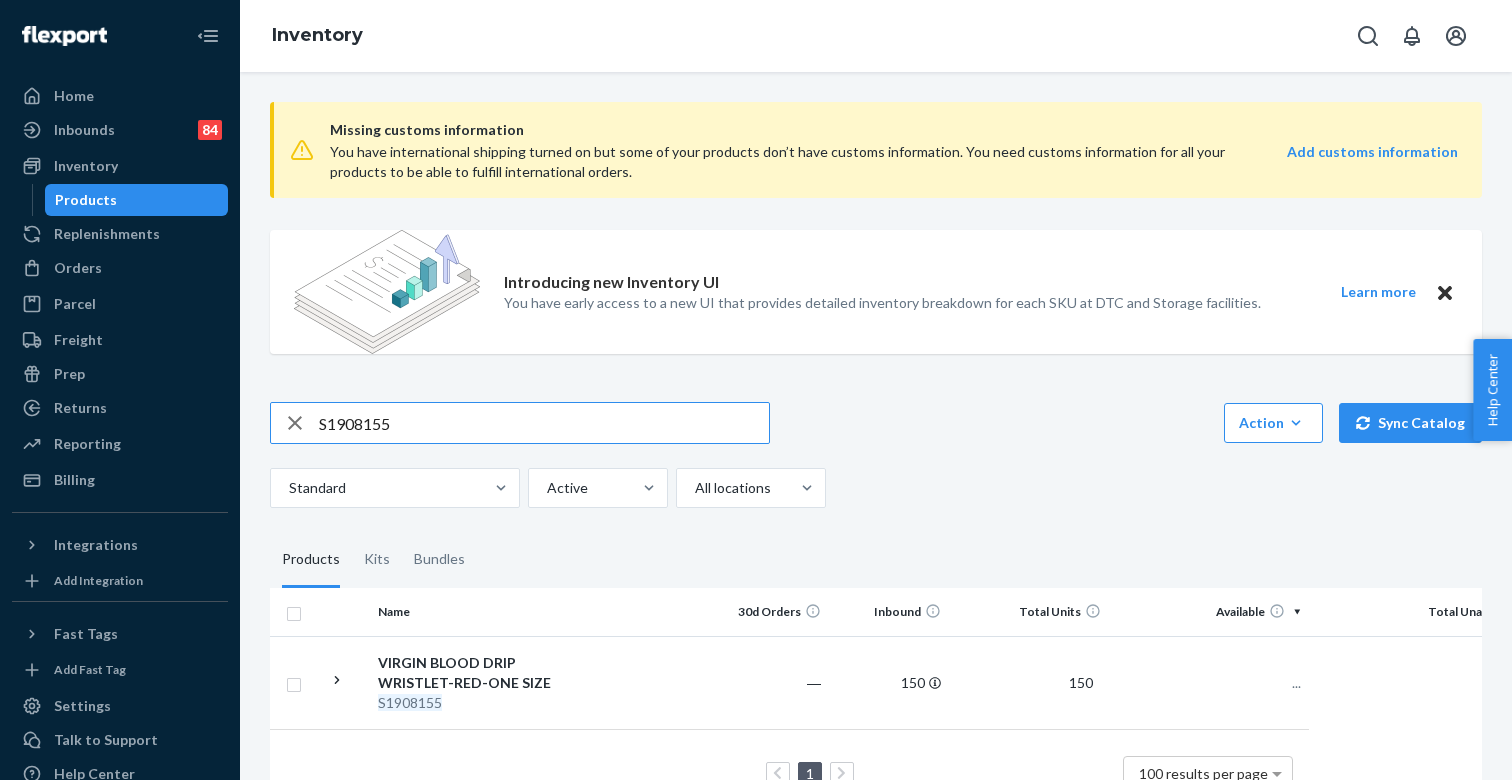 click on "S1908155" at bounding box center (544, 423) 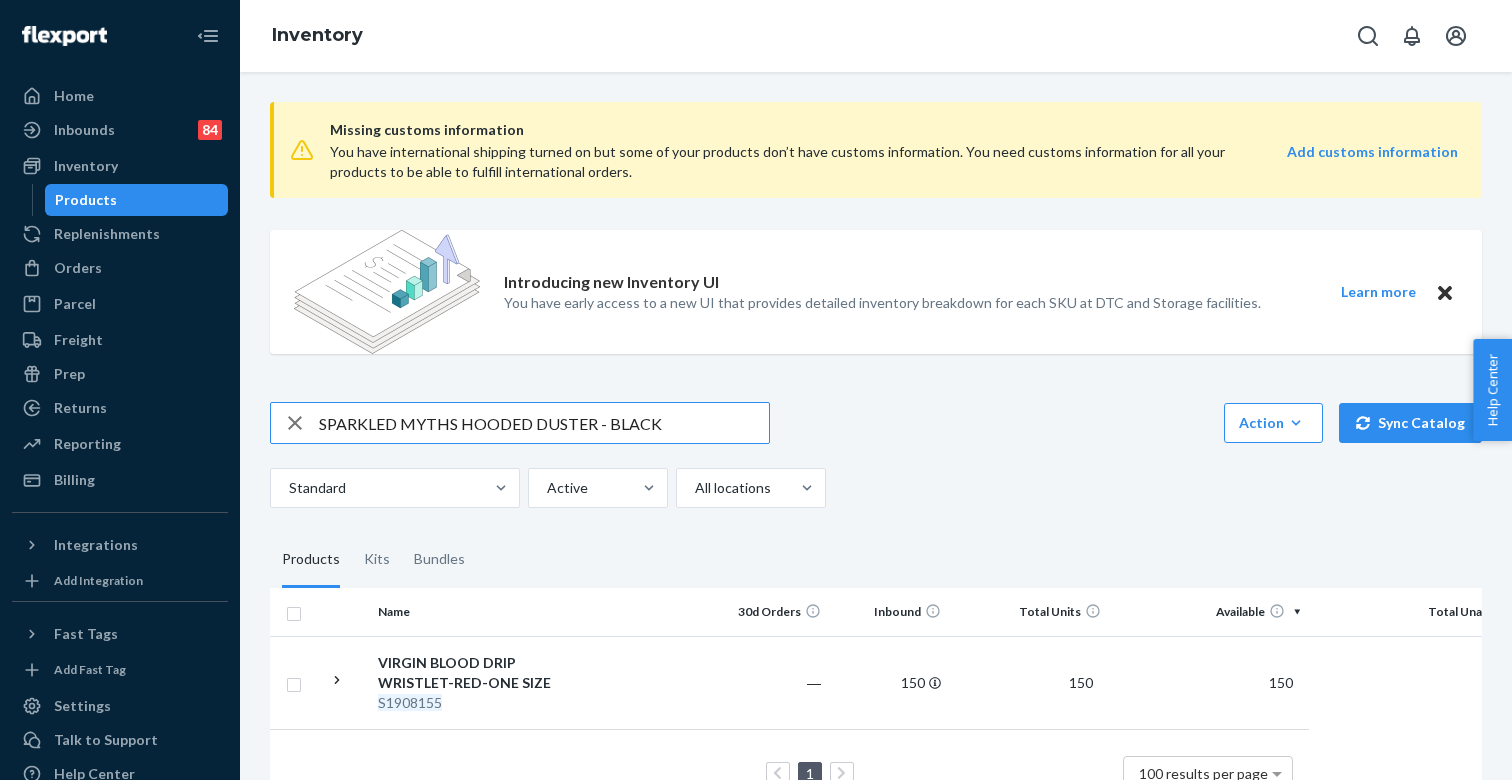 type on "SPARKLED MYTHS HOODED DUSTER - BLACK" 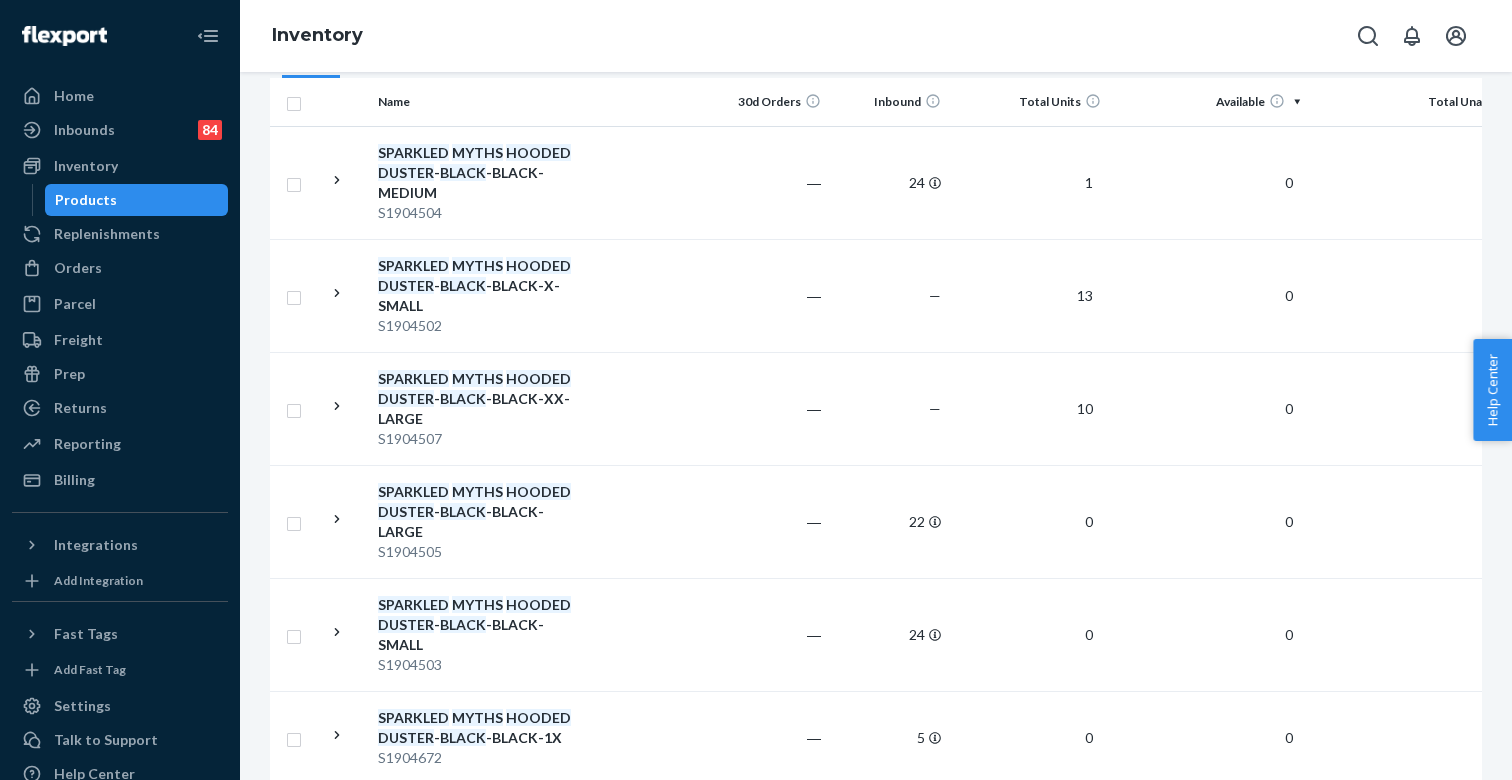 scroll, scrollTop: 517, scrollLeft: 0, axis: vertical 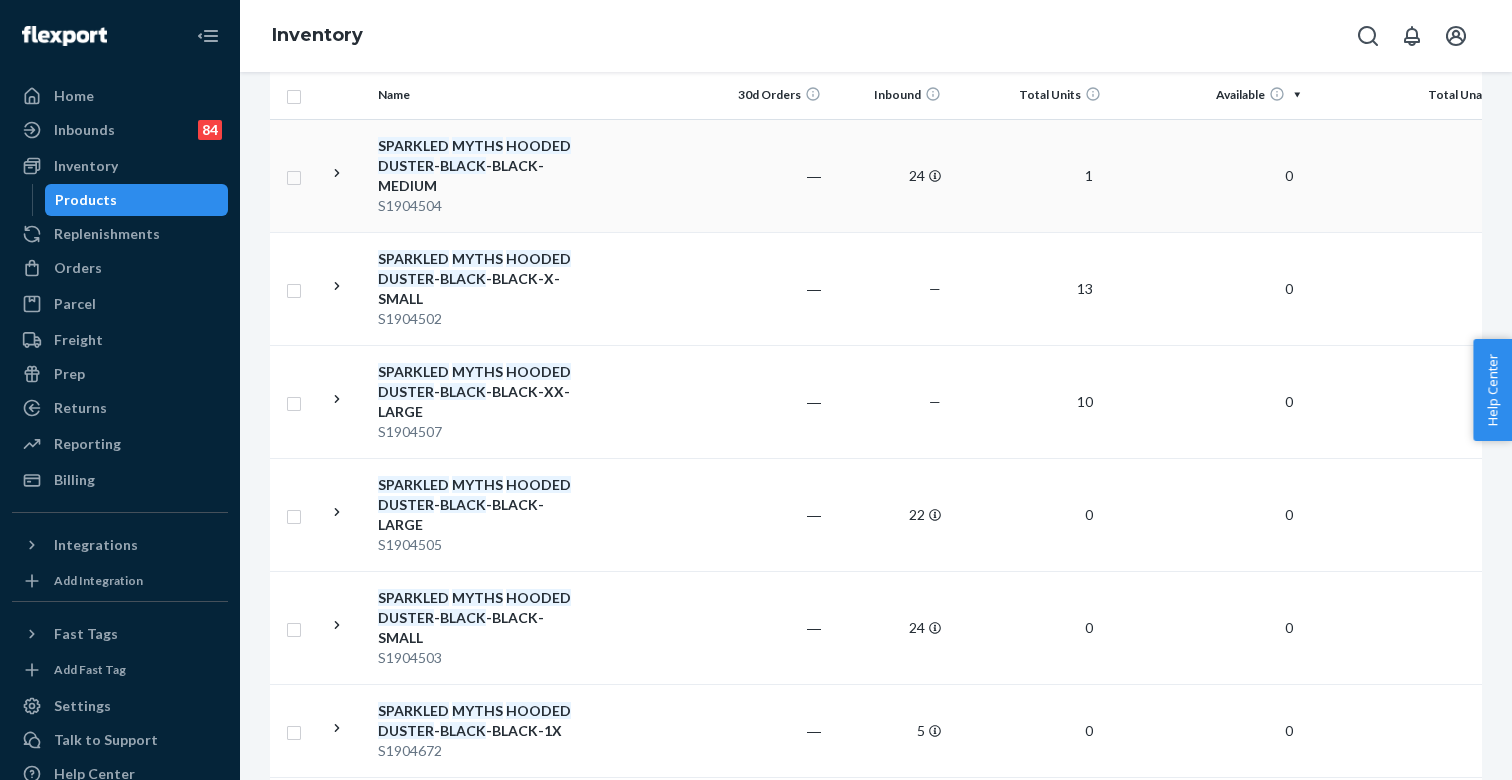 click on "DUSTER" at bounding box center [406, 165] 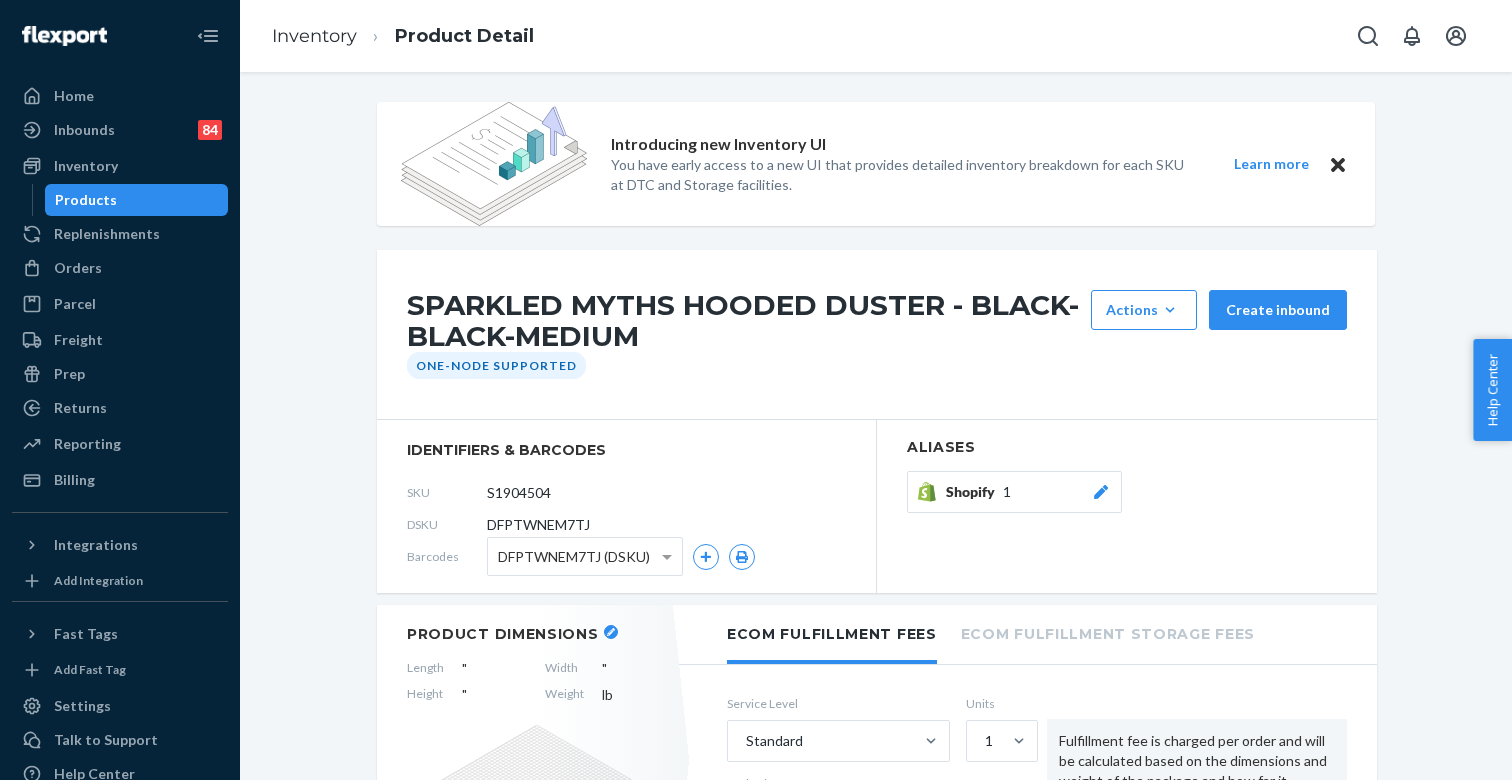 click 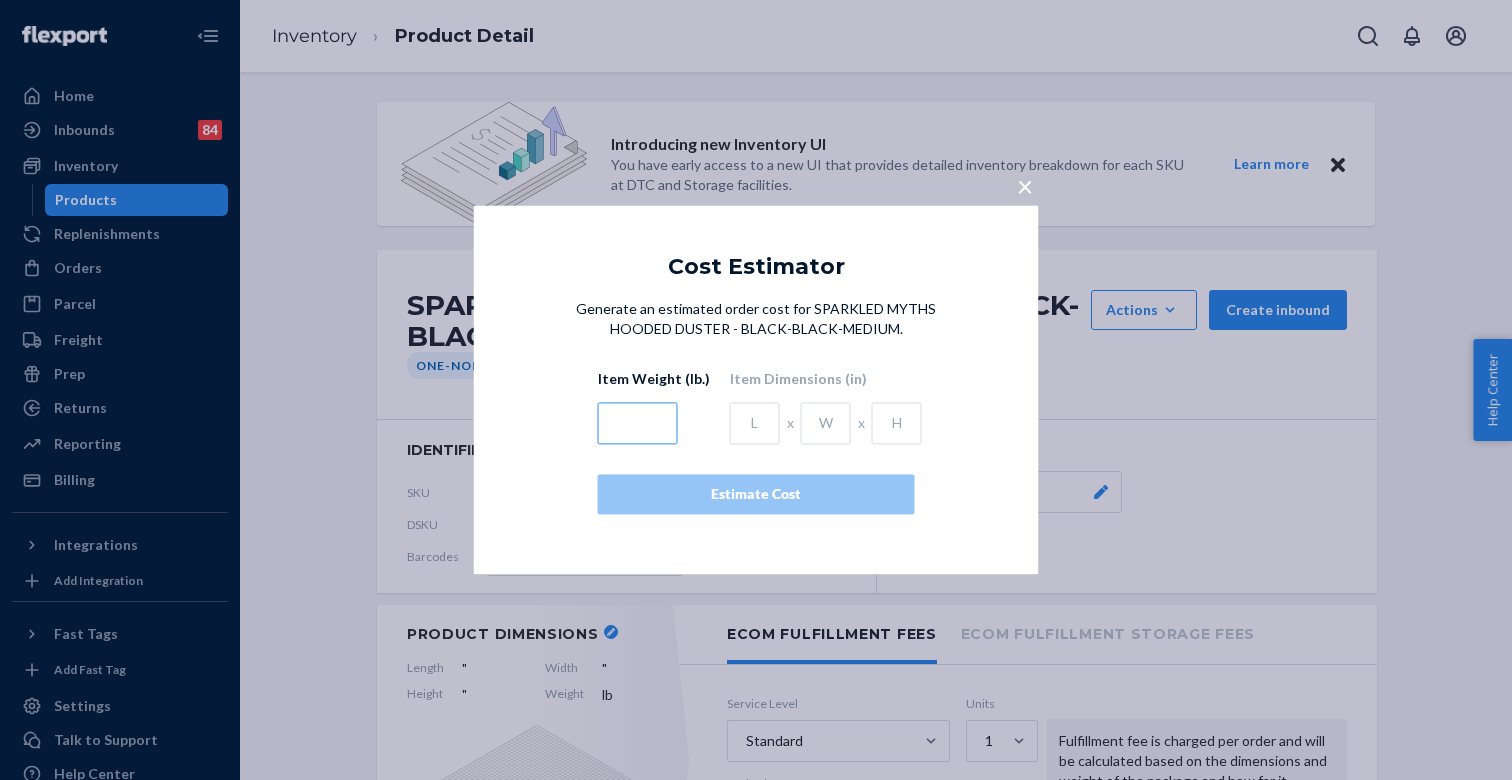 click at bounding box center [638, 424] 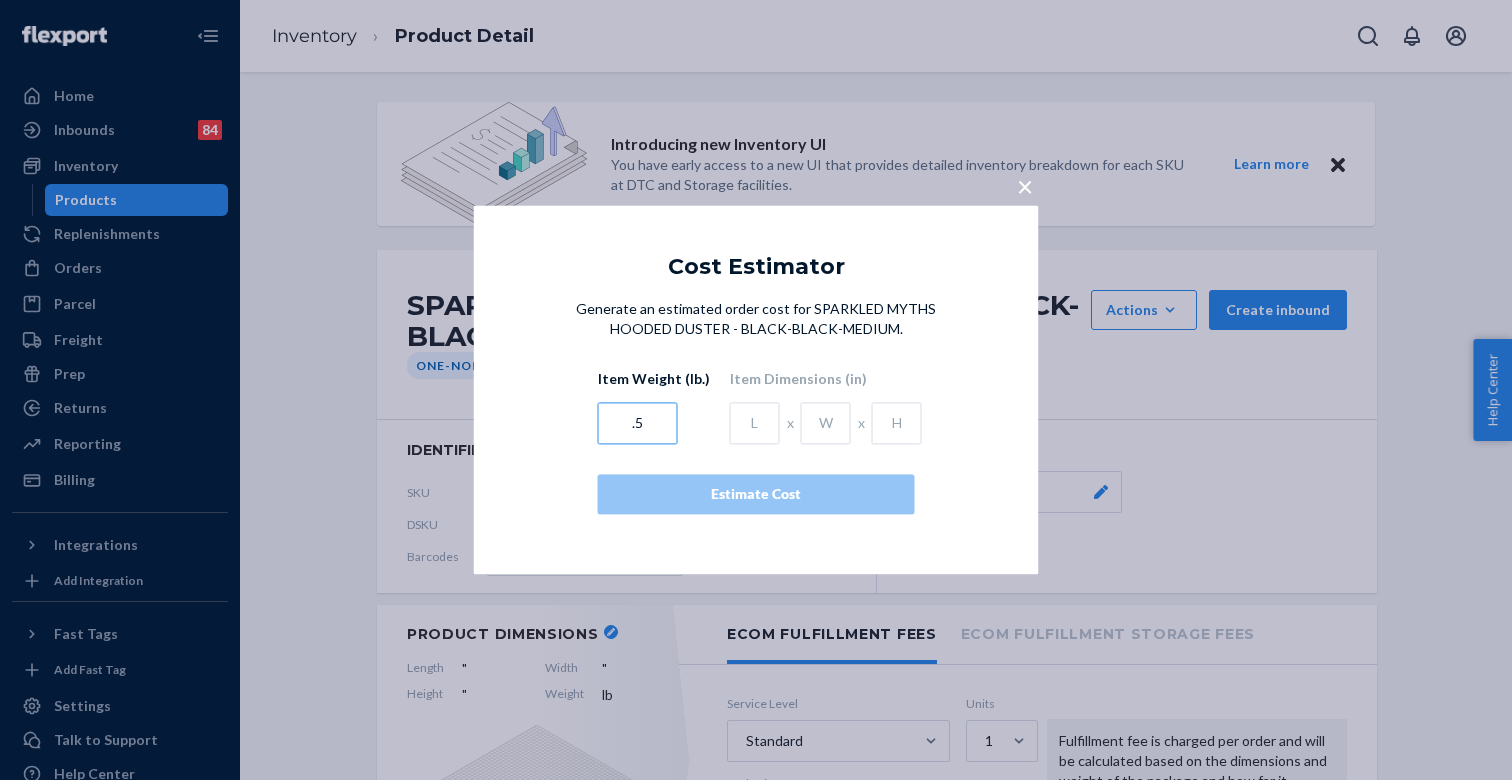 type on ".5" 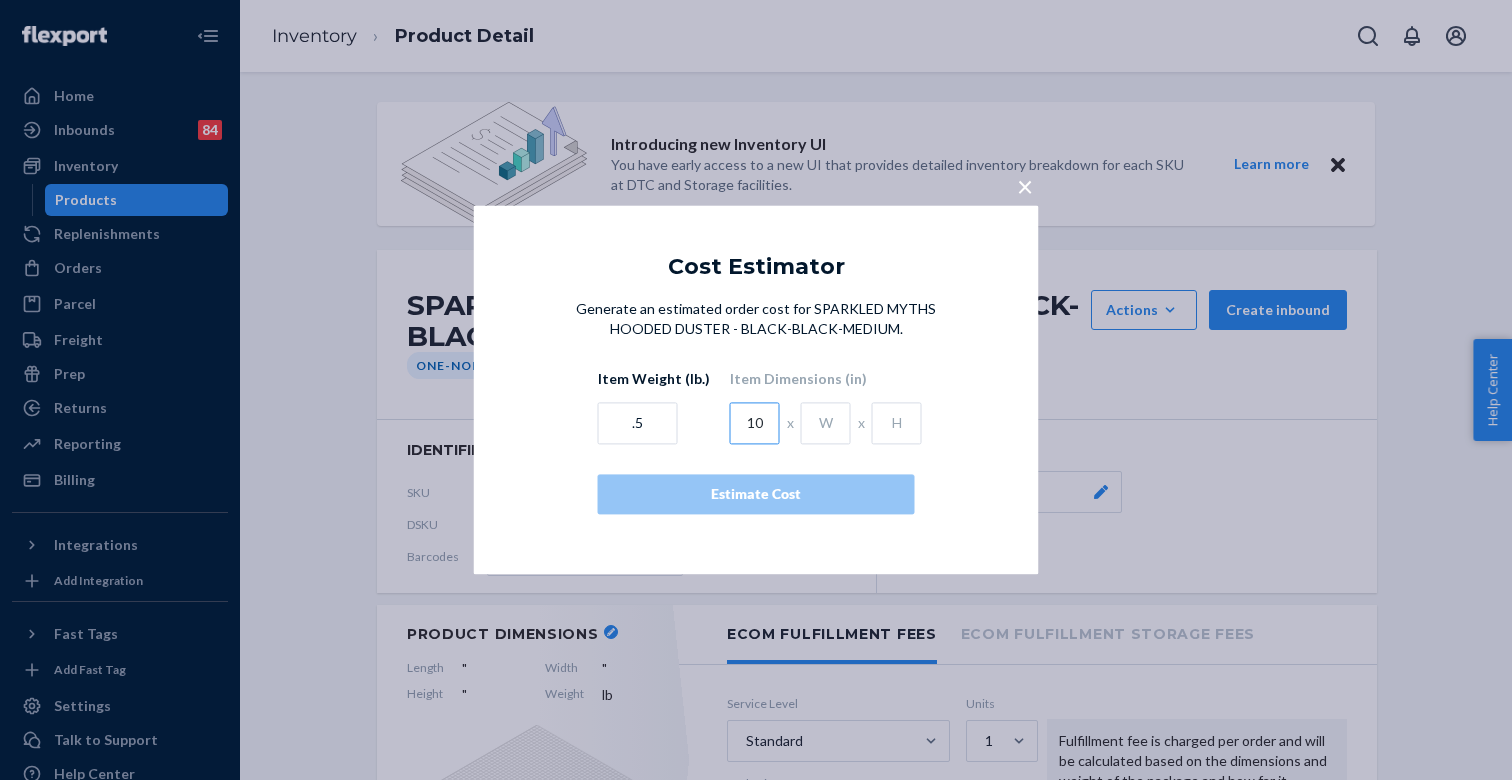type on "10" 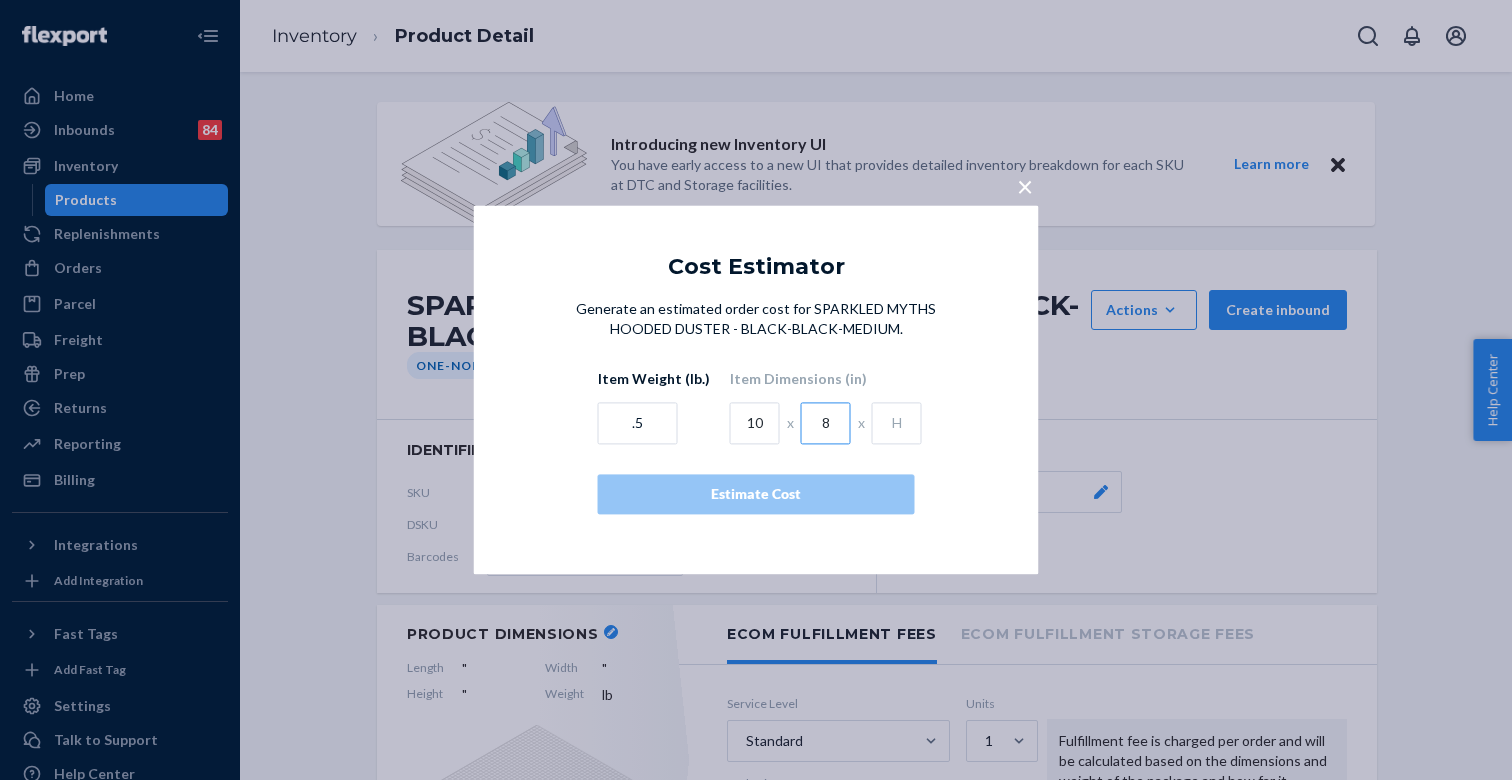 type on "8" 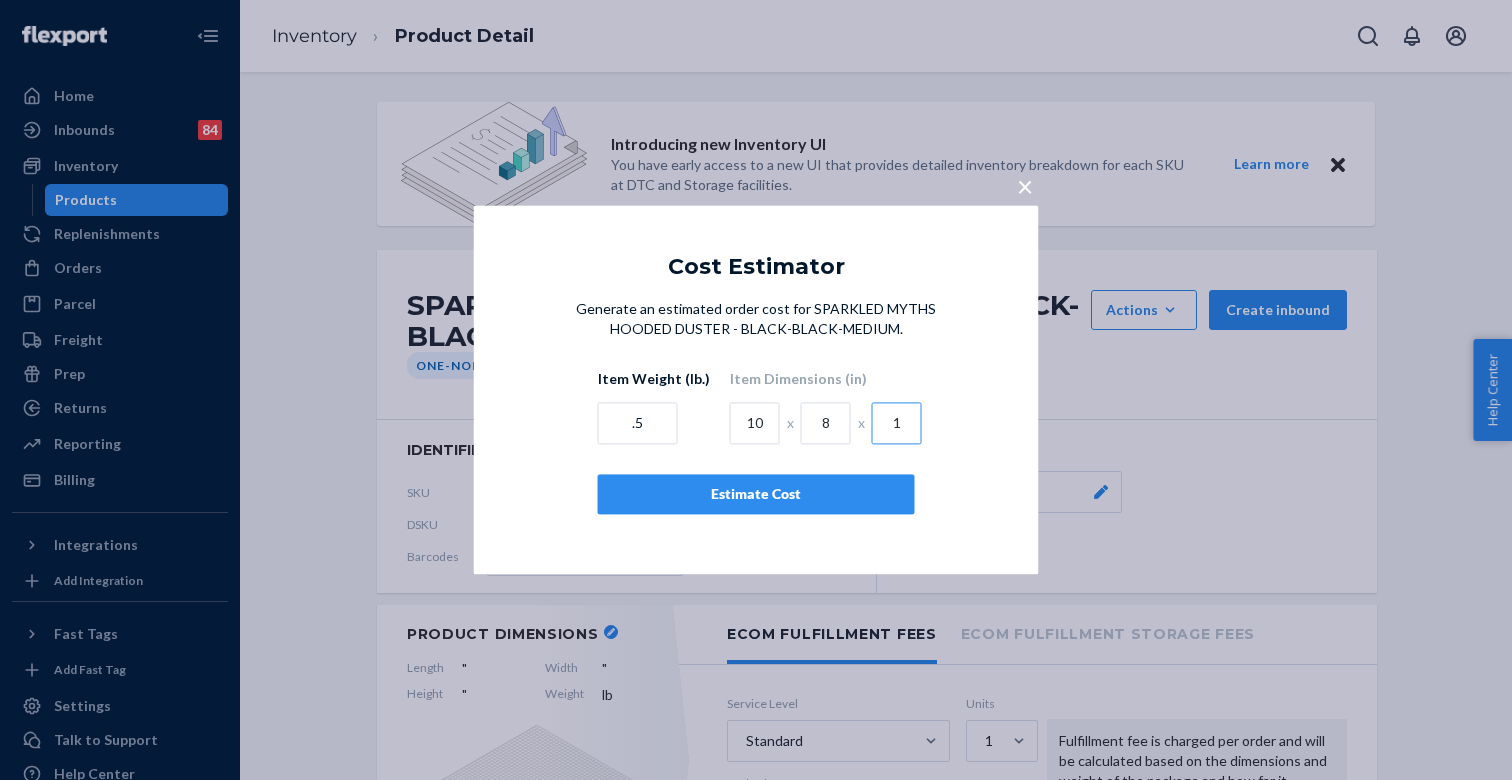 type on "1" 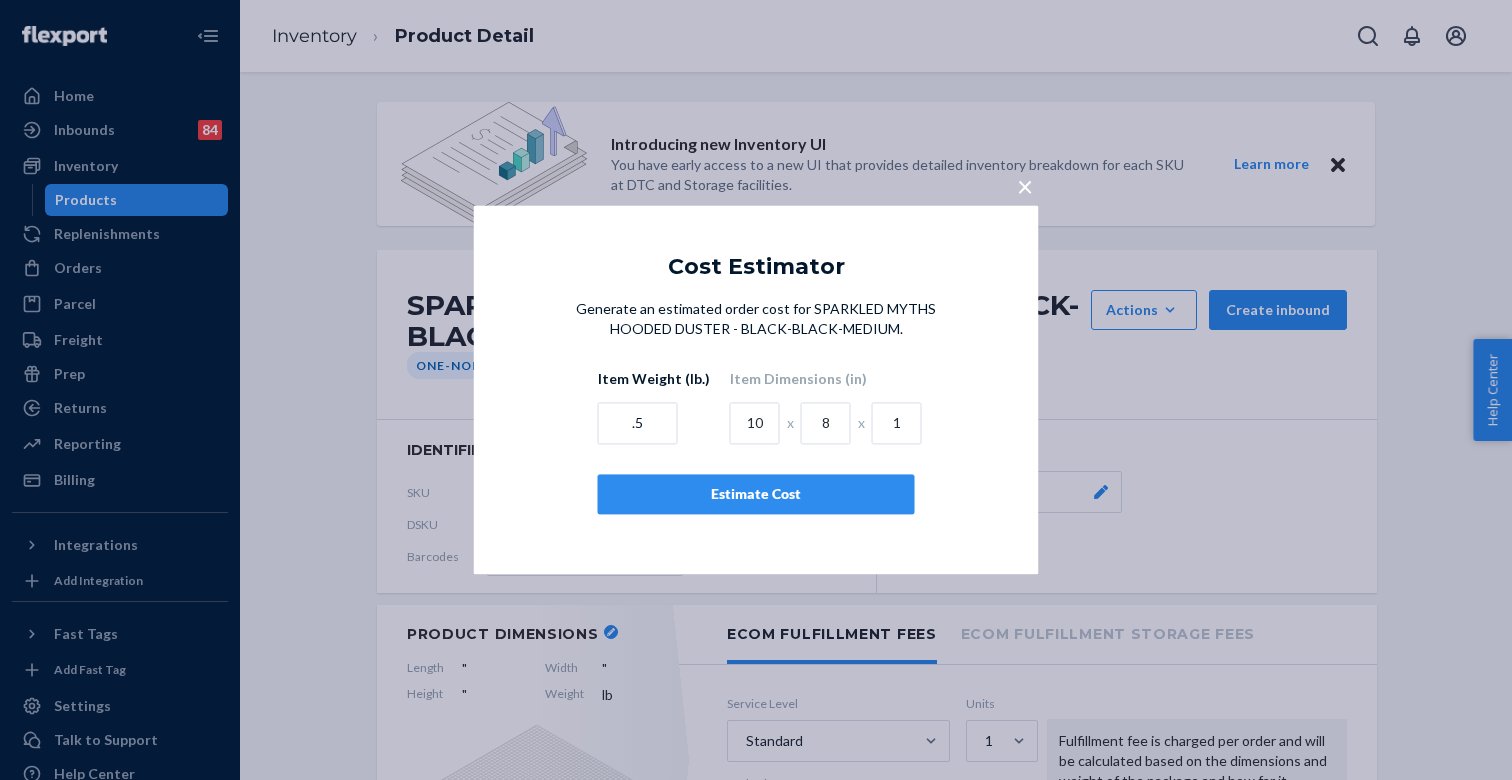 click on "Estimate Cost" at bounding box center [756, 495] 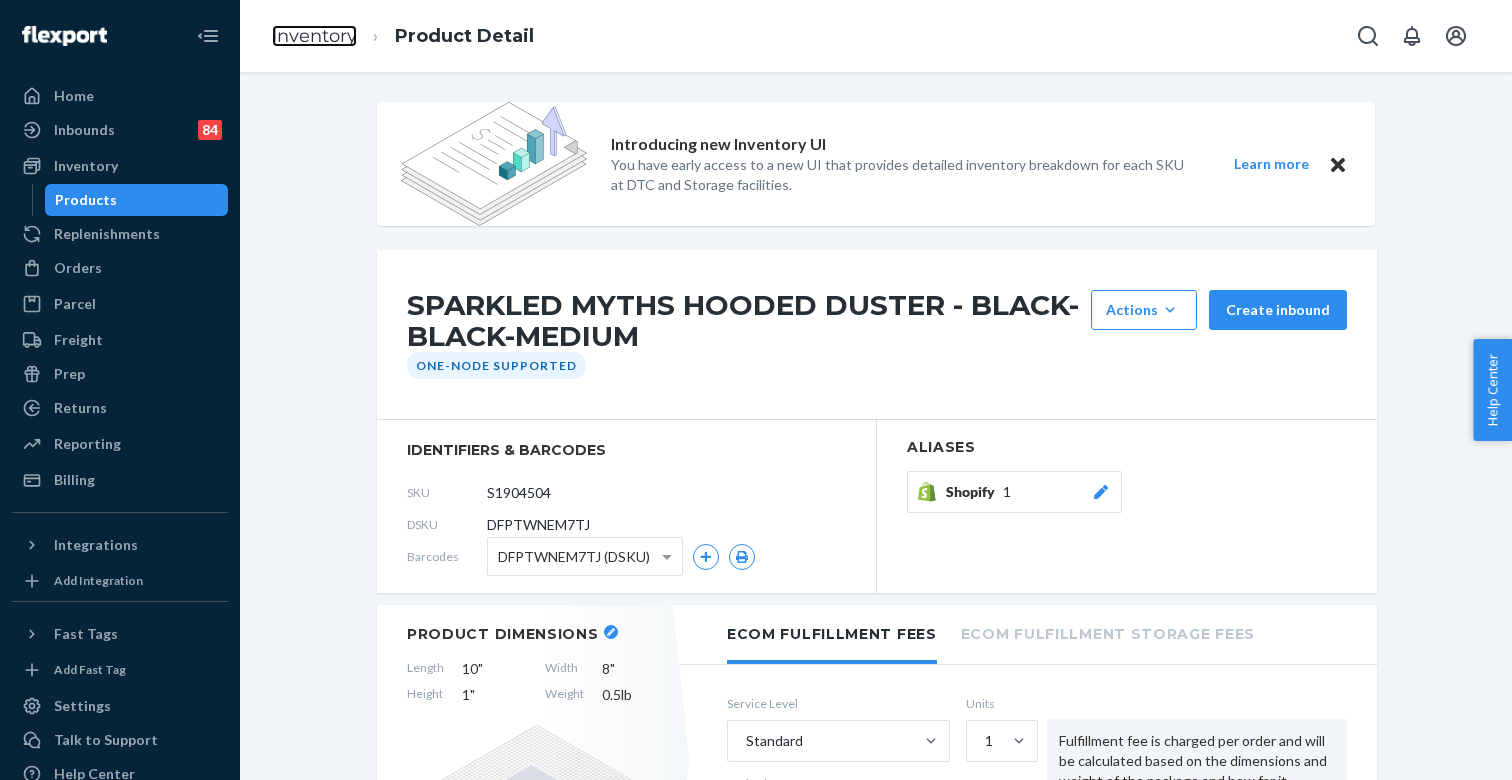 click on "Inventory" at bounding box center (314, 36) 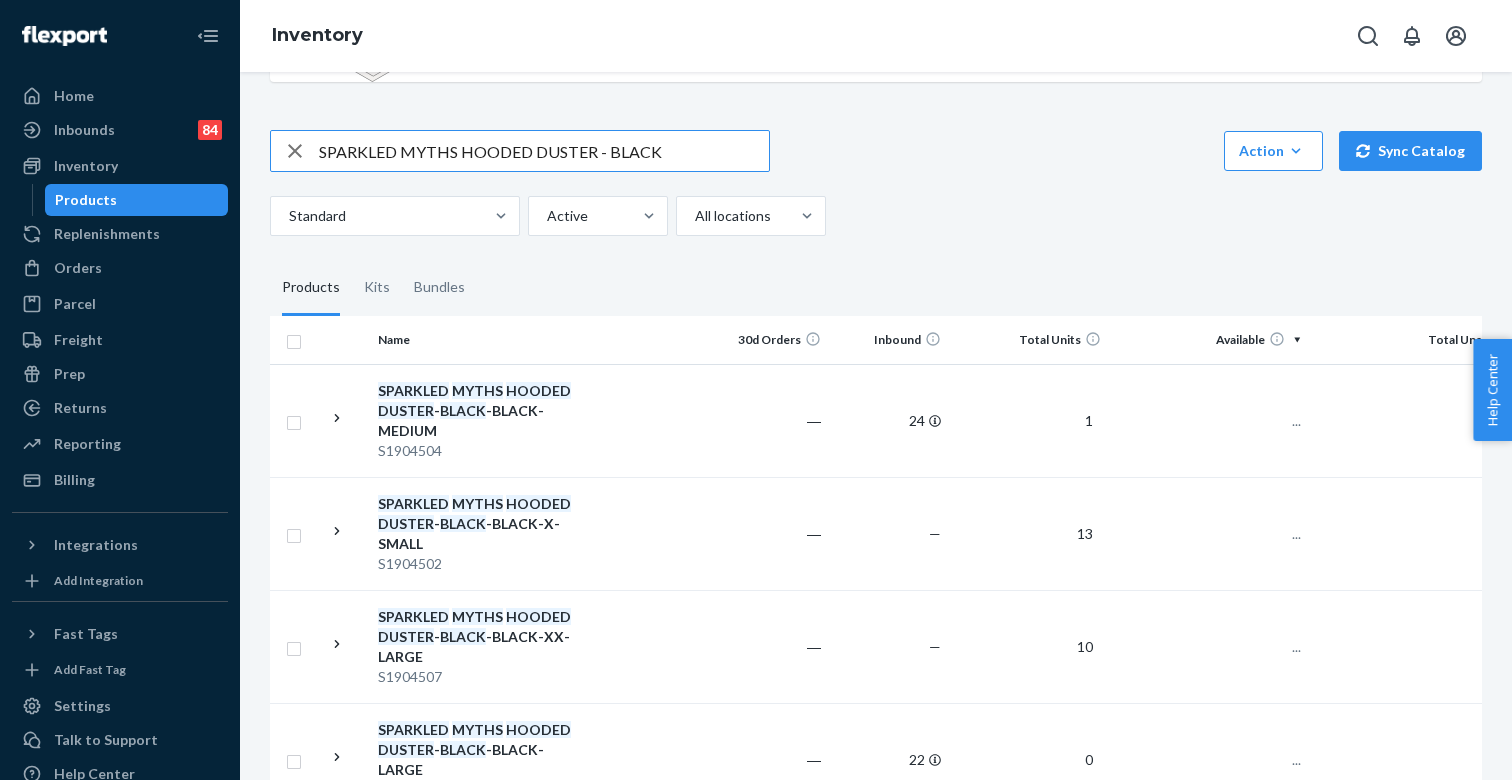 scroll, scrollTop: 518, scrollLeft: 0, axis: vertical 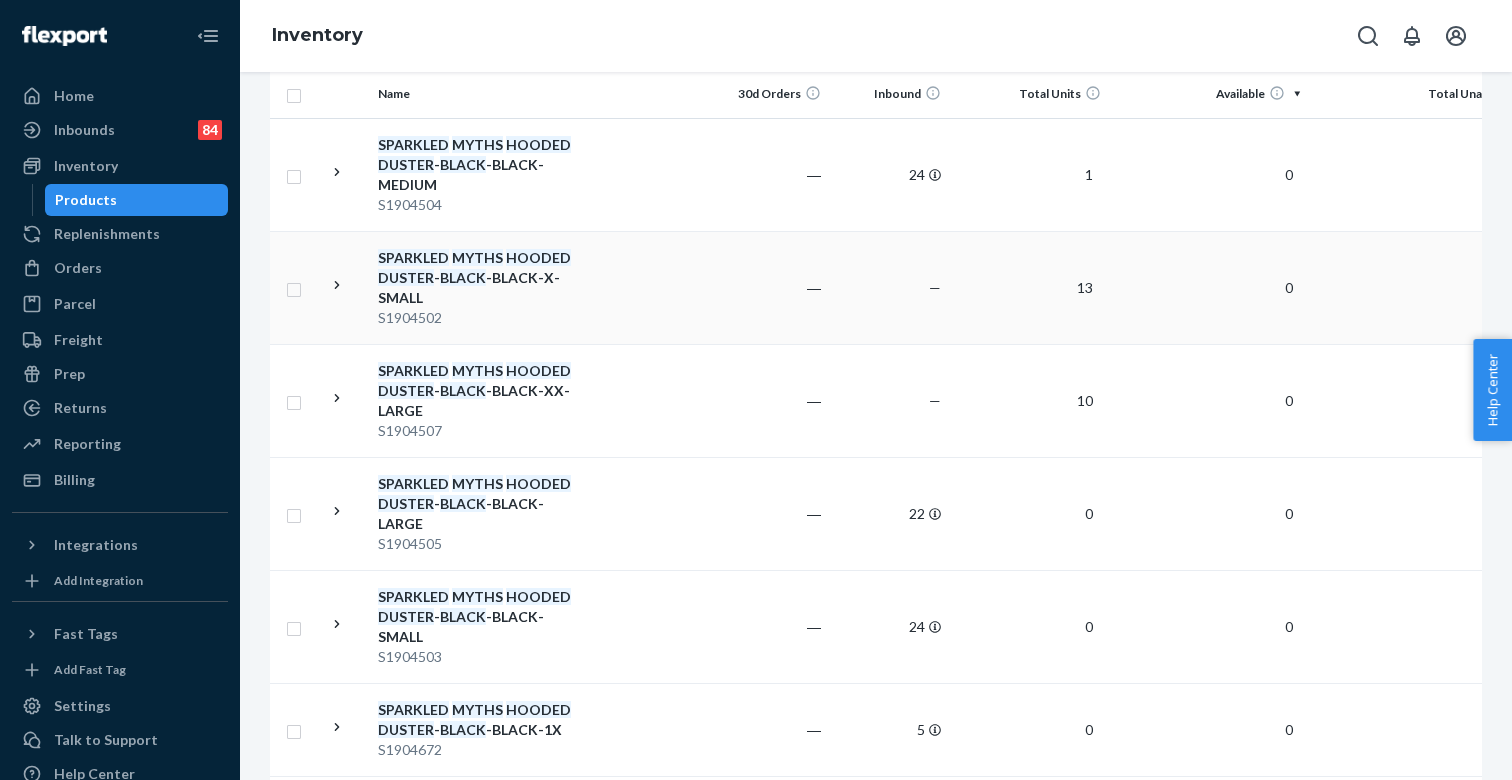 click on "SPARKLED   MYTHS   HOODED   DUSTER  -  BLACK -BLACK-X-SMALL" at bounding box center (482, 278) 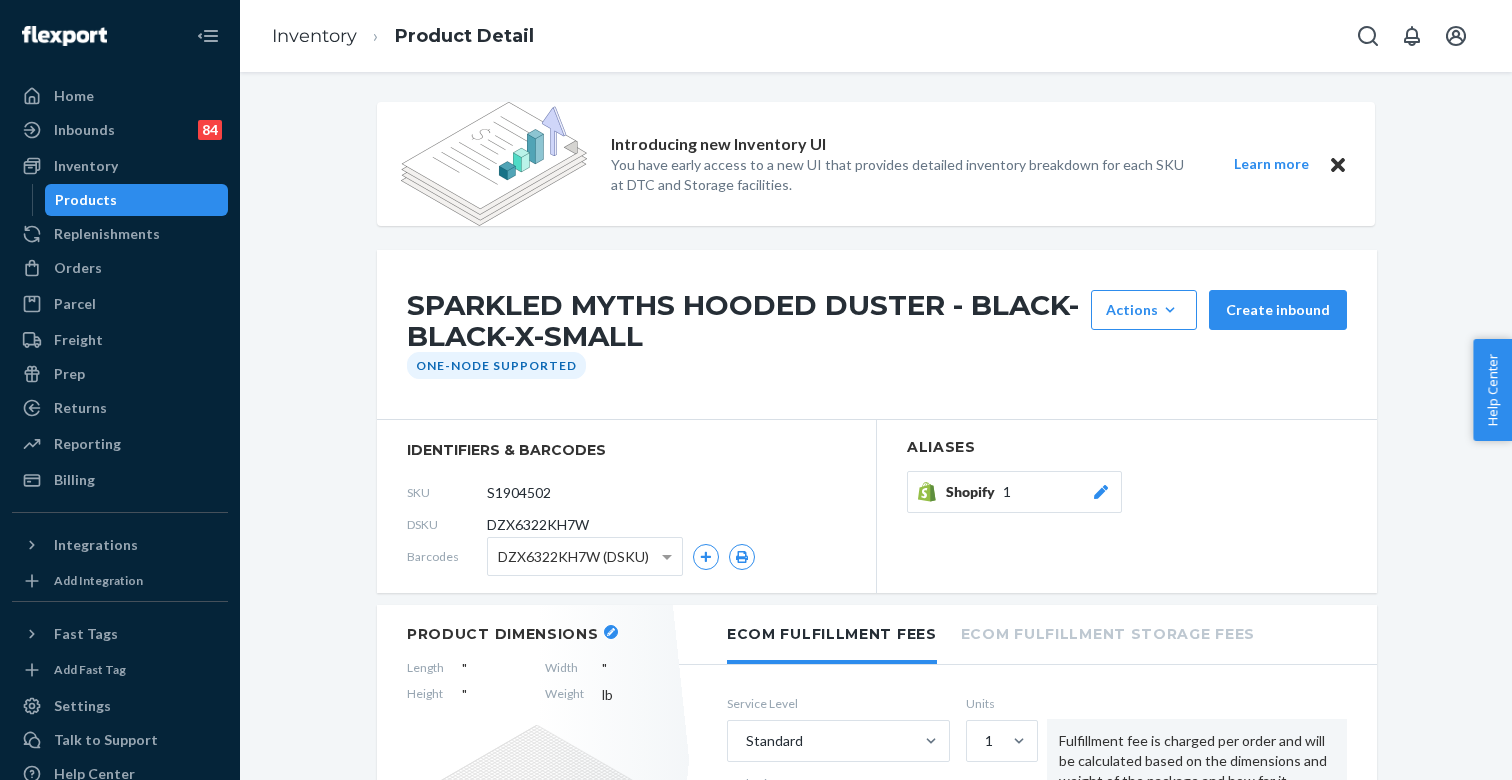 click 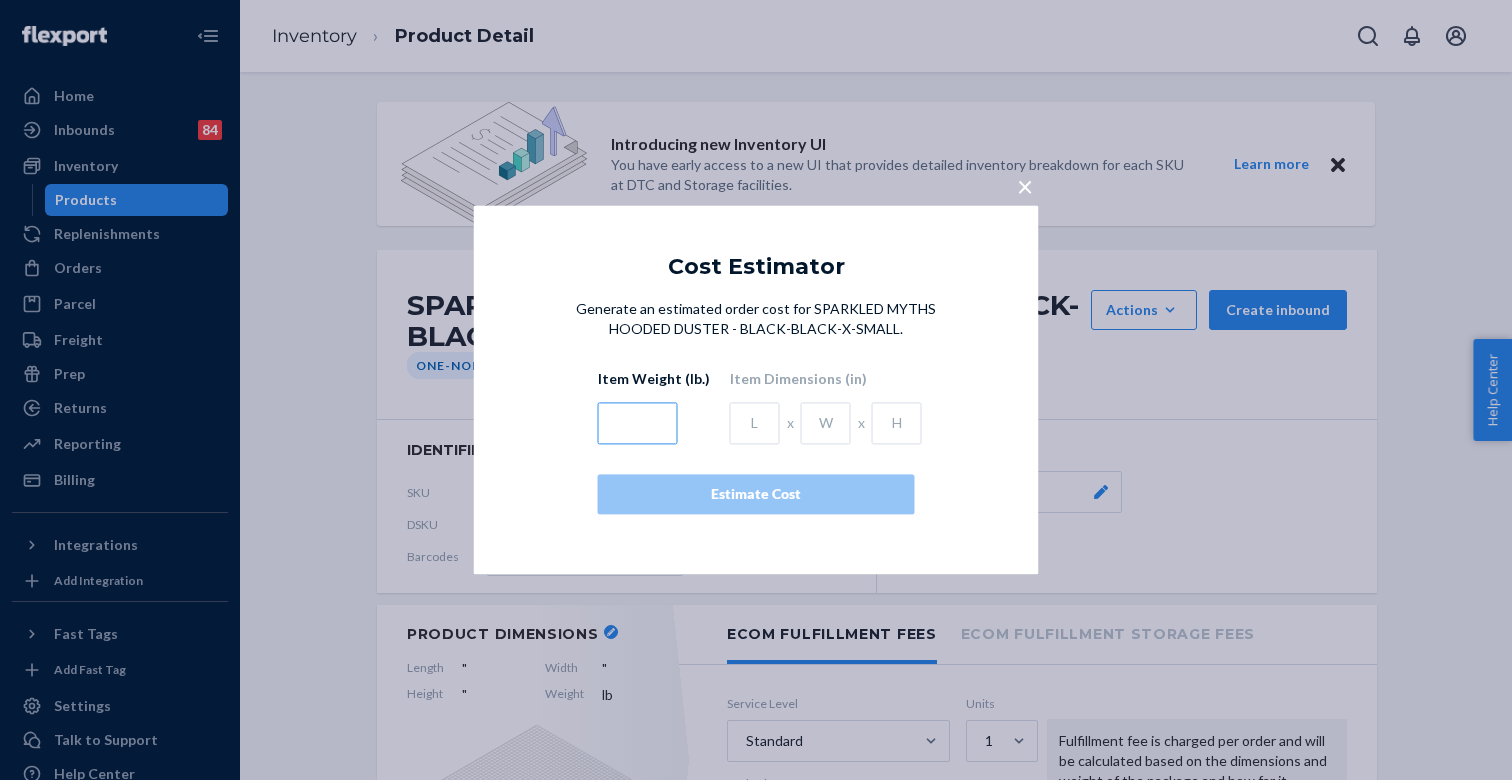 click at bounding box center (638, 424) 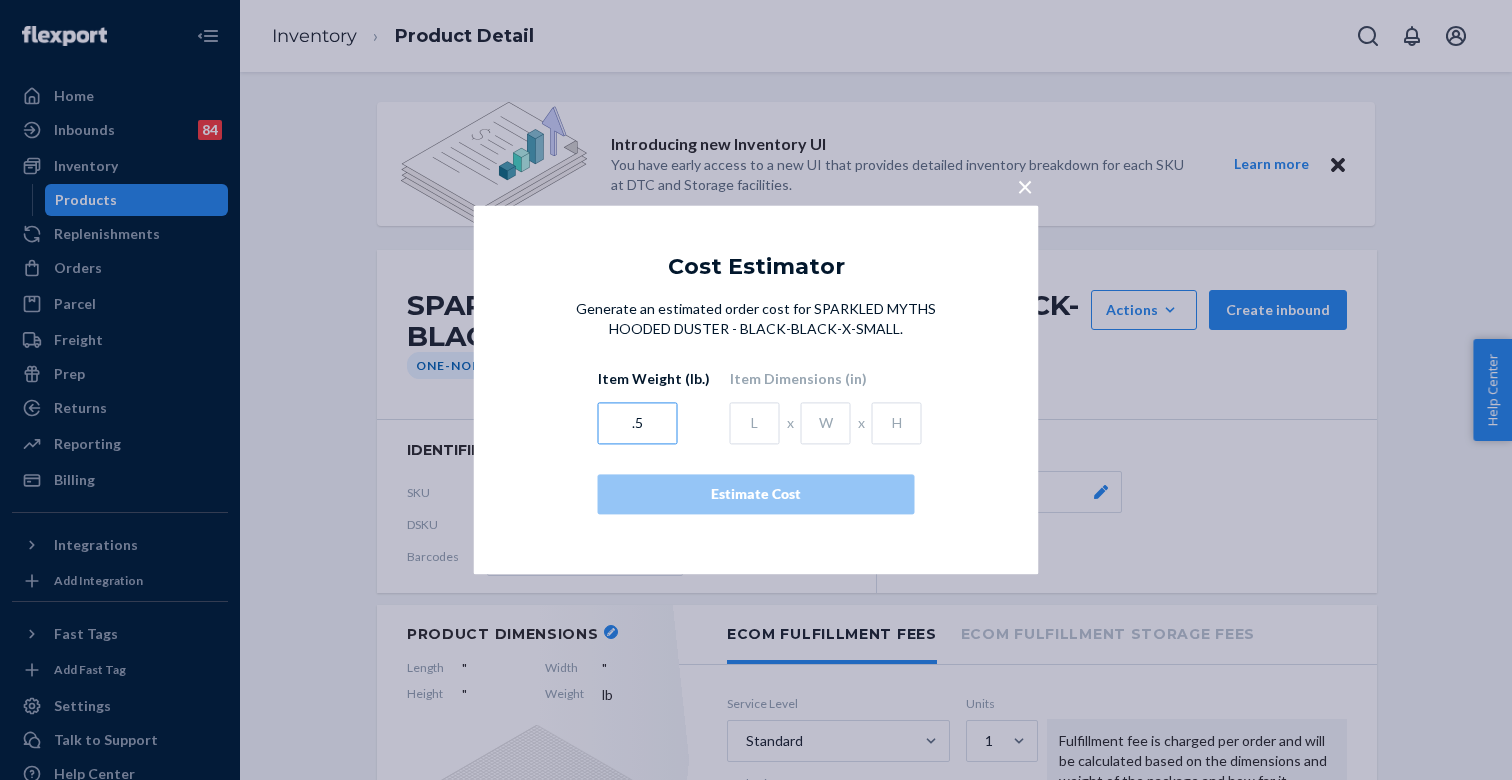 type on ".5" 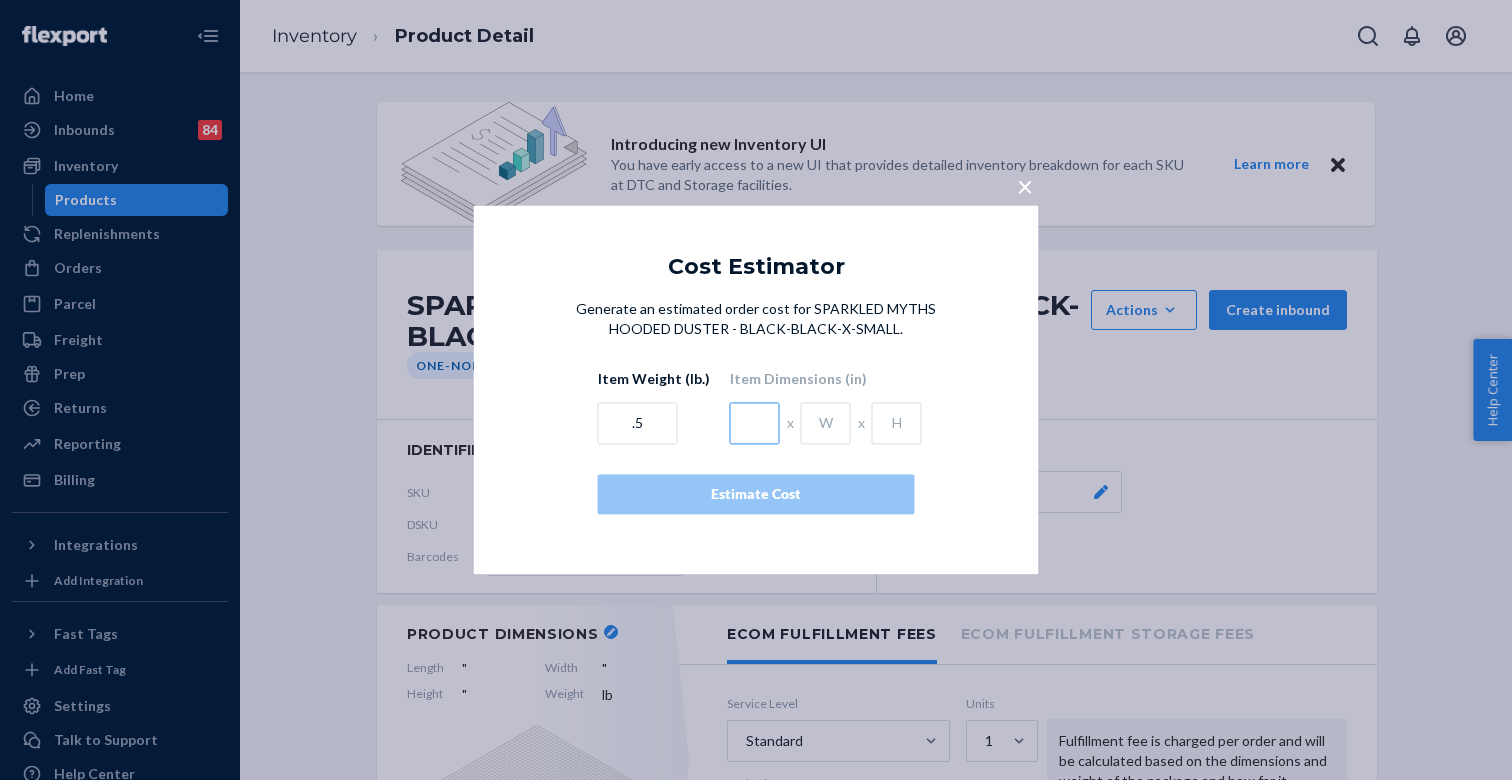click at bounding box center (755, 424) 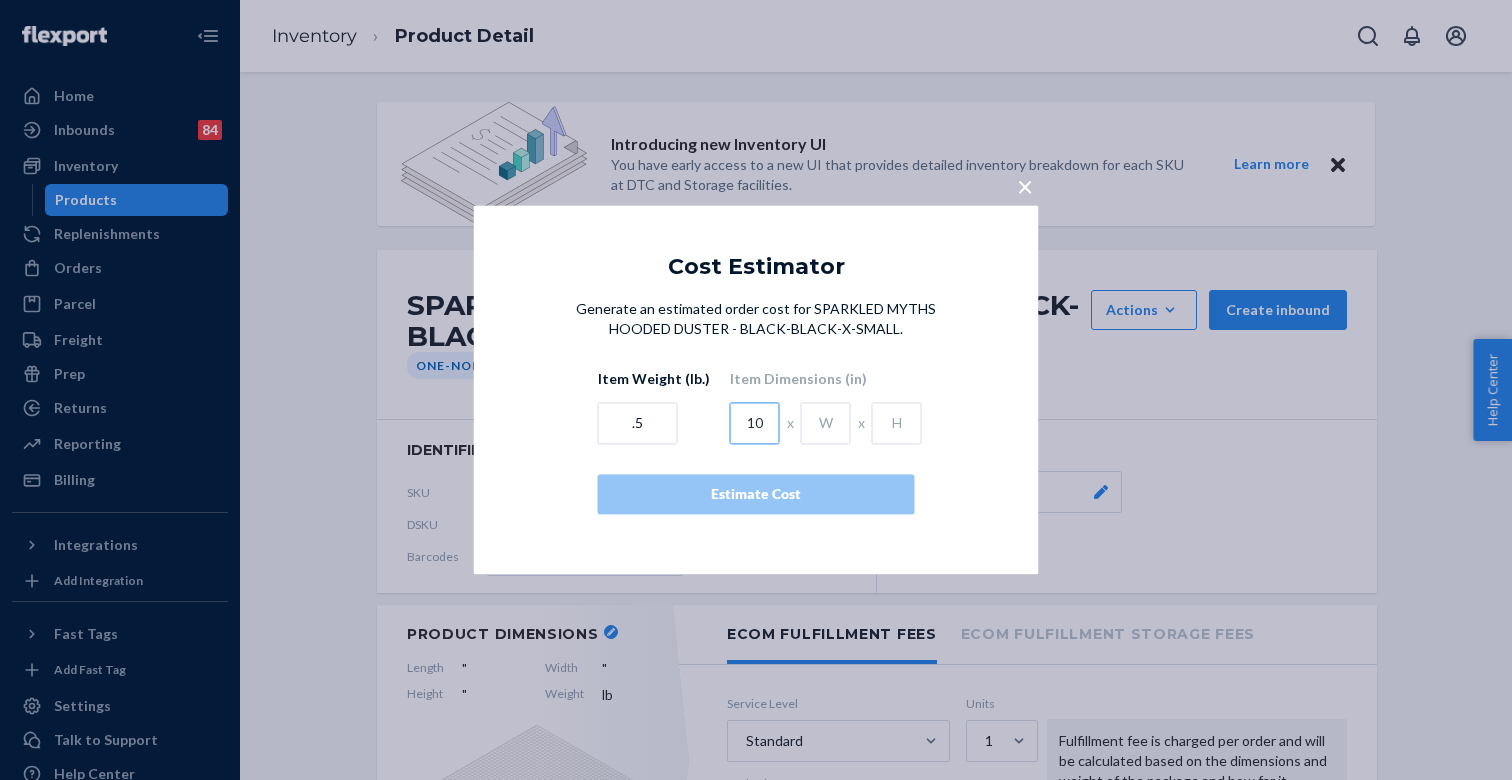 type on "10" 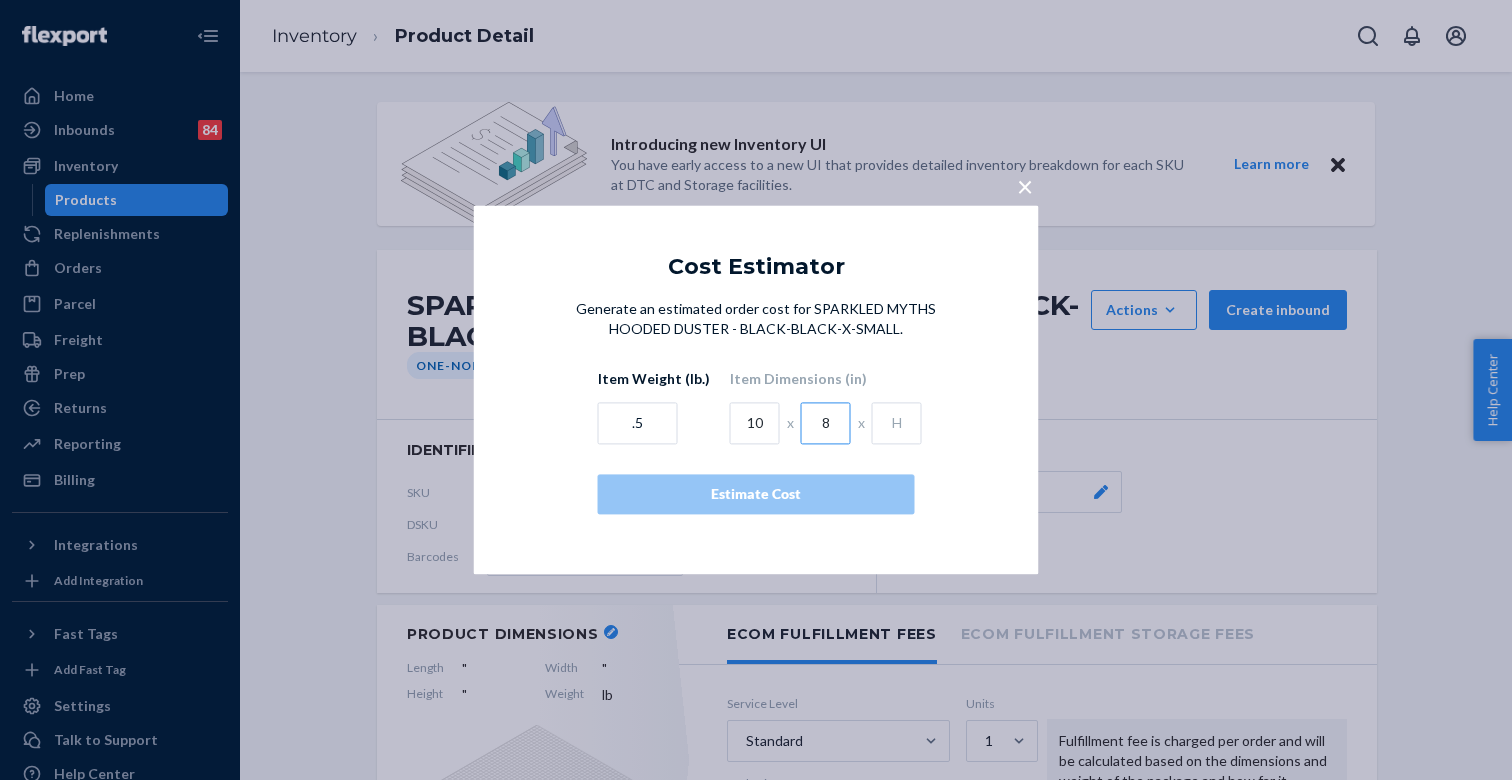 type on "8" 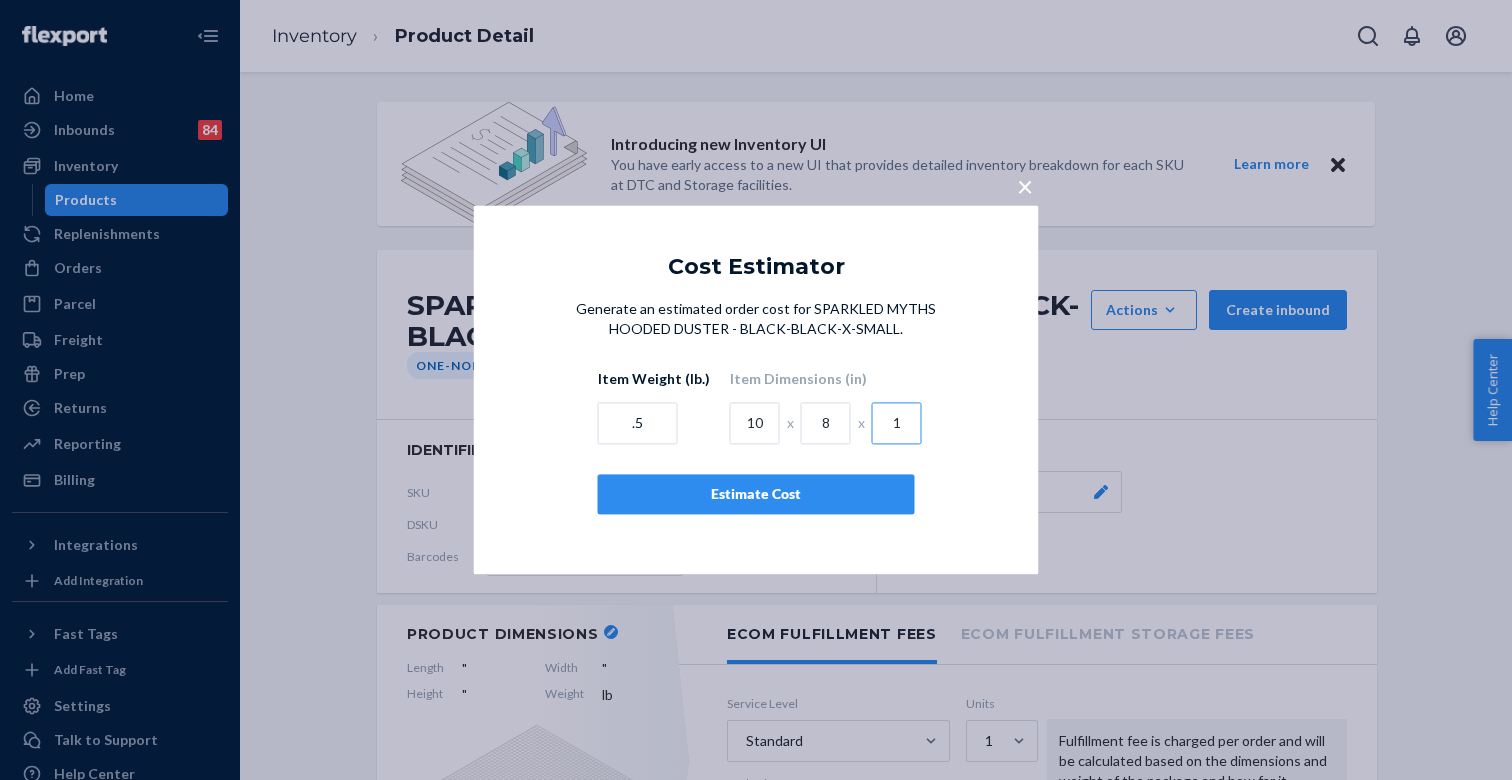 type on "1" 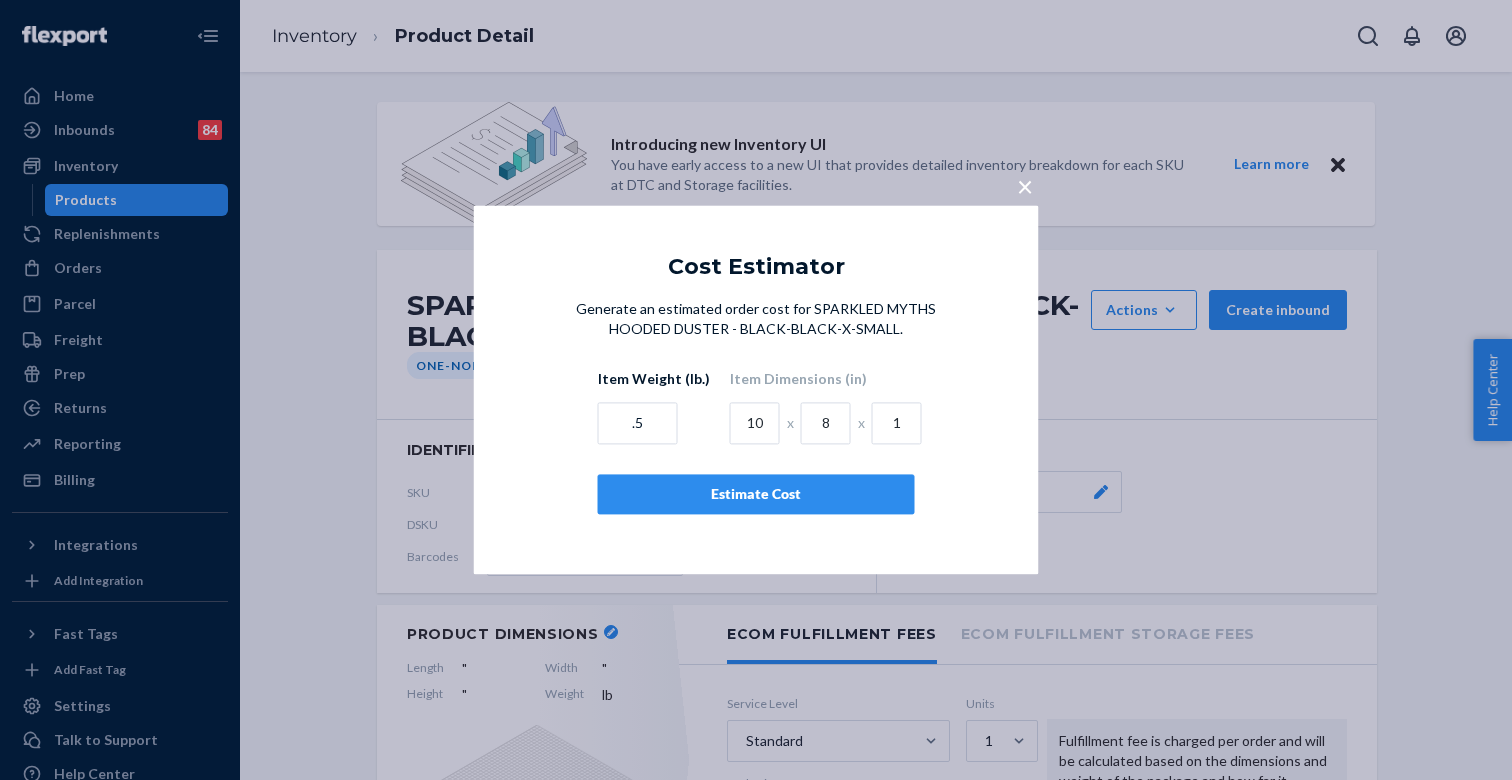 click on "Estimate Cost" at bounding box center [756, 495] 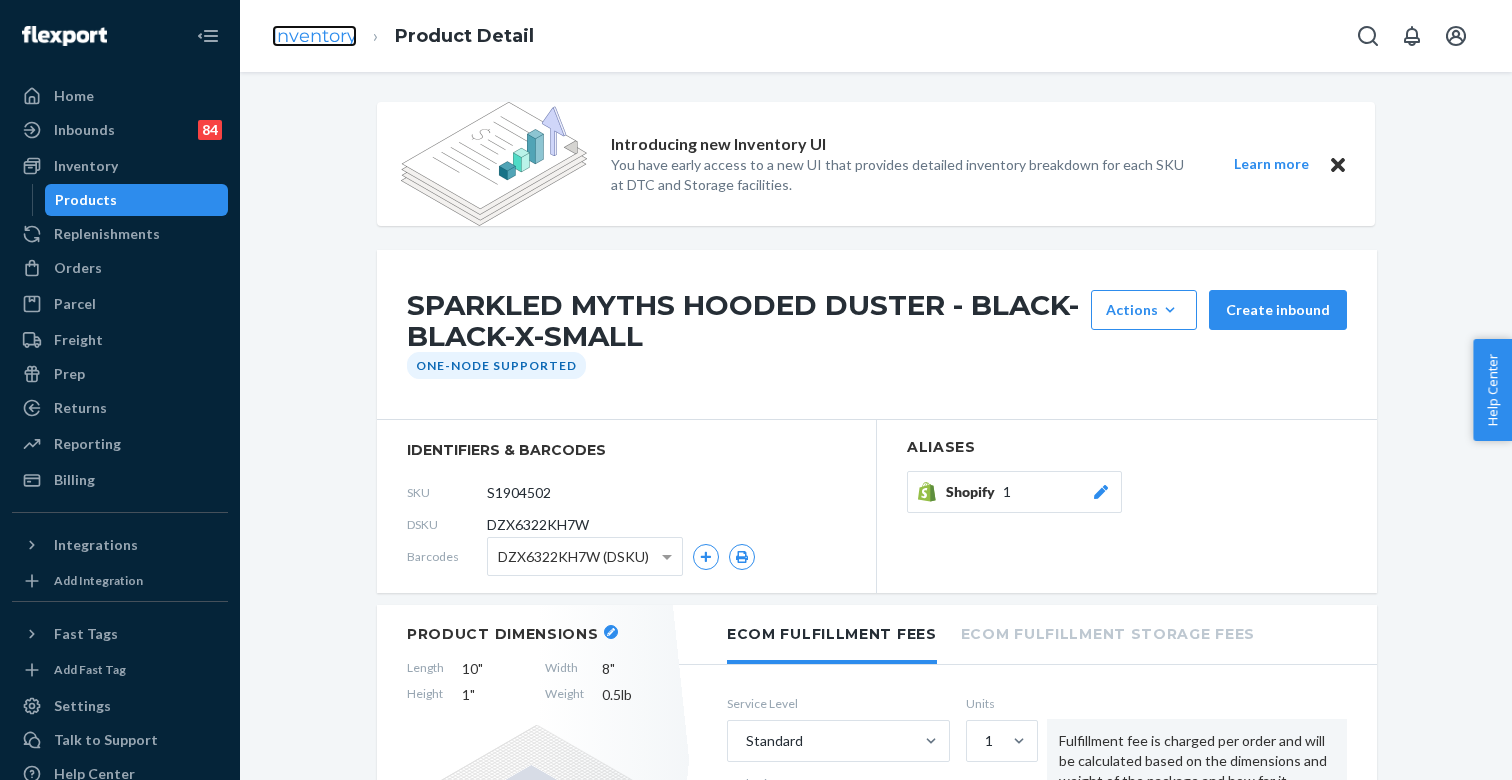 click on "Inventory" at bounding box center [314, 36] 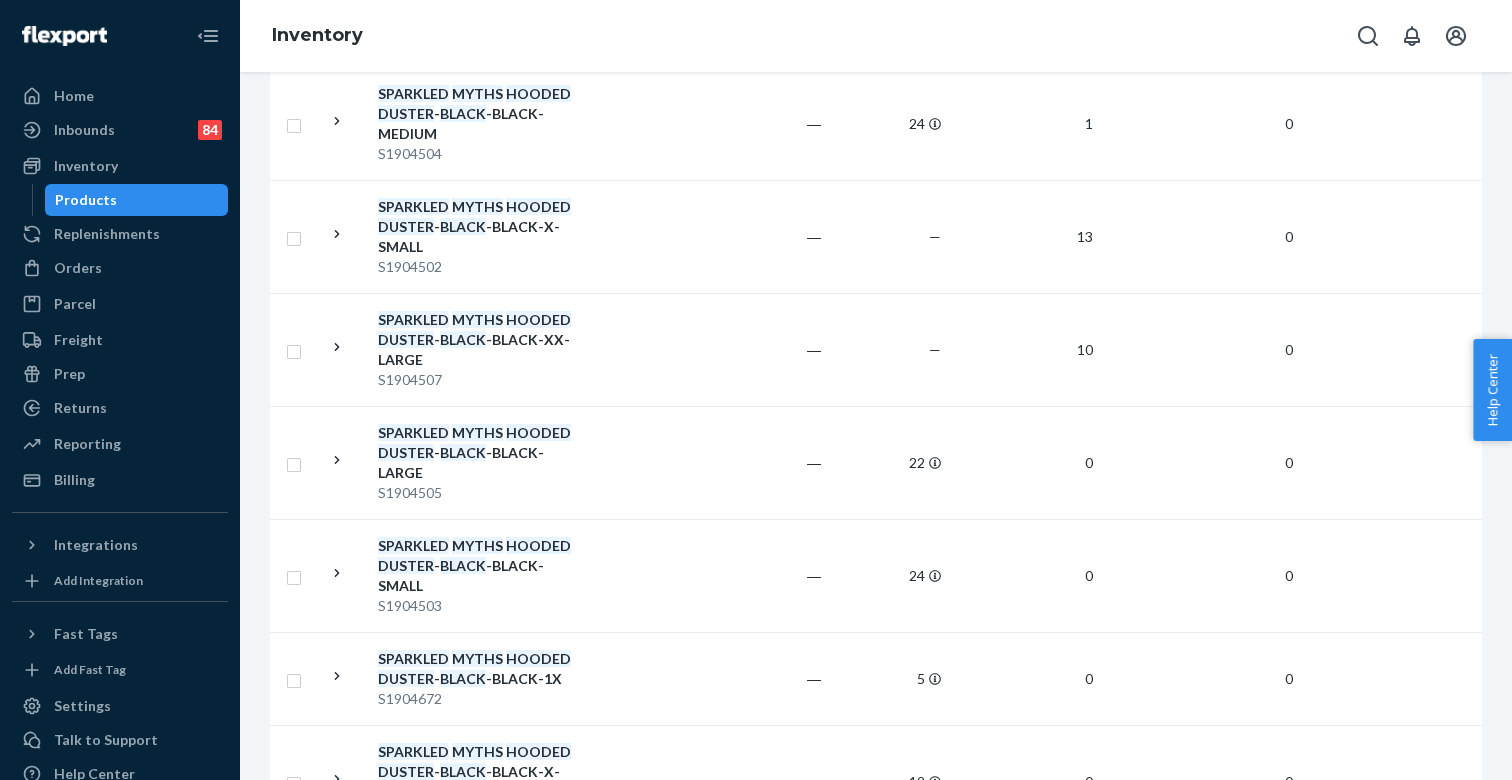 scroll, scrollTop: 582, scrollLeft: 0, axis: vertical 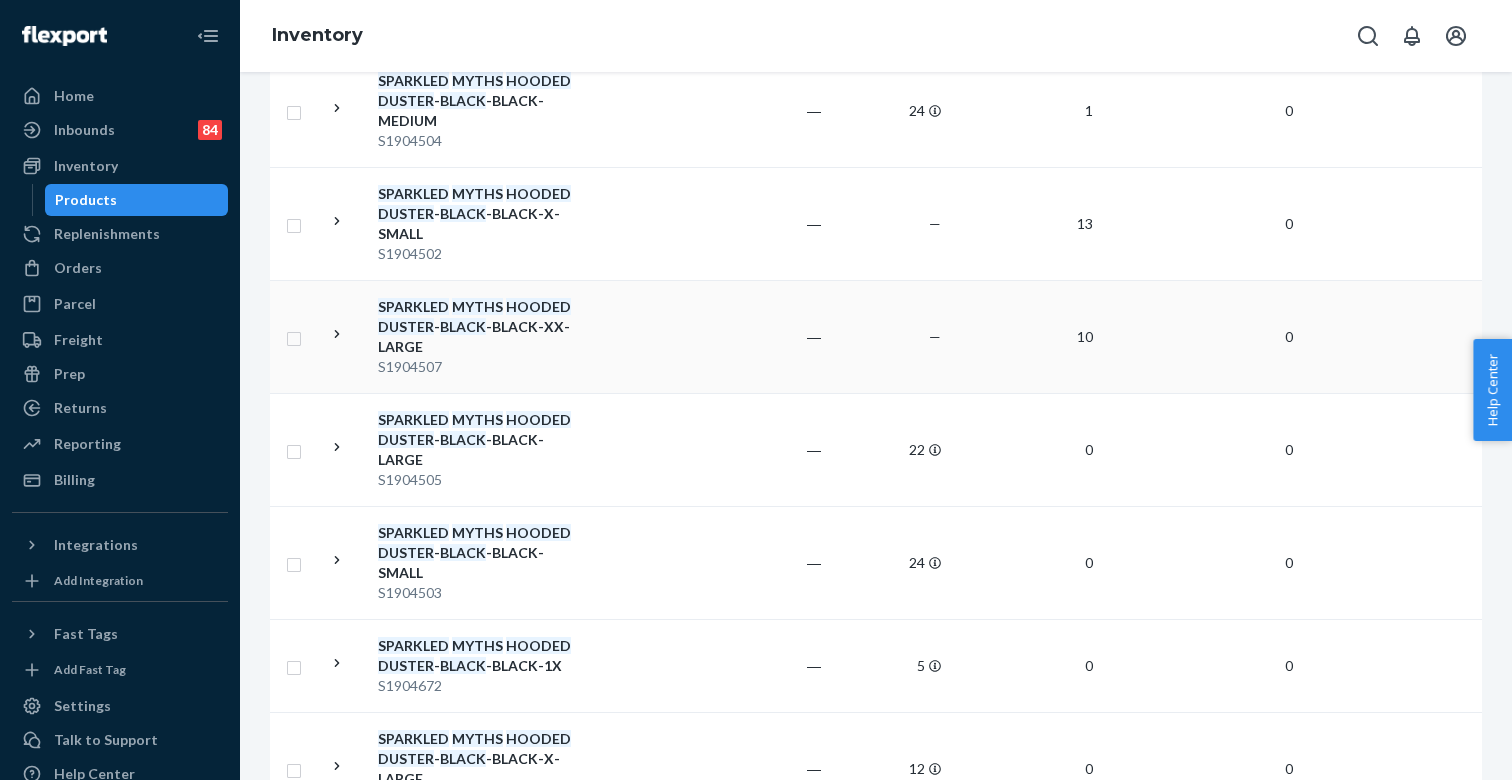 click on "BLACK" at bounding box center (463, 326) 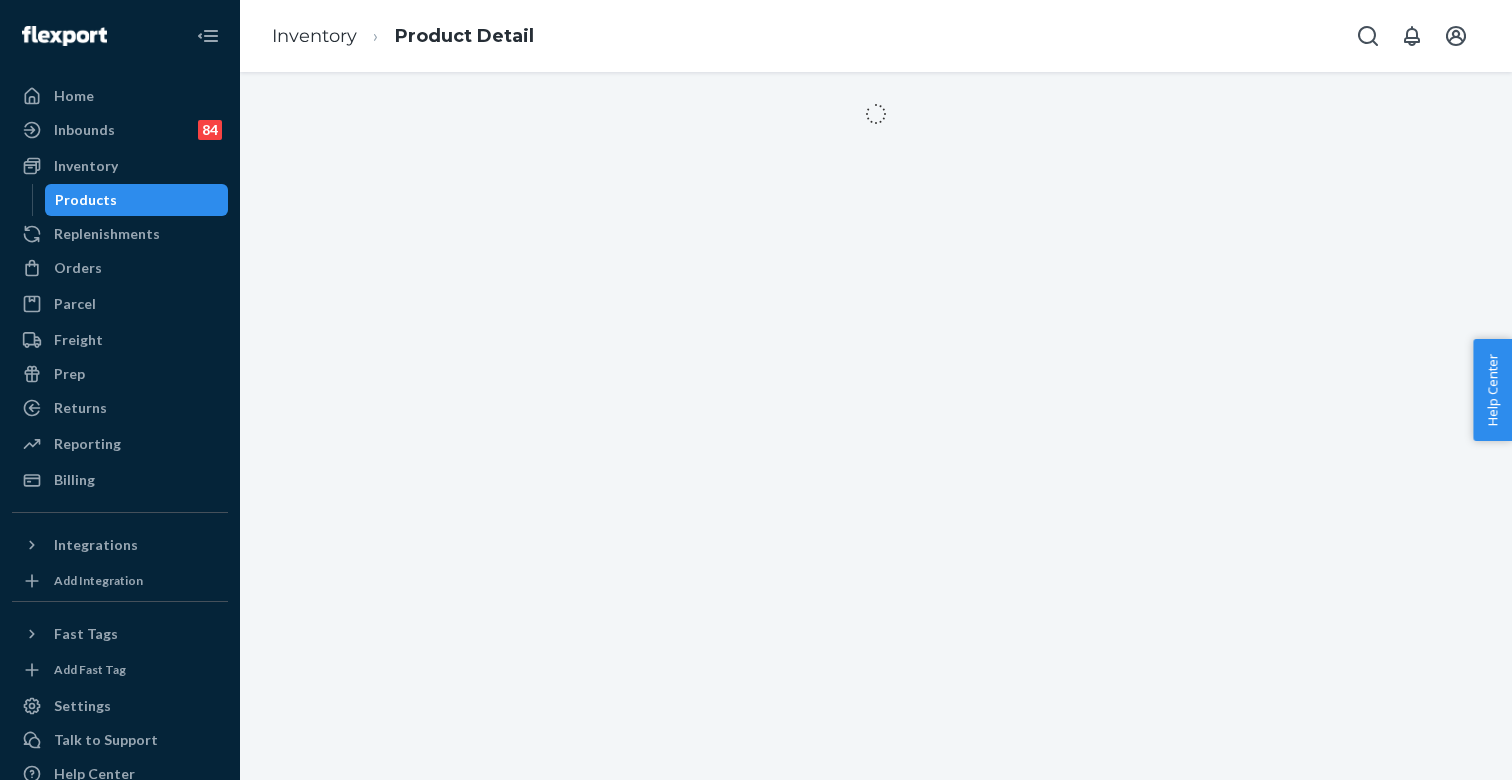 scroll, scrollTop: 0, scrollLeft: 0, axis: both 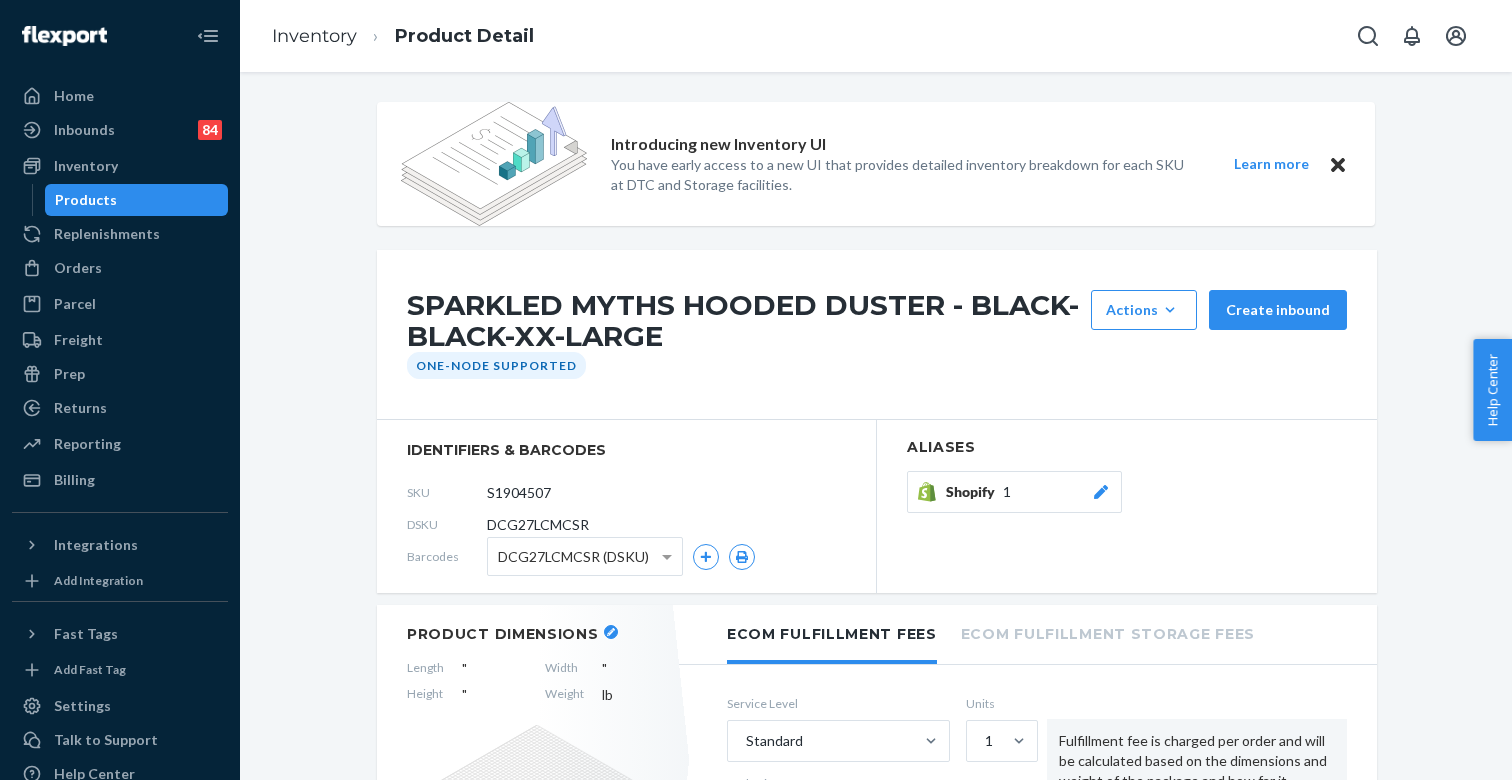 click 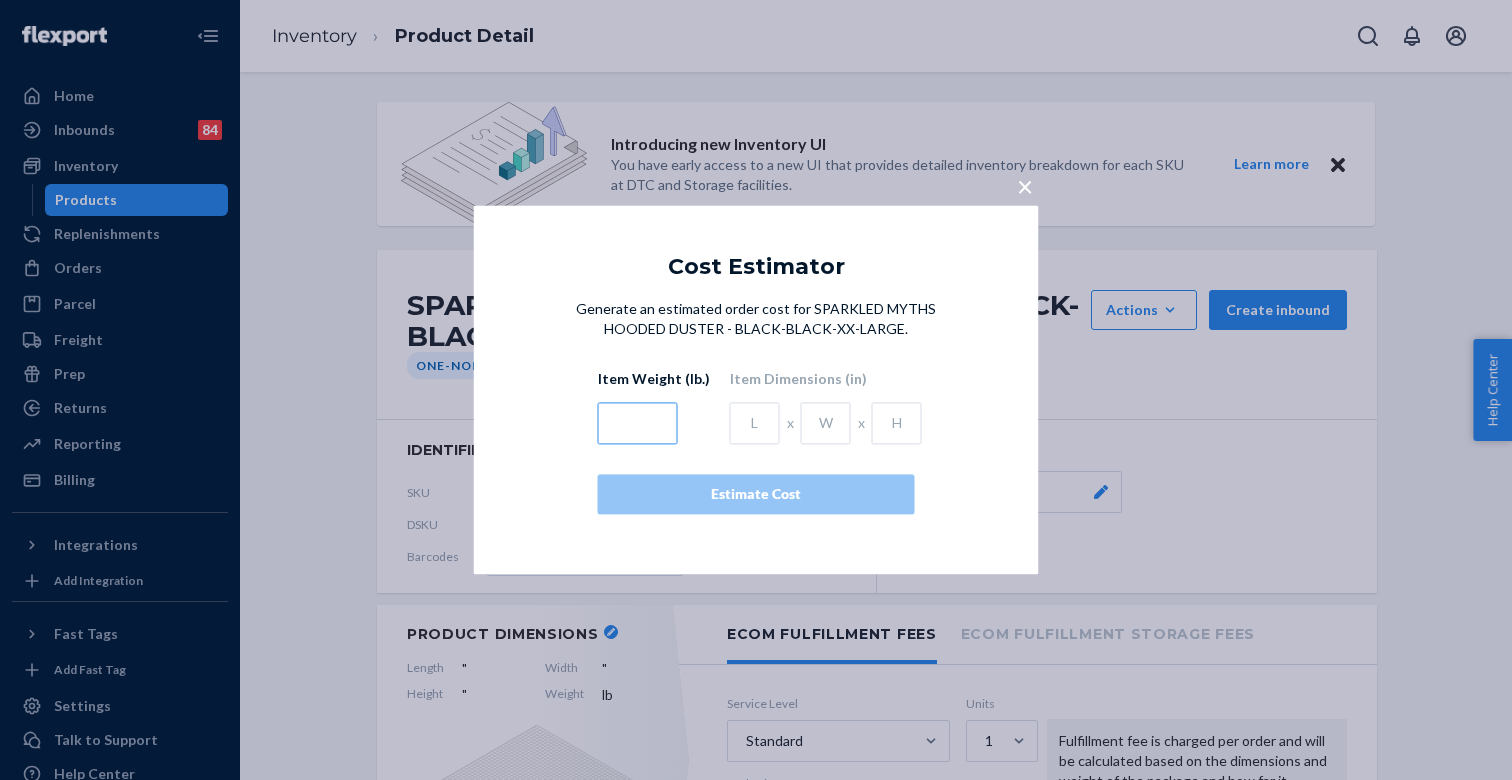 click at bounding box center (638, 424) 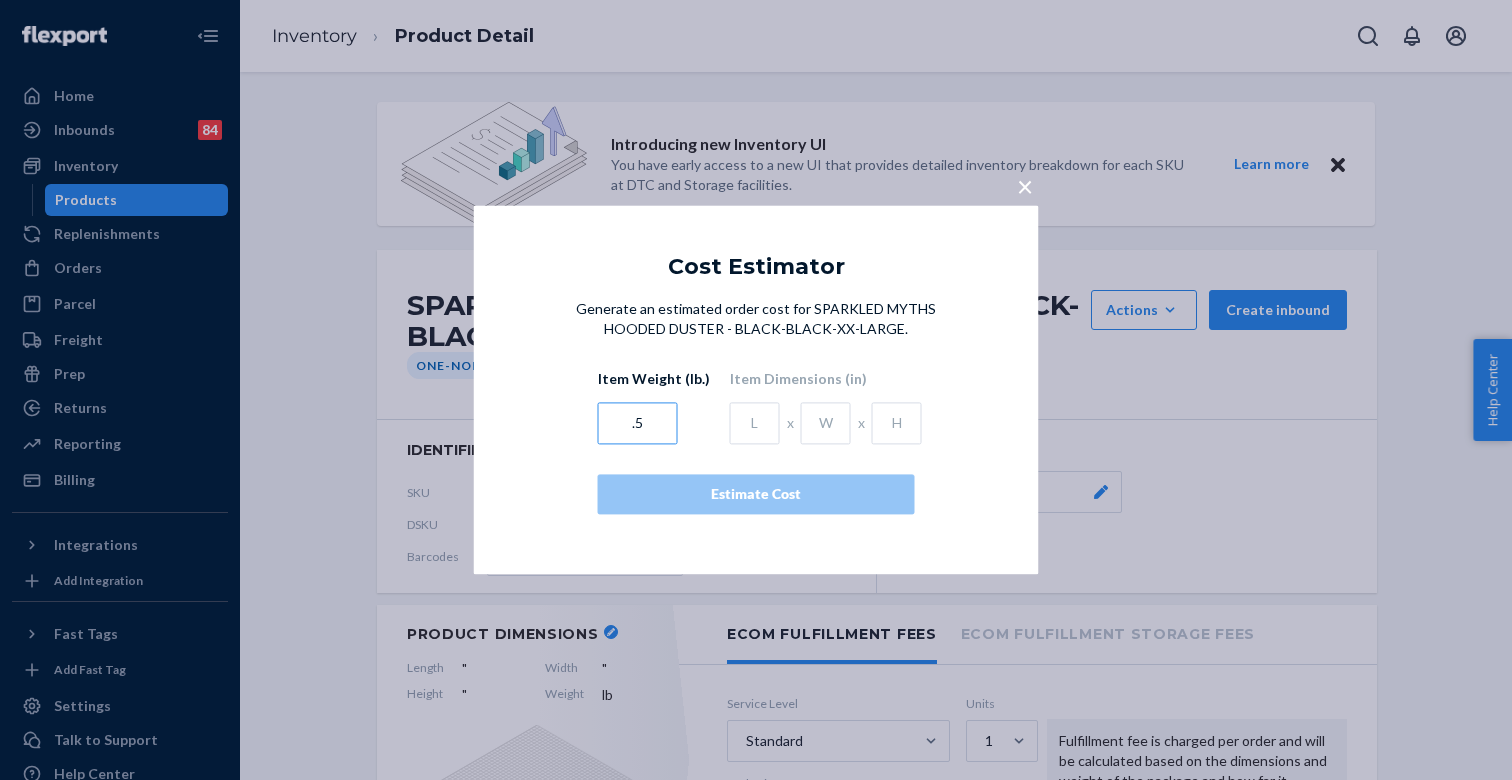 type on ".5" 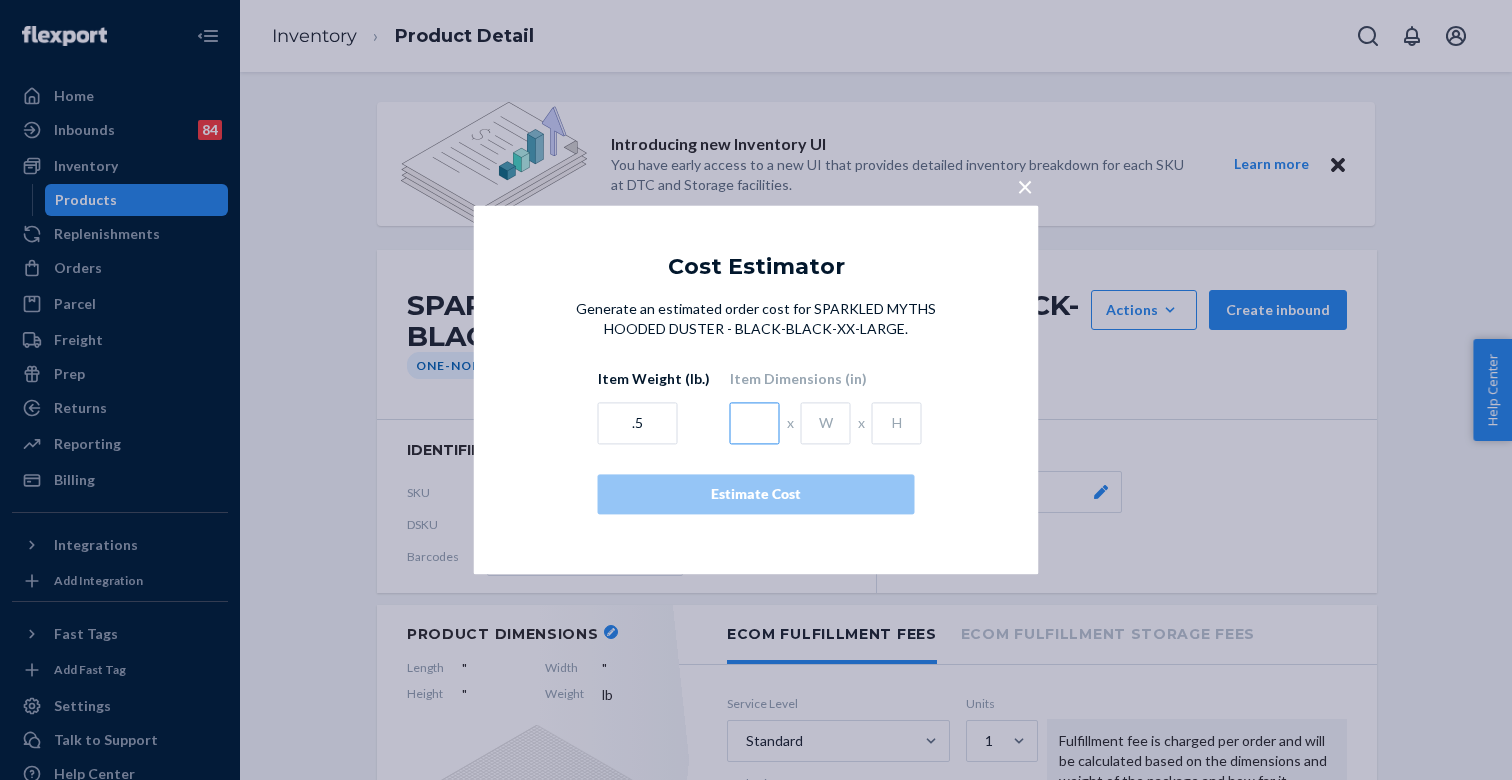 click at bounding box center (755, 424) 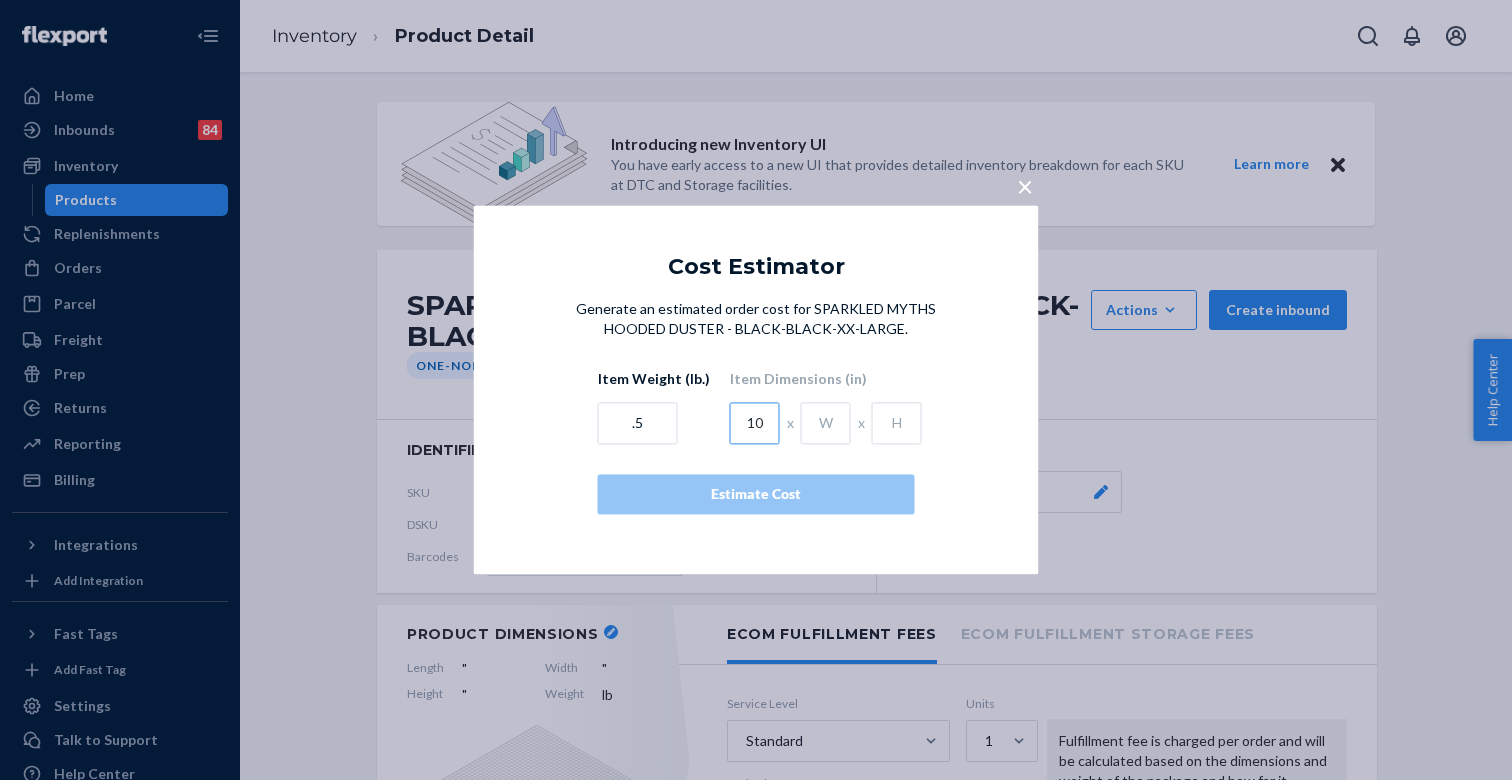 type on "10" 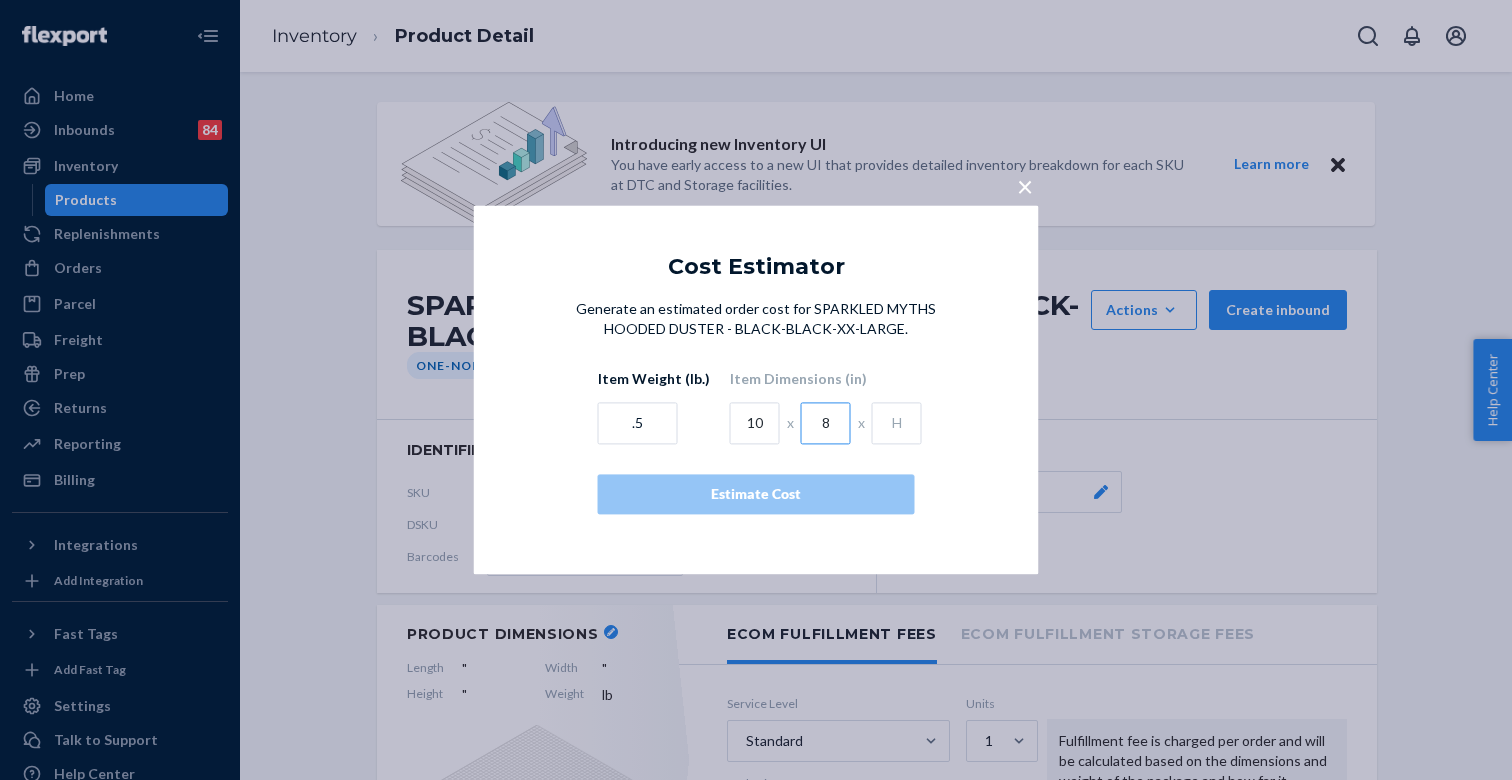 type on "8" 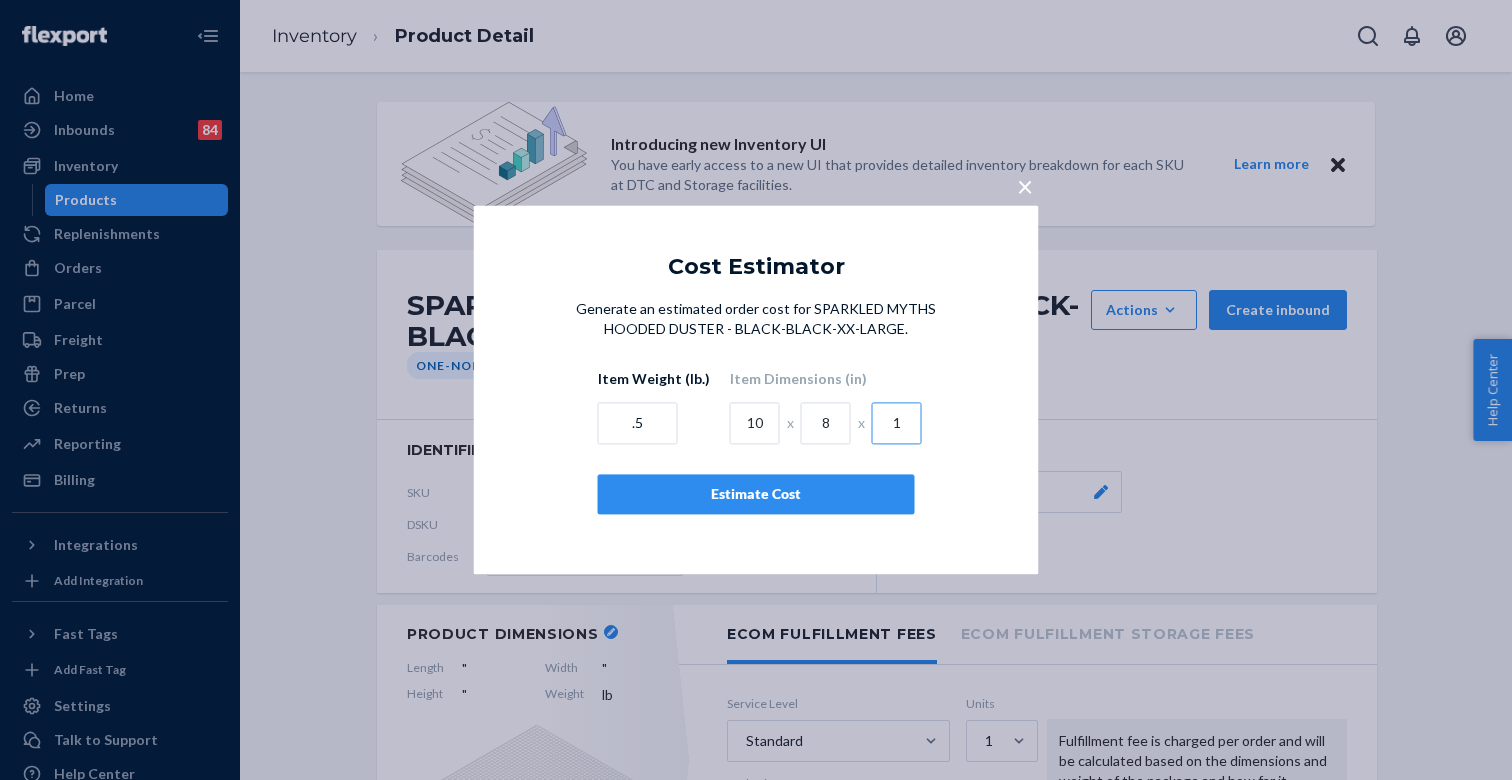 type on "1" 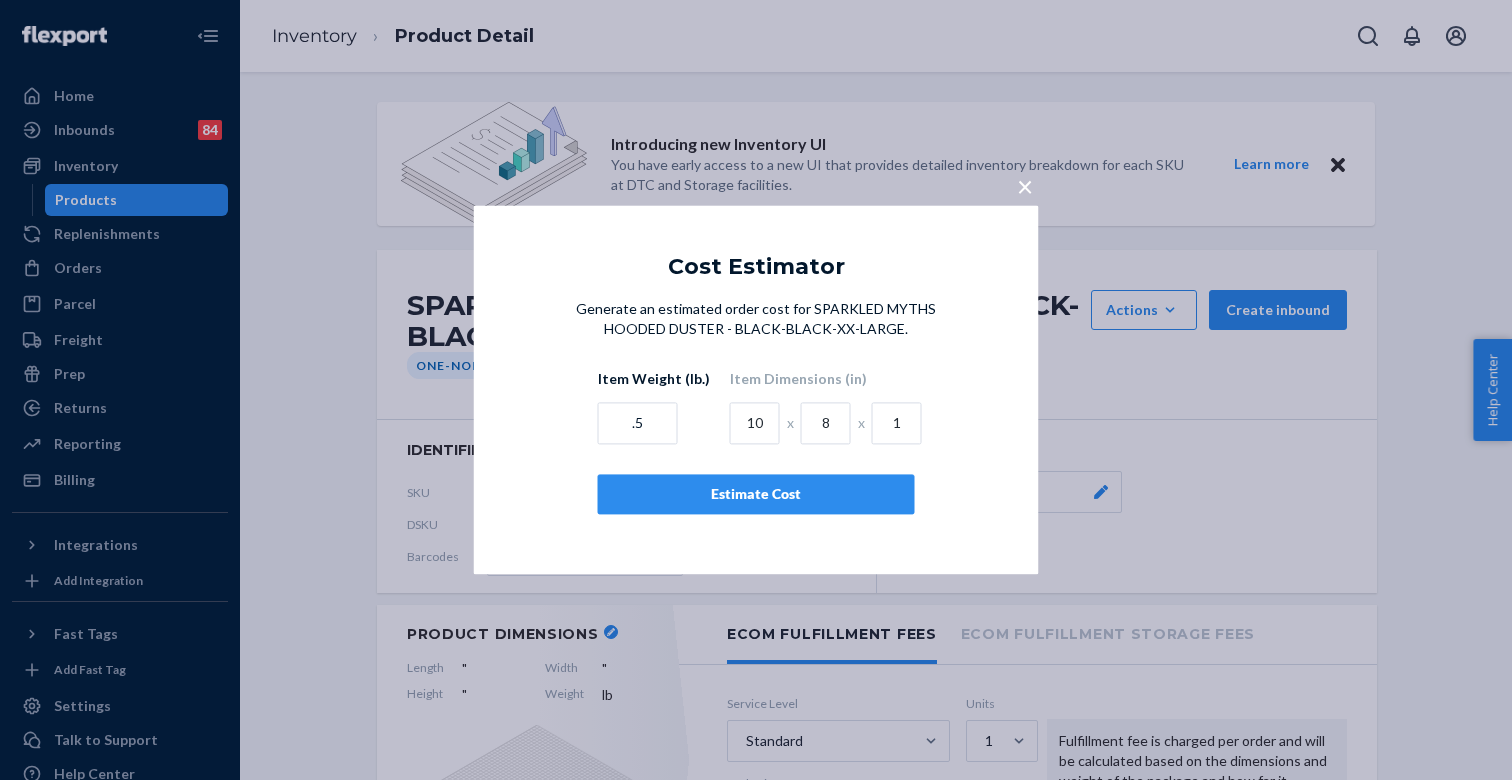 click on "Estimate Cost" at bounding box center [756, 495] 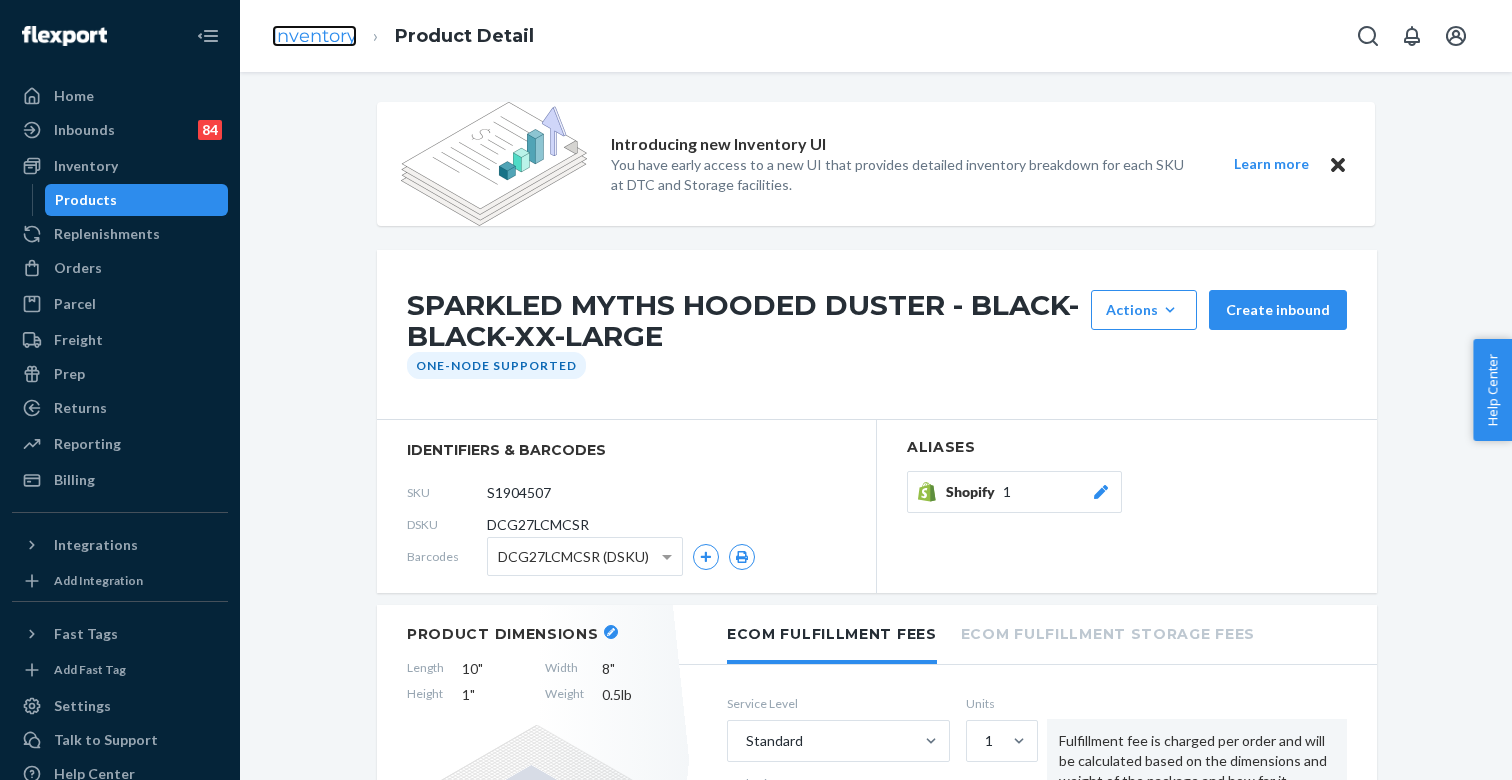 click on "Inventory" at bounding box center (314, 36) 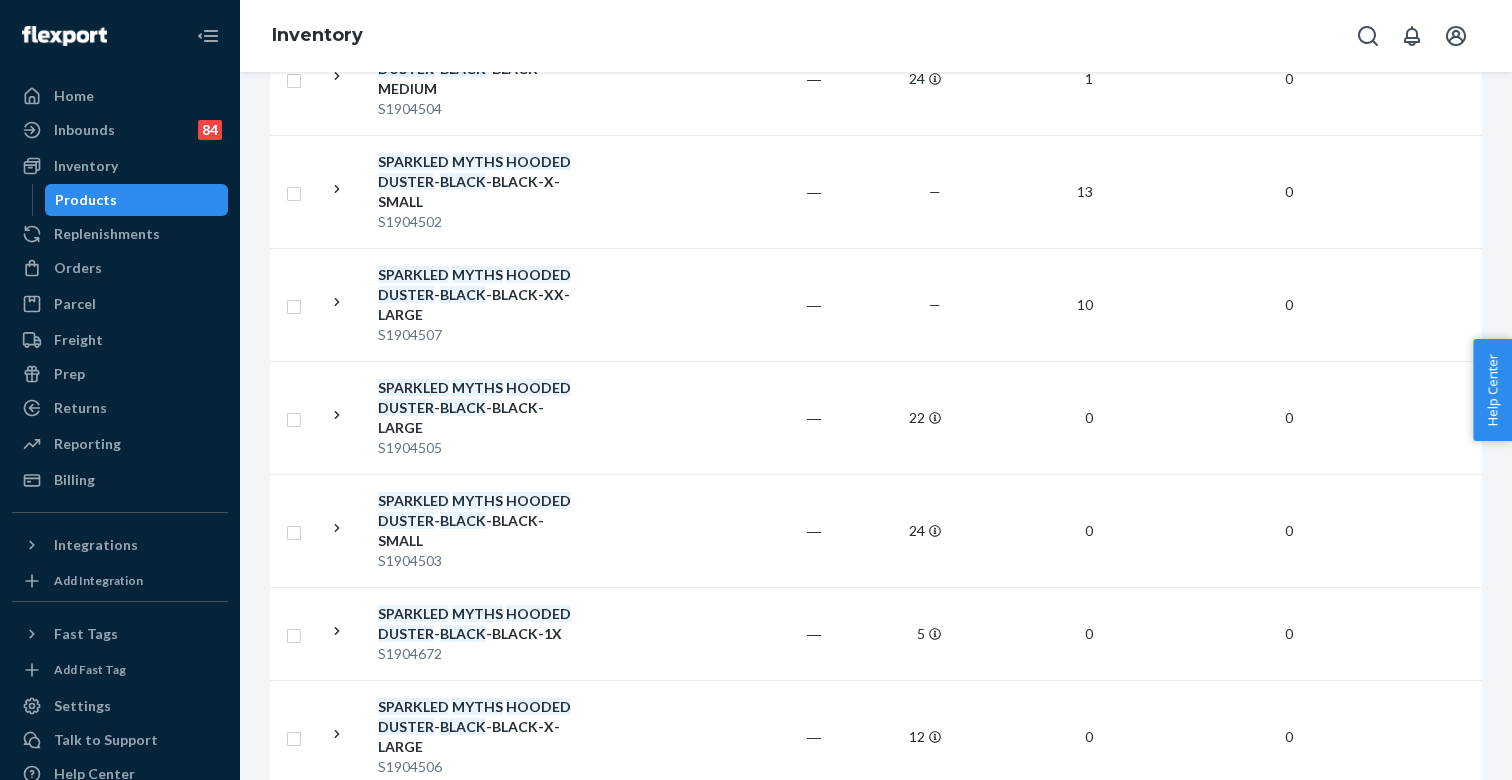 scroll, scrollTop: 615, scrollLeft: 0, axis: vertical 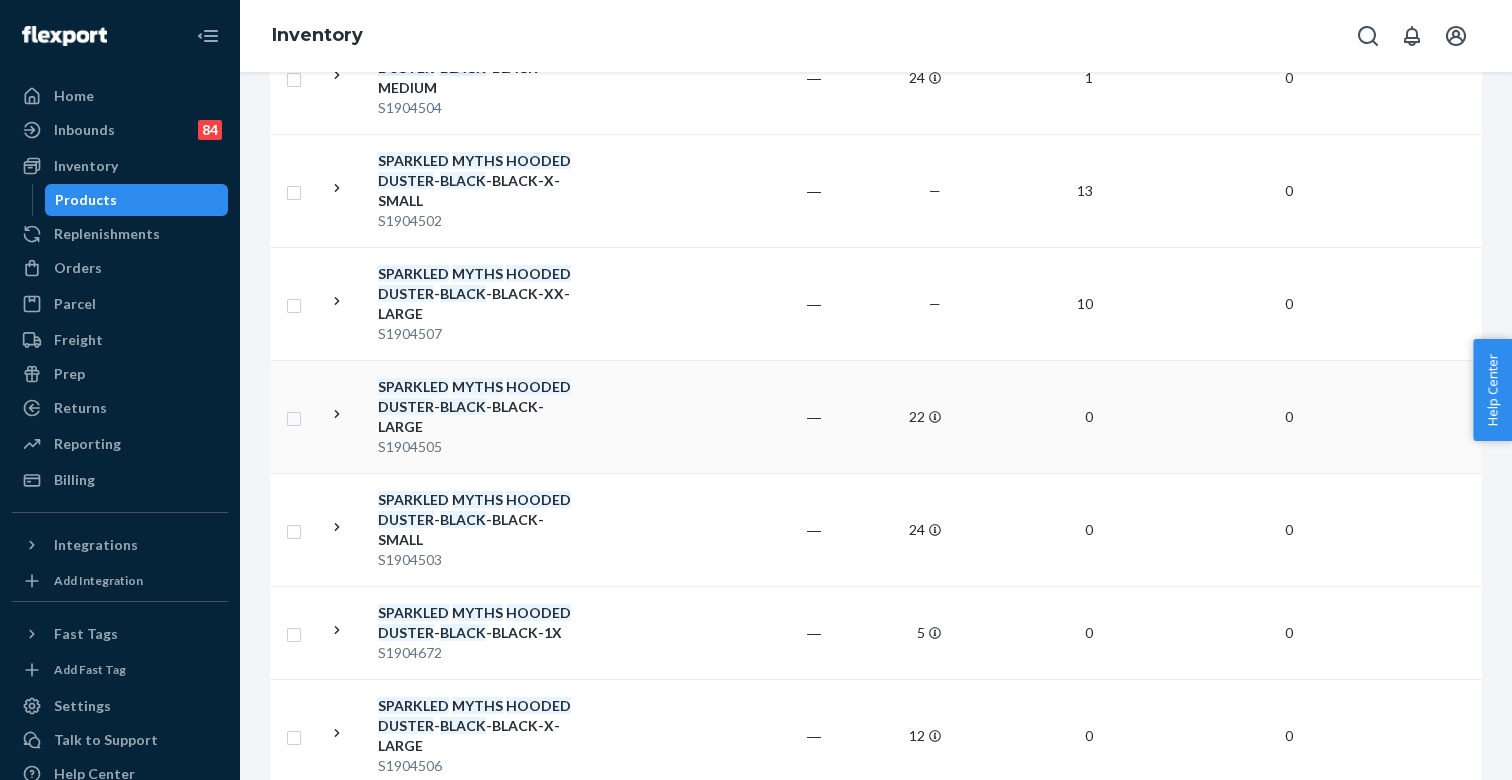 click on "SPARKLED   MYTHS   HOODED   DUSTER  -  BLACK -BLACK-LARGE" at bounding box center (482, 407) 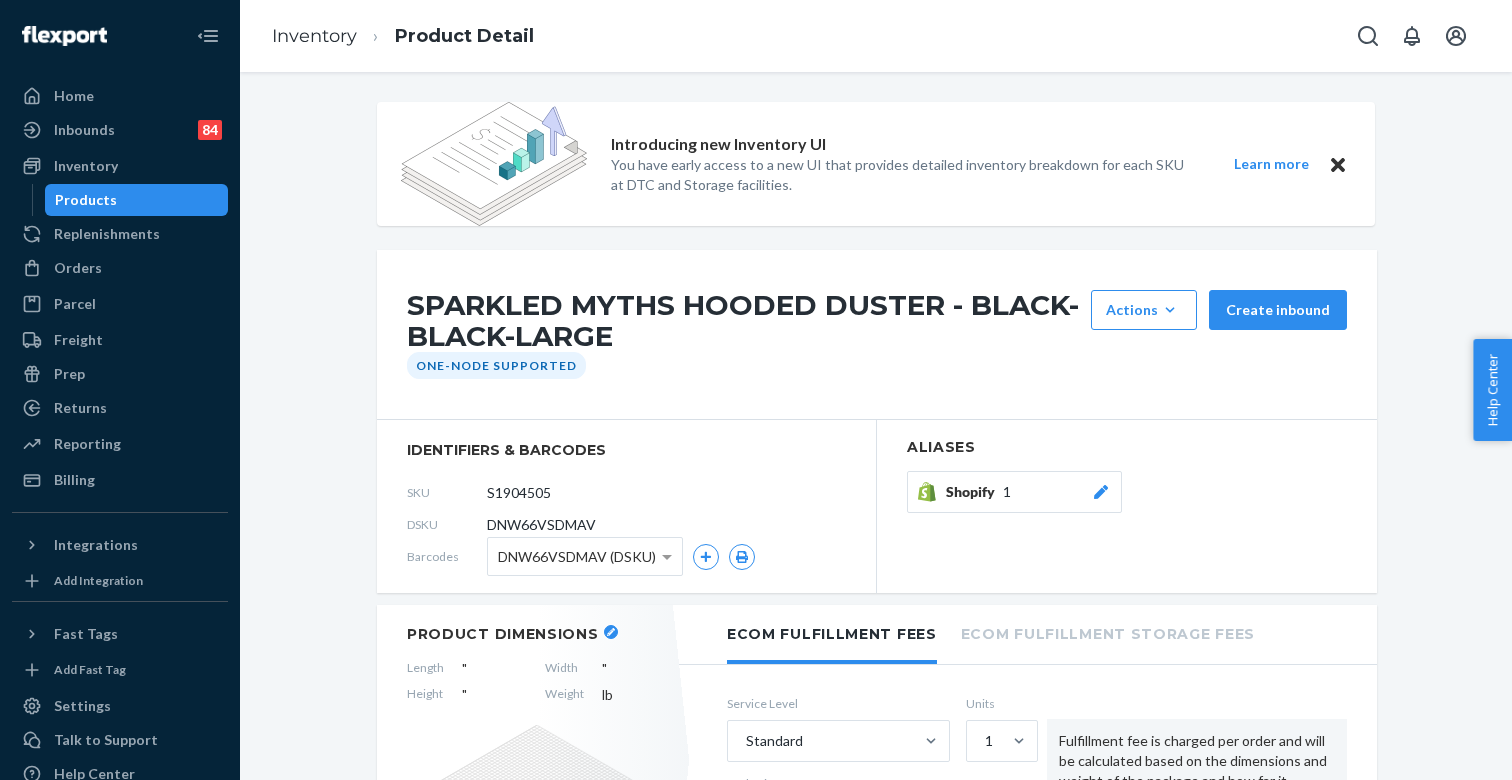 click 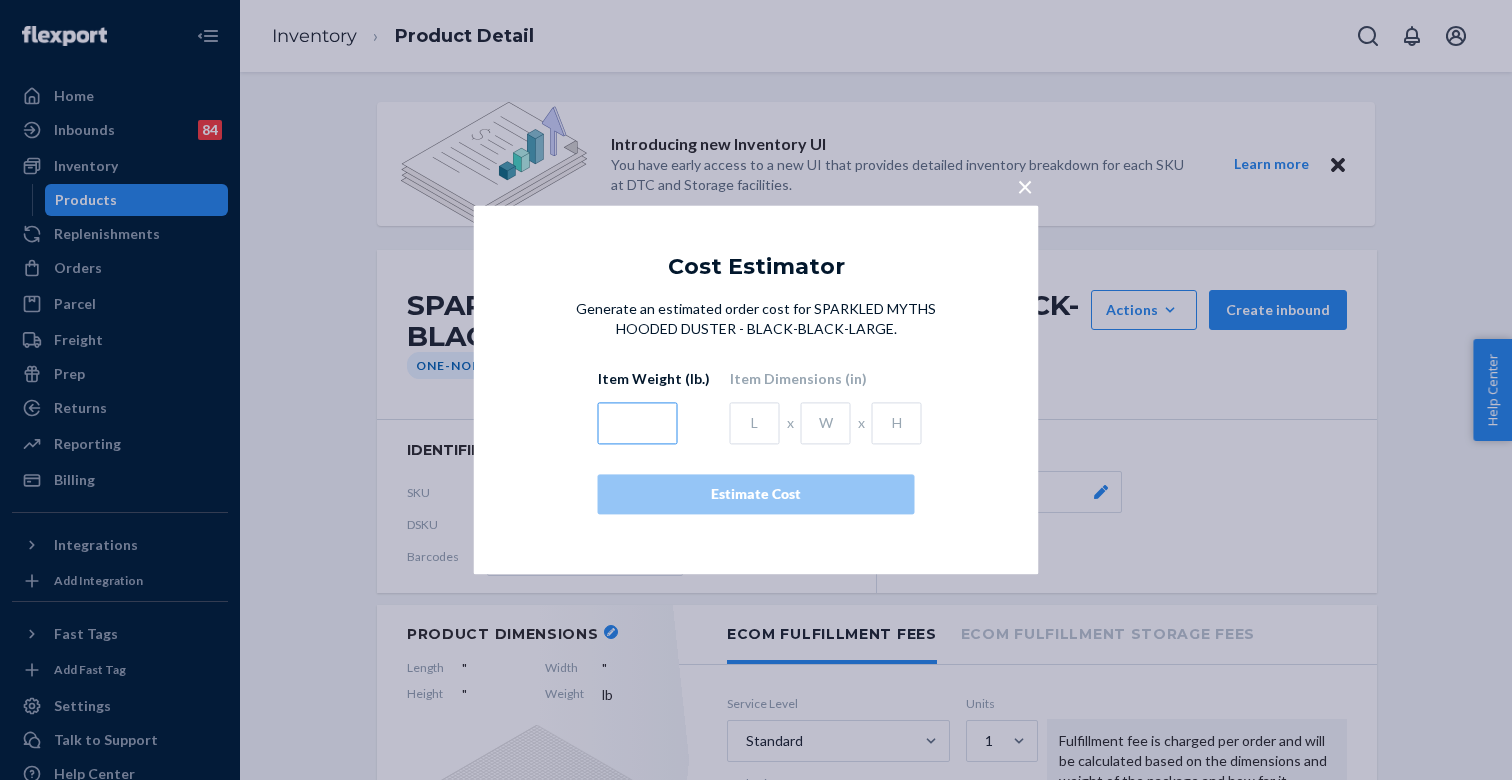 click at bounding box center (638, 424) 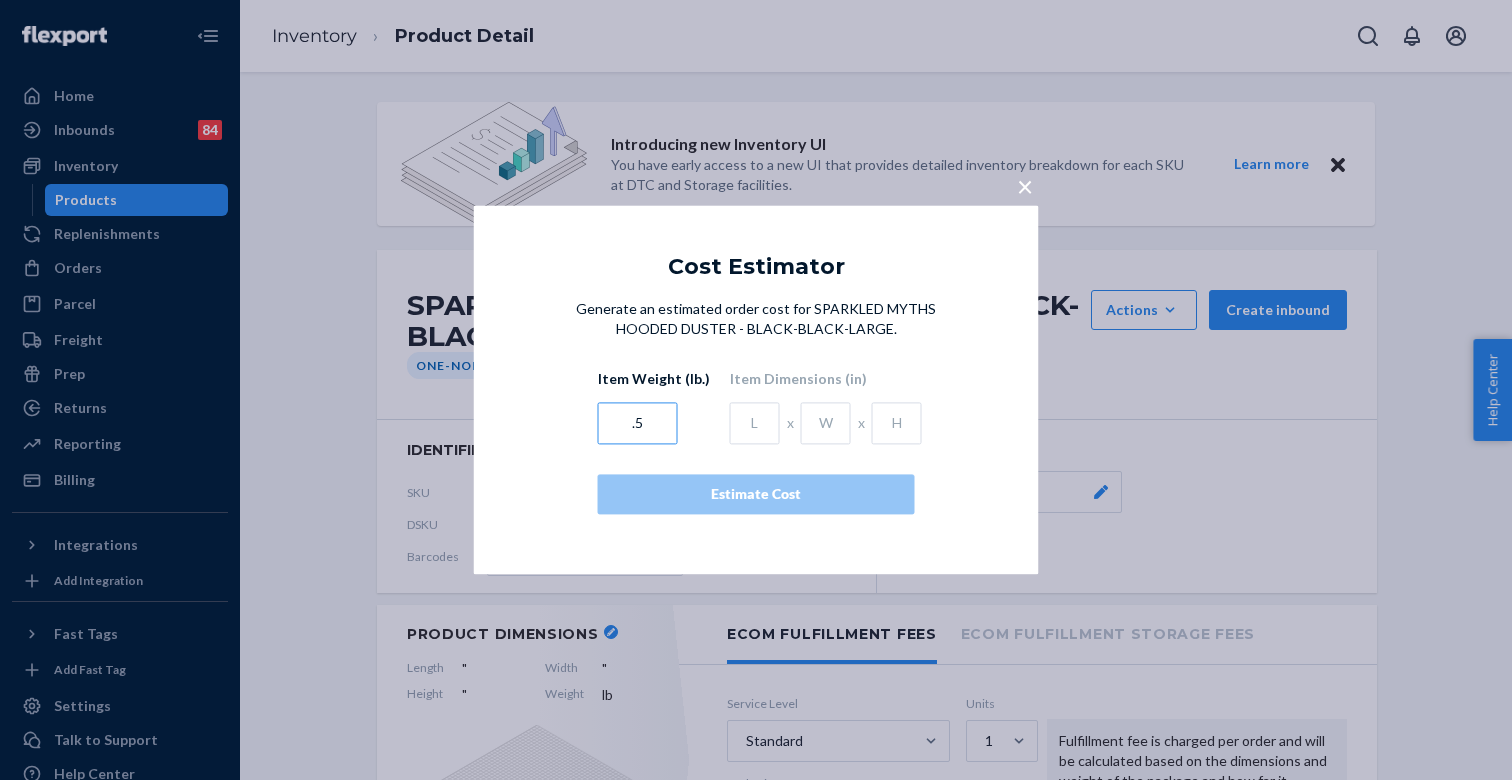 type on ".5" 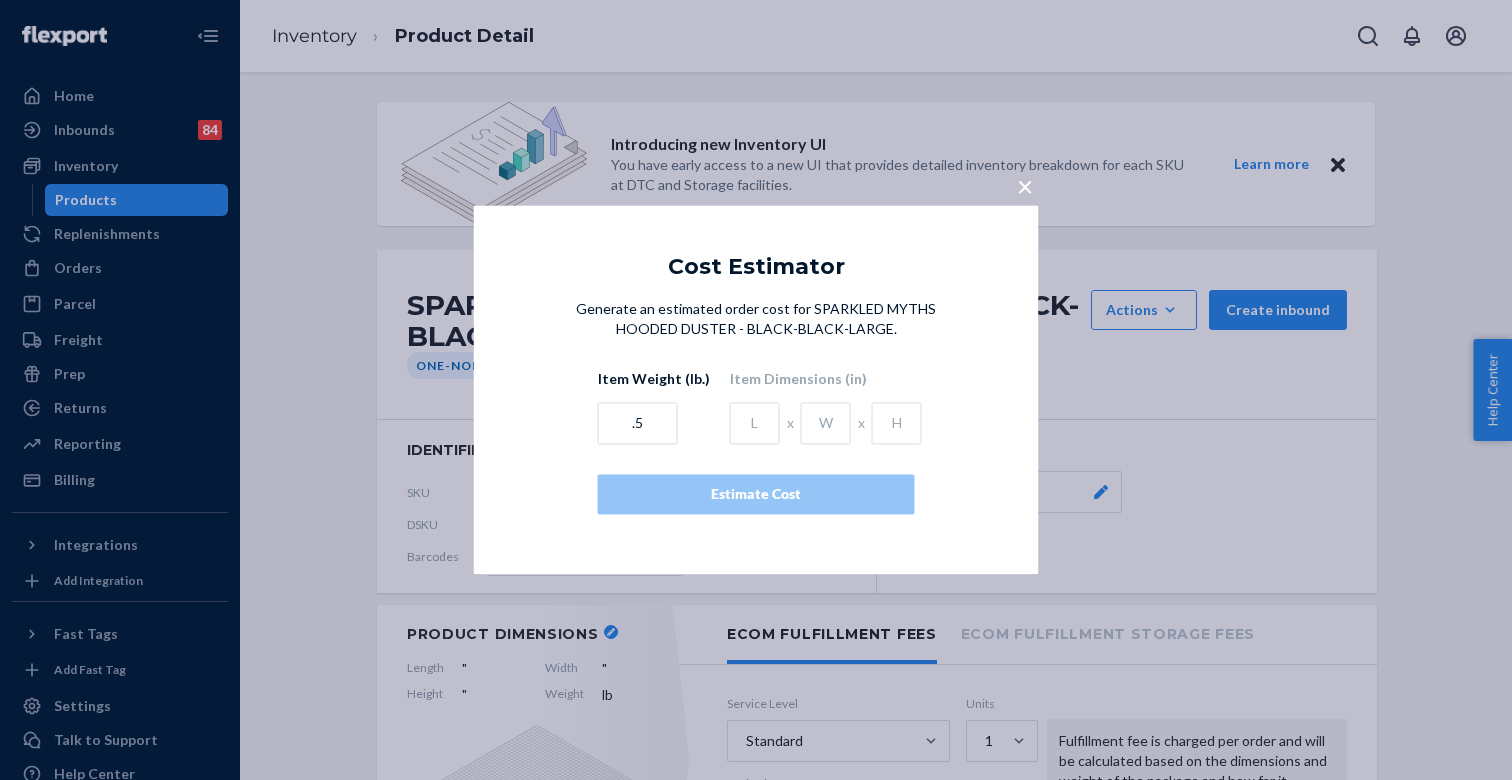 click on "Generate an estimated order cost for SPARKLED MYTHS HOODED DUSTER - BLACK-BLACK-LARGE. Item Weight (lb.) .5 Item Dimensions (in) x x Estimate Cost" at bounding box center (756, 407) 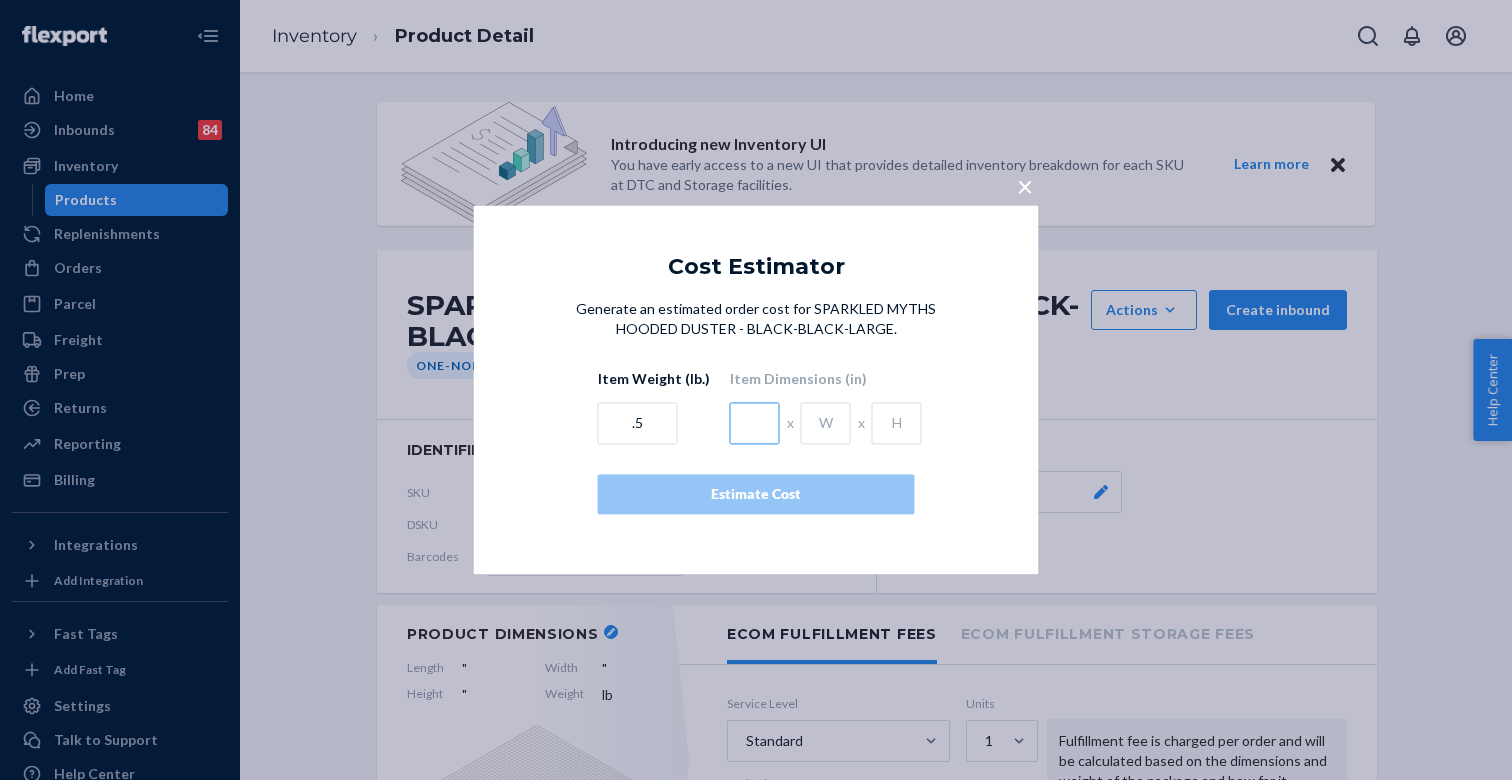 click at bounding box center [755, 424] 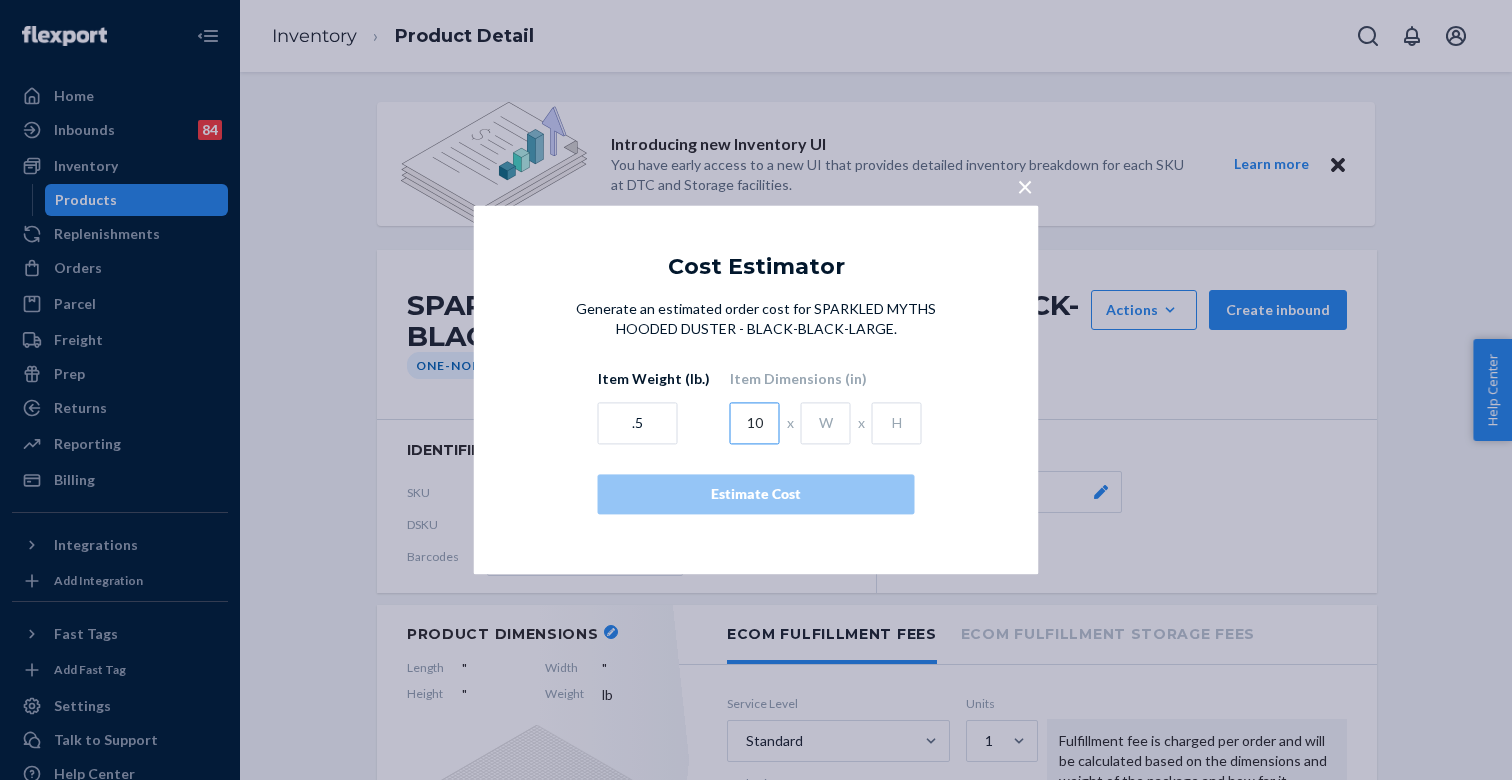 type on "10" 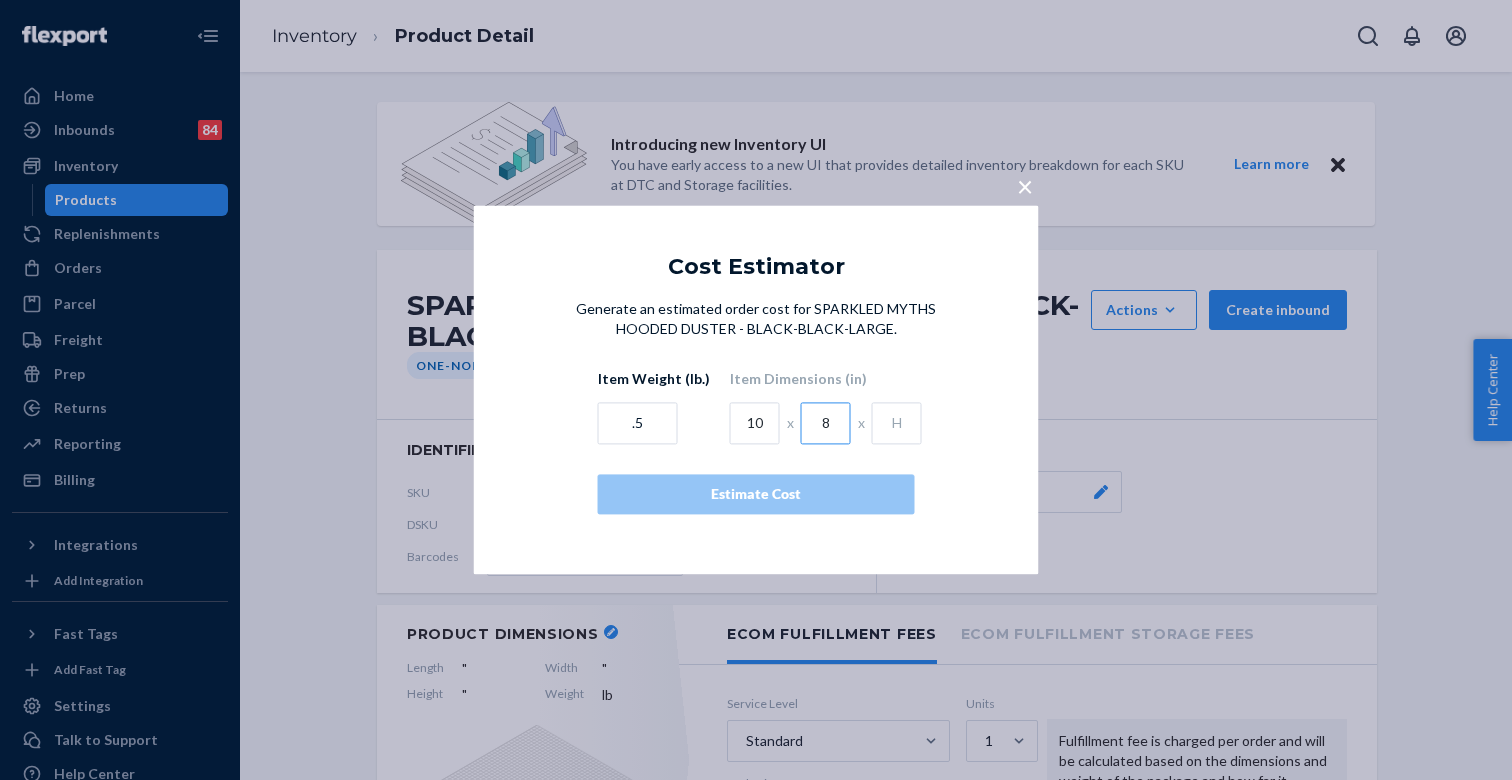 type on "8" 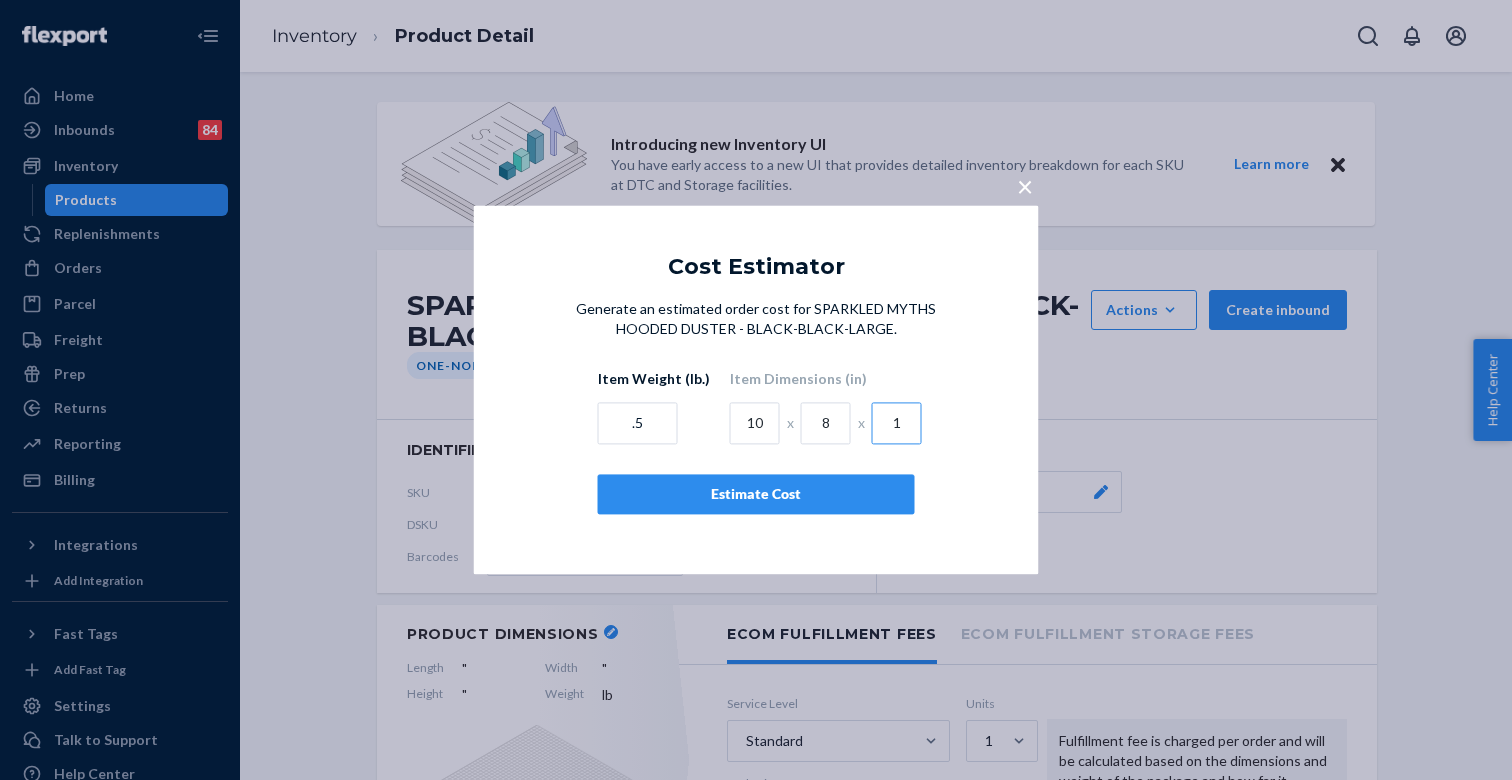 type on "1" 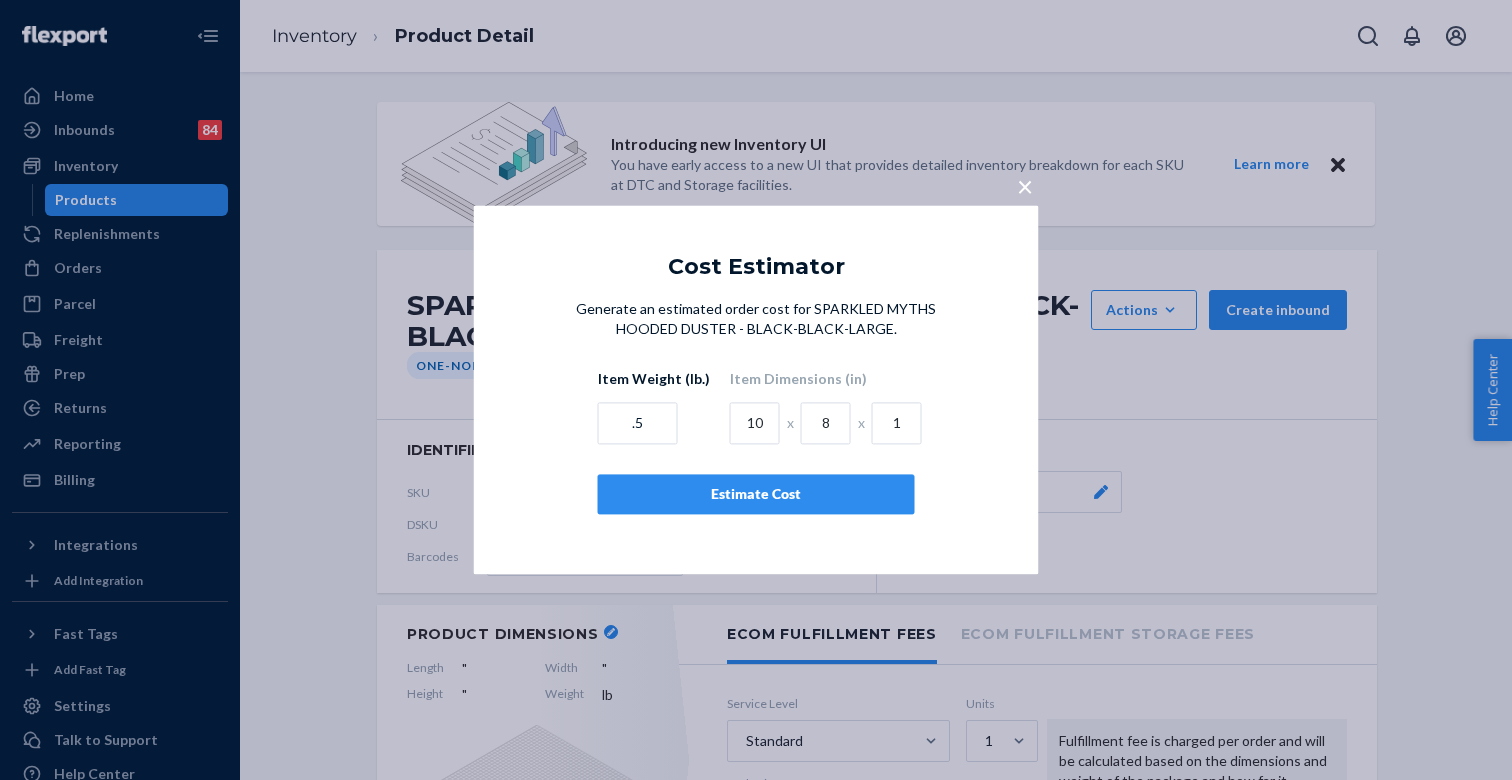 click on "Estimate Cost" at bounding box center (756, 495) 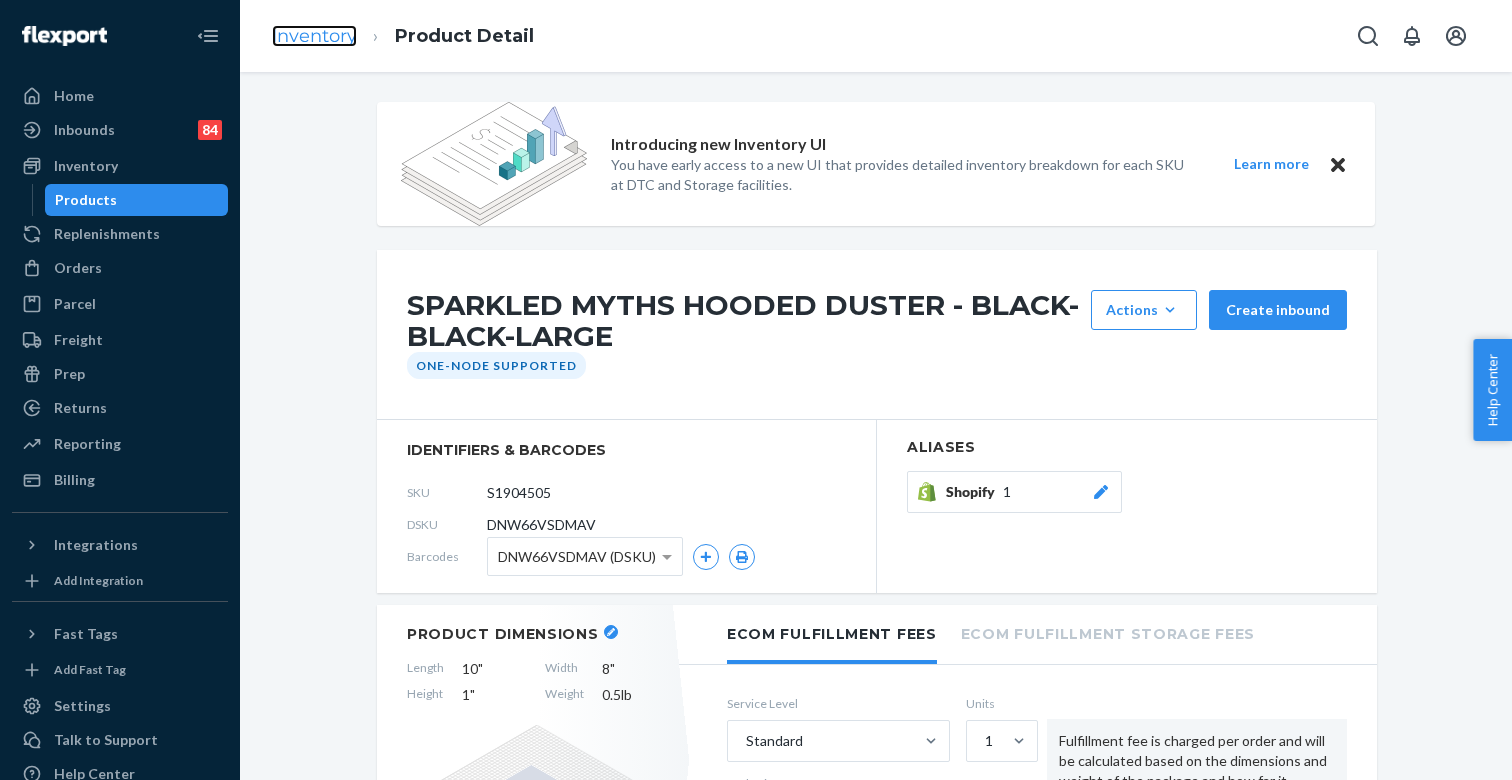 click on "Inventory" at bounding box center (314, 36) 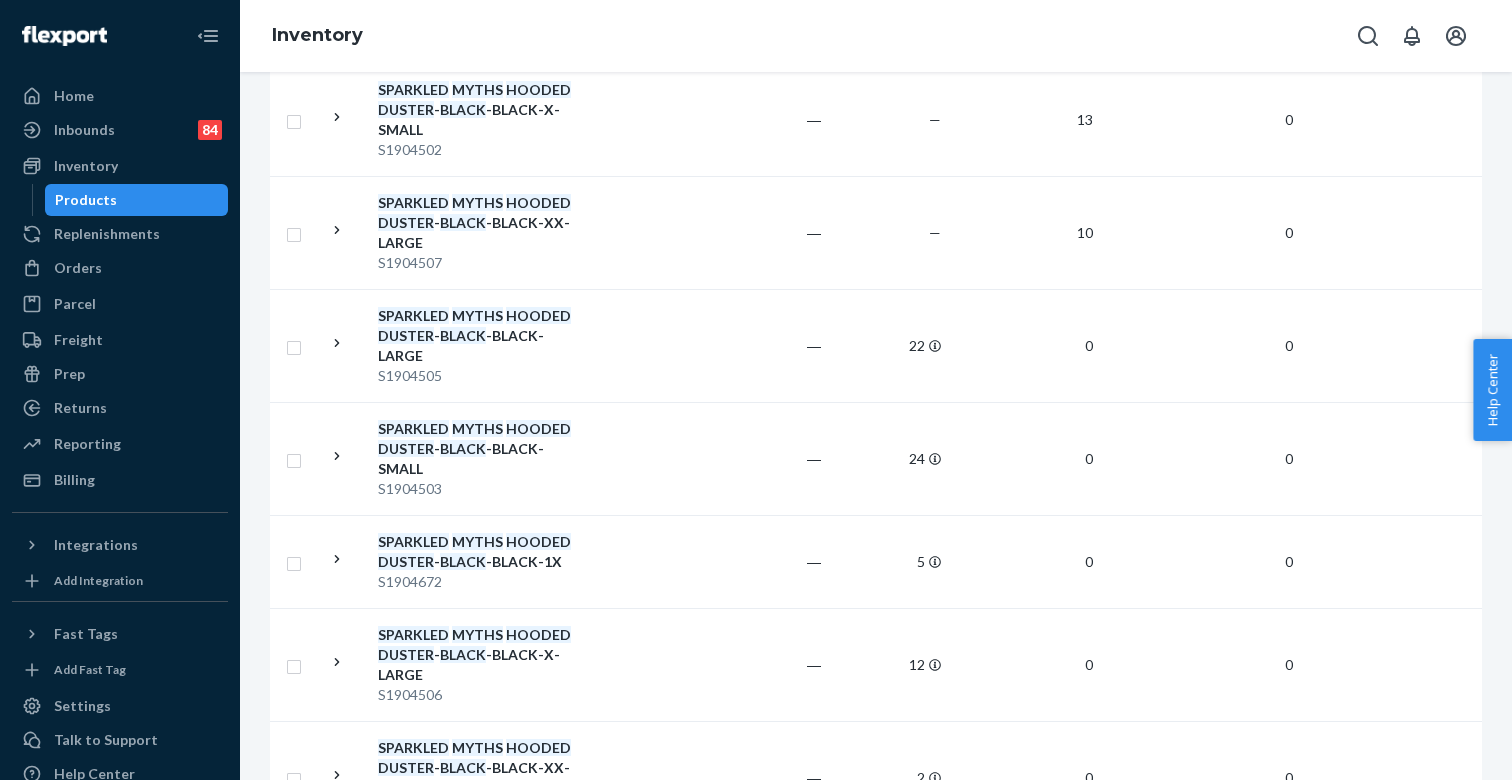 scroll, scrollTop: 733, scrollLeft: 0, axis: vertical 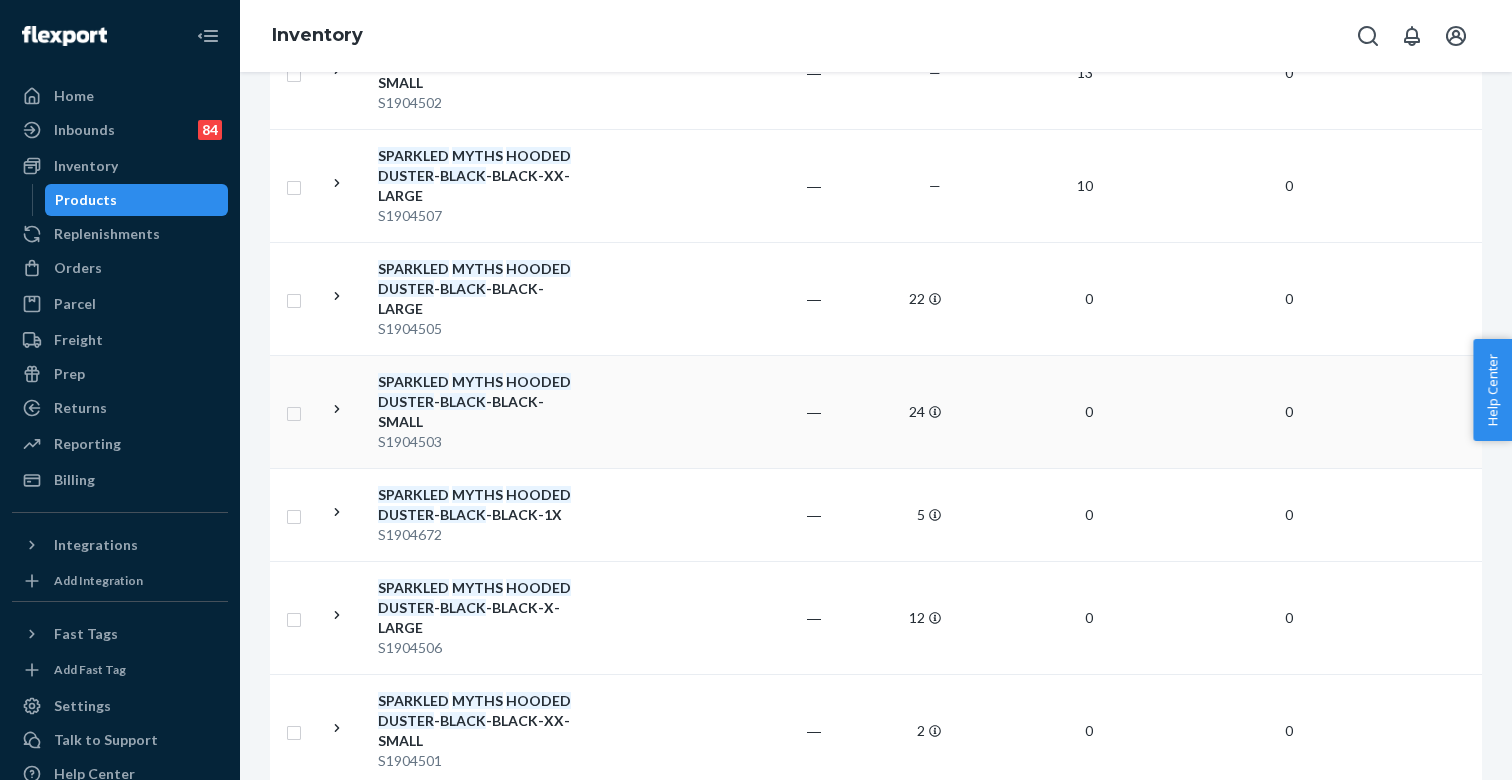 click on "SPARKLED   MYTHS   HOODED   DUSTER  -  BLACK -BLACK-SMALL" at bounding box center (482, 402) 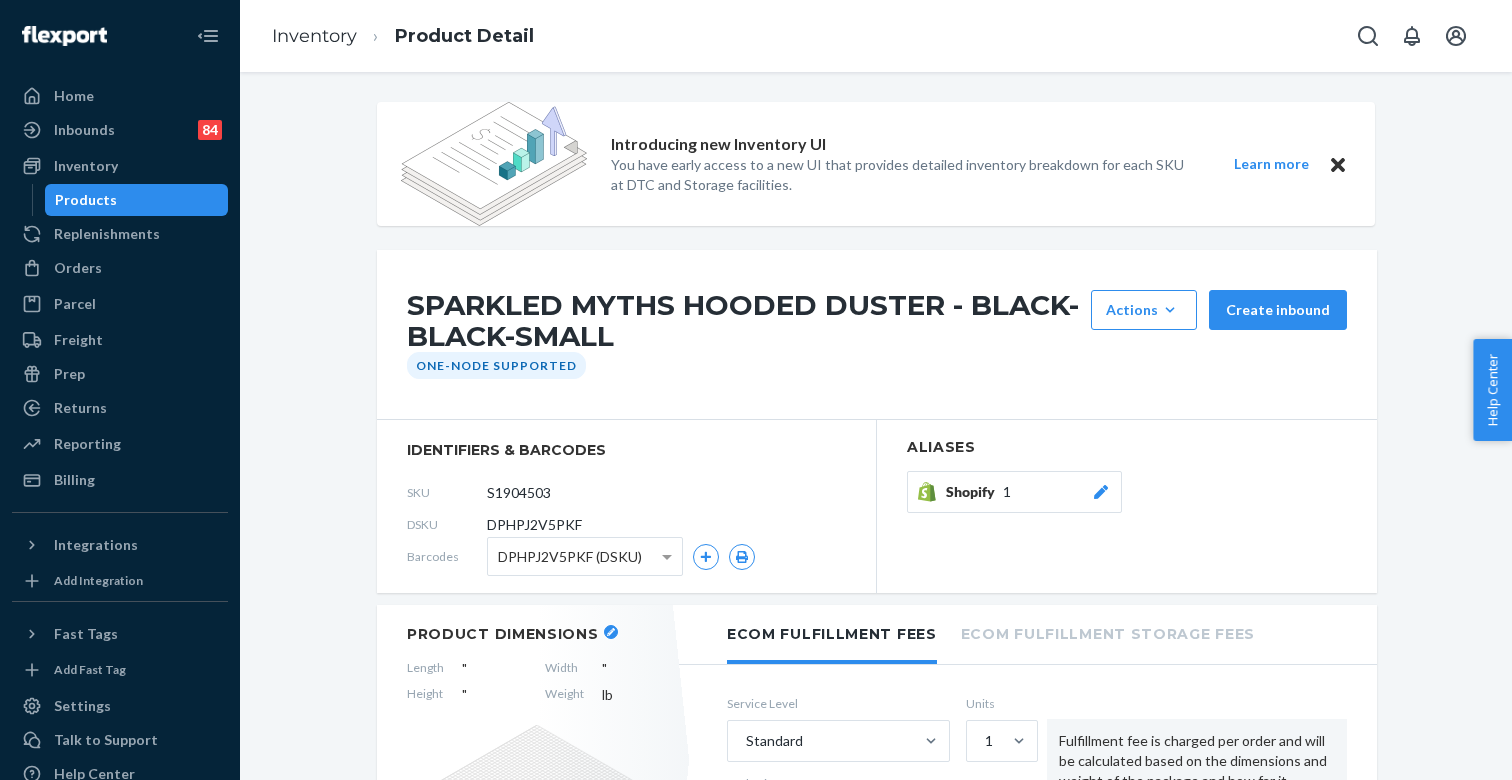 click 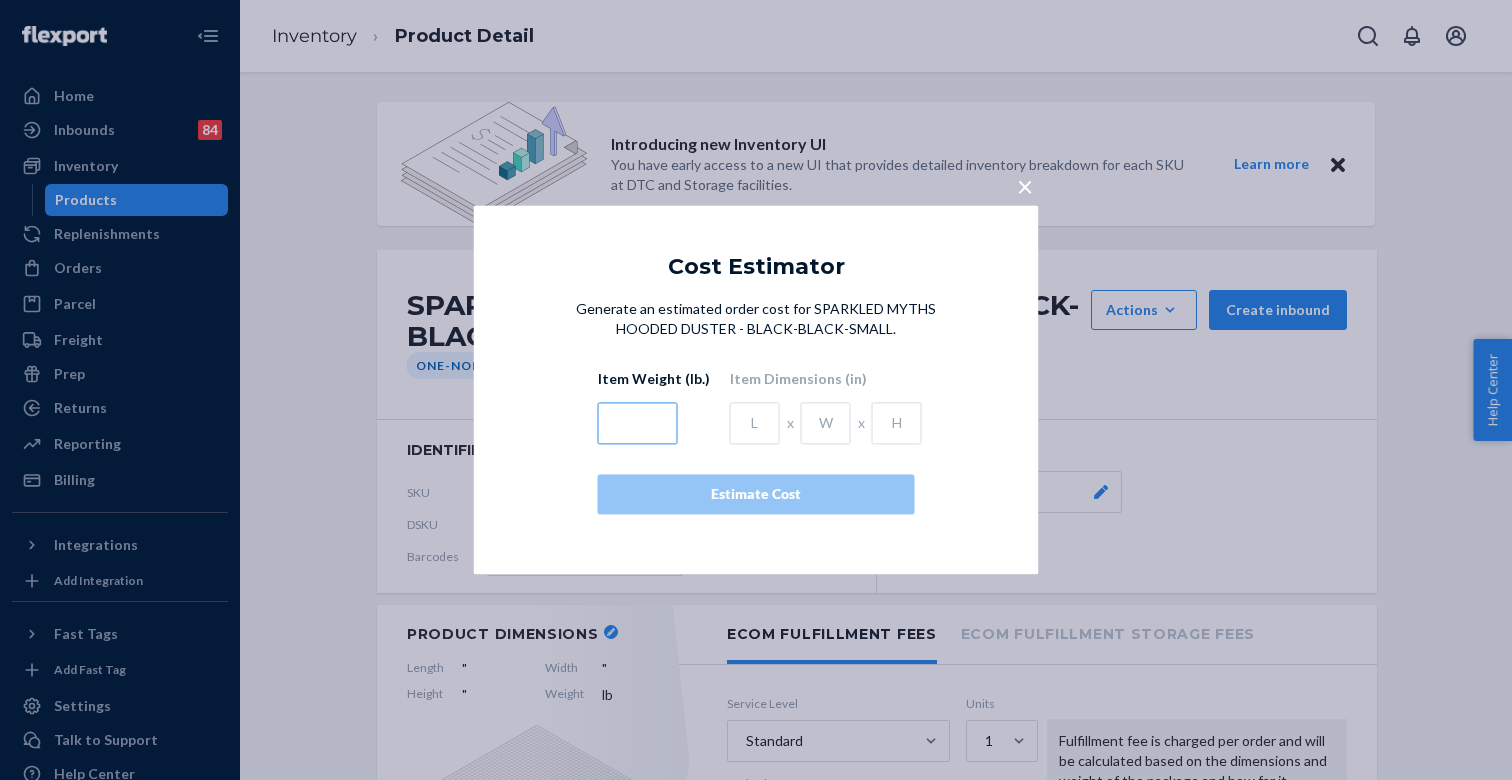 click at bounding box center [638, 424] 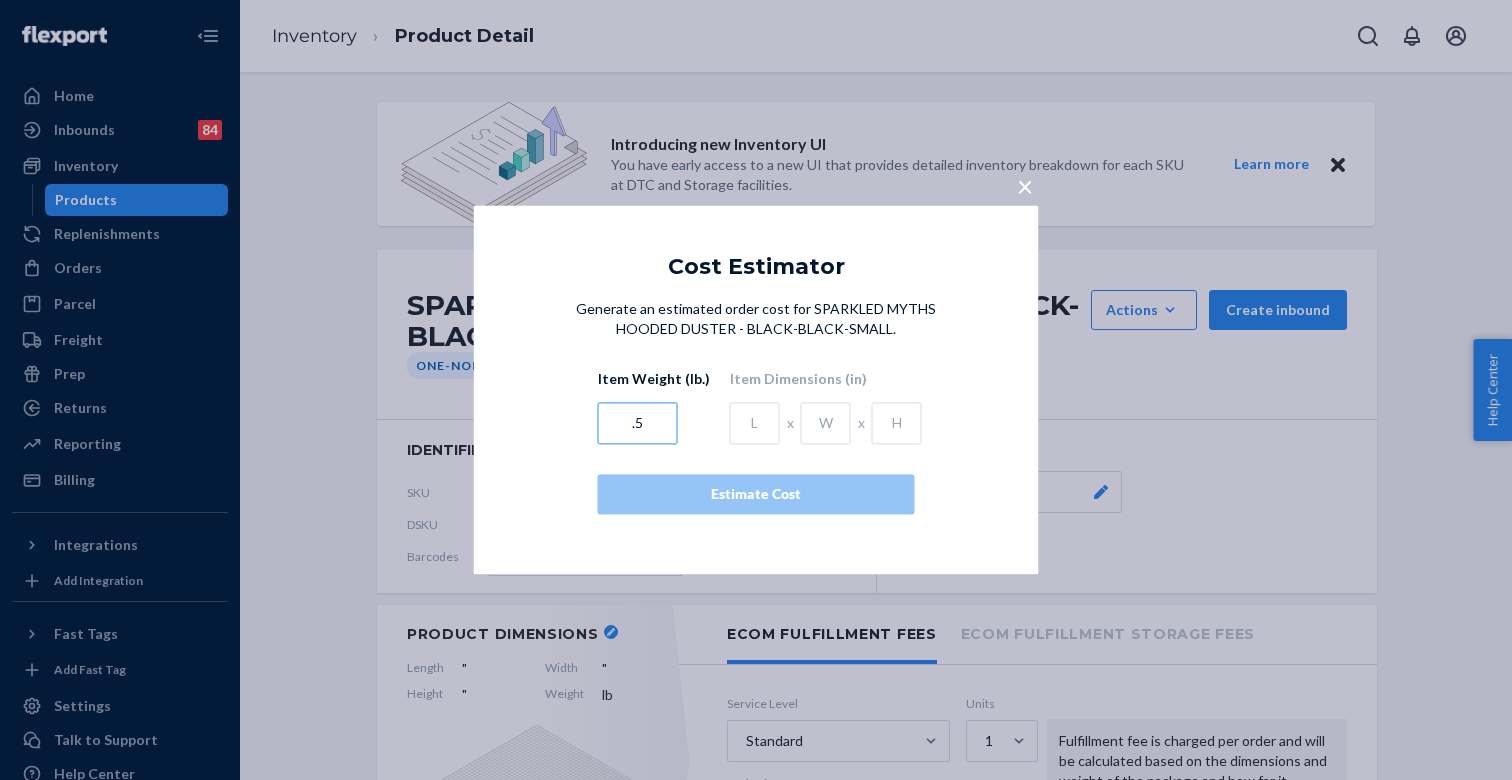 type on ".5" 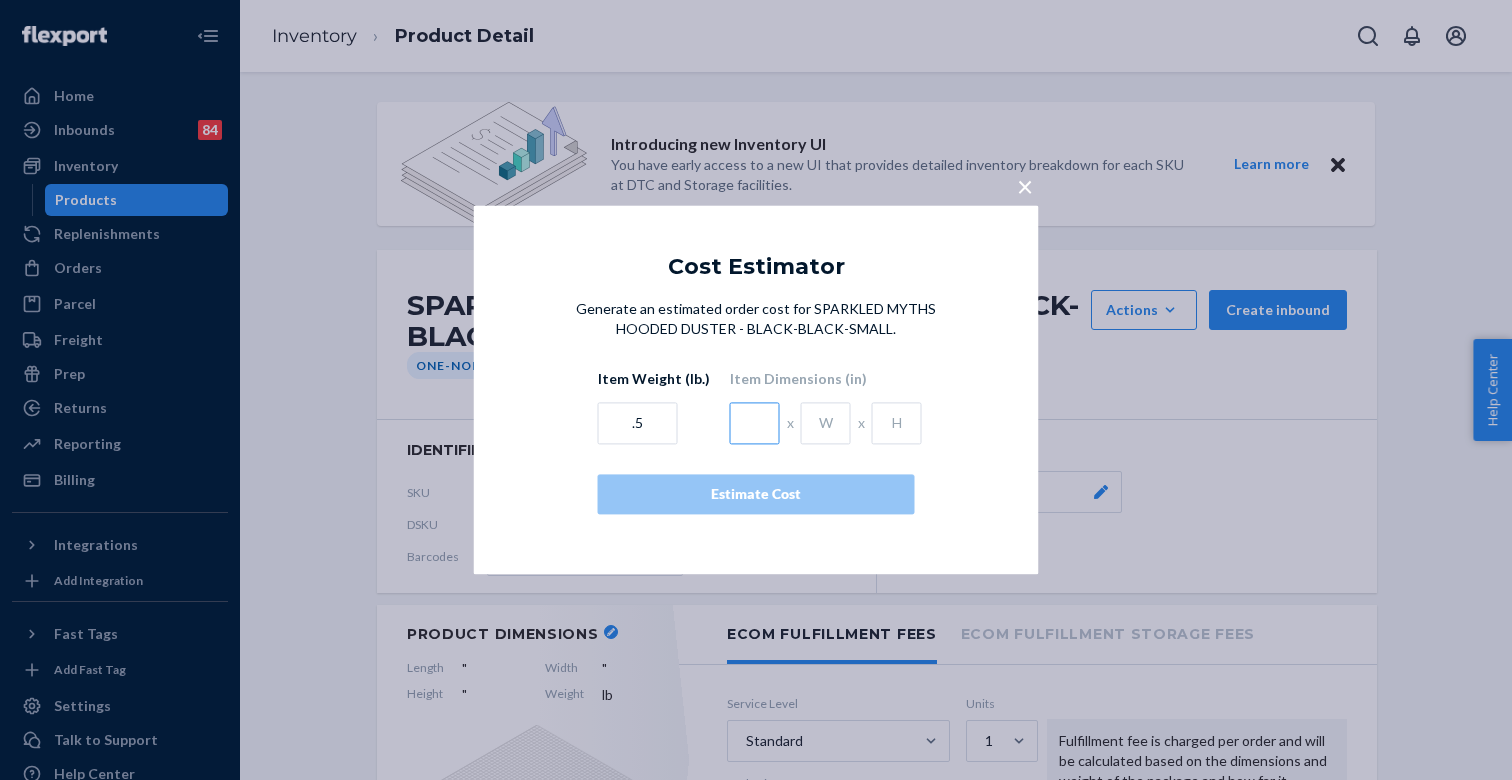 click at bounding box center (755, 424) 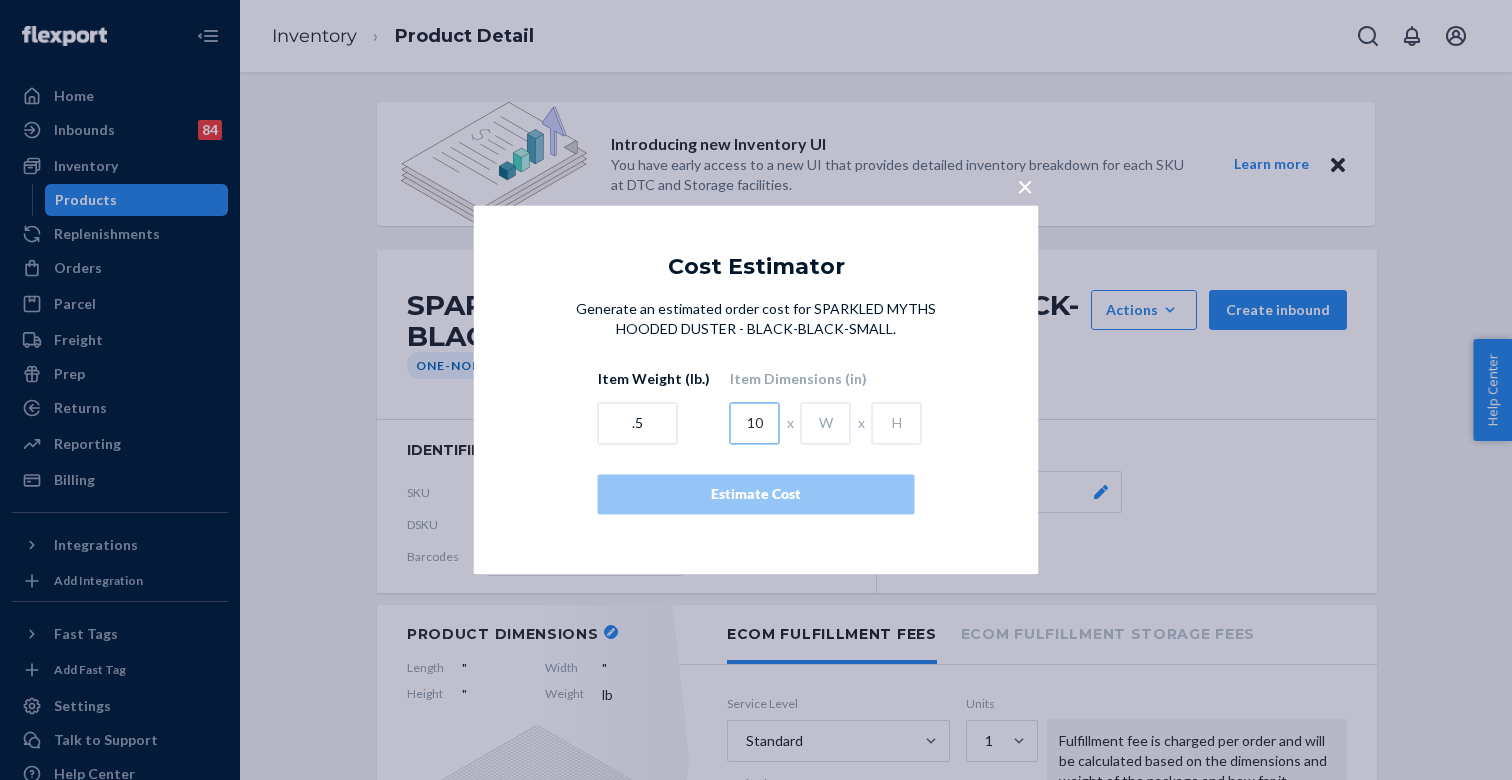 type on "10" 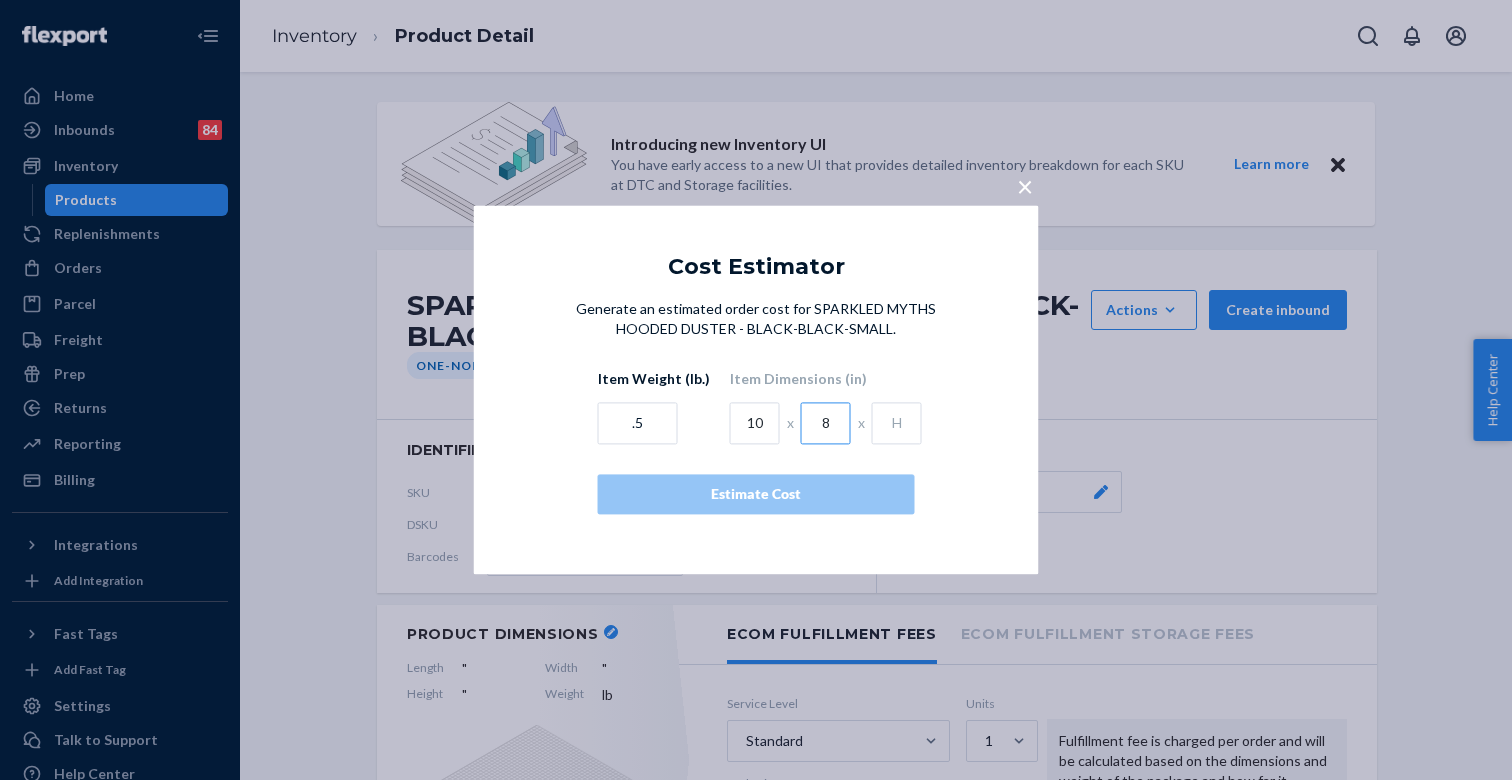 type on "8" 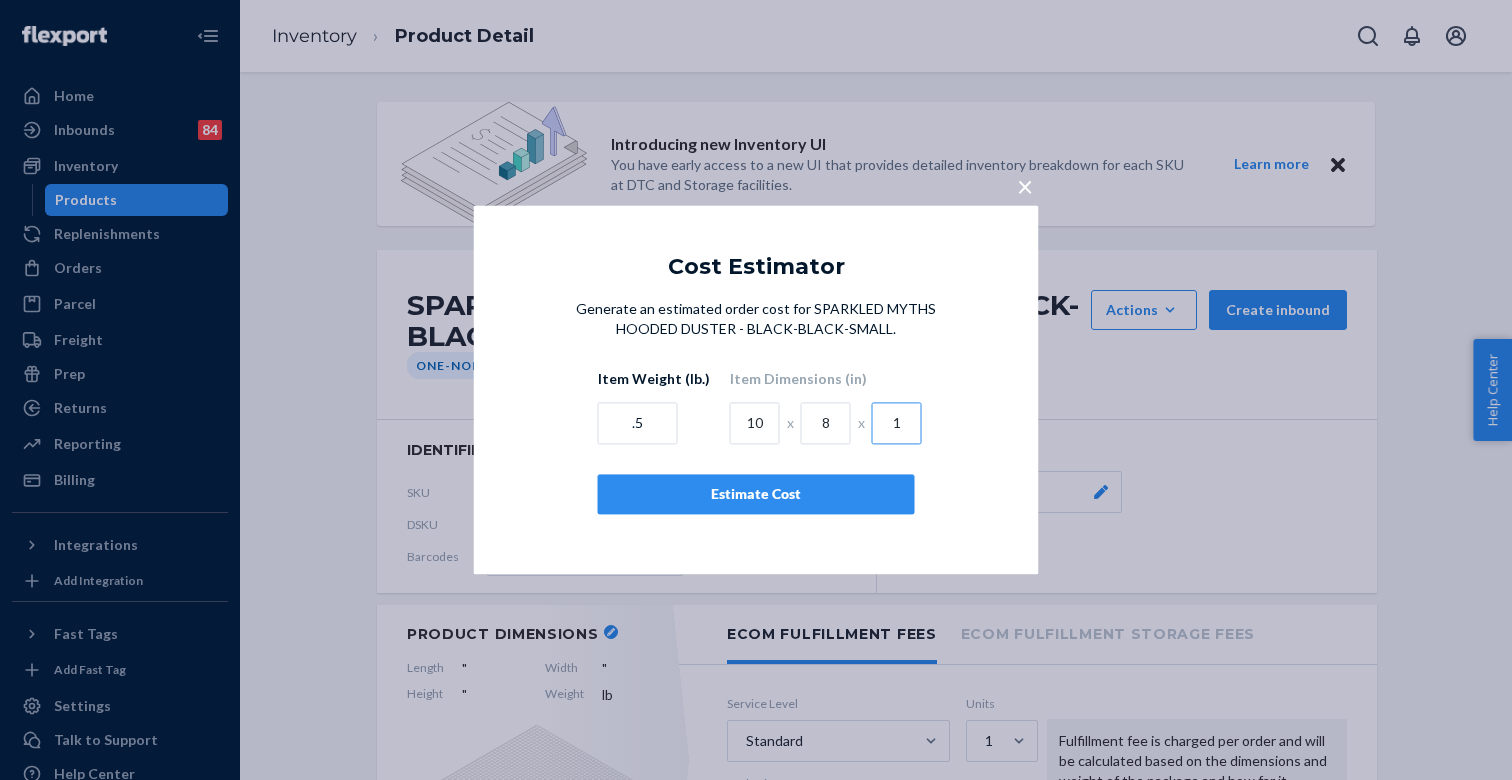 type on "1" 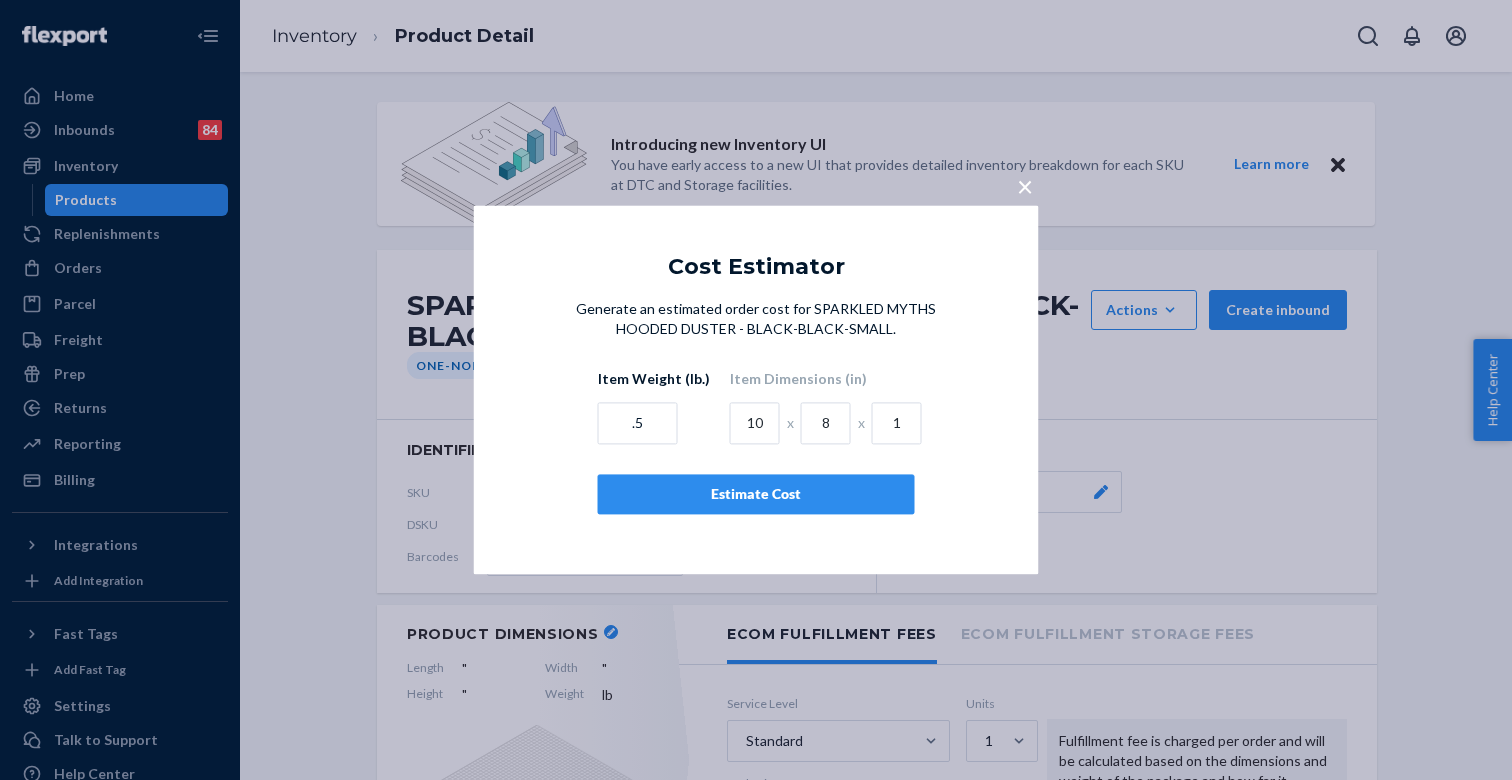 click on "Estimate Cost" at bounding box center (756, 495) 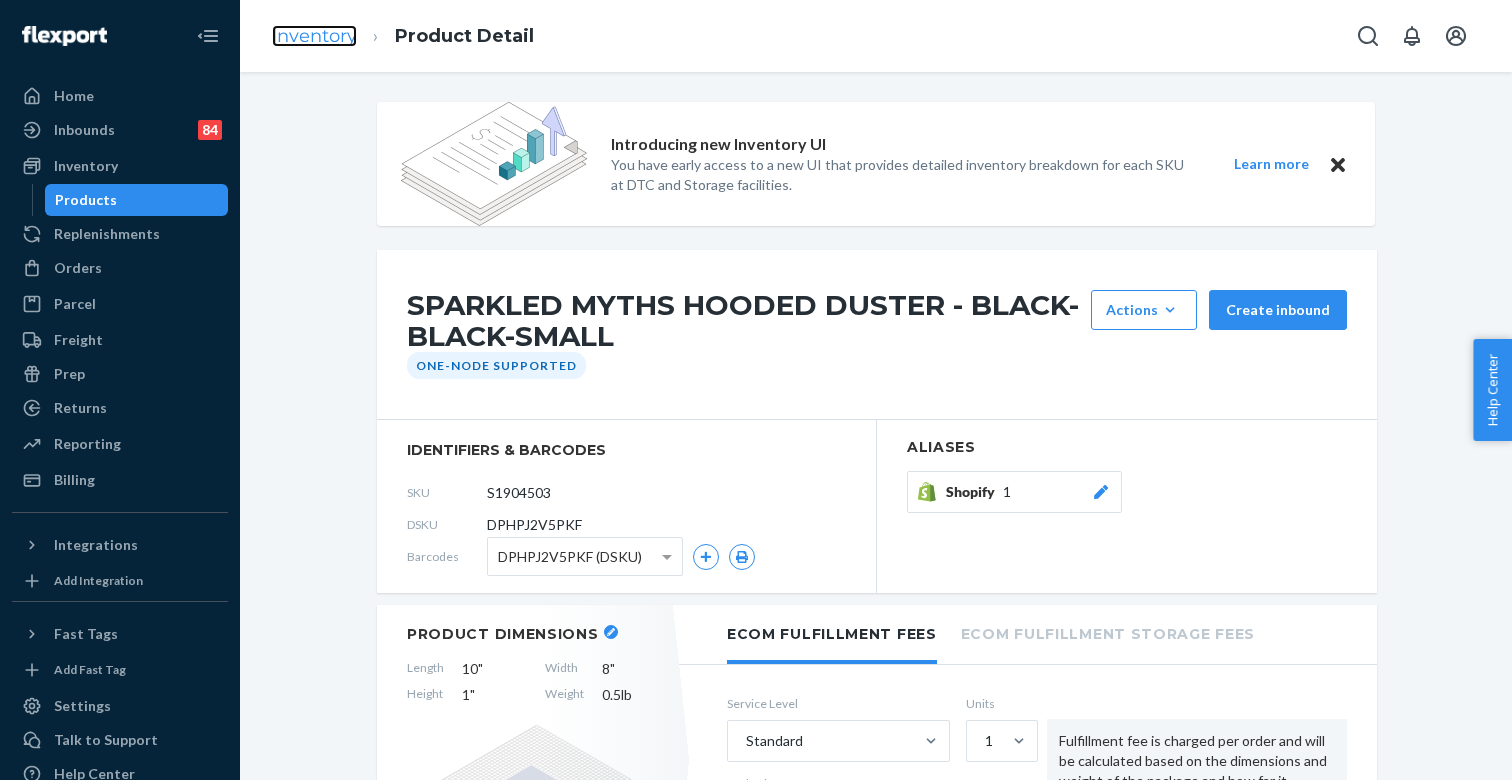 click on "Inventory" at bounding box center [314, 36] 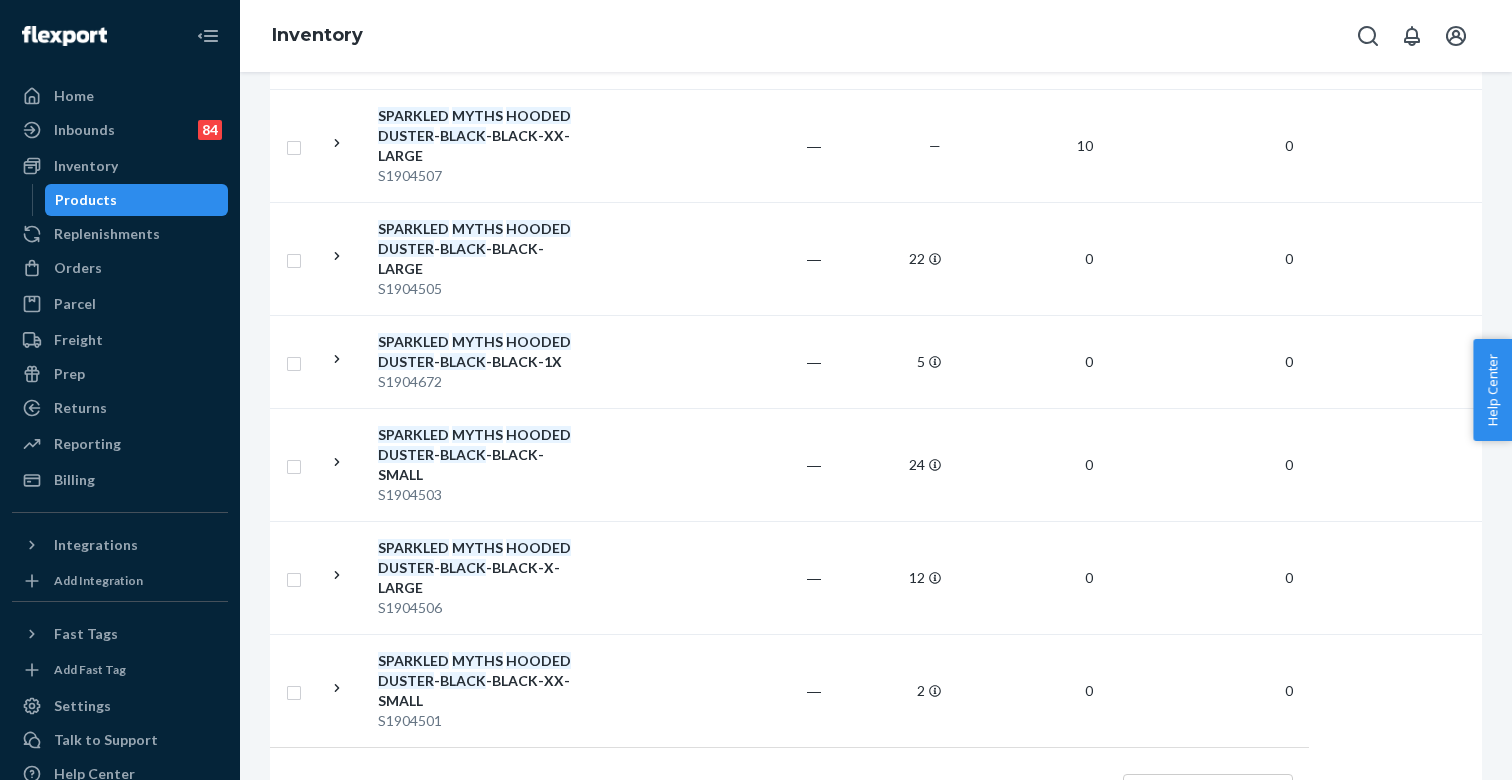 scroll, scrollTop: 778, scrollLeft: 0, axis: vertical 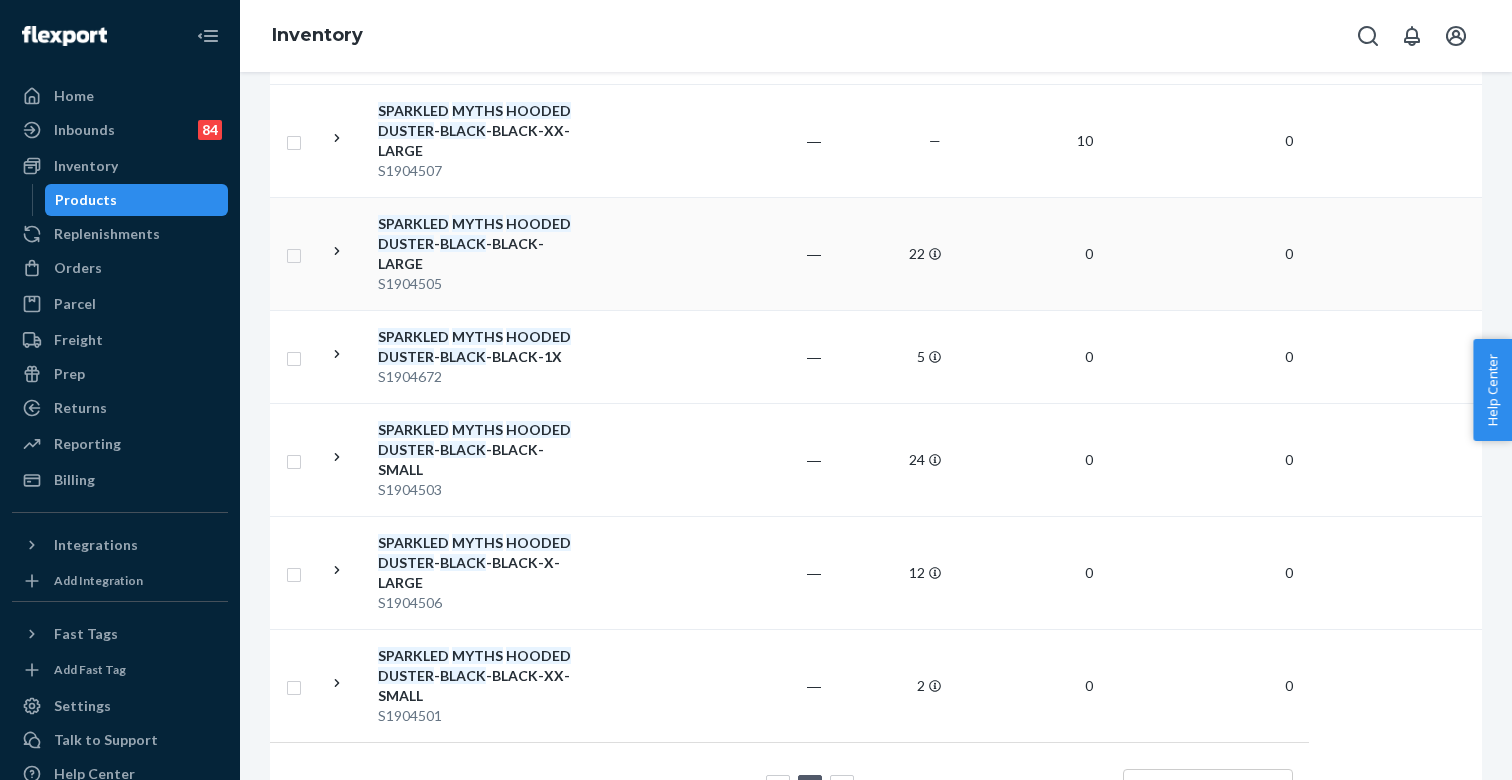 click on "S1904505" at bounding box center [482, 284] 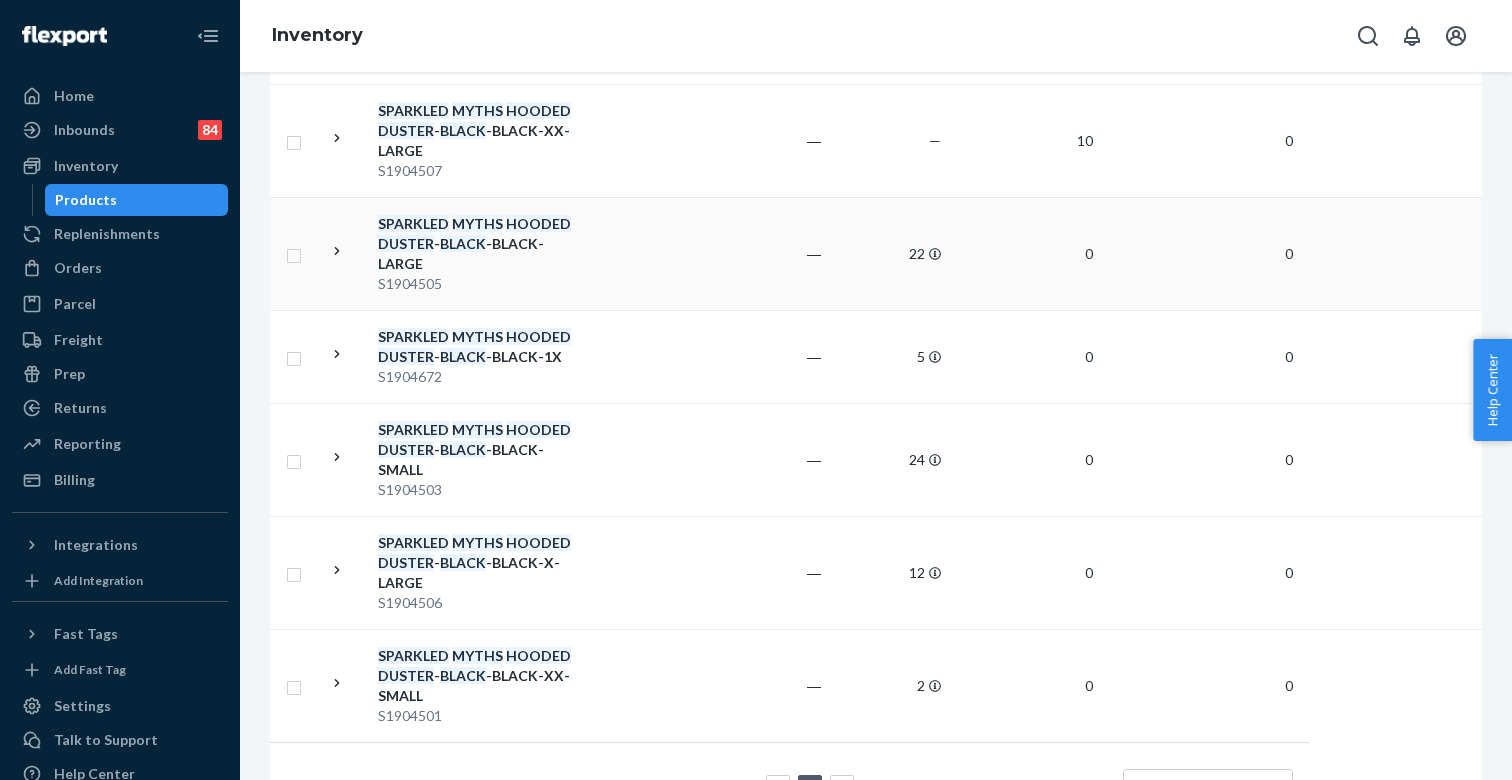 scroll, scrollTop: 0, scrollLeft: 0, axis: both 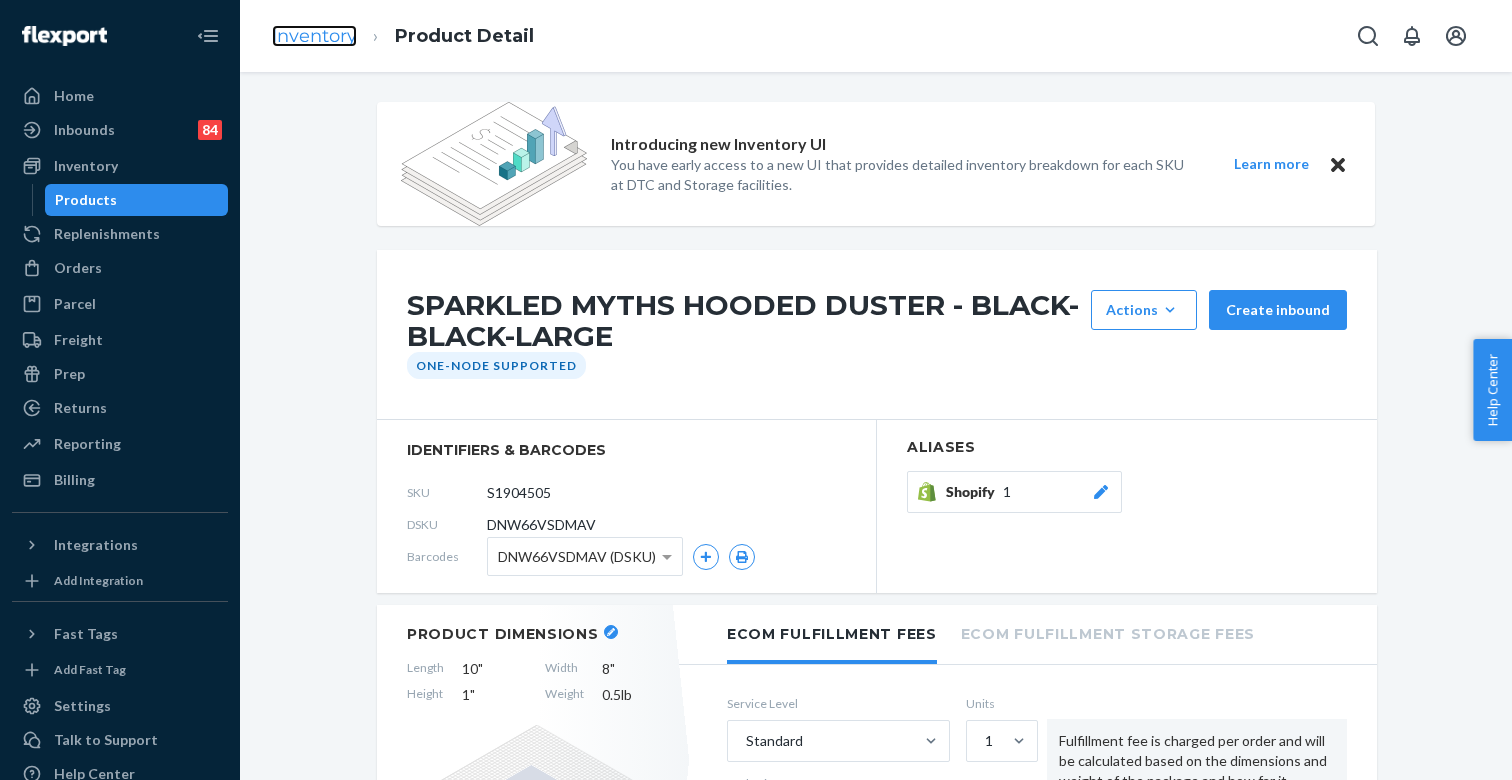click on "Inventory" at bounding box center [314, 36] 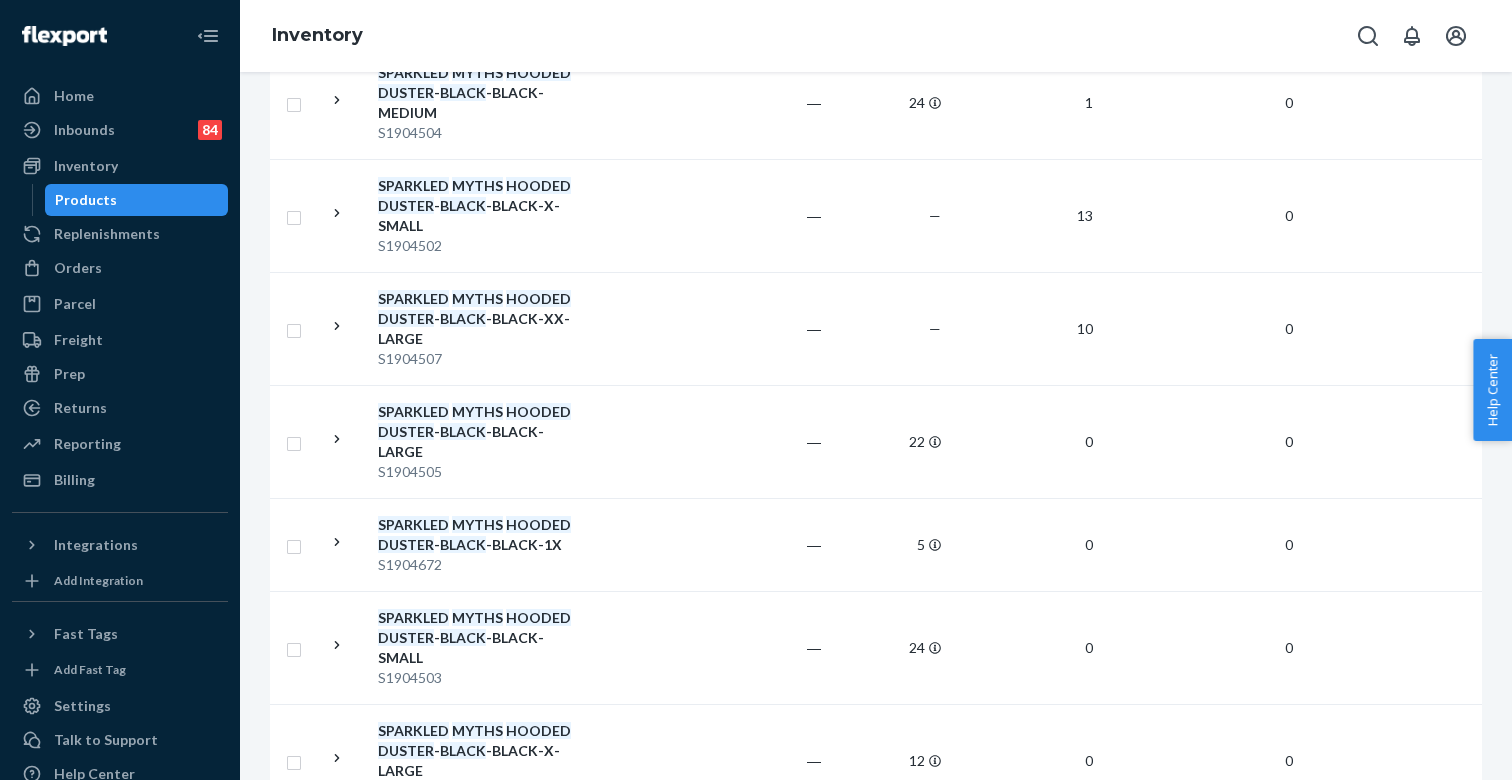 scroll, scrollTop: 784, scrollLeft: 0, axis: vertical 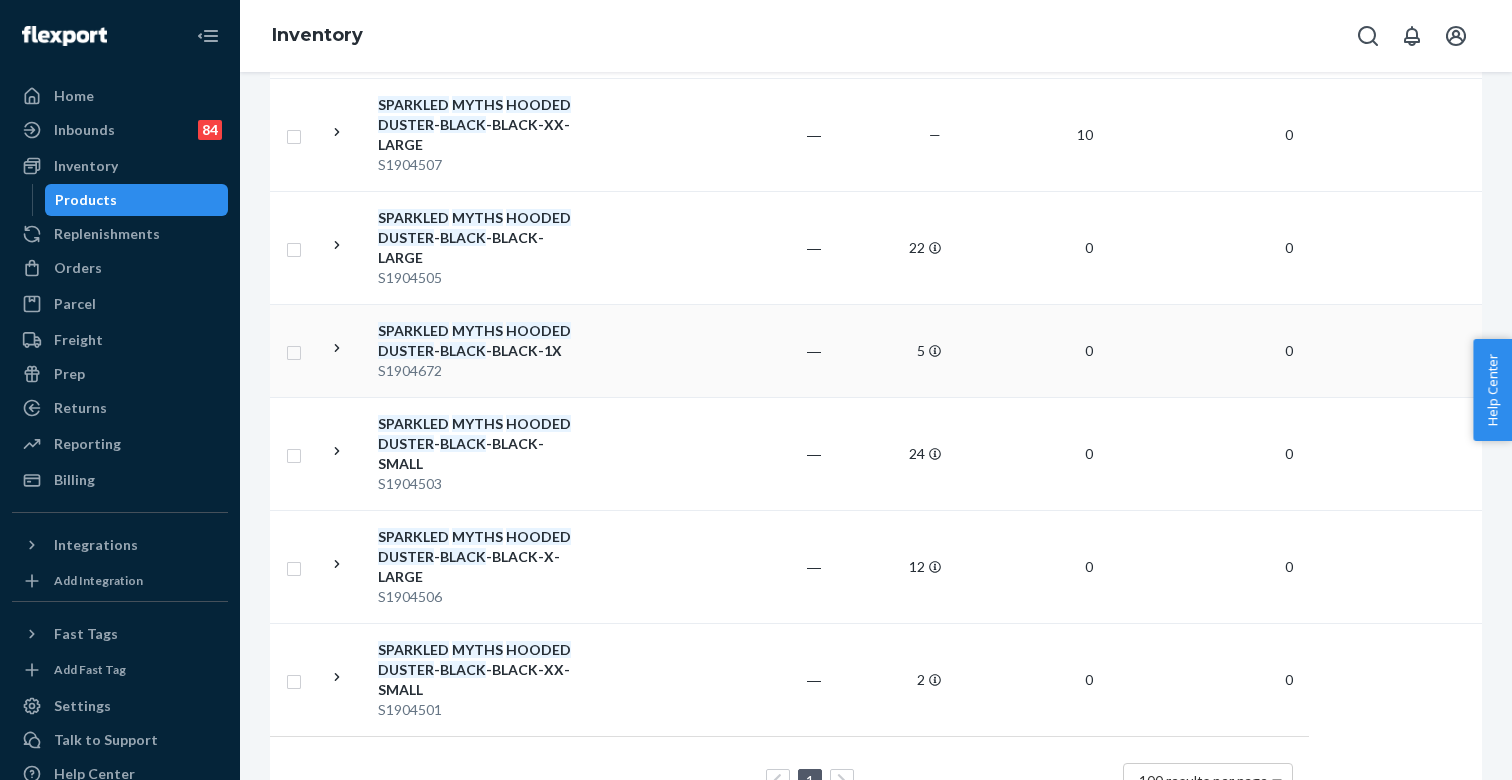 click on "SPARKLED   MYTHS   HOODED   DUSTER  -  BLACK -BLACK-1X" at bounding box center [482, 341] 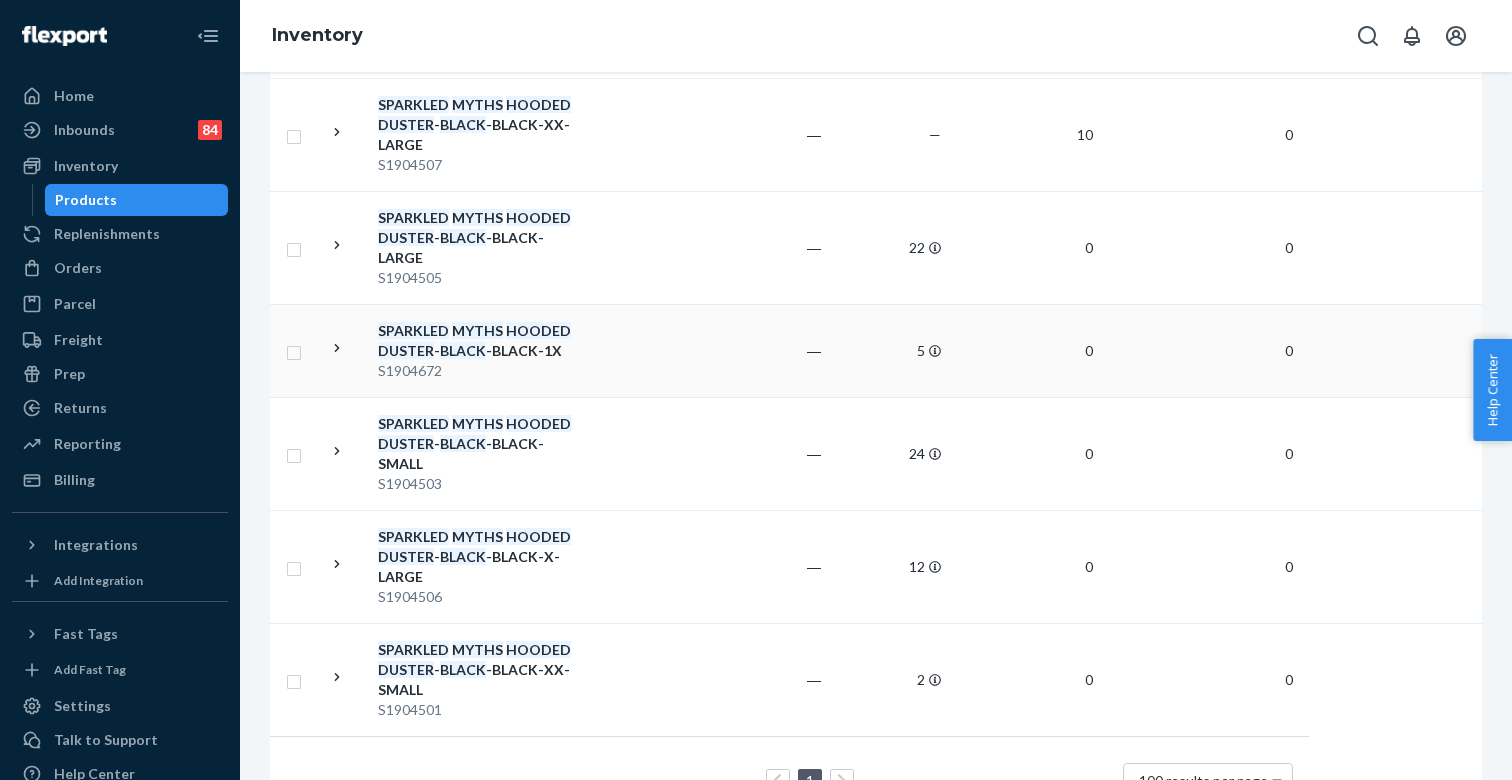 scroll, scrollTop: 0, scrollLeft: 0, axis: both 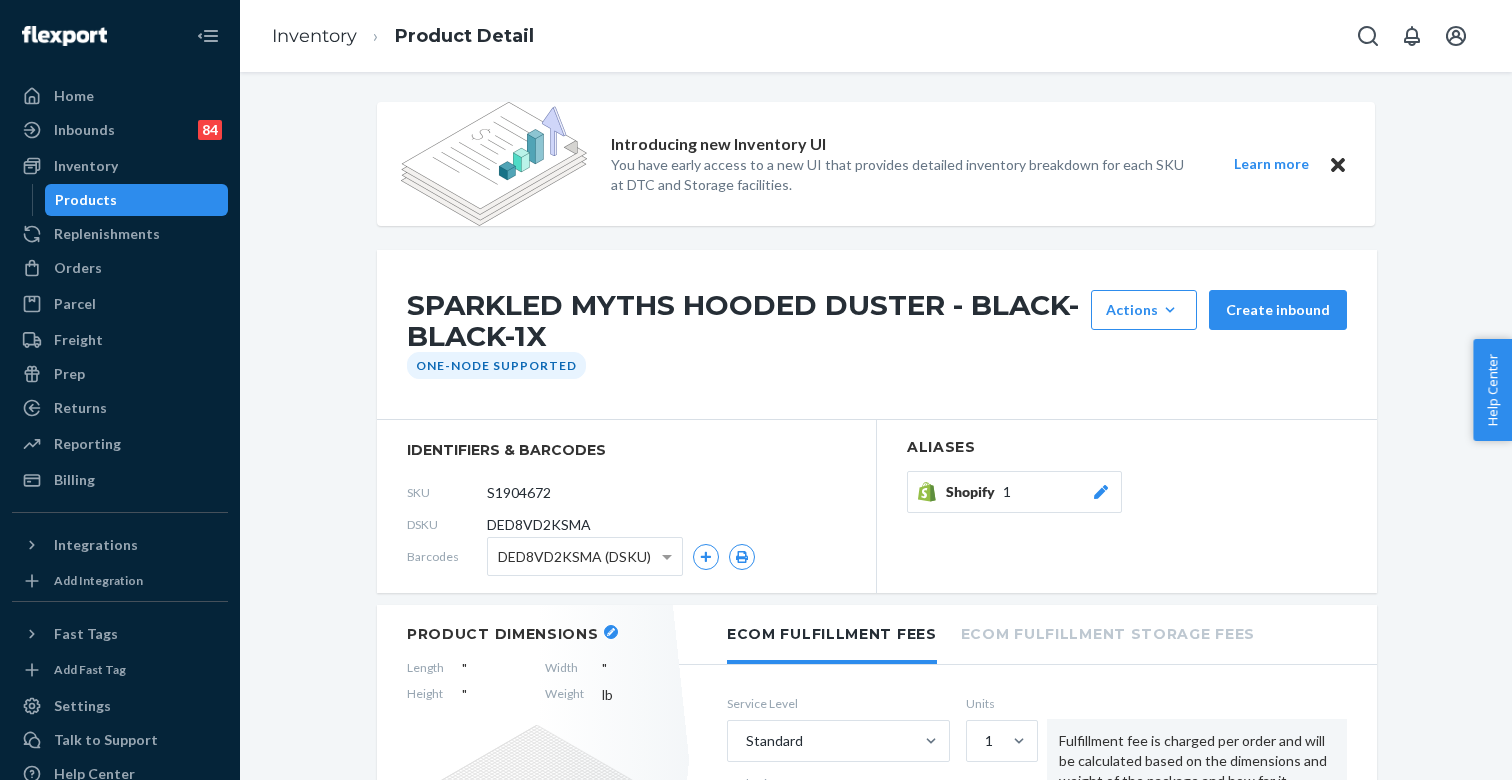 click at bounding box center (611, 632) 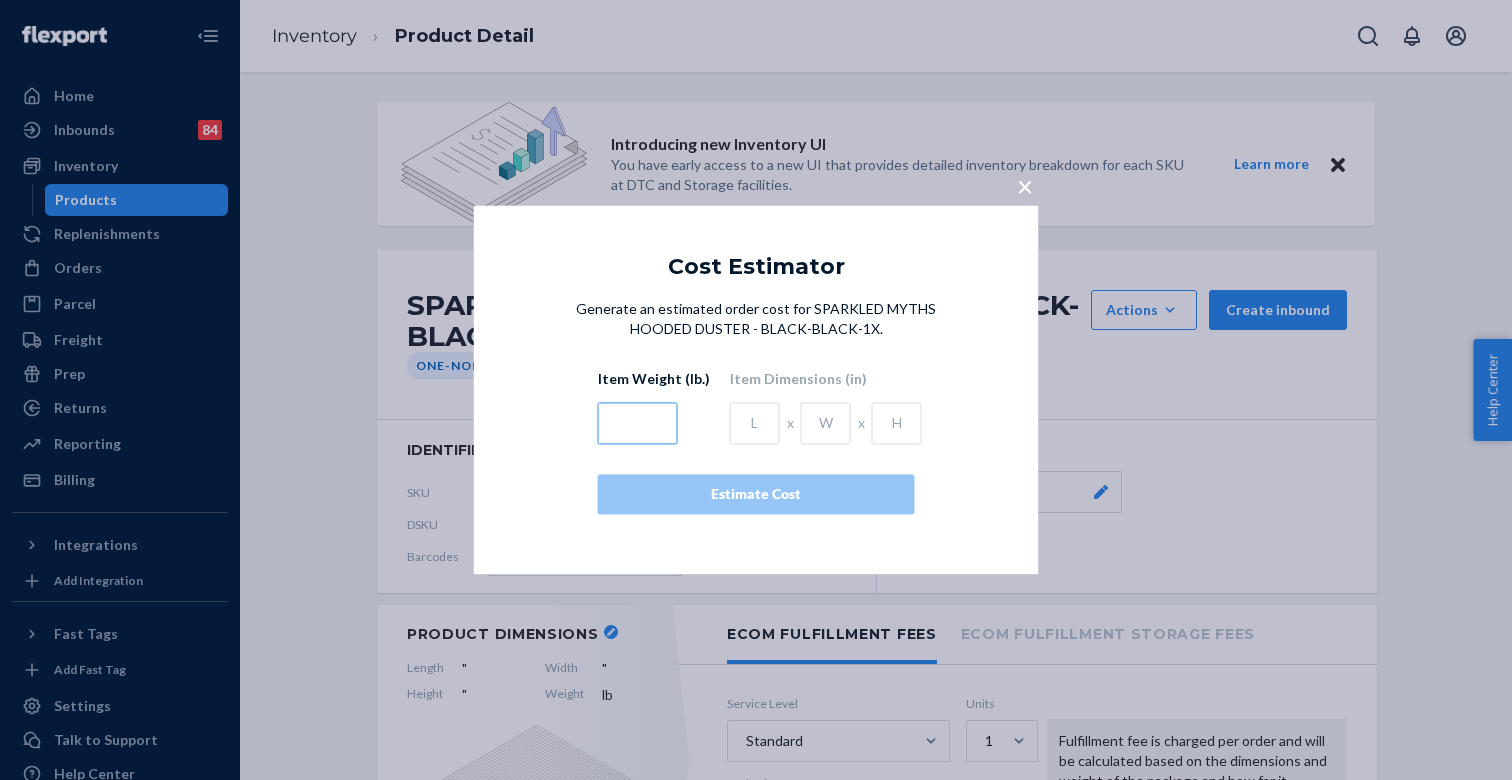 click at bounding box center [638, 424] 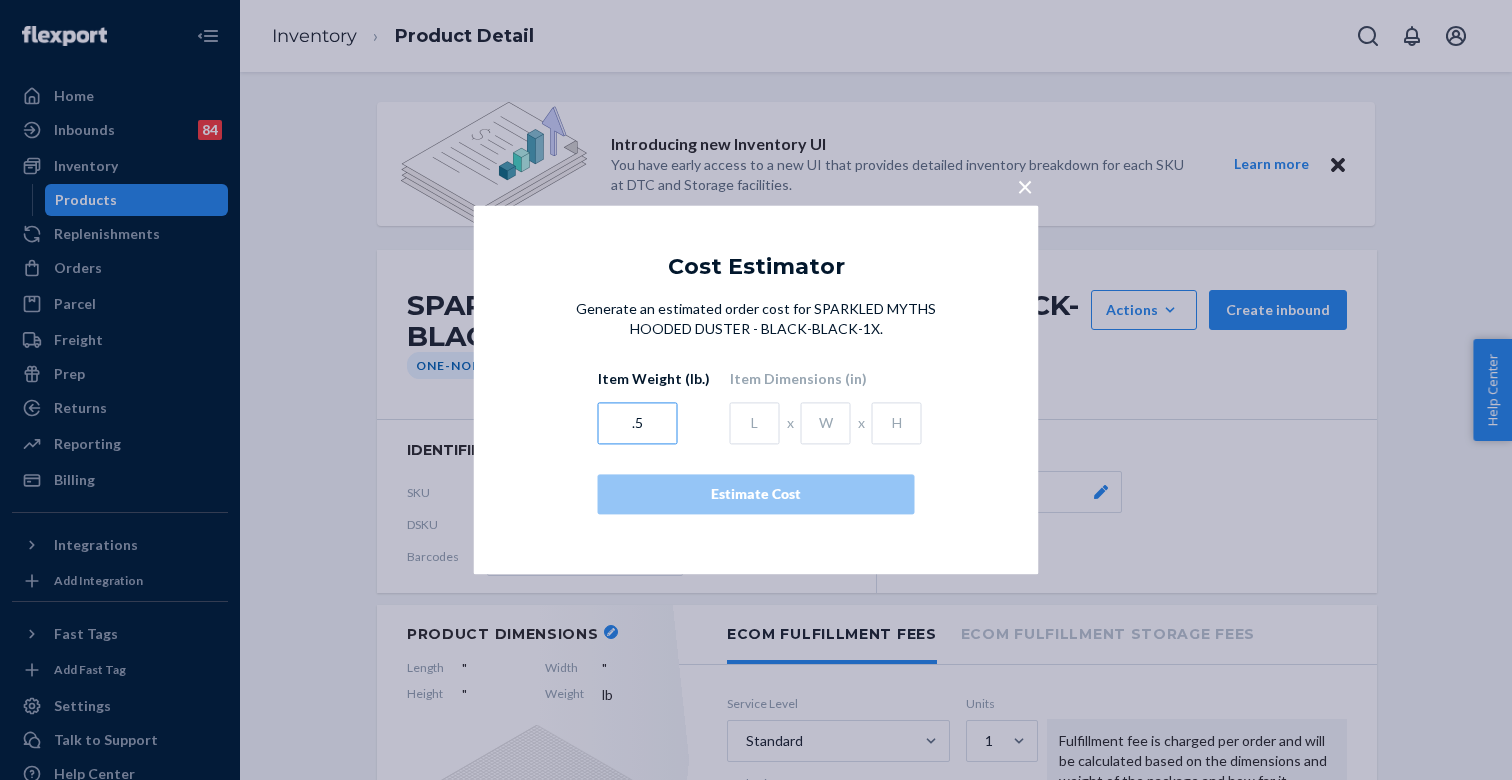 type on ".5" 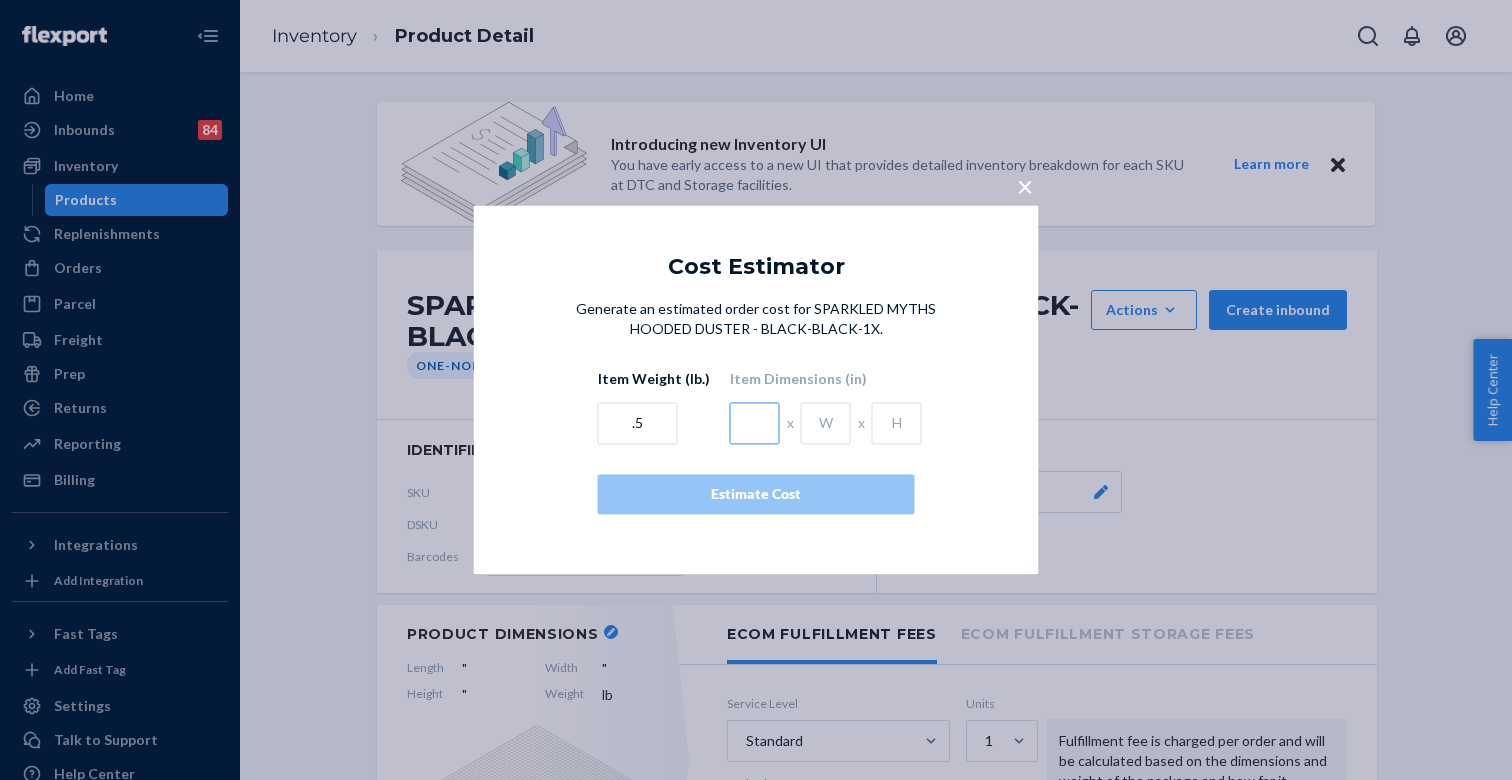 click at bounding box center [755, 424] 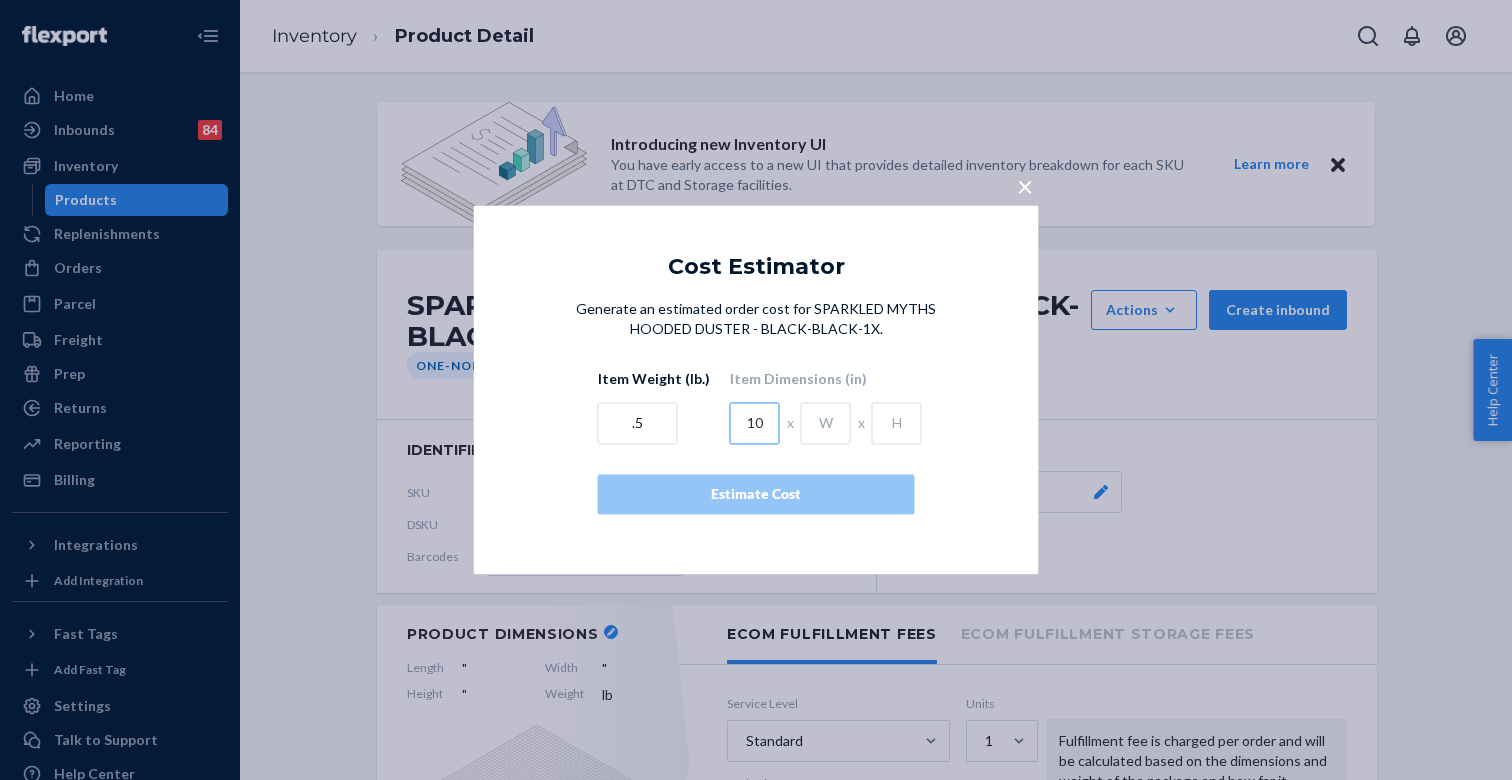 type on "10" 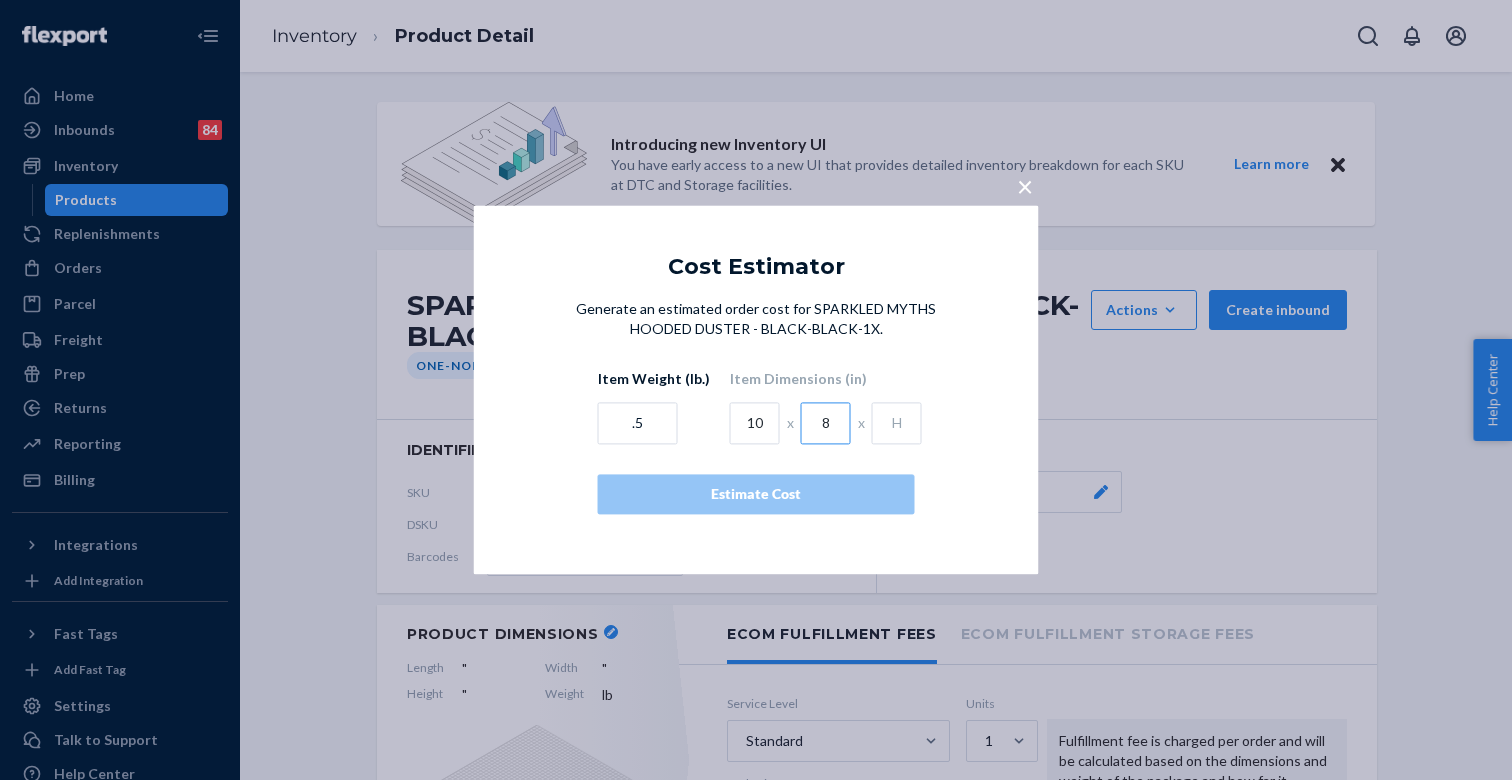 type on "8" 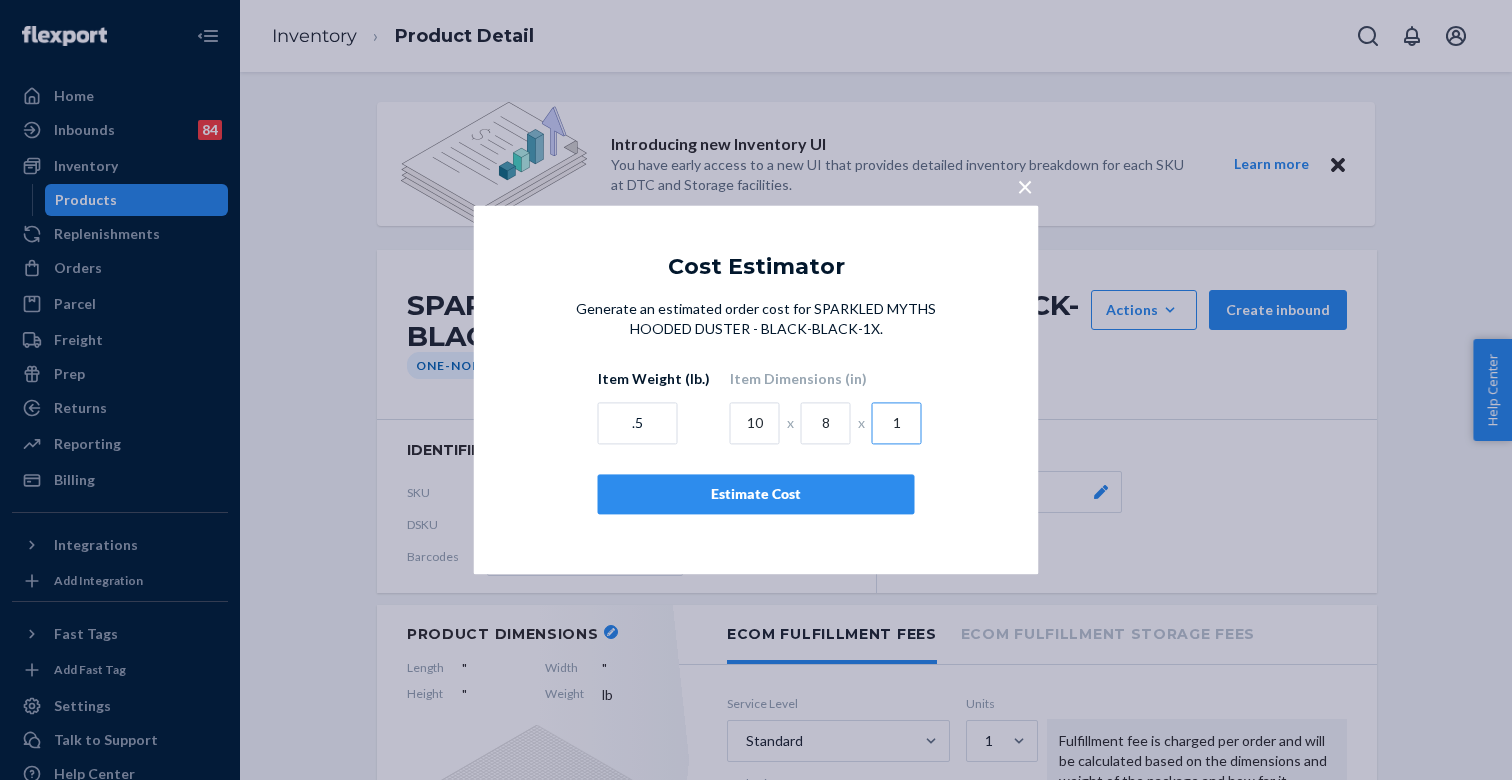 type on "1" 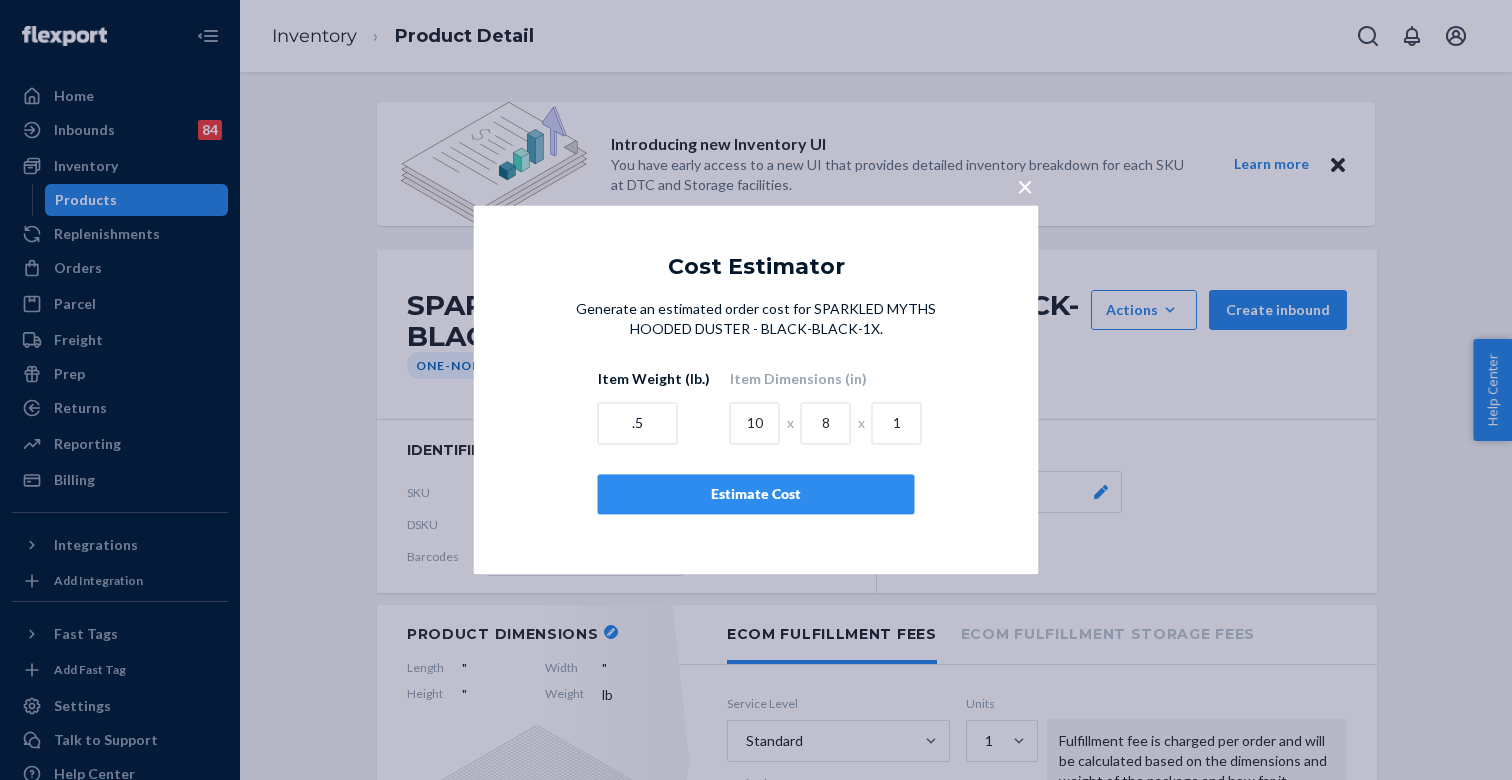 click on "Estimate Cost" at bounding box center [756, 495] 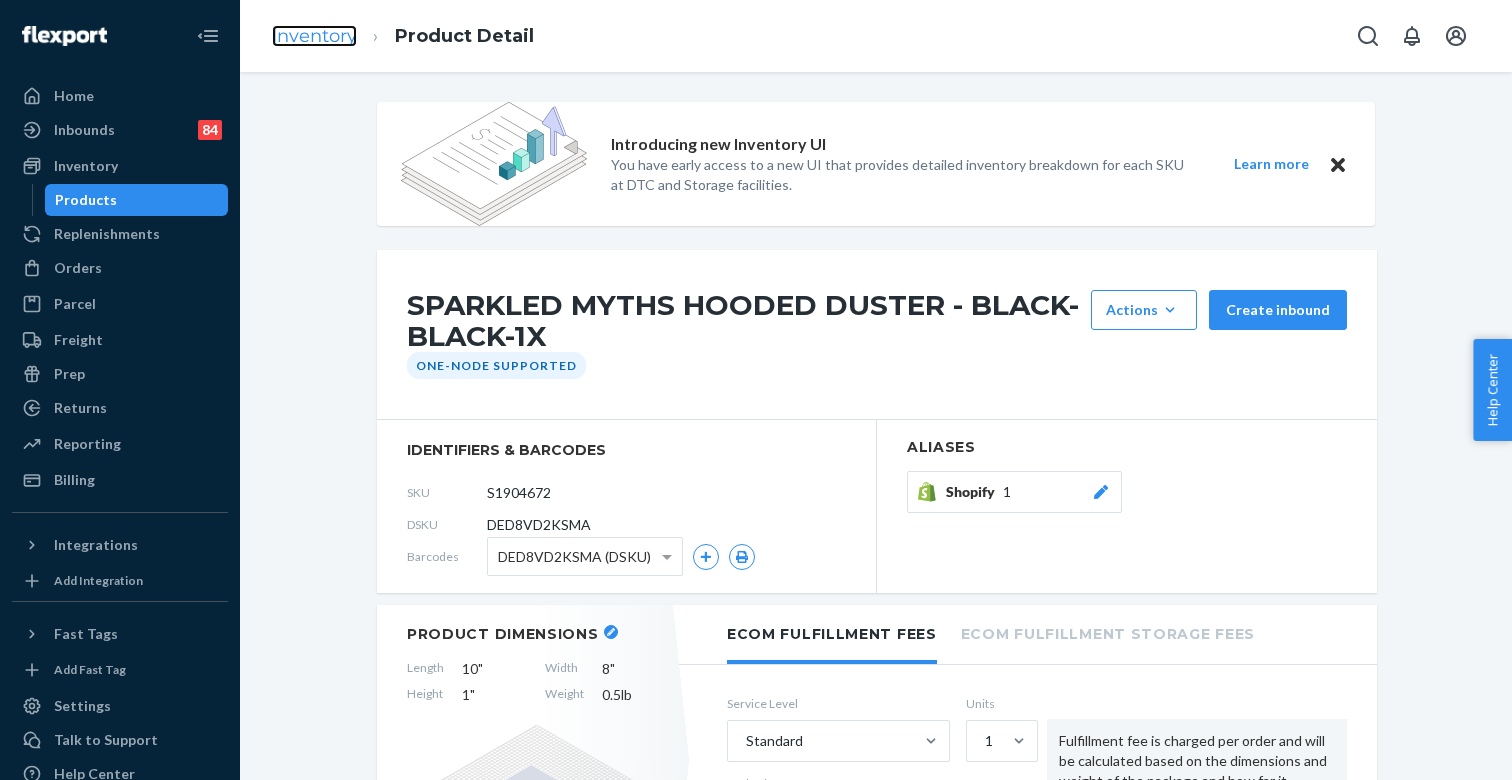 click on "Inventory" at bounding box center (314, 36) 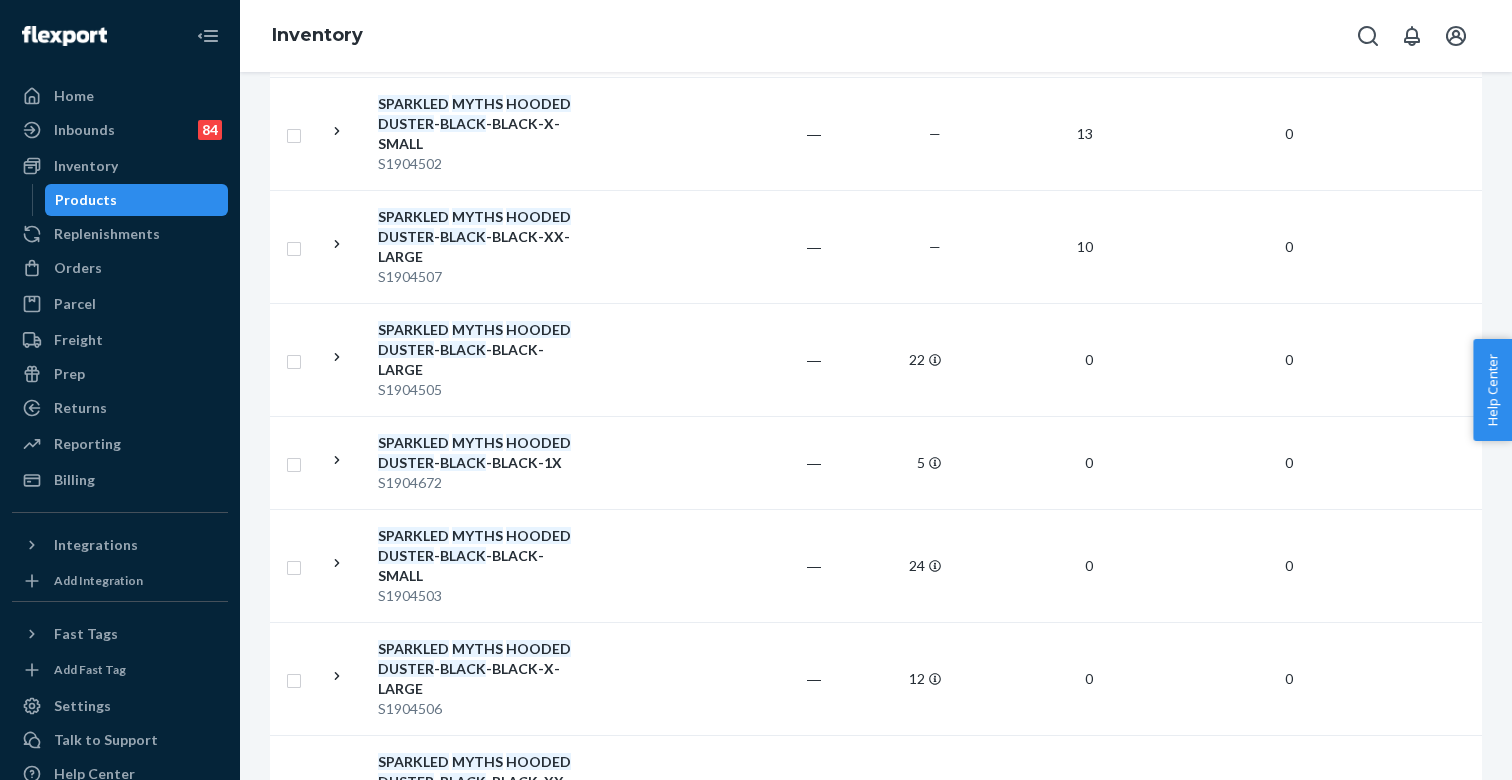 scroll, scrollTop: 808, scrollLeft: 0, axis: vertical 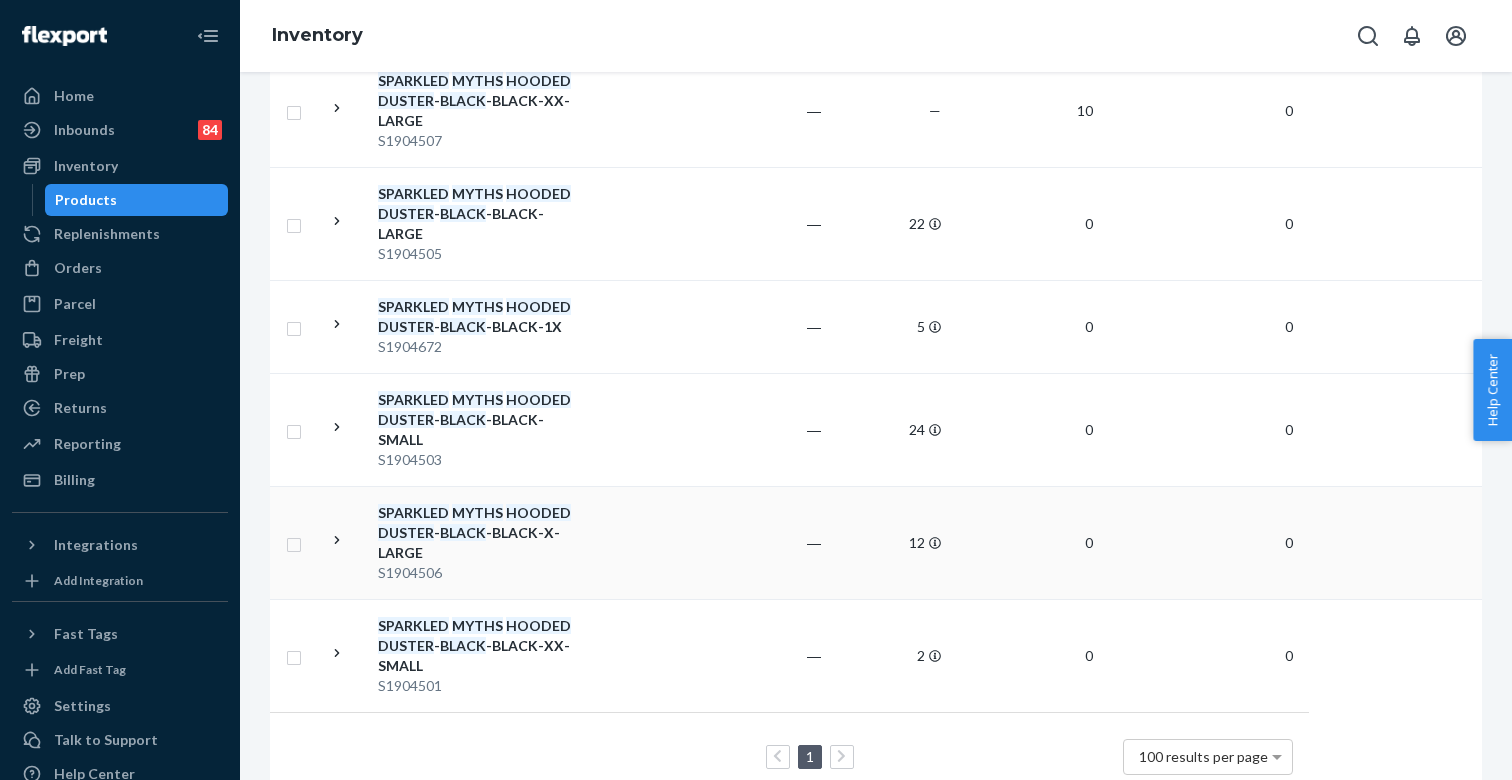 click on "SPARKLED   MYTHS   HOODED   DUSTER  -  BLACK -BLACK-X-LARGE" at bounding box center (482, 533) 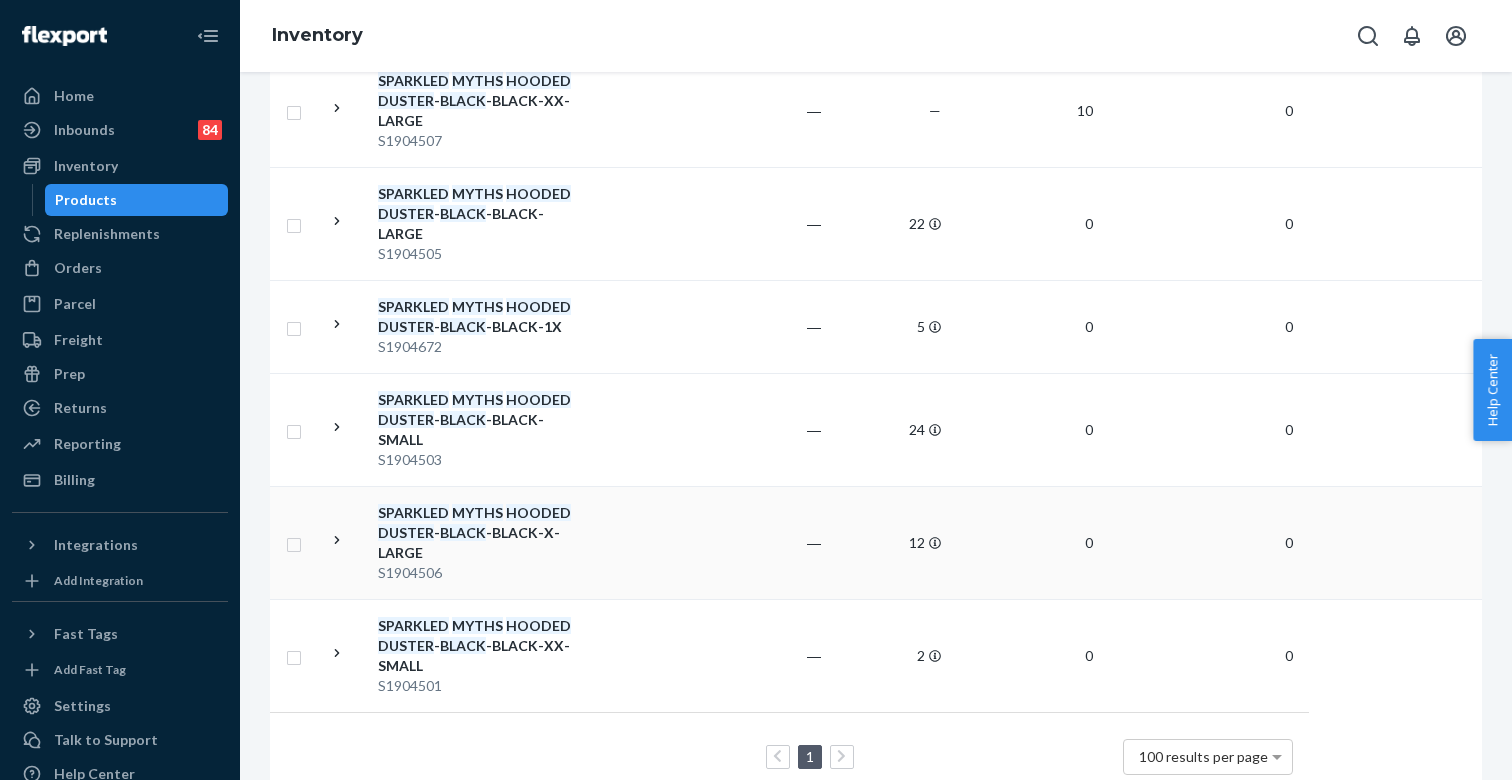 scroll, scrollTop: 0, scrollLeft: 0, axis: both 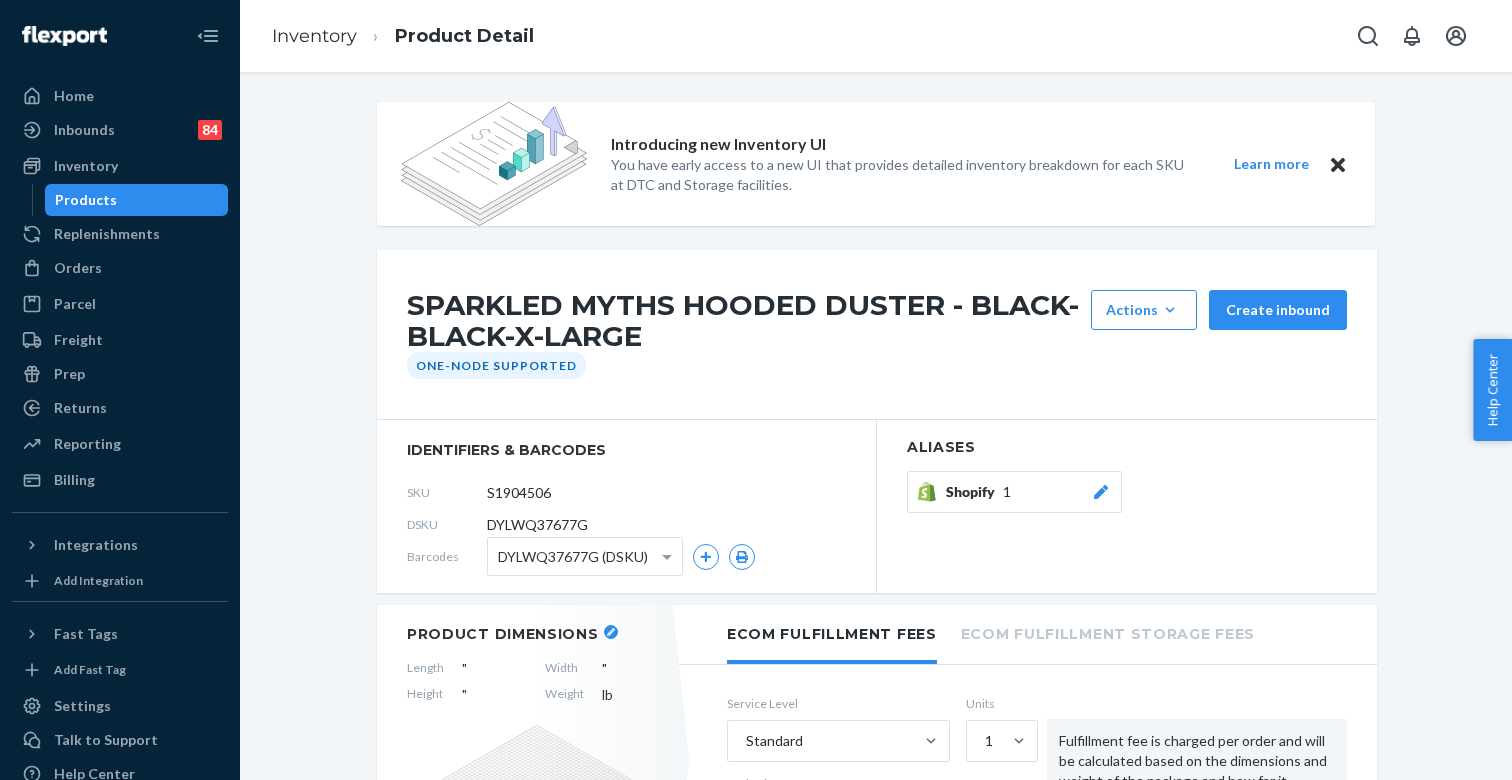 click 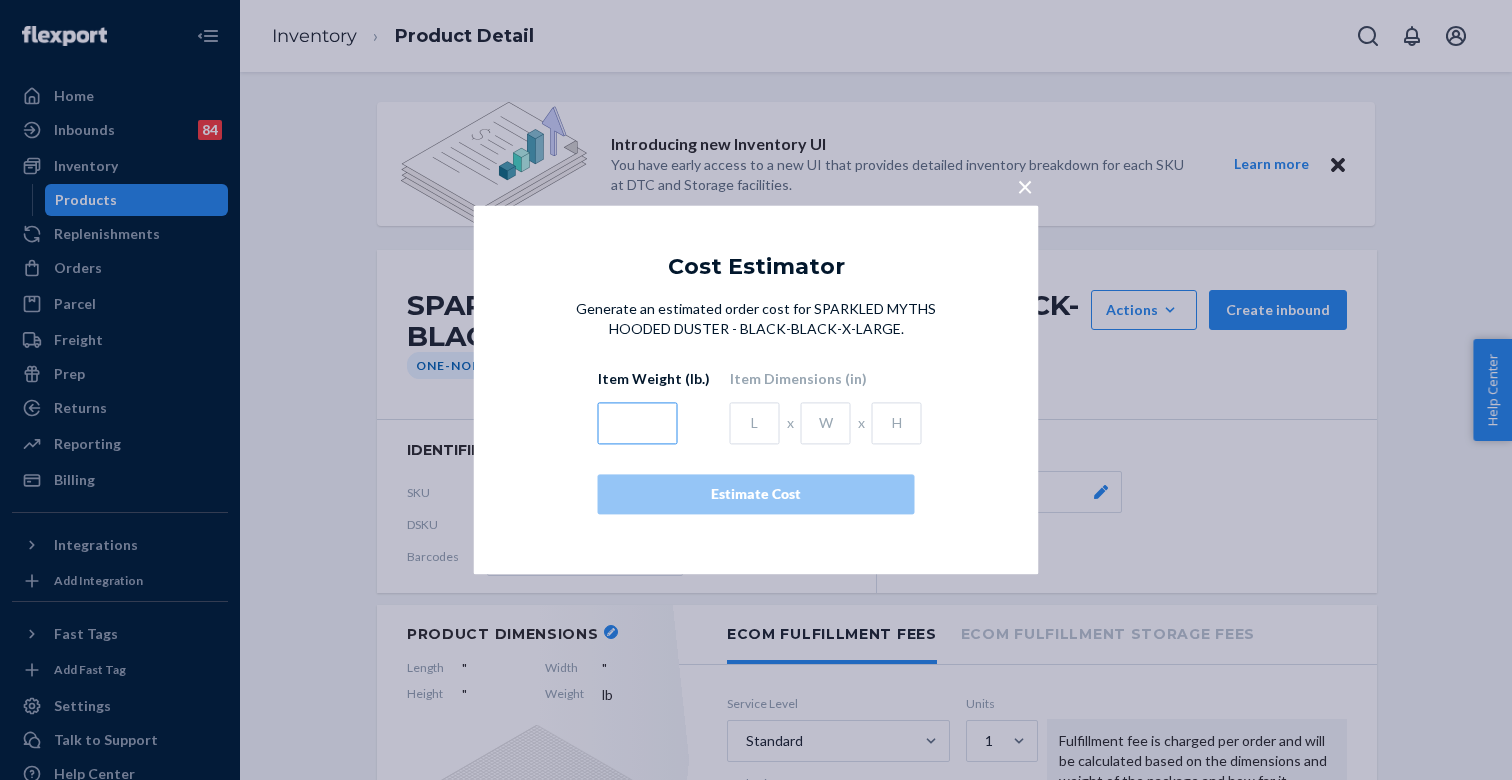 click at bounding box center (638, 424) 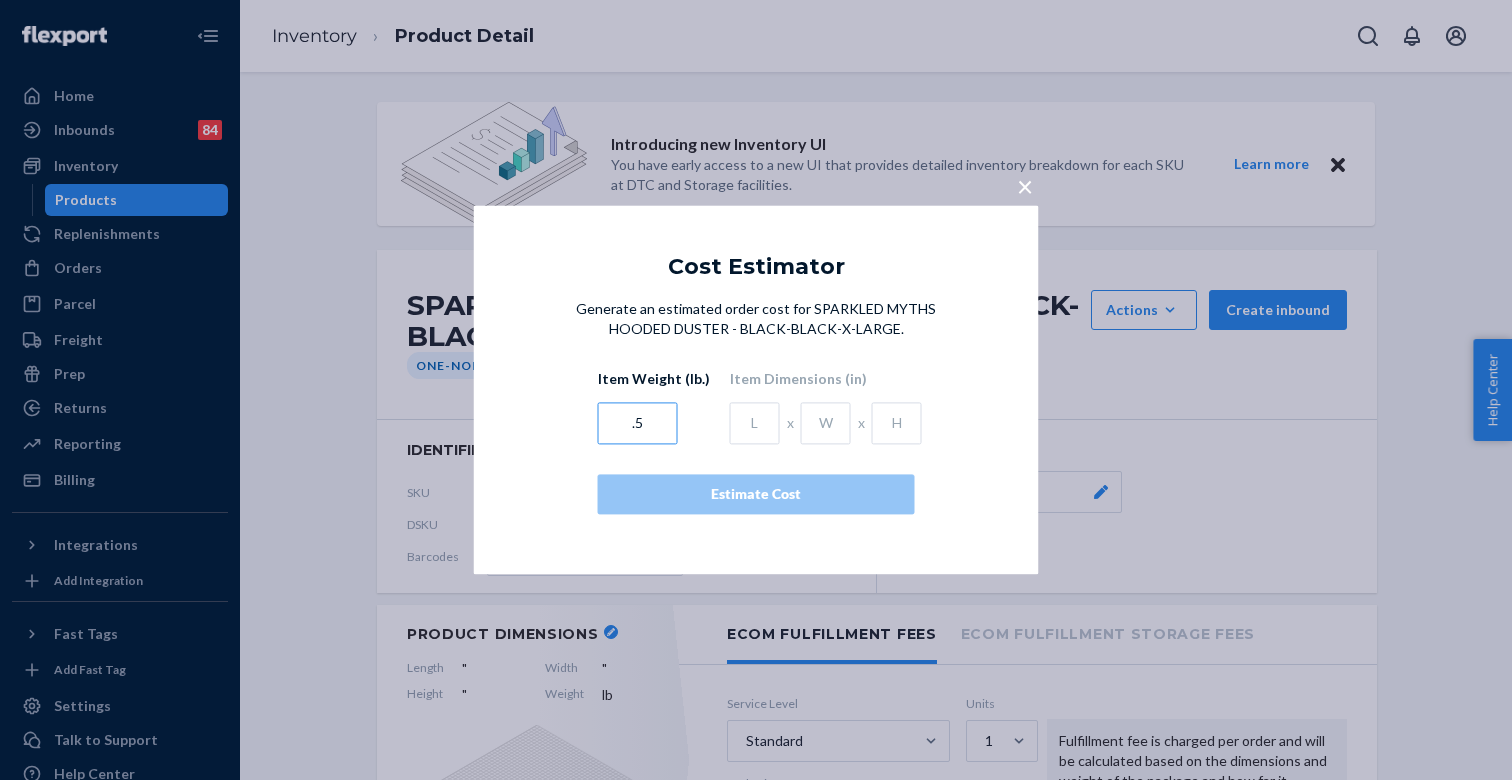 type on ".5" 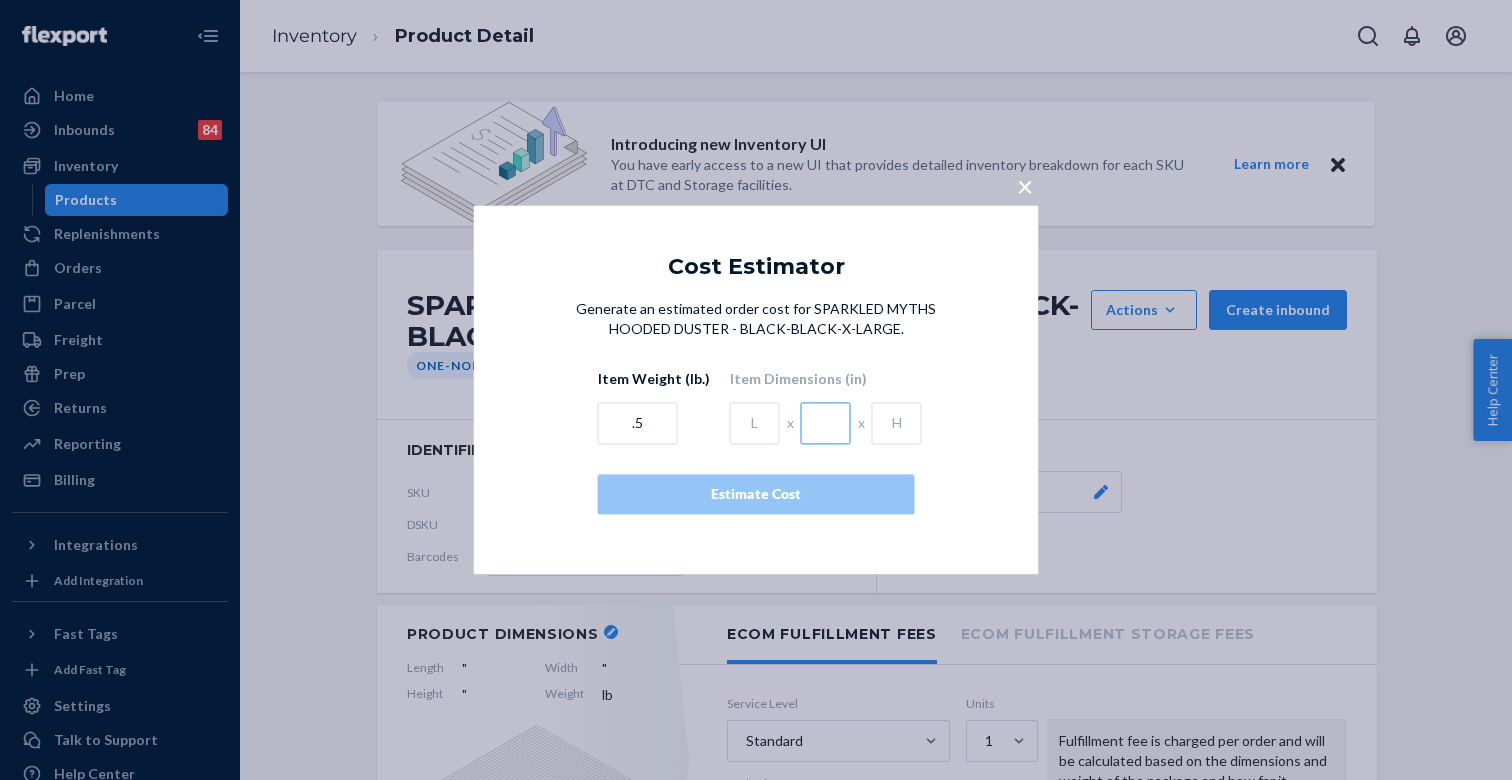 click at bounding box center (826, 424) 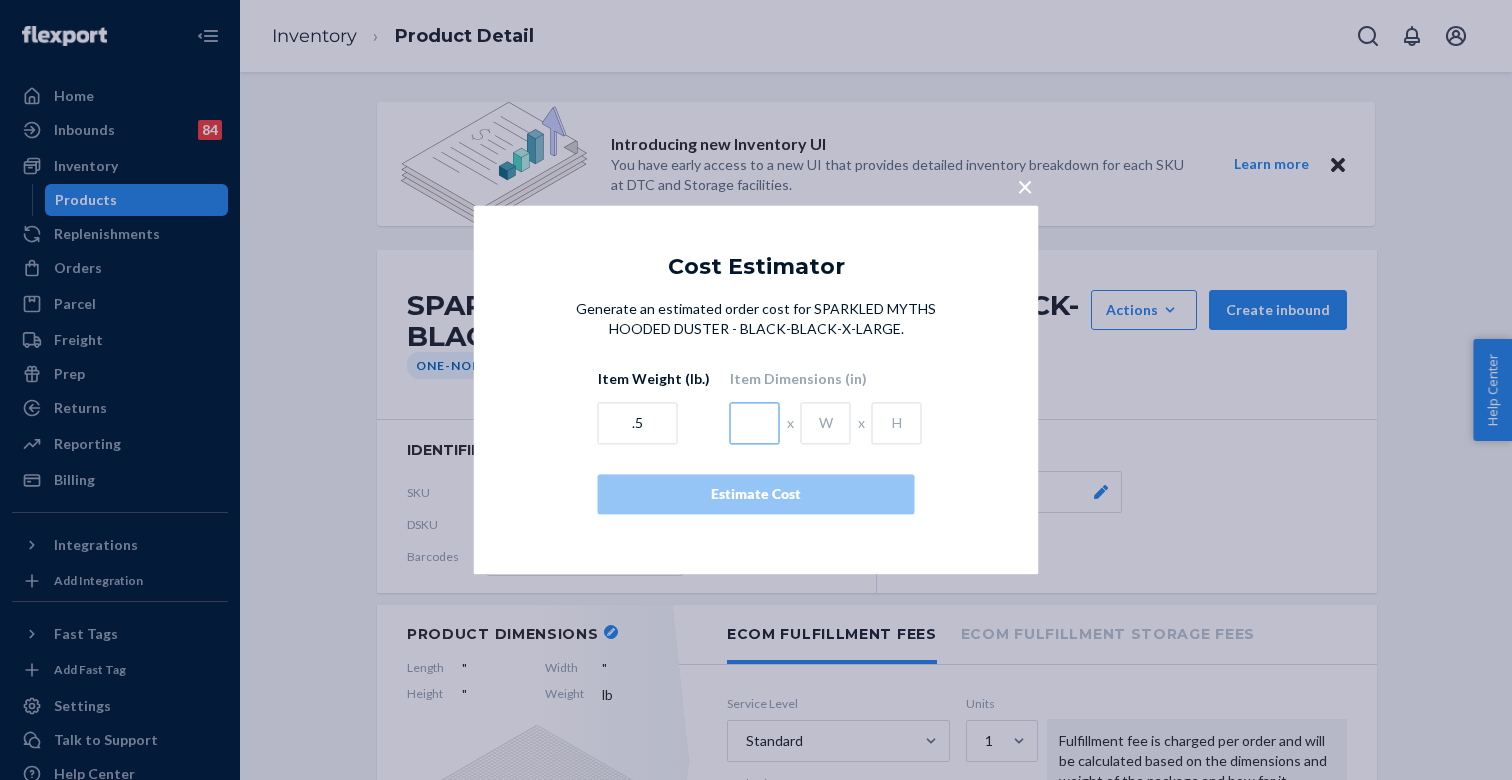 click at bounding box center (755, 424) 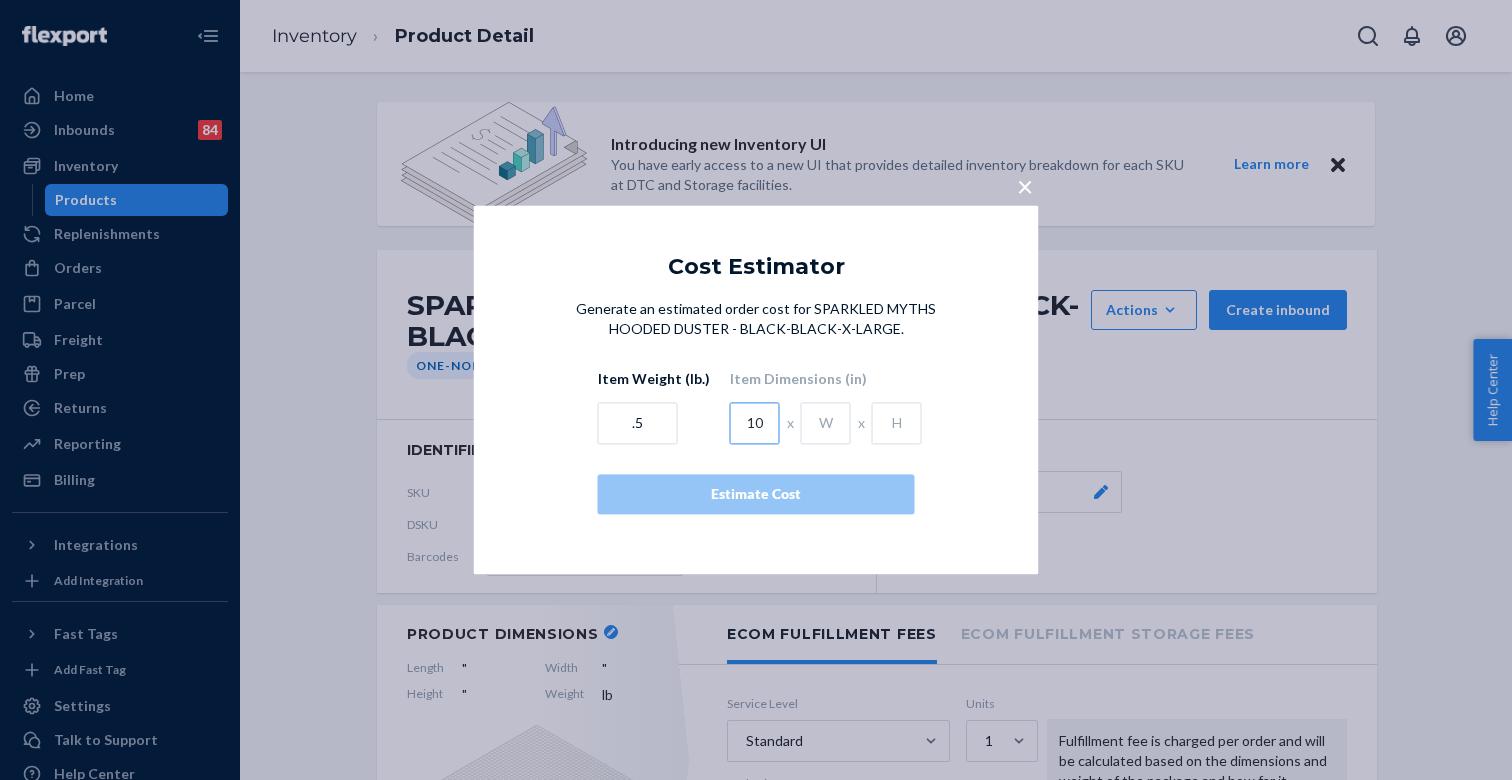type on "10" 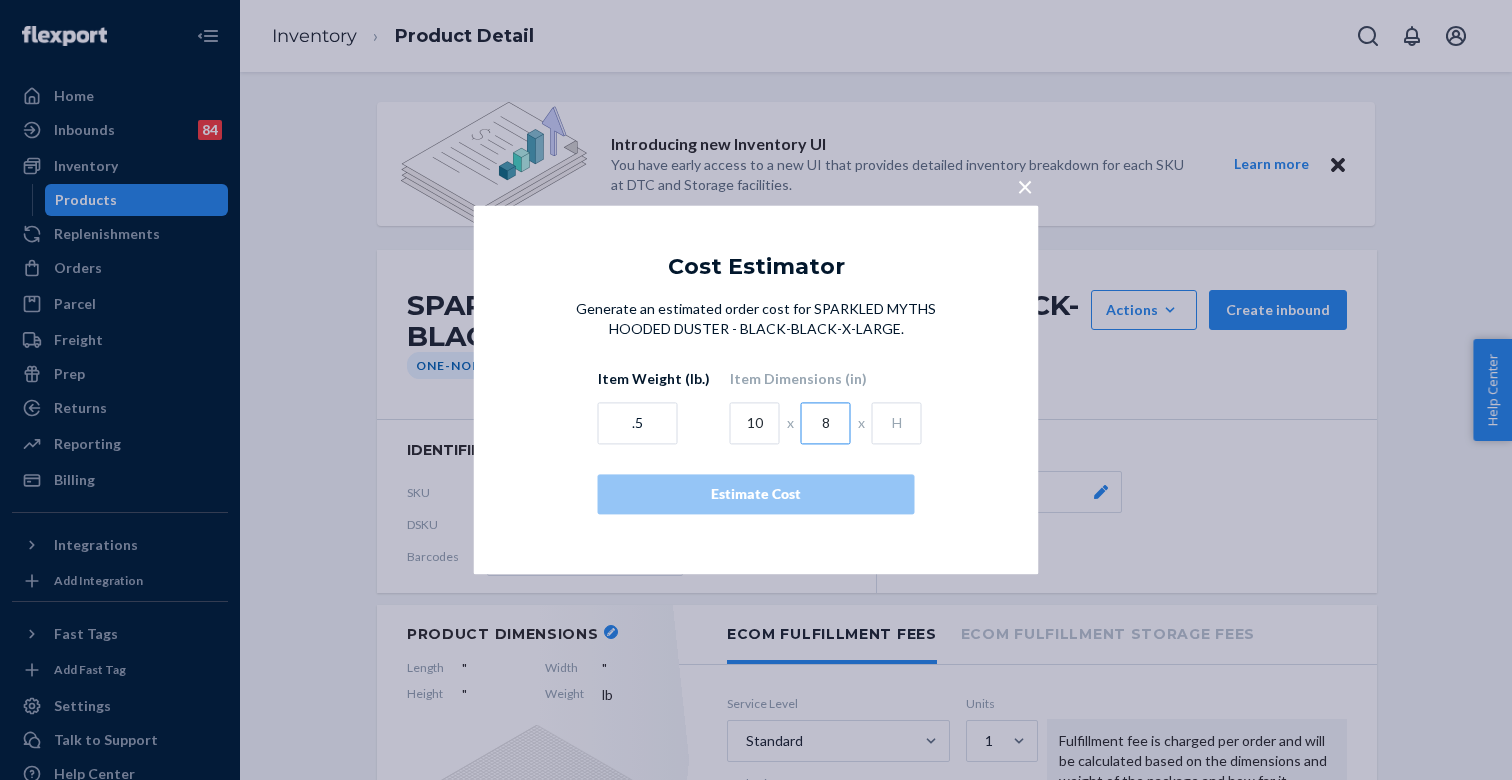 type on "8" 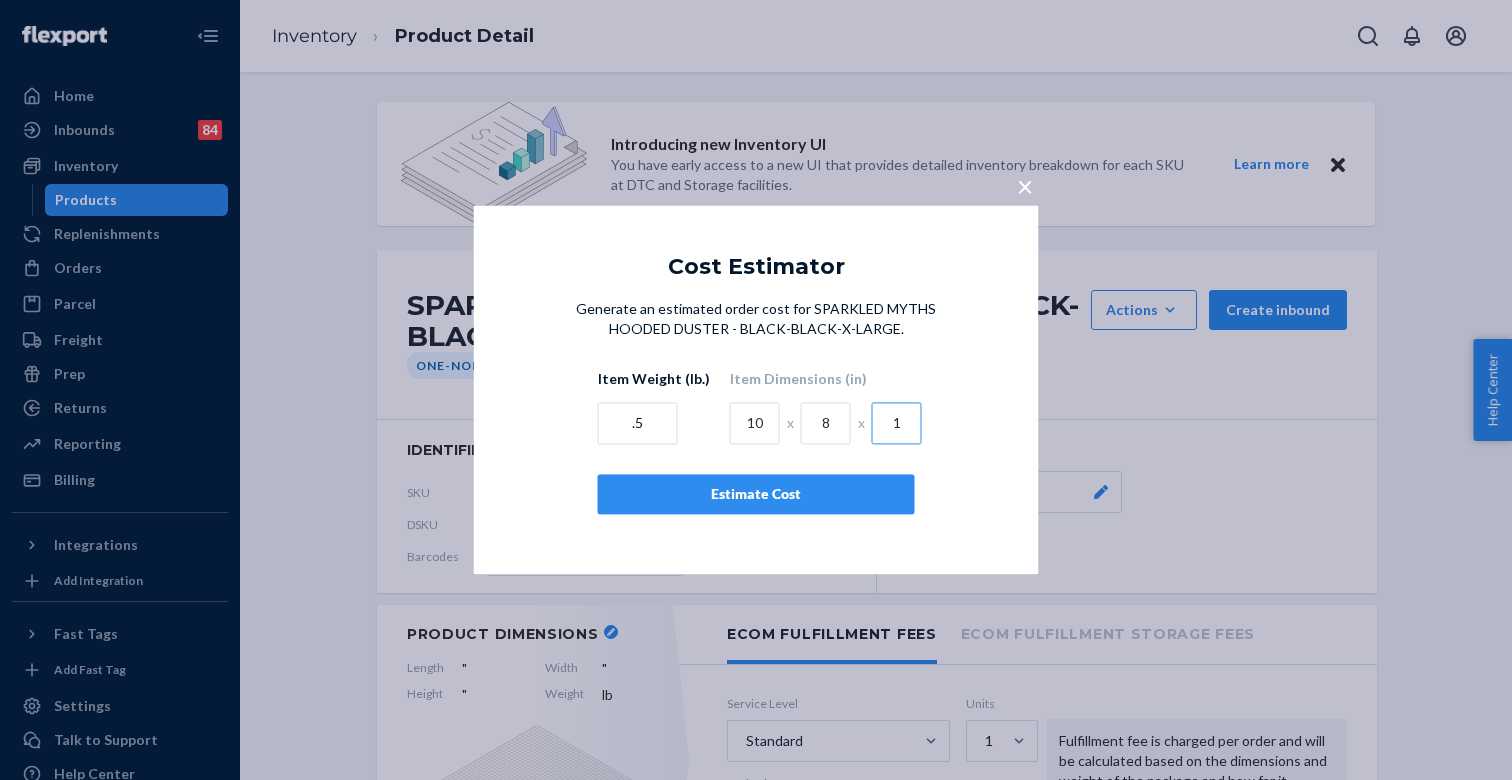 type on "1" 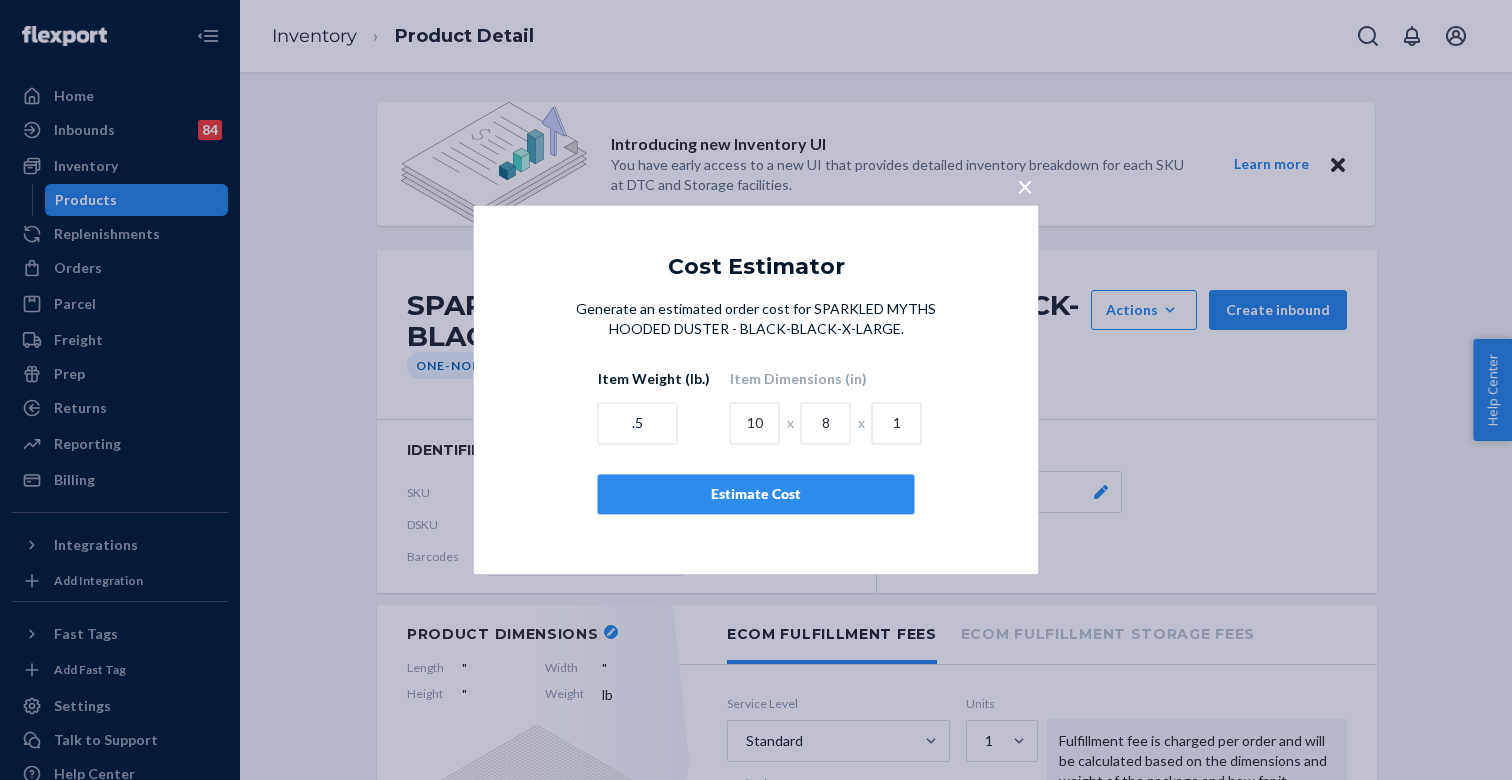 click on "Estimate Cost" at bounding box center (756, 495) 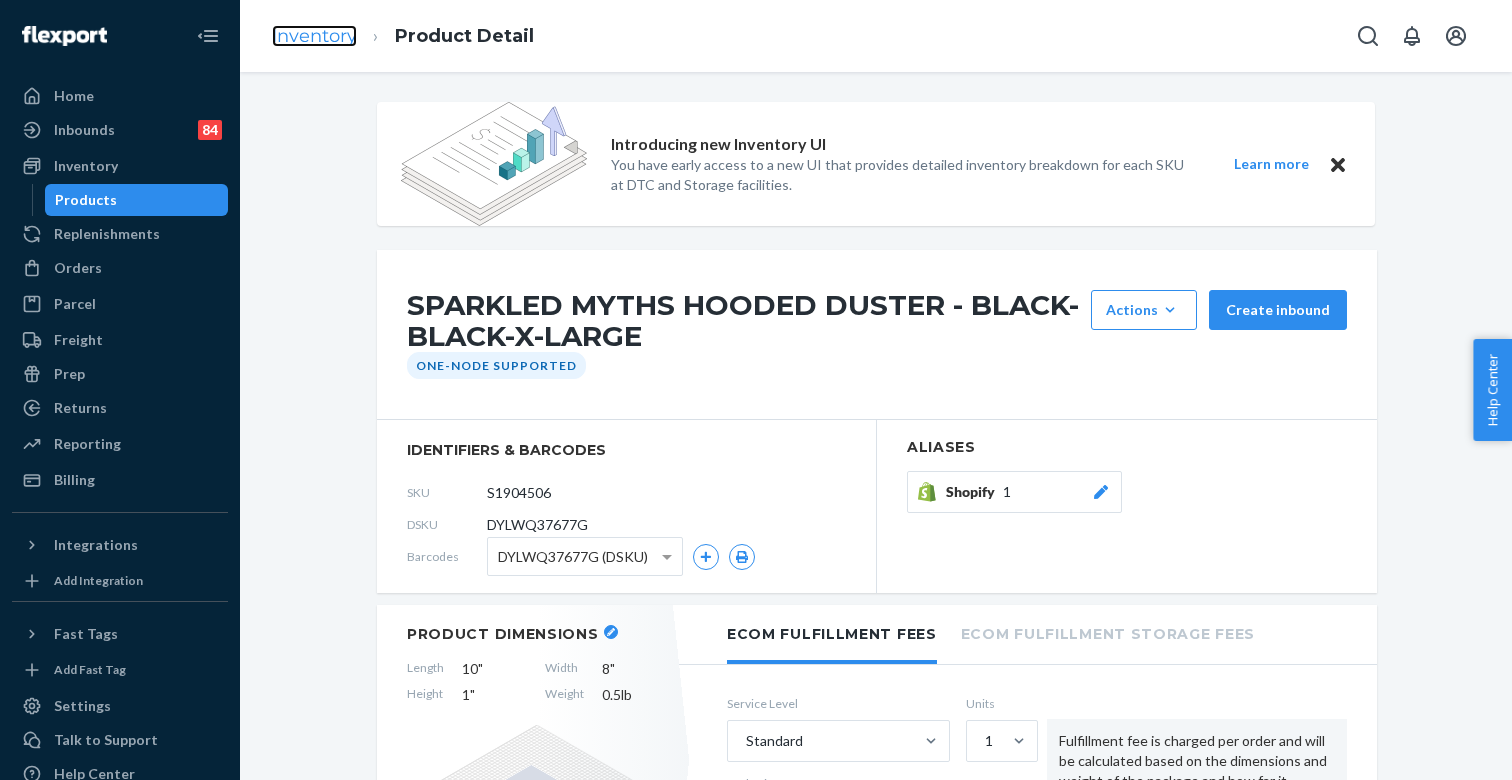 click on "Inventory" at bounding box center (314, 36) 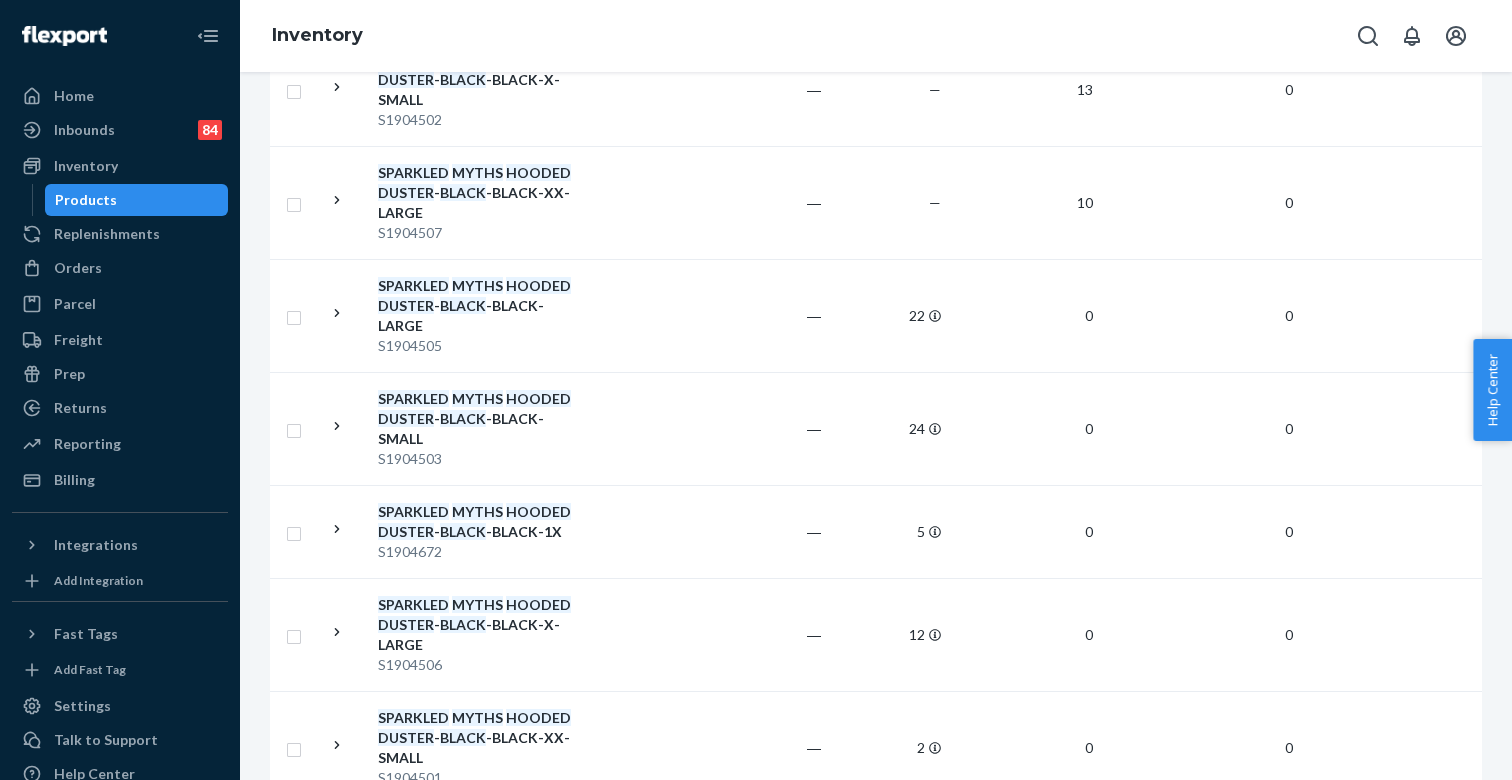 scroll, scrollTop: 808, scrollLeft: 0, axis: vertical 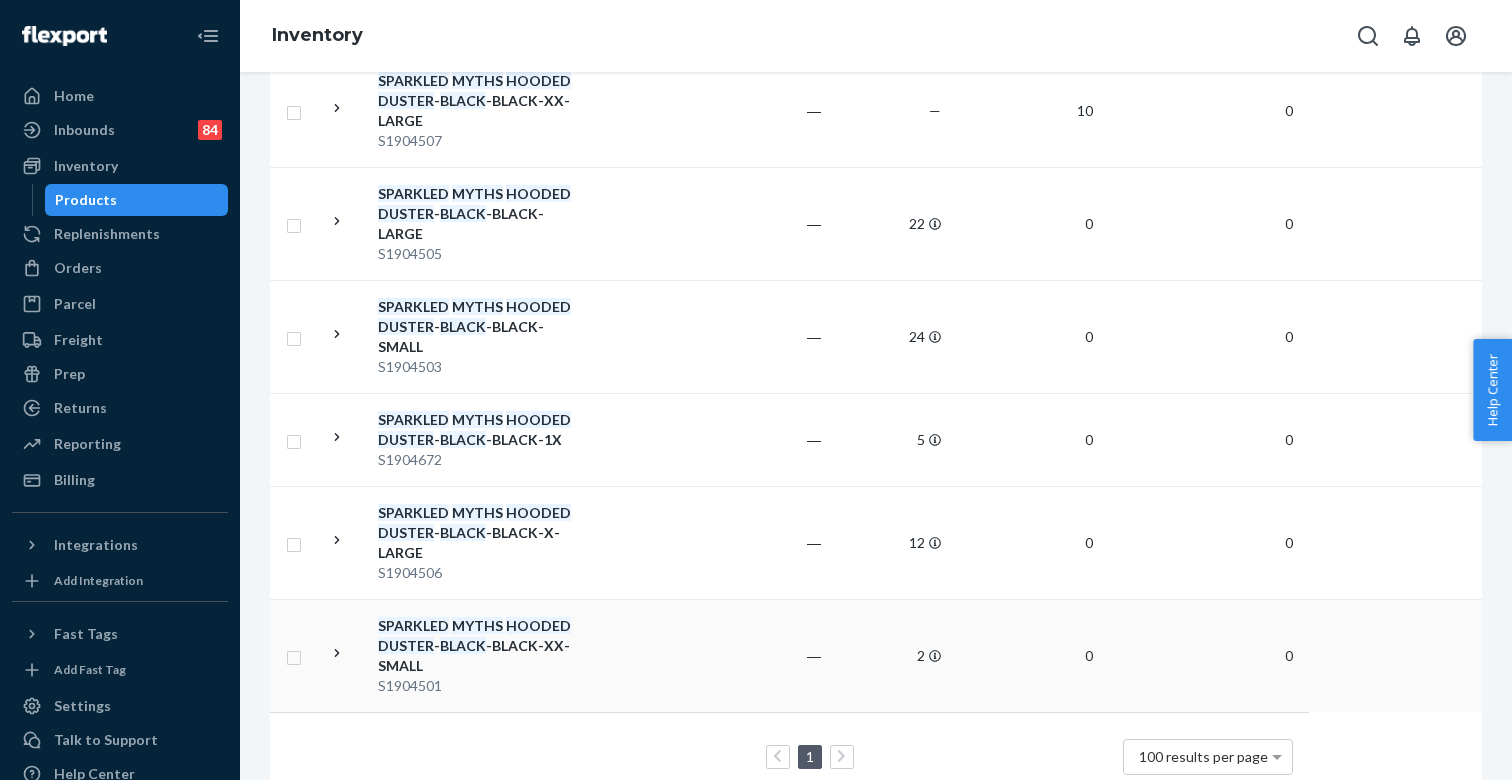 click on "MYTHS" at bounding box center (477, 625) 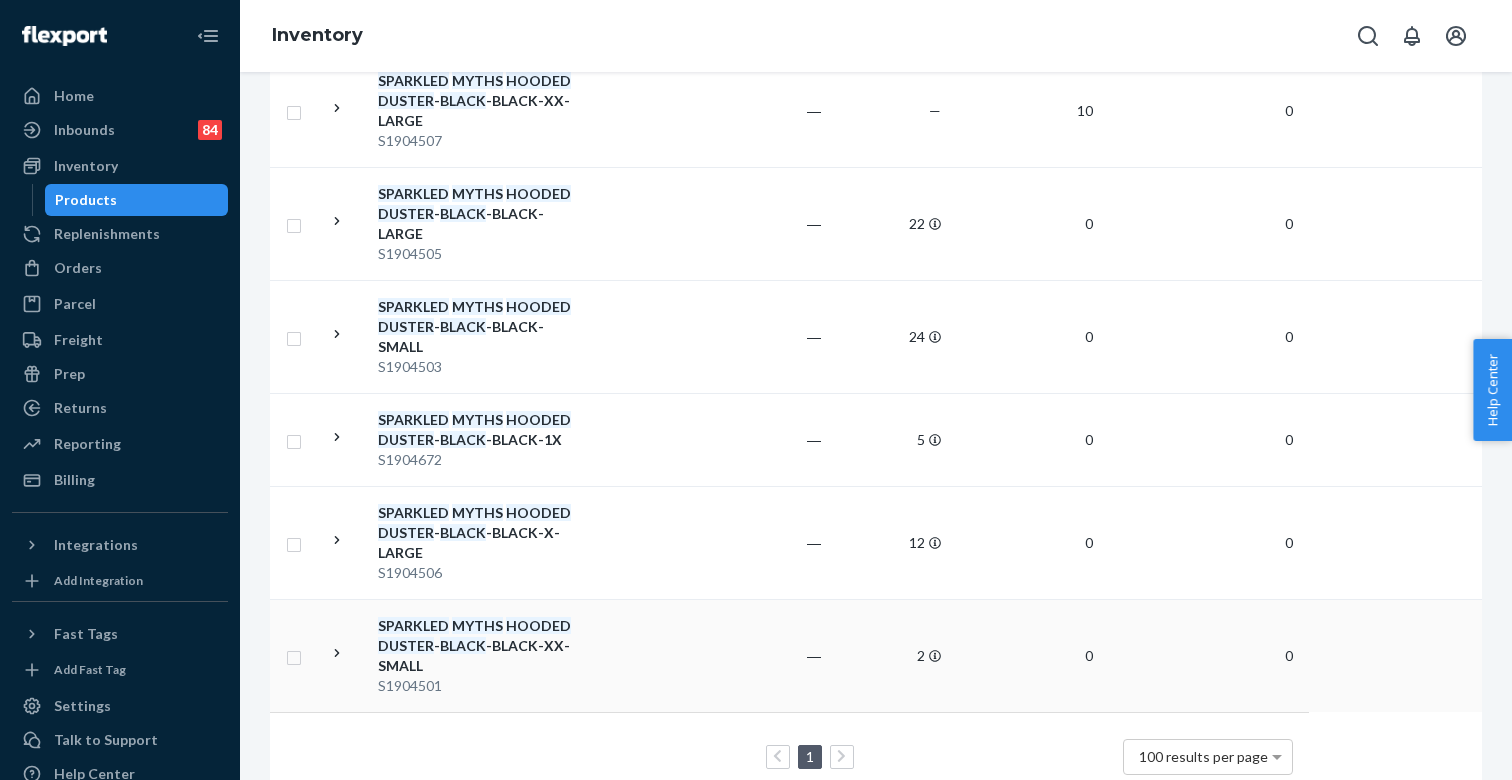 scroll, scrollTop: 0, scrollLeft: 0, axis: both 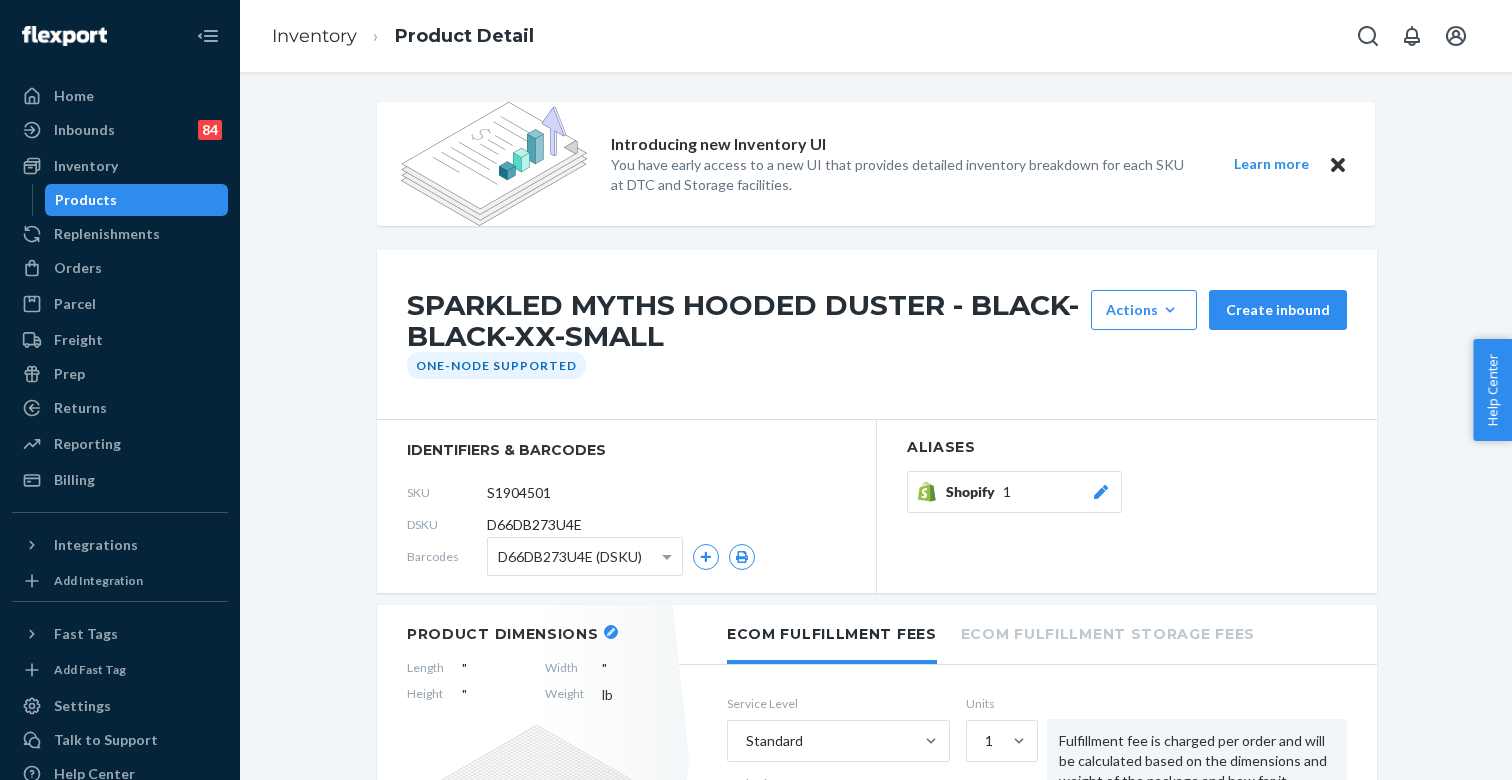 click 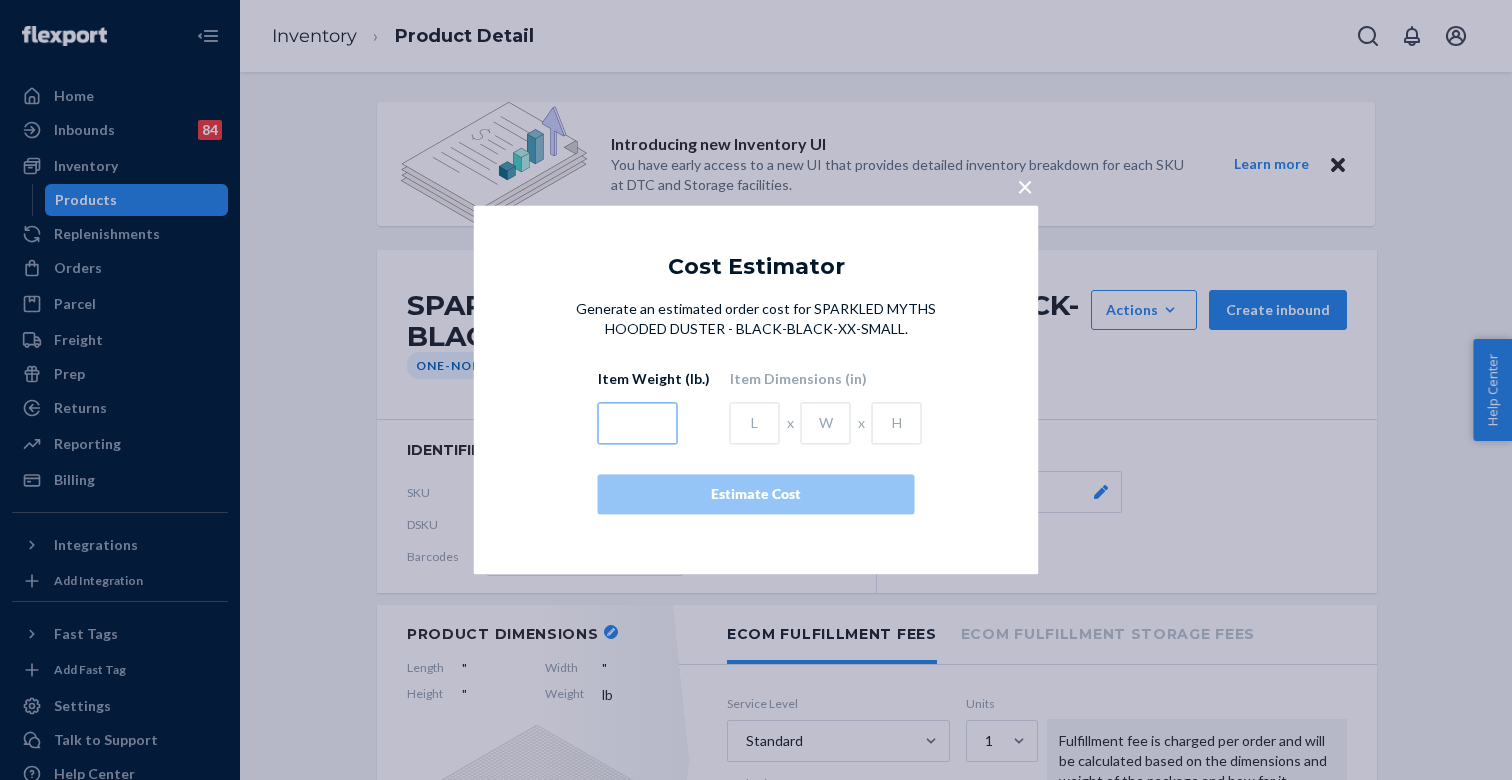 click at bounding box center [638, 424] 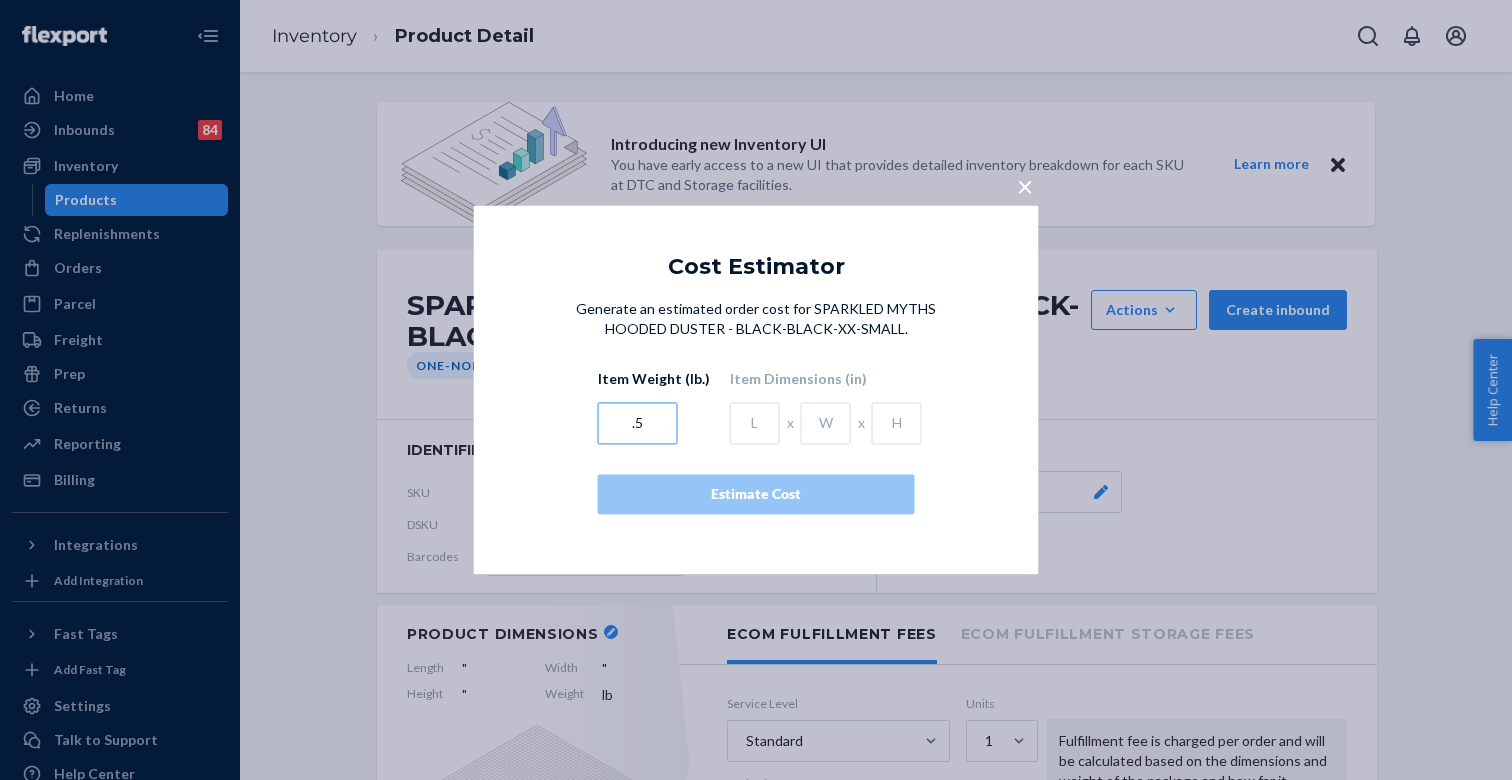 type on ".5" 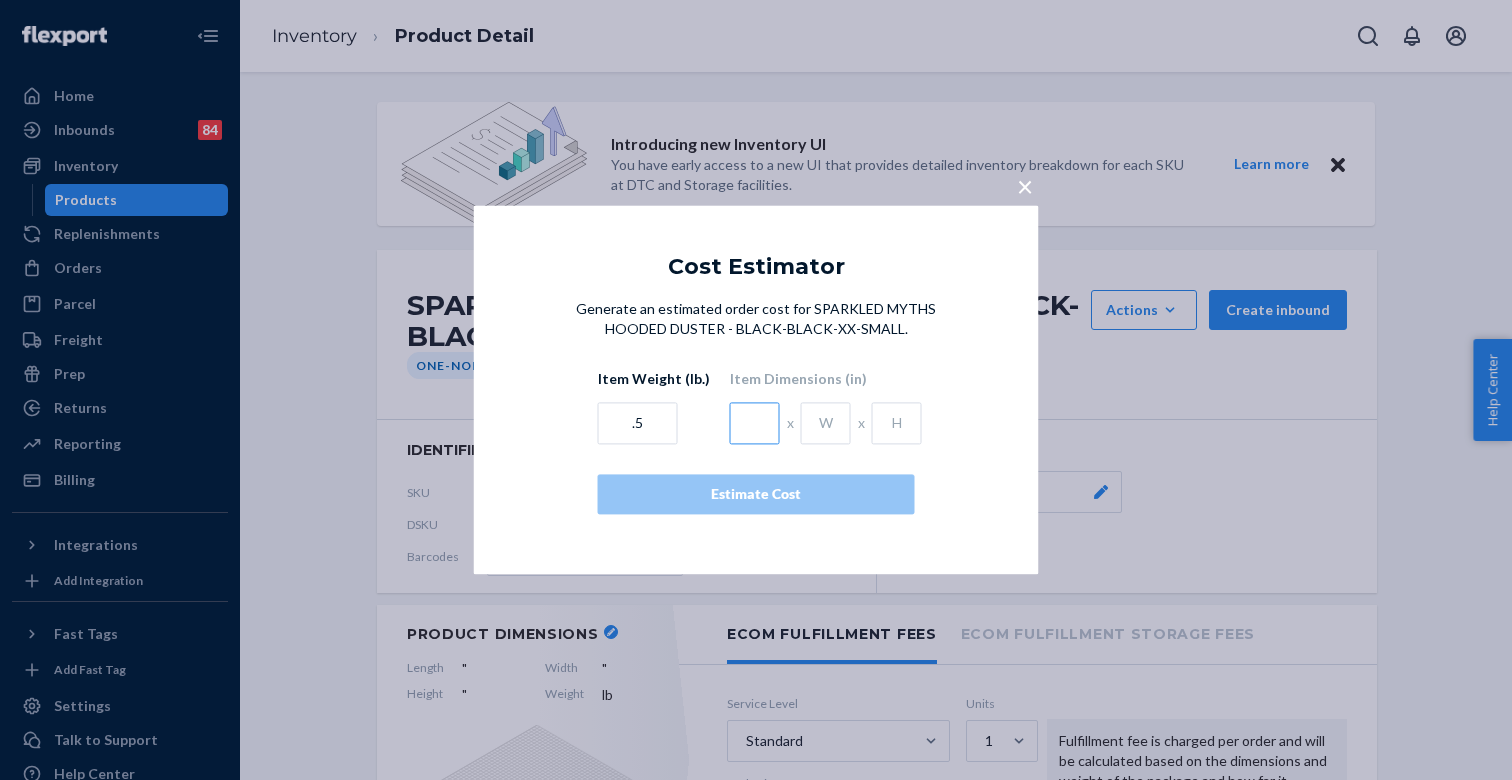 click at bounding box center [755, 424] 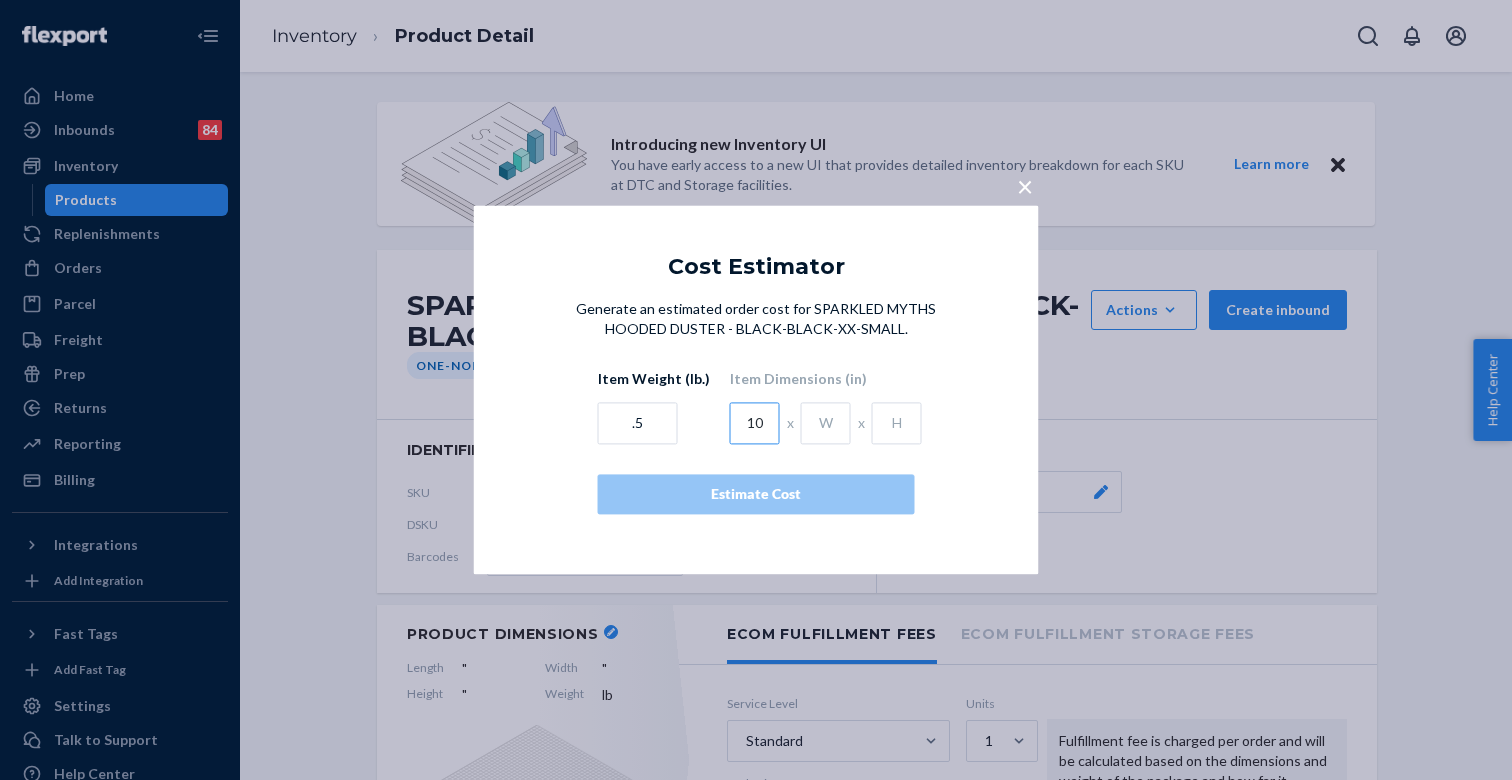 type on "10" 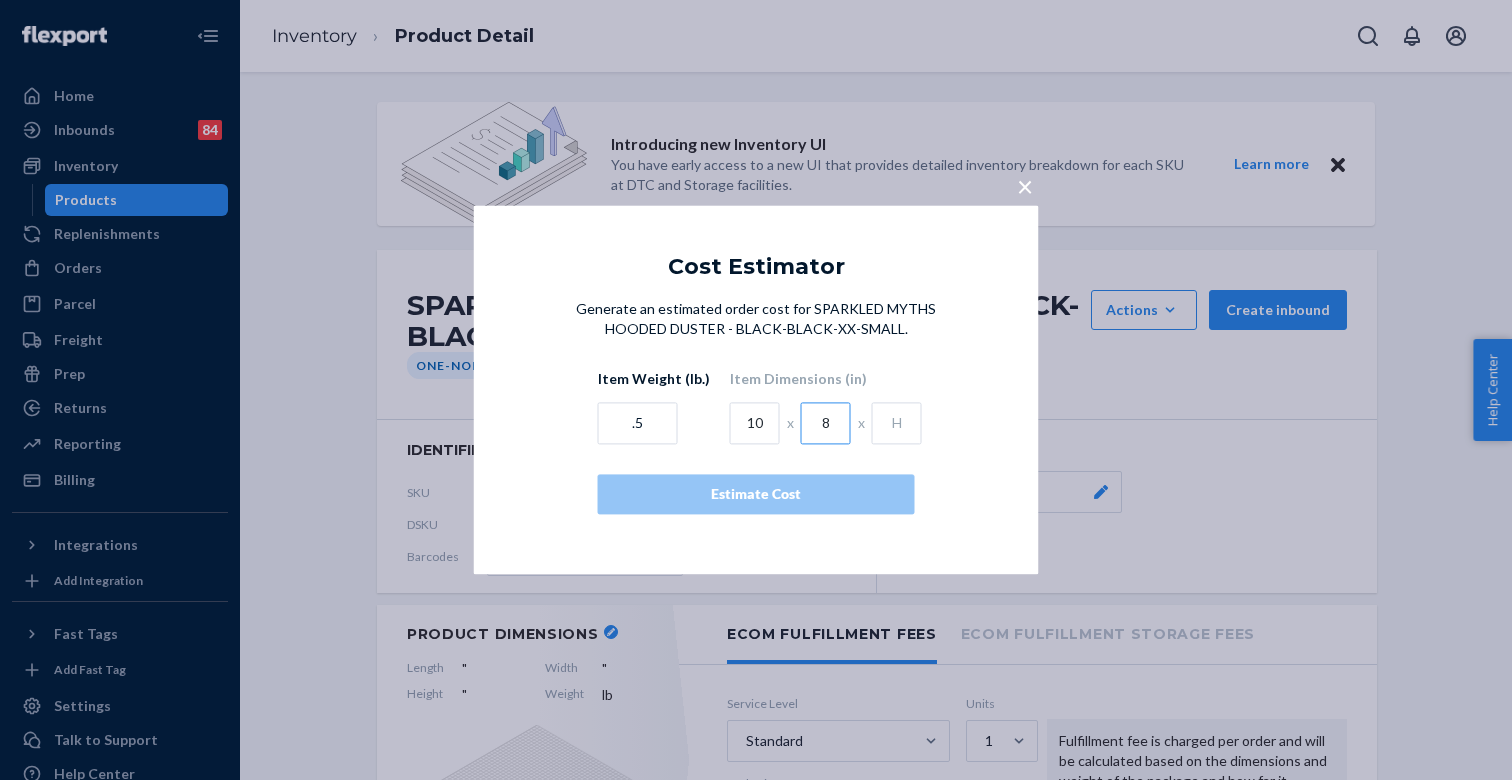 type on "8" 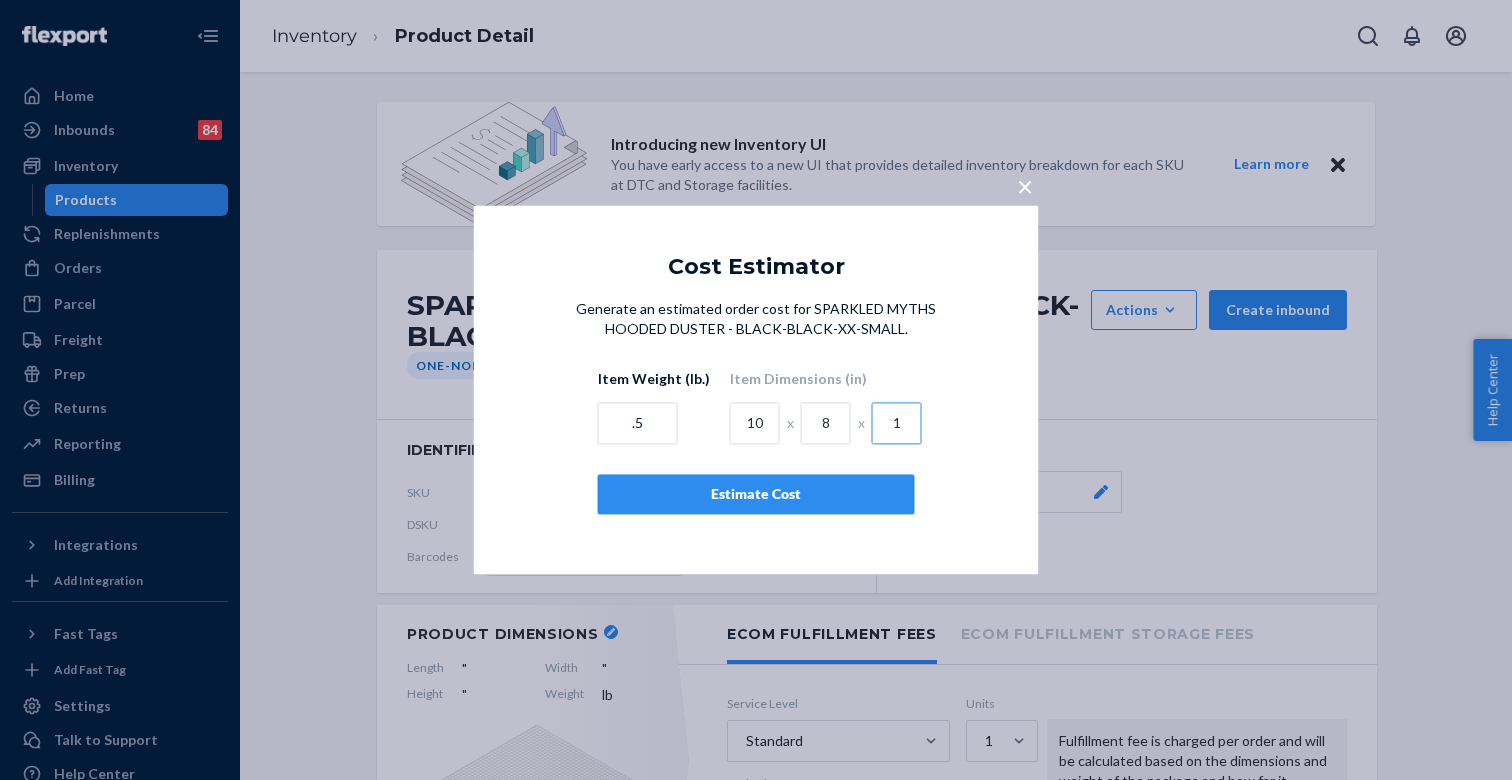 type on "1" 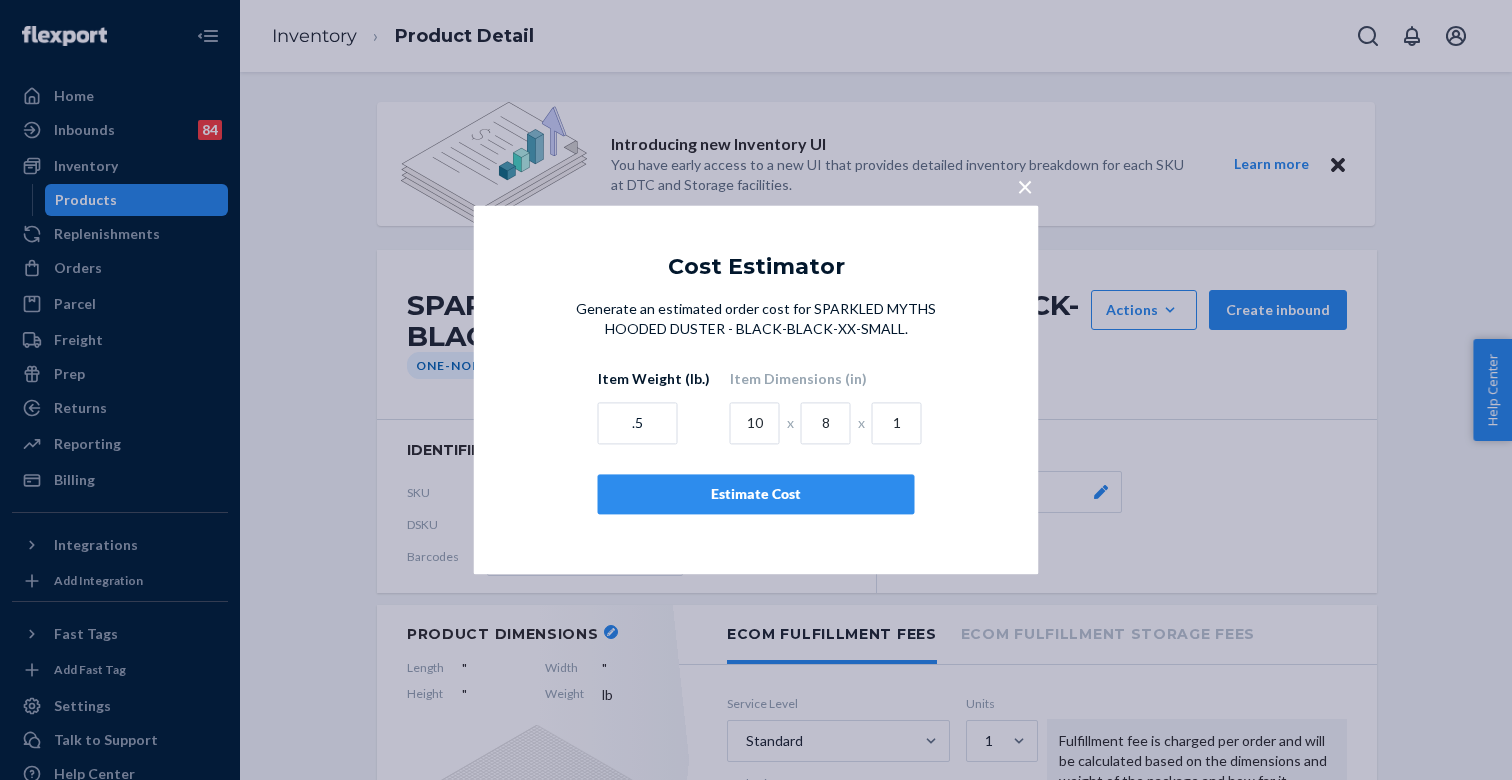 click on "Estimate Cost" at bounding box center (756, 495) 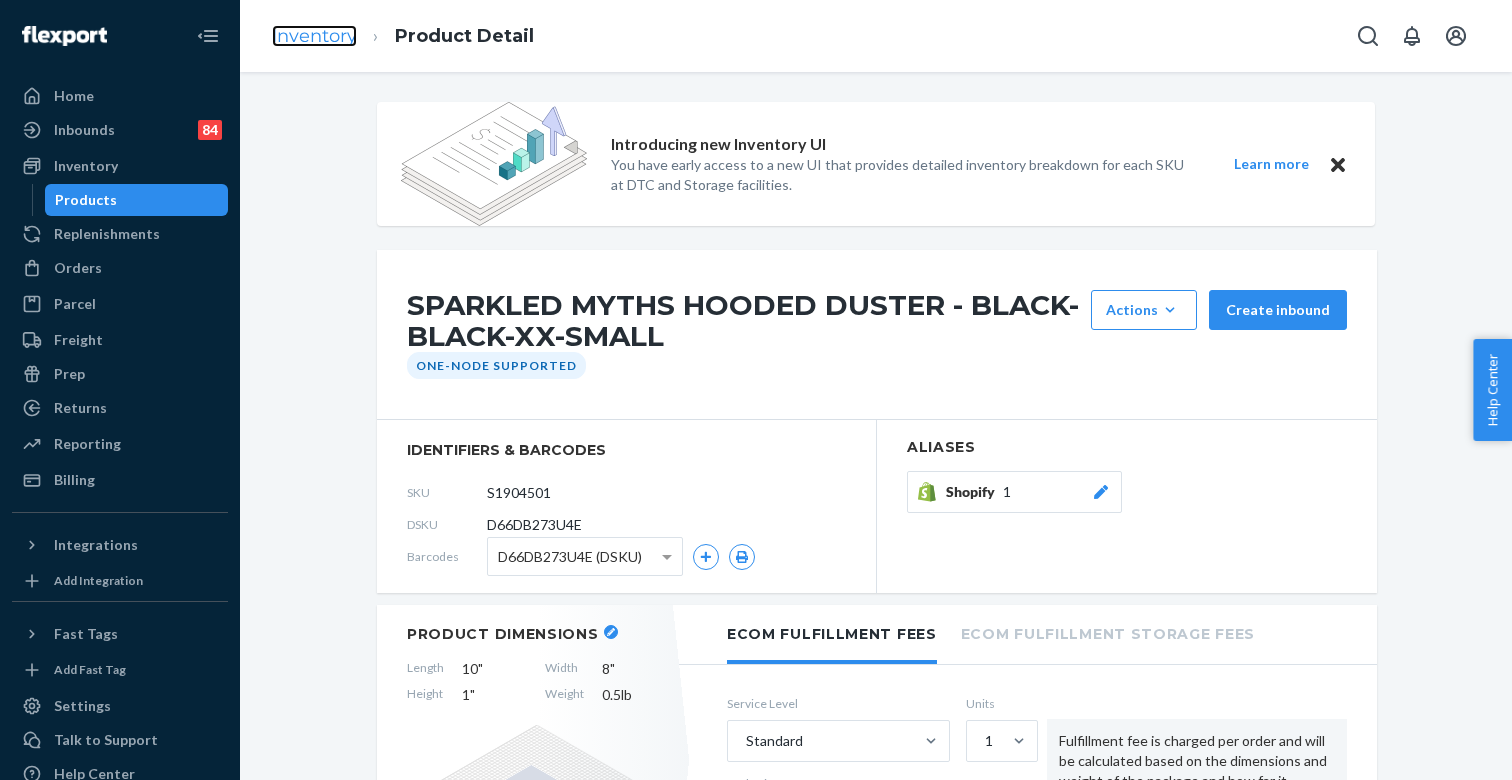 click on "Inventory" at bounding box center (314, 36) 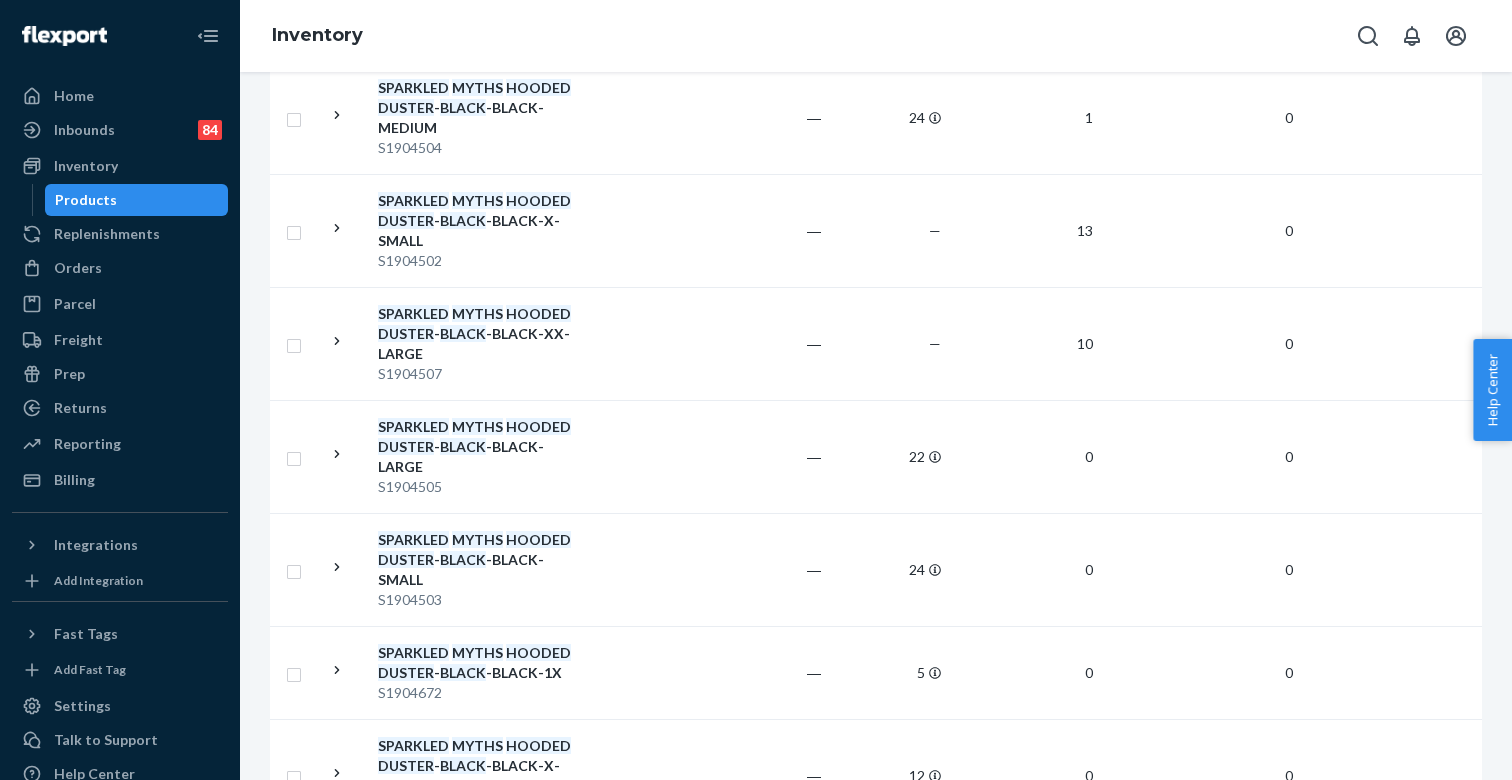 scroll, scrollTop: 507, scrollLeft: 0, axis: vertical 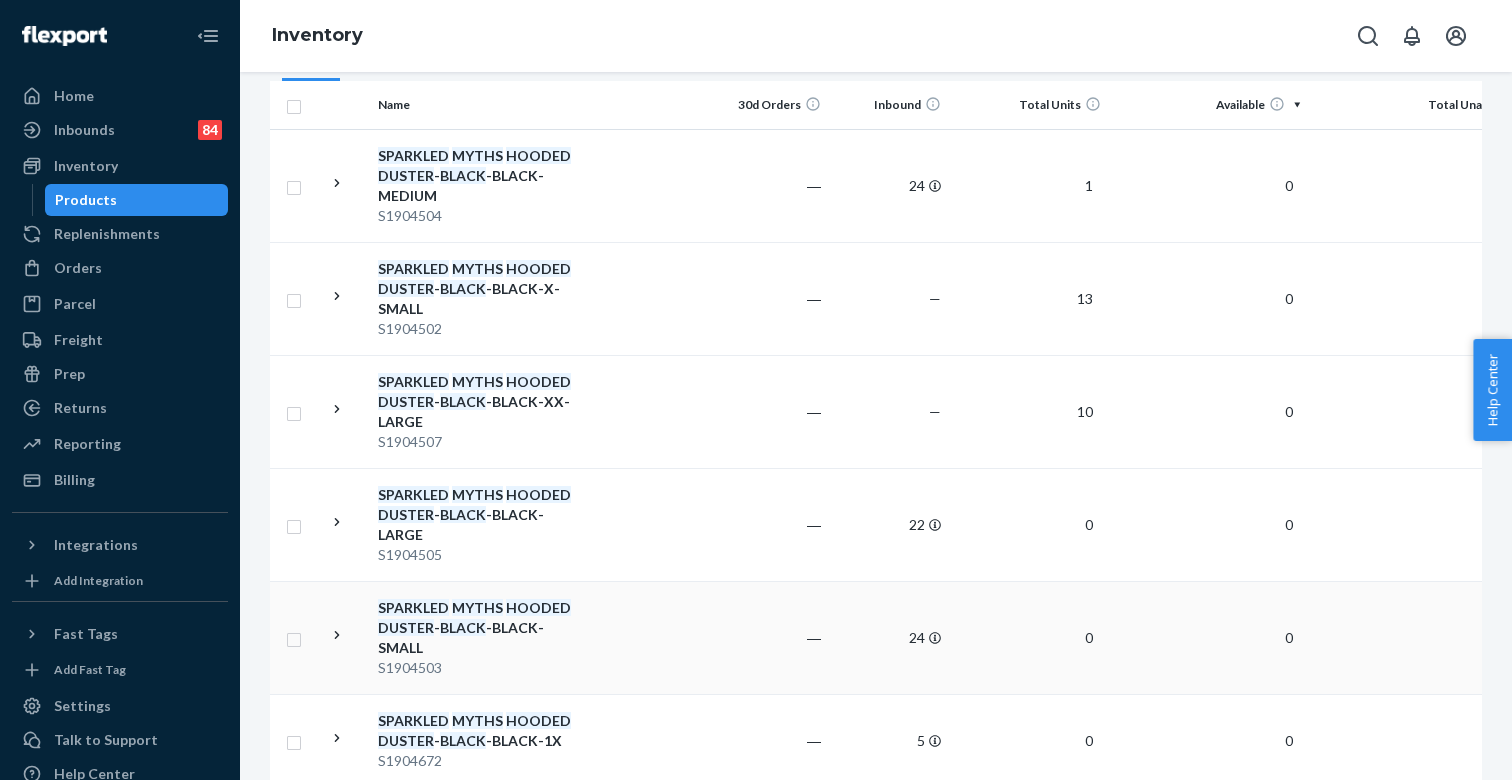 click on "SPARKLED   MYTHS   HOODED   DUSTER  -  BLACK -BLACK-SMALL" at bounding box center [482, 628] 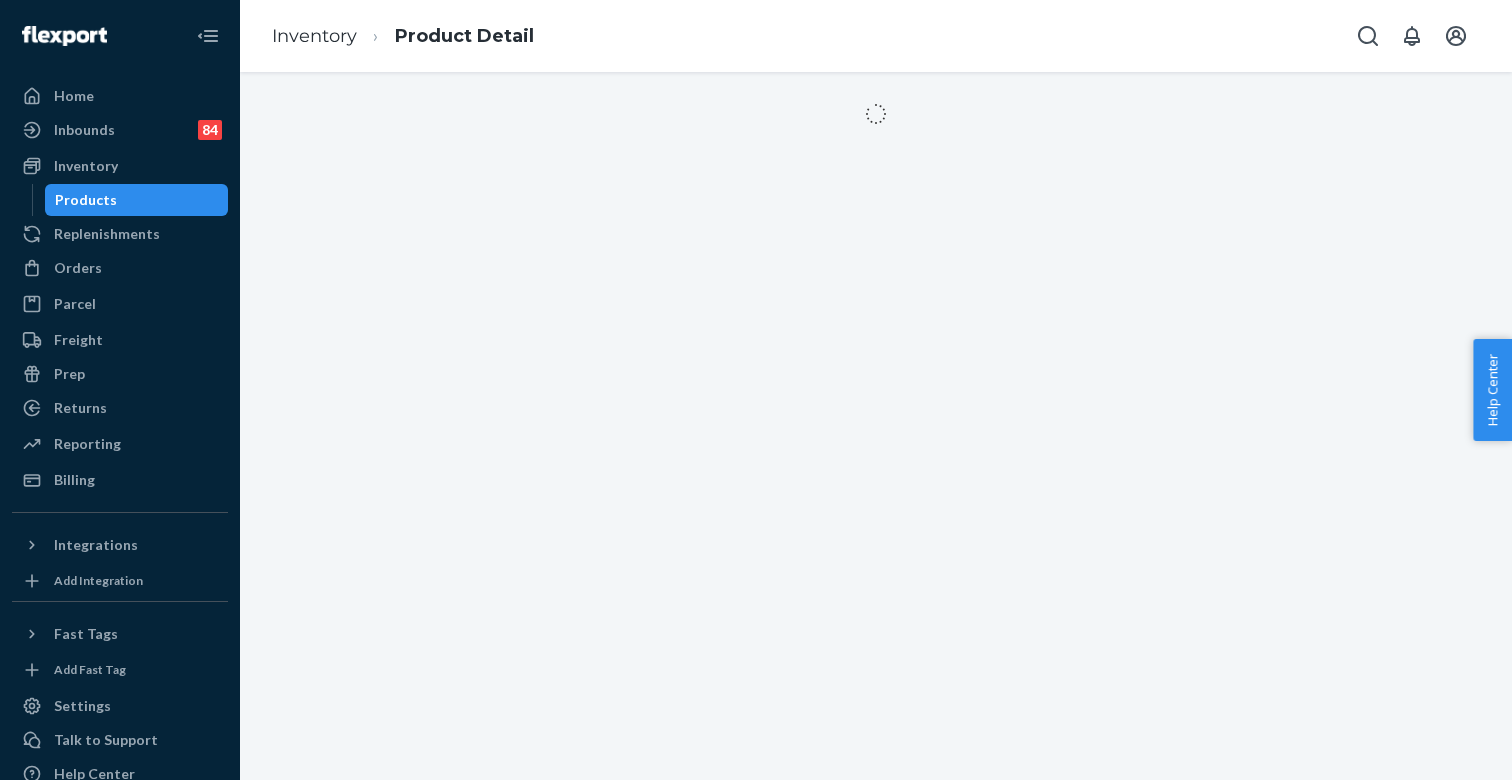 scroll, scrollTop: 0, scrollLeft: 0, axis: both 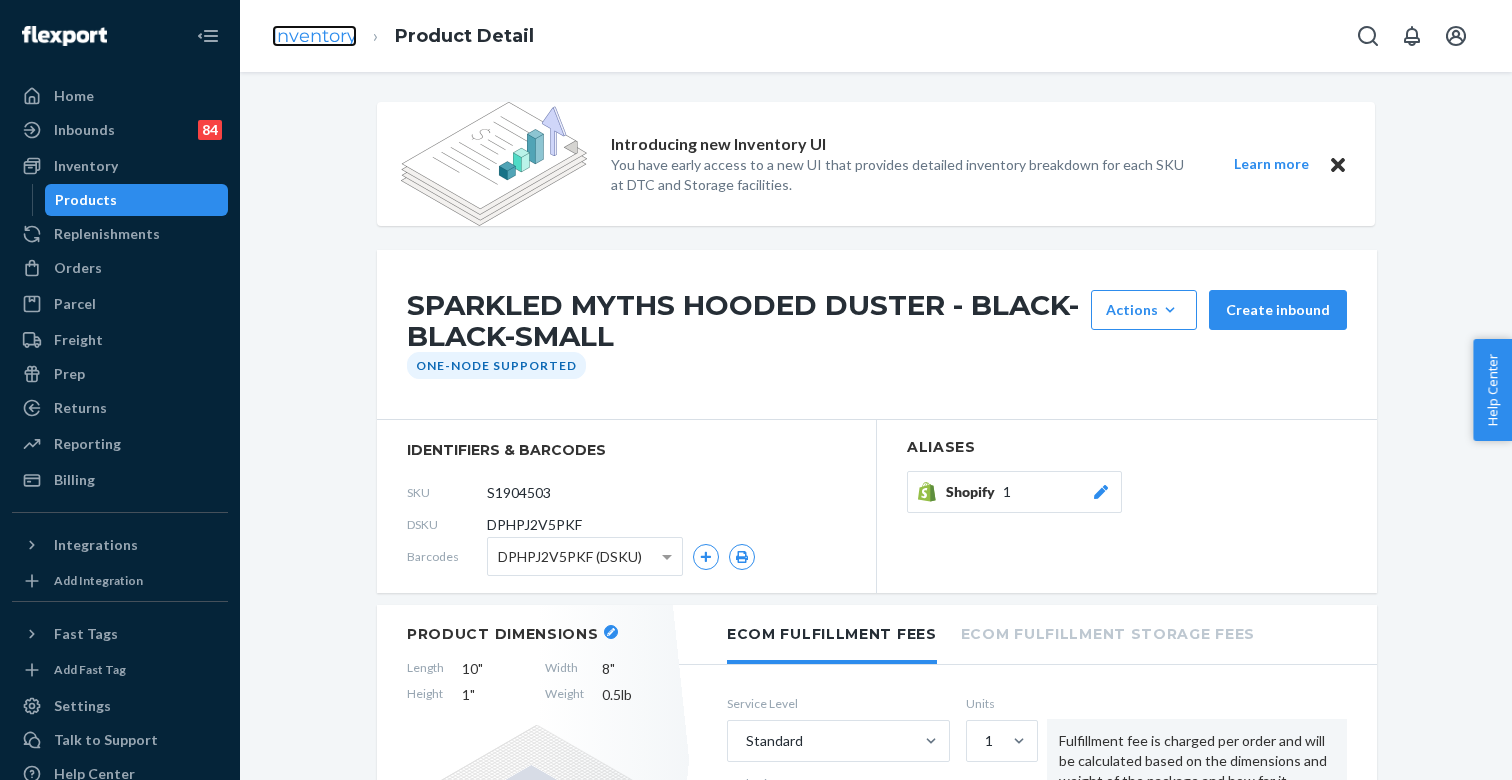 click on "Inventory" at bounding box center [314, 36] 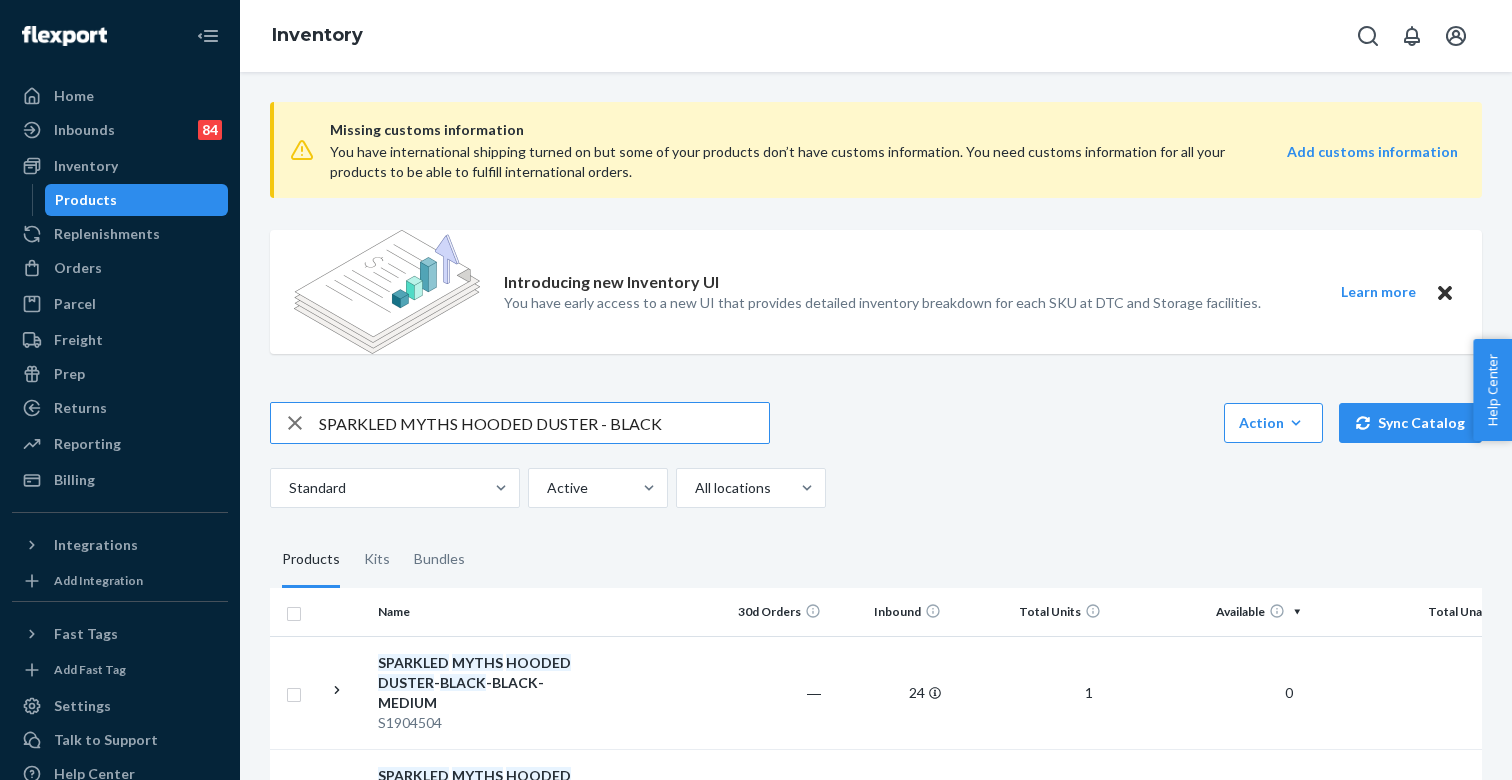 click 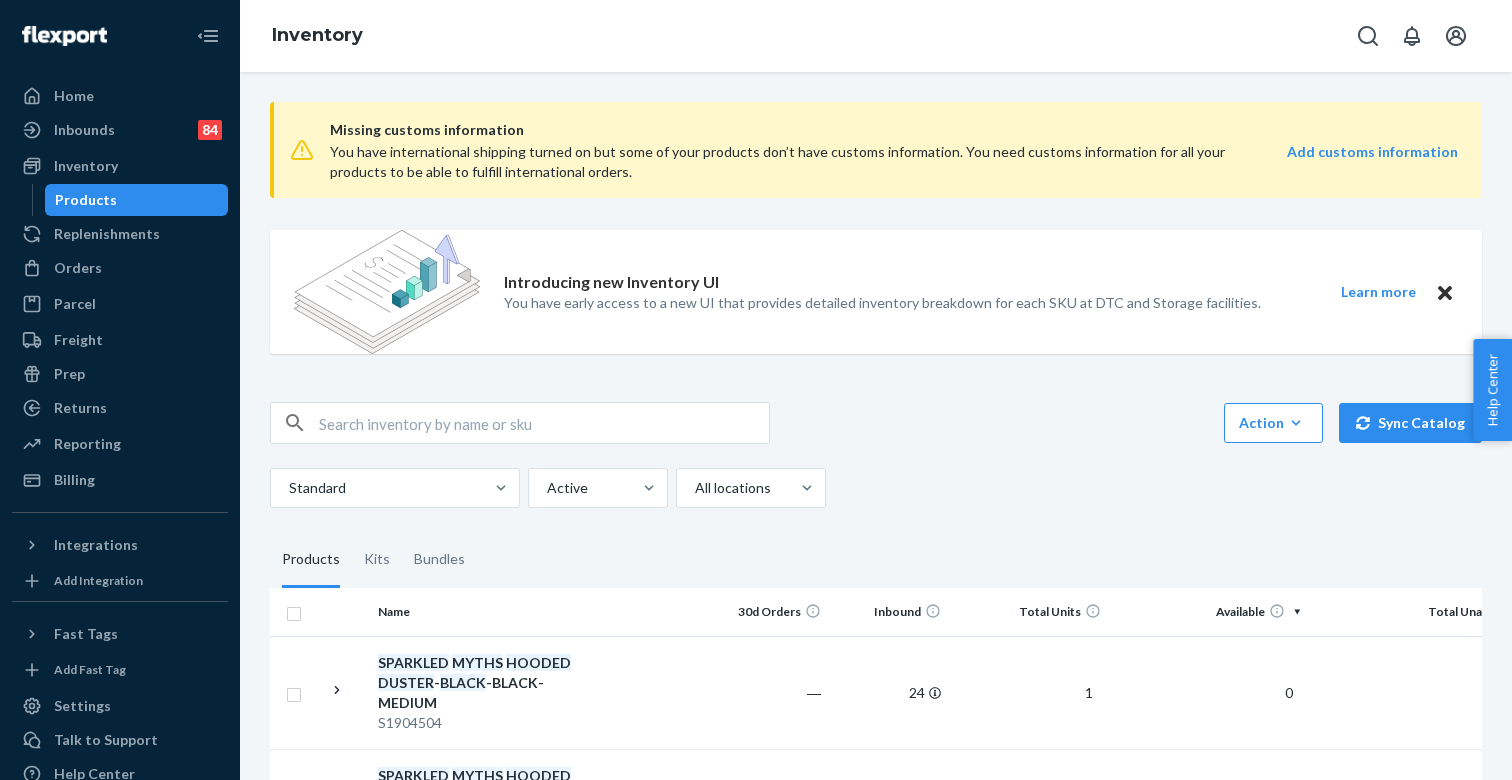 click at bounding box center (544, 423) 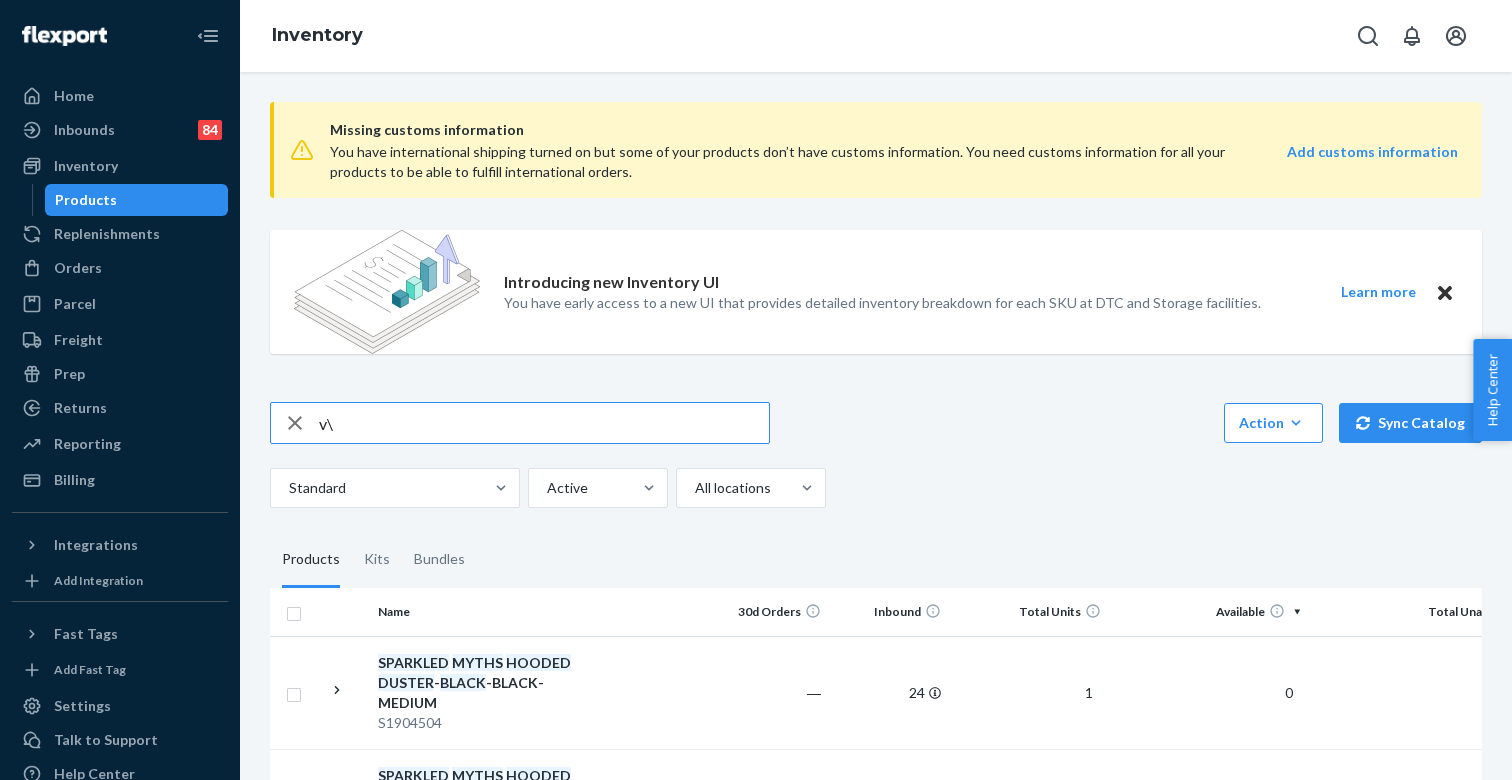 paste on "SLASHED RACERBACK TANK - PIN PRINT" 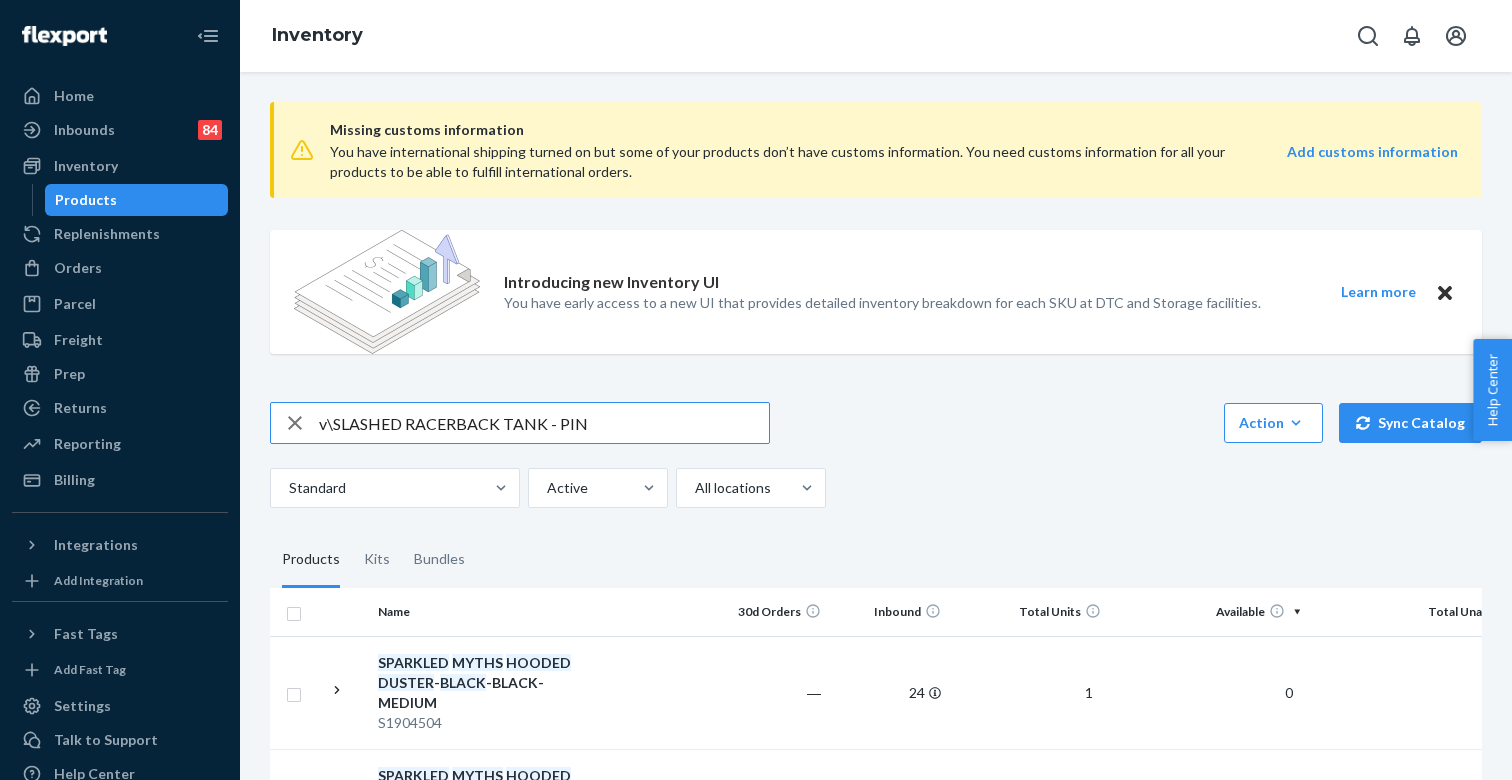 drag, startPoint x: 616, startPoint y: 419, endPoint x: 276, endPoint y: 426, distance: 340.07205 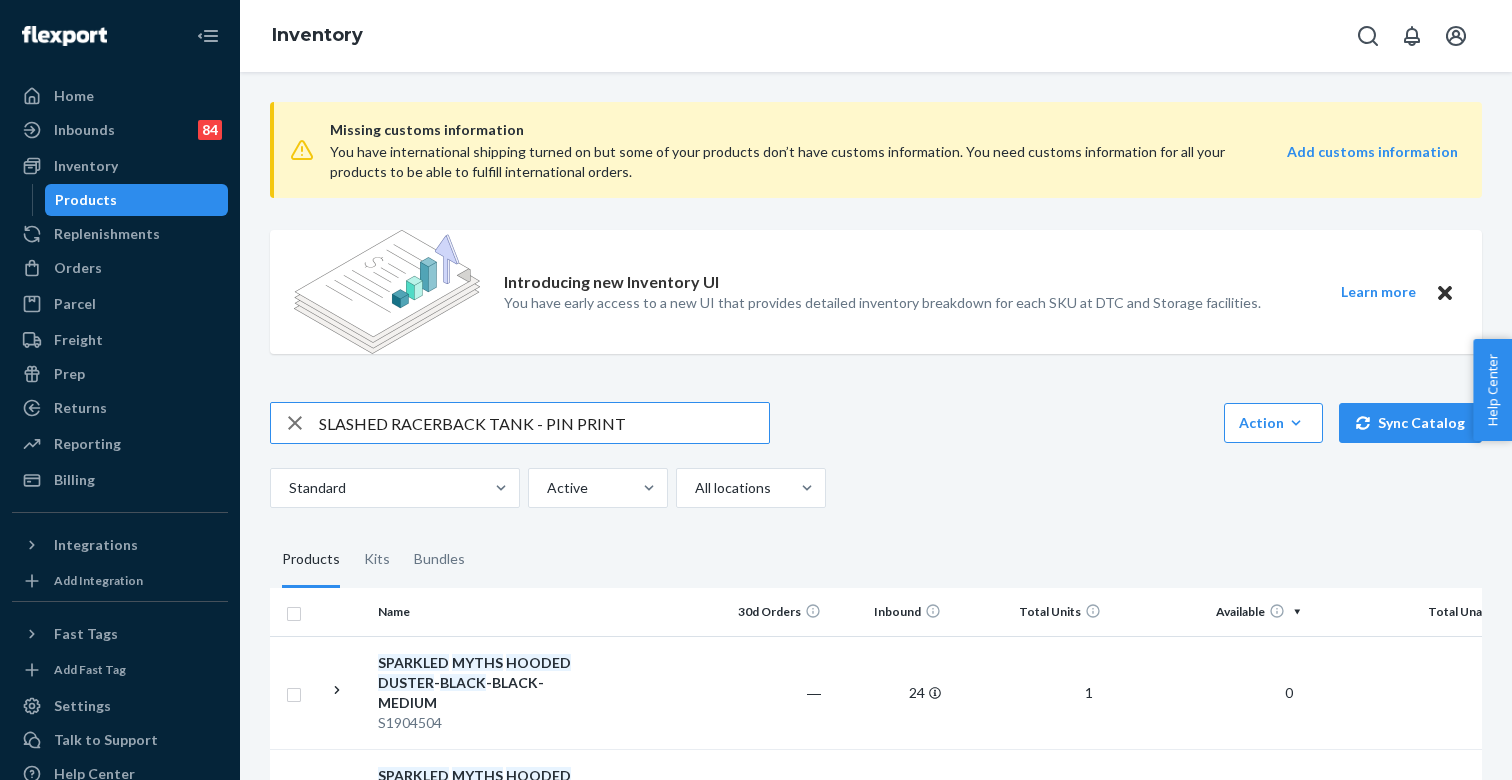 type on "SLASHED RACERBACK TANK - PIN PRINT" 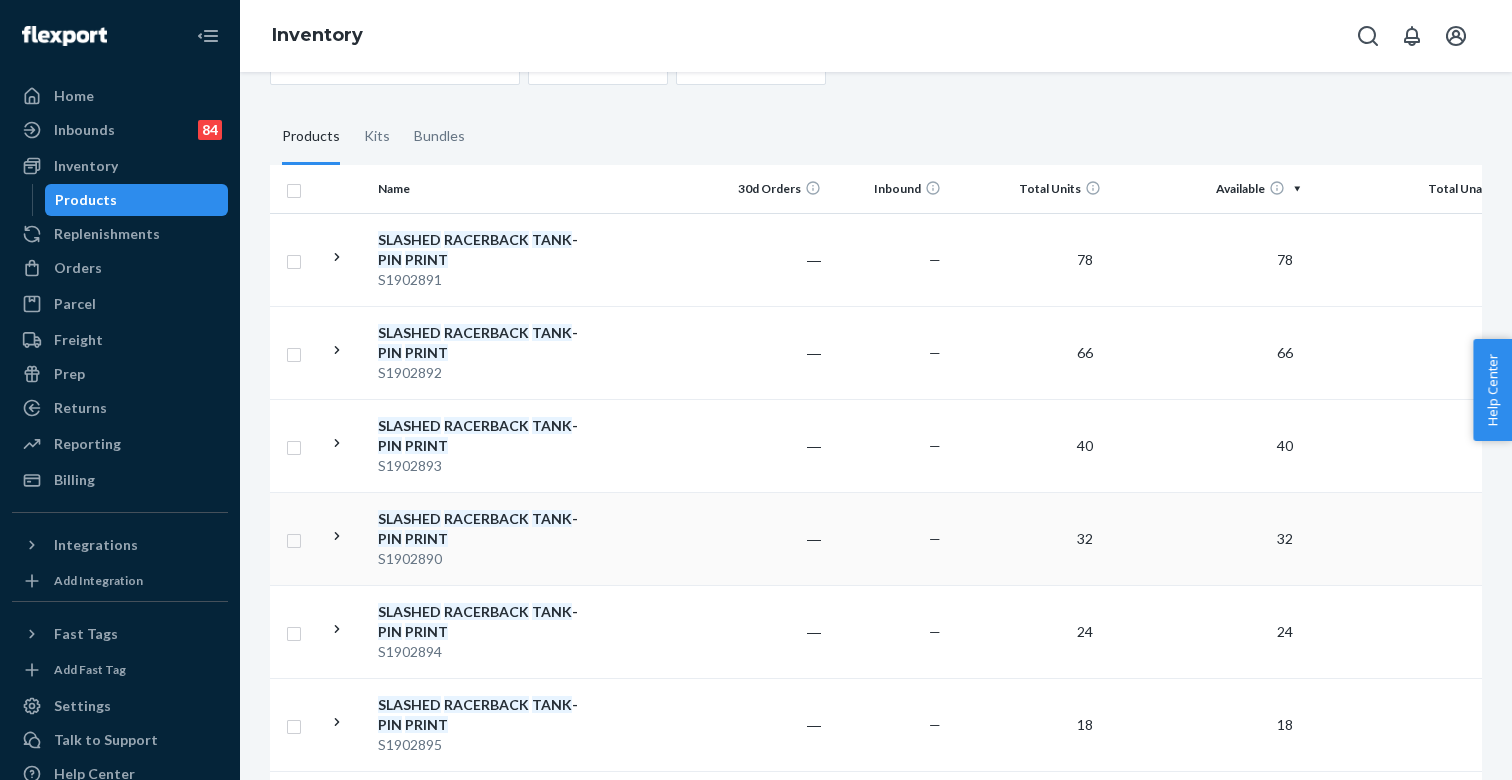 scroll, scrollTop: 427, scrollLeft: 0, axis: vertical 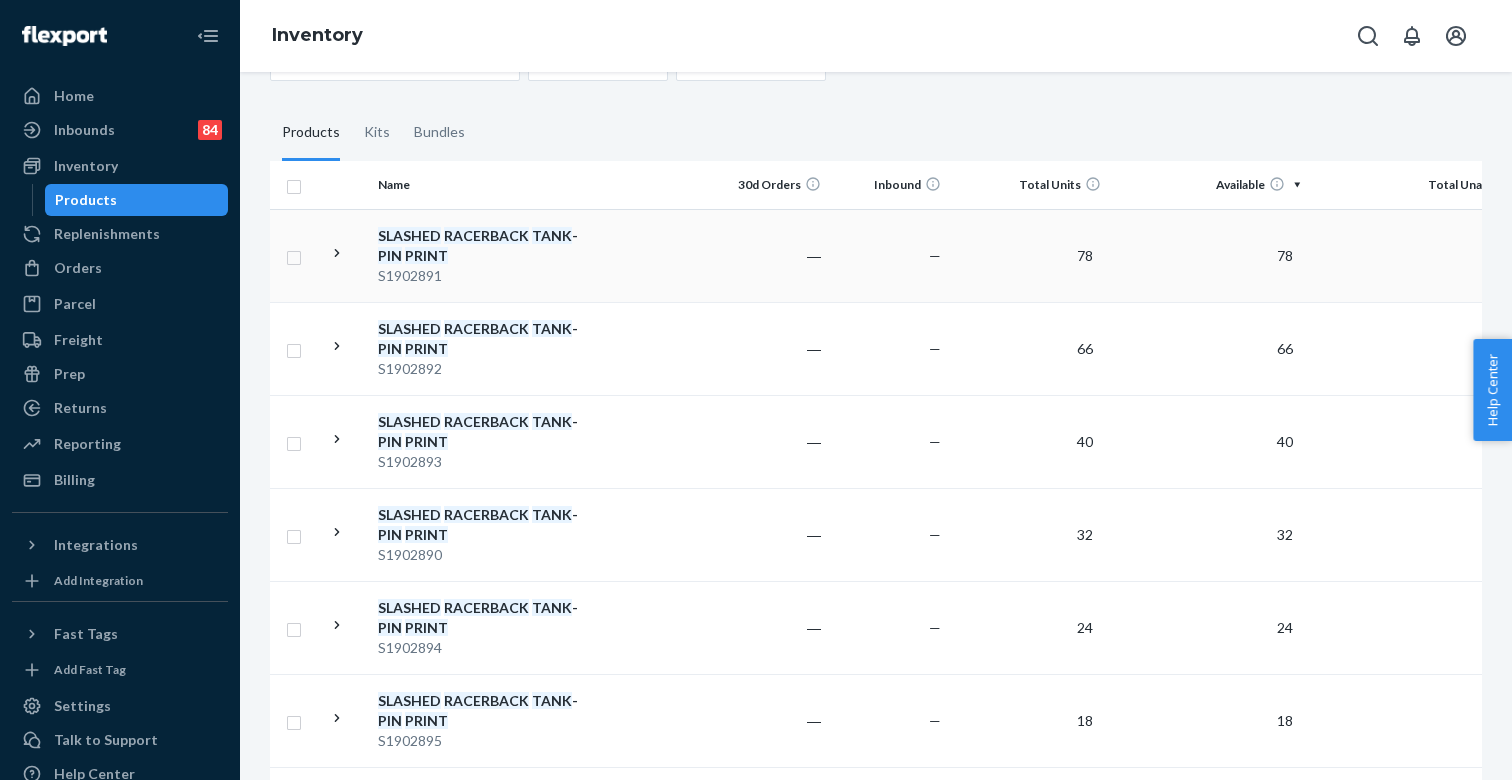 click on "SLASHED   RACERBACK   TANK  -  PIN   PRINT" at bounding box center [482, 246] 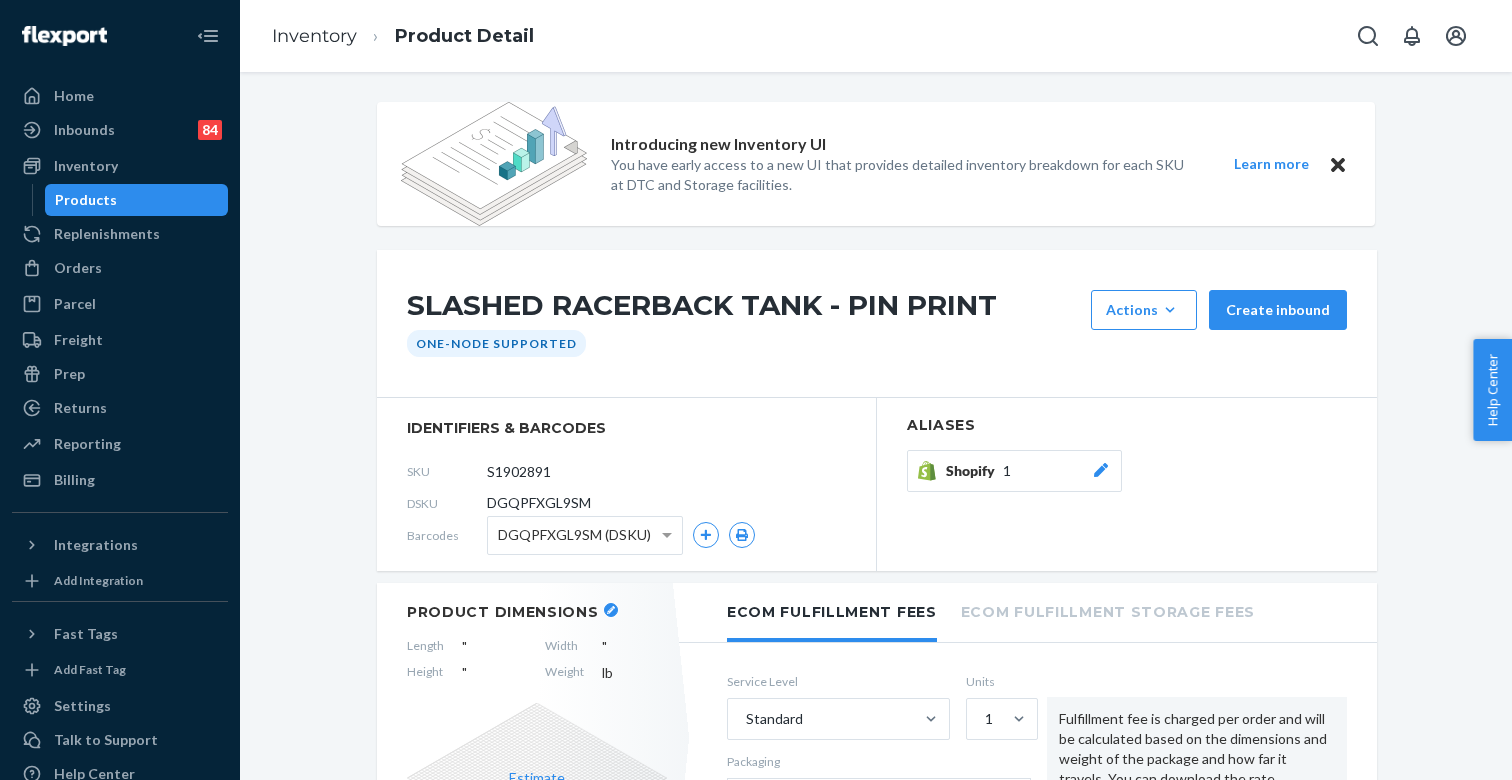 click 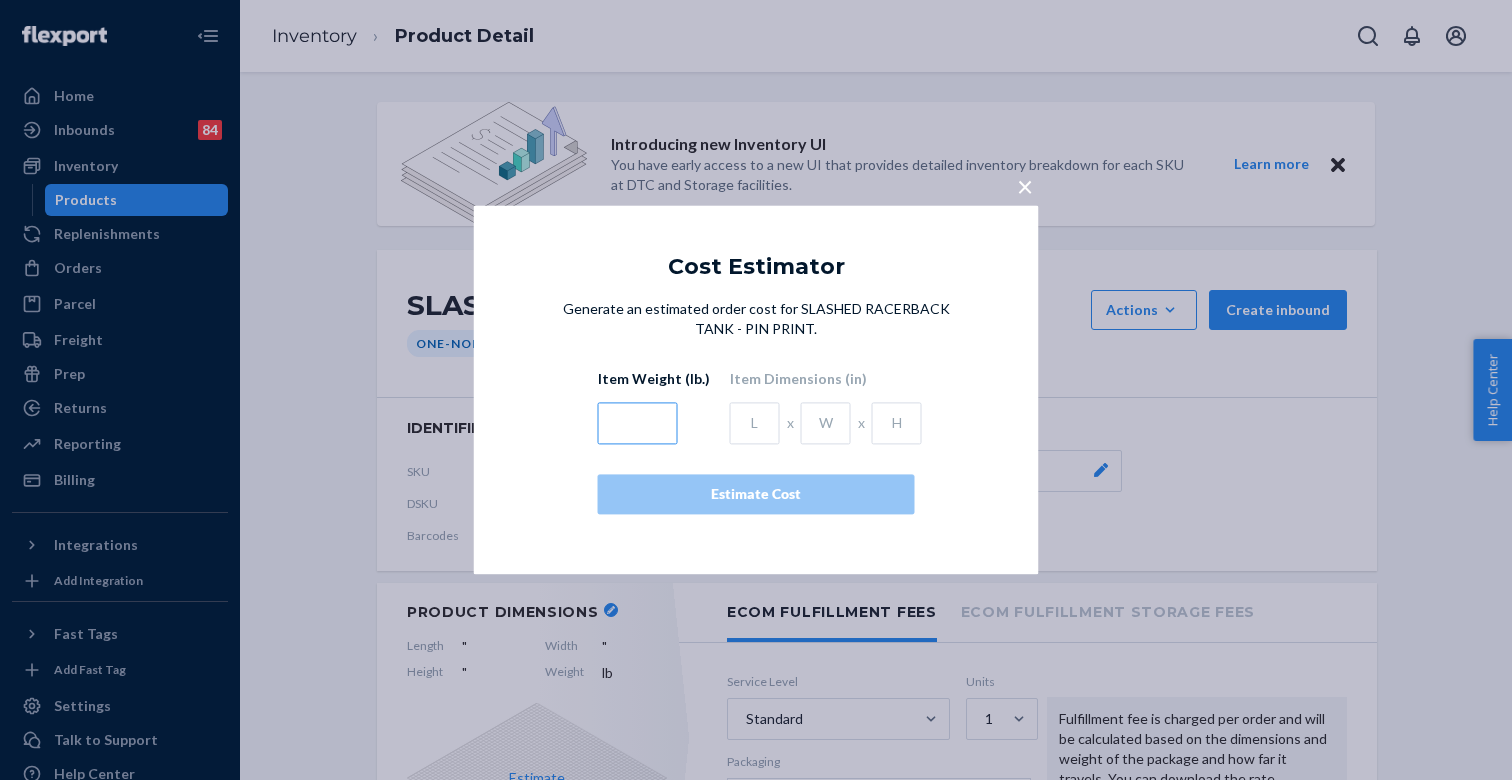 click at bounding box center [638, 424] 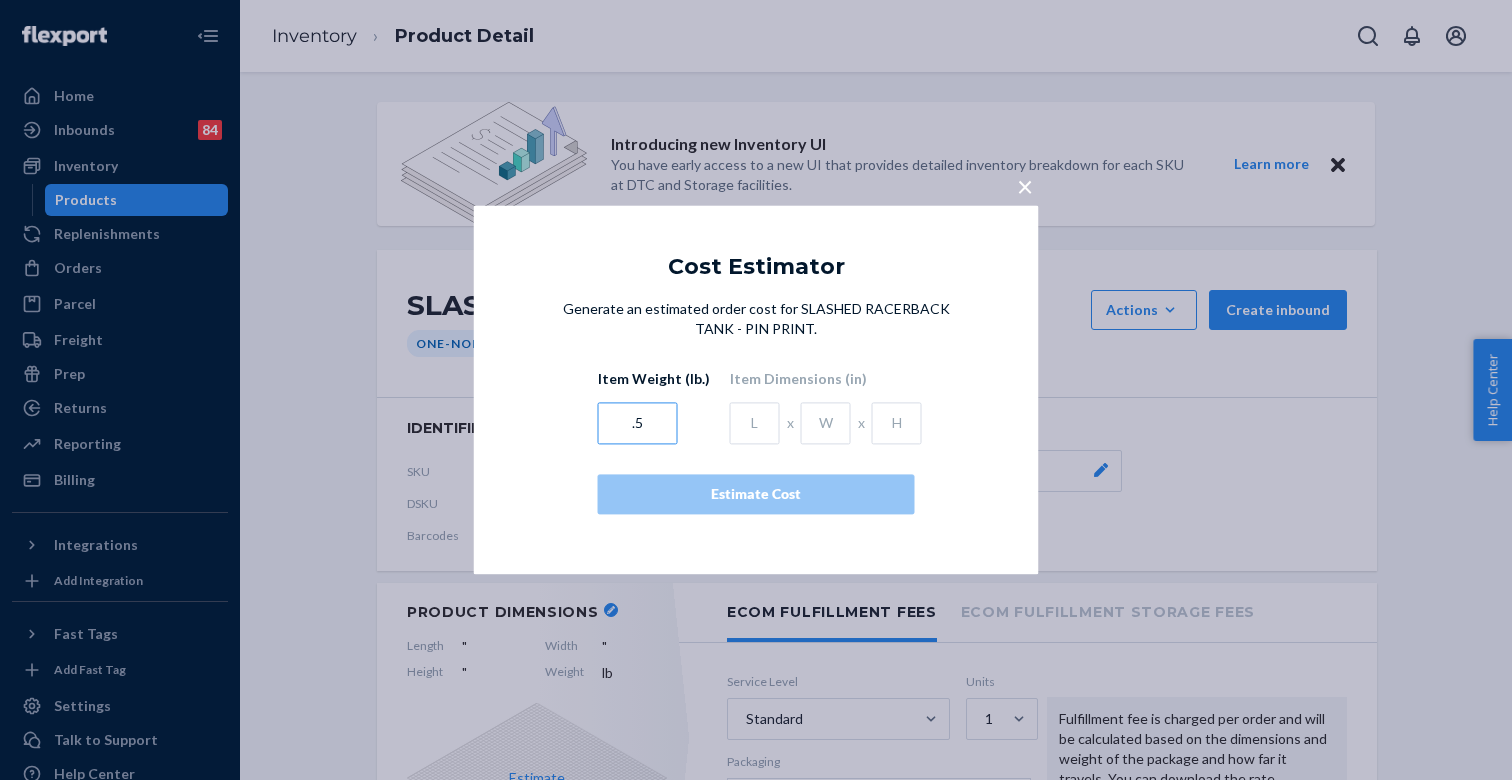 type on ".5" 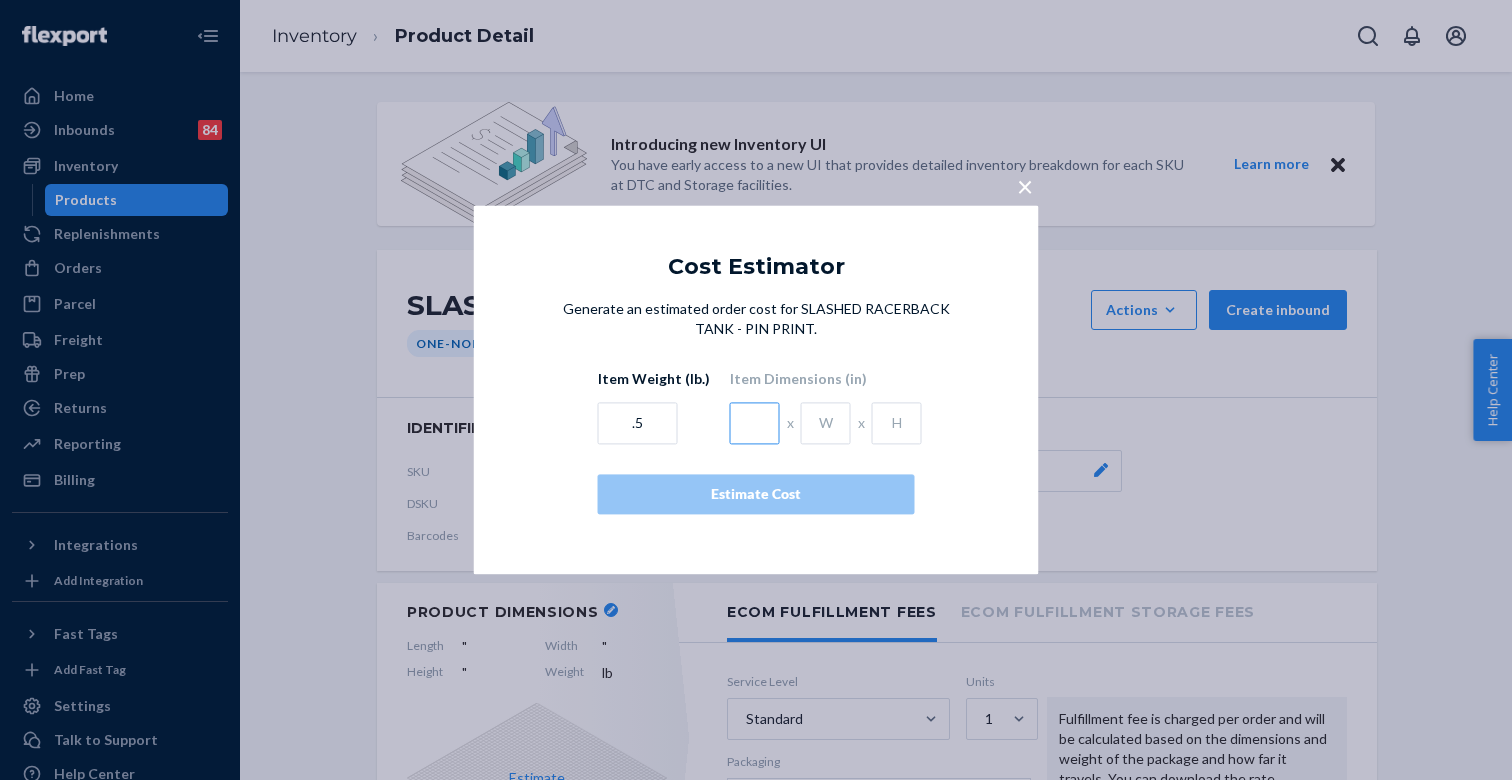 click at bounding box center [755, 424] 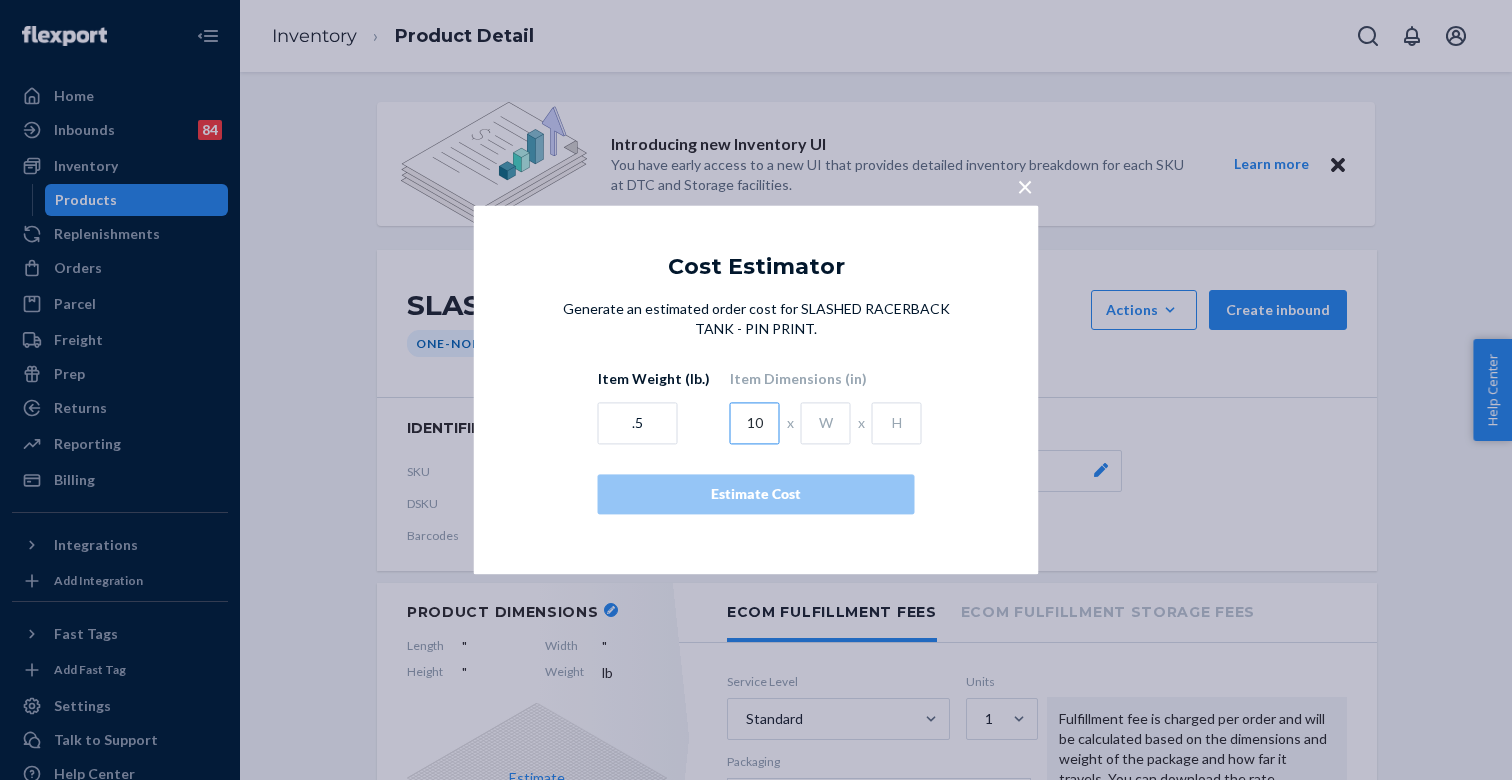 type on "10" 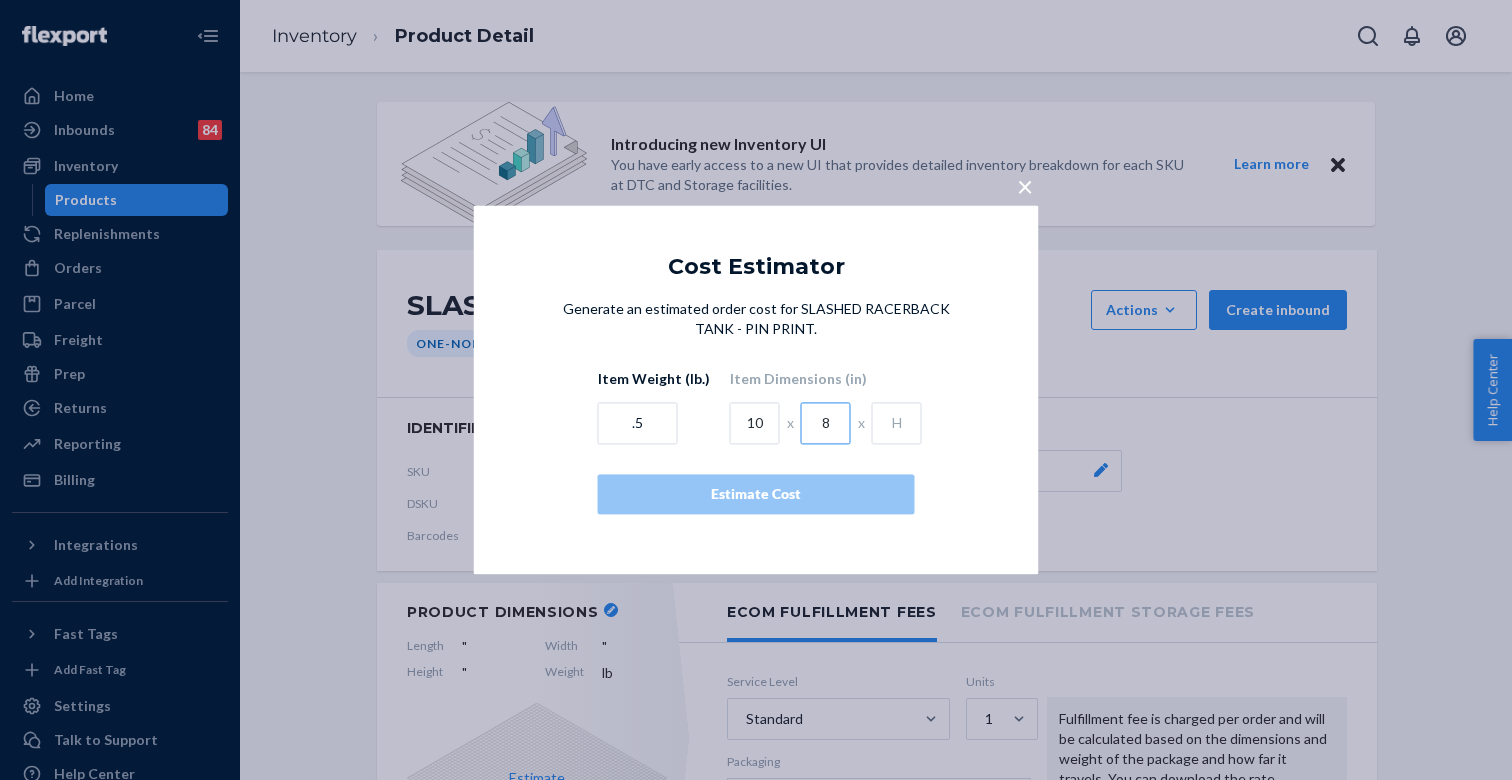 type on "8" 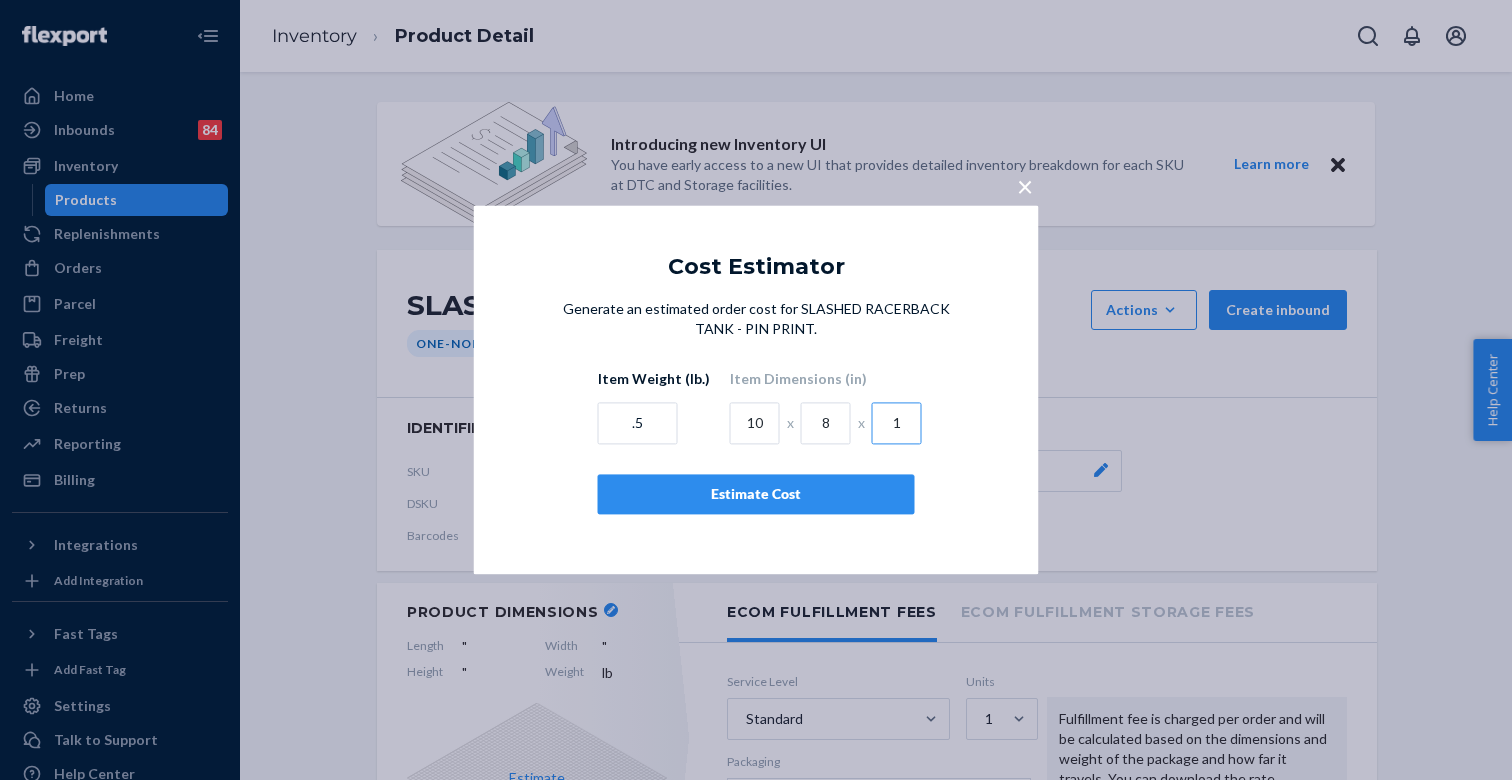 type on "1" 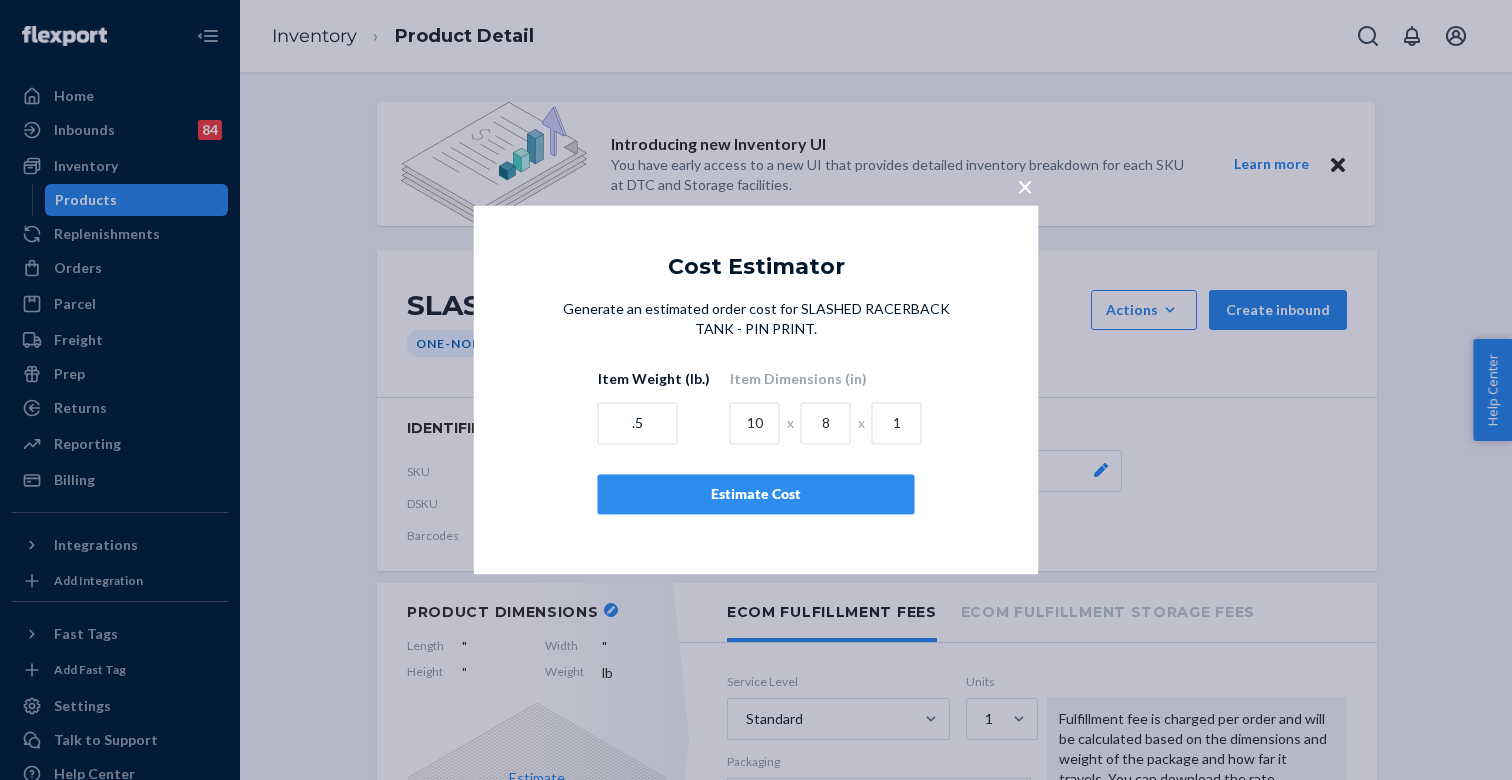 click on "Estimate Cost" at bounding box center [756, 495] 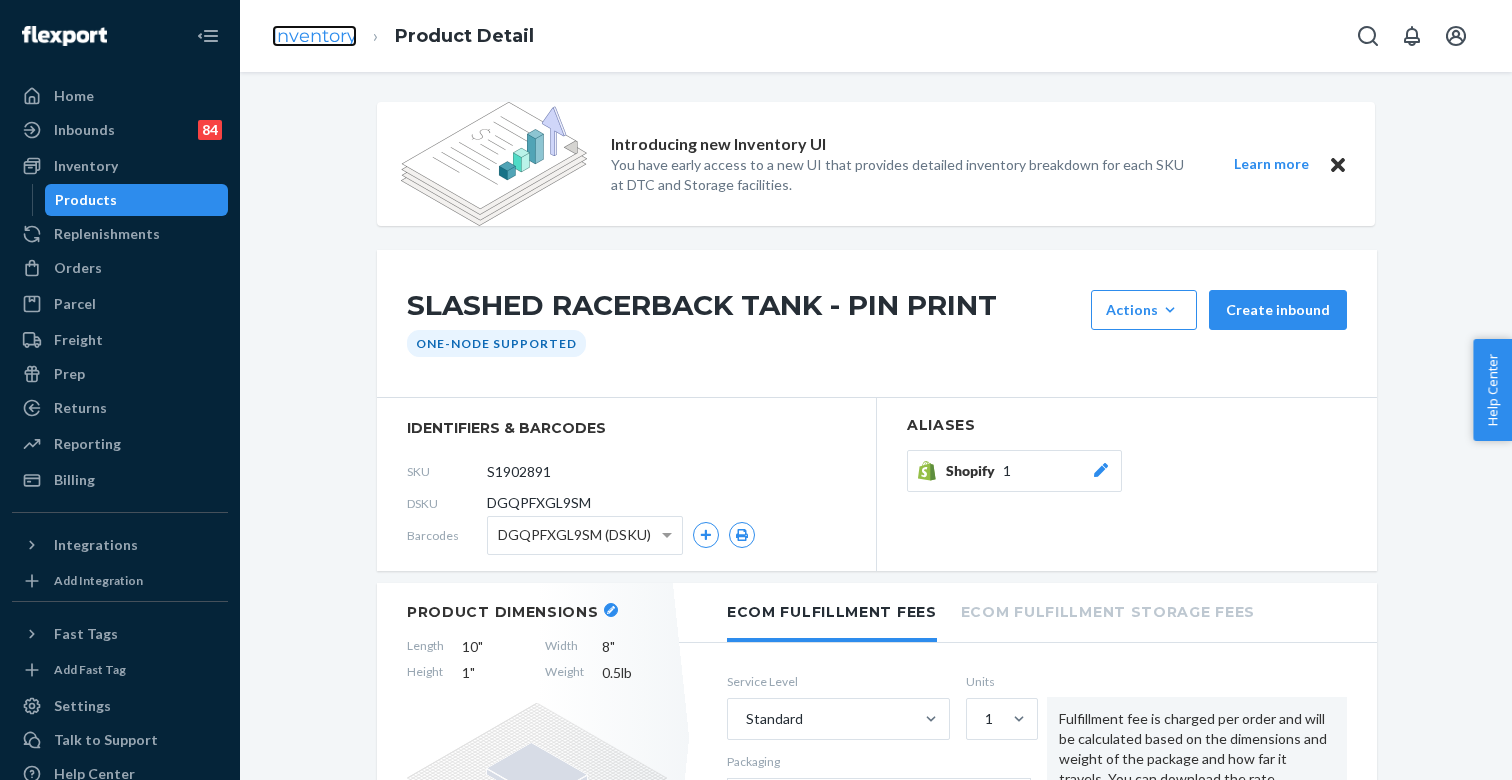 click on "Inventory" at bounding box center [314, 36] 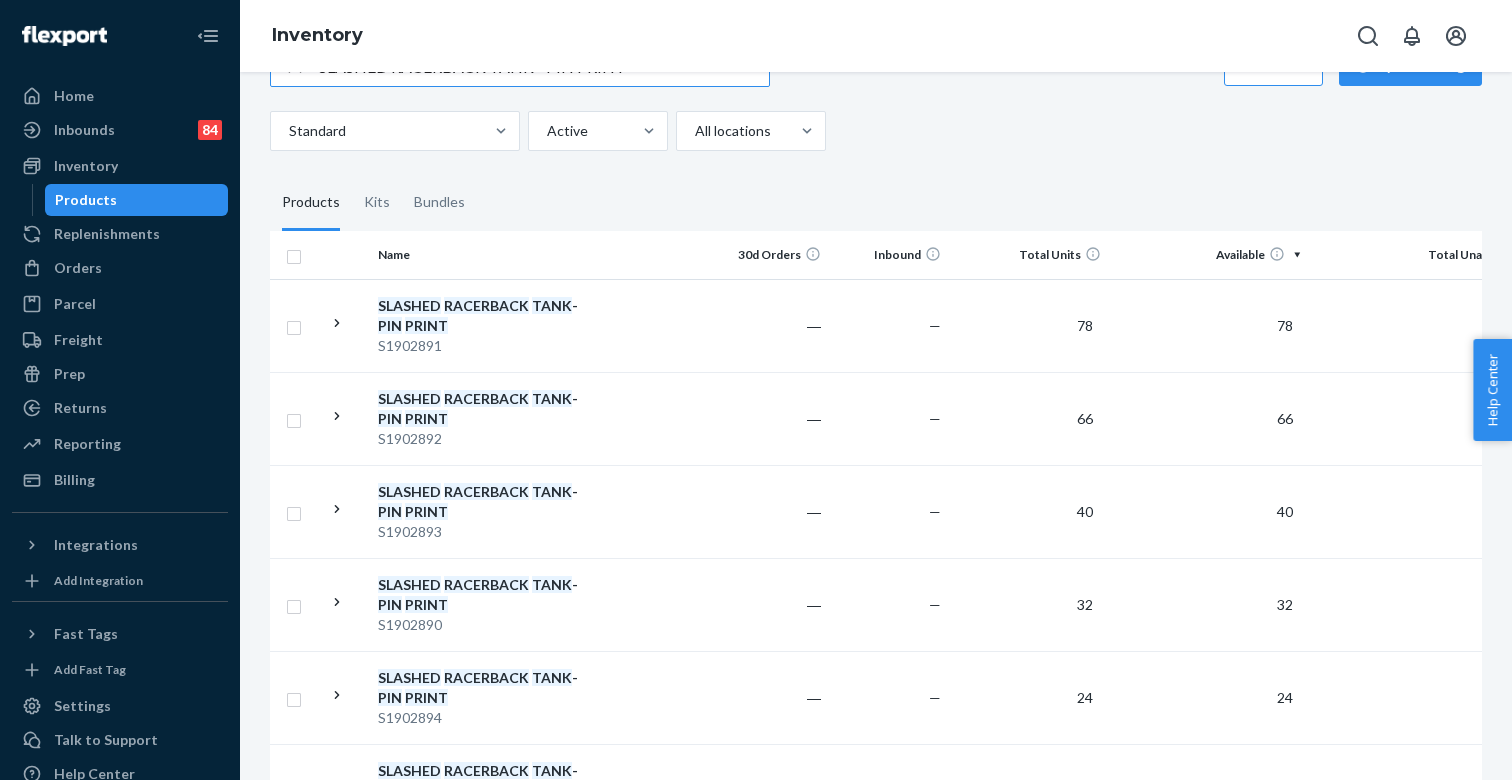 scroll, scrollTop: 369, scrollLeft: 0, axis: vertical 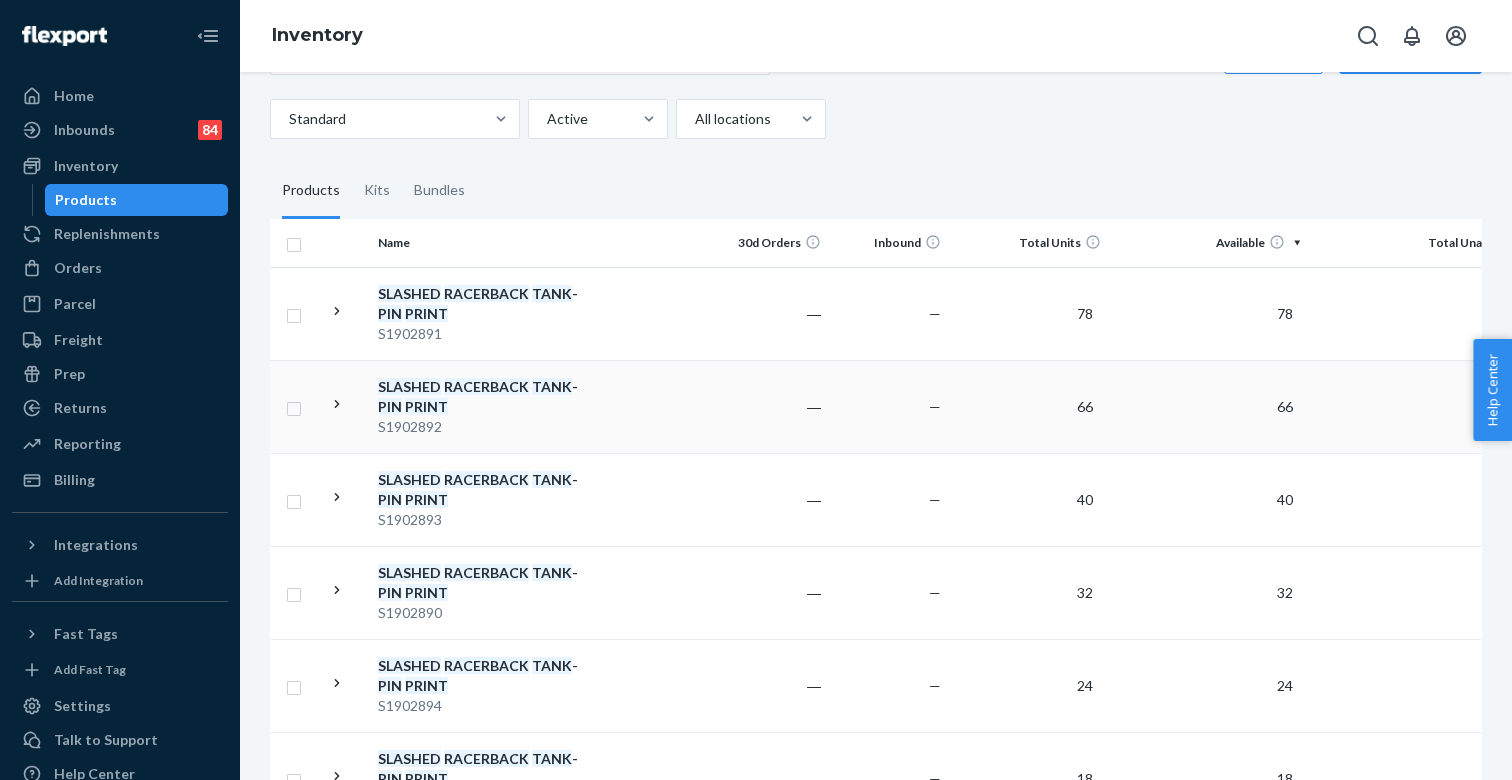 click on "S1902892" at bounding box center (482, 427) 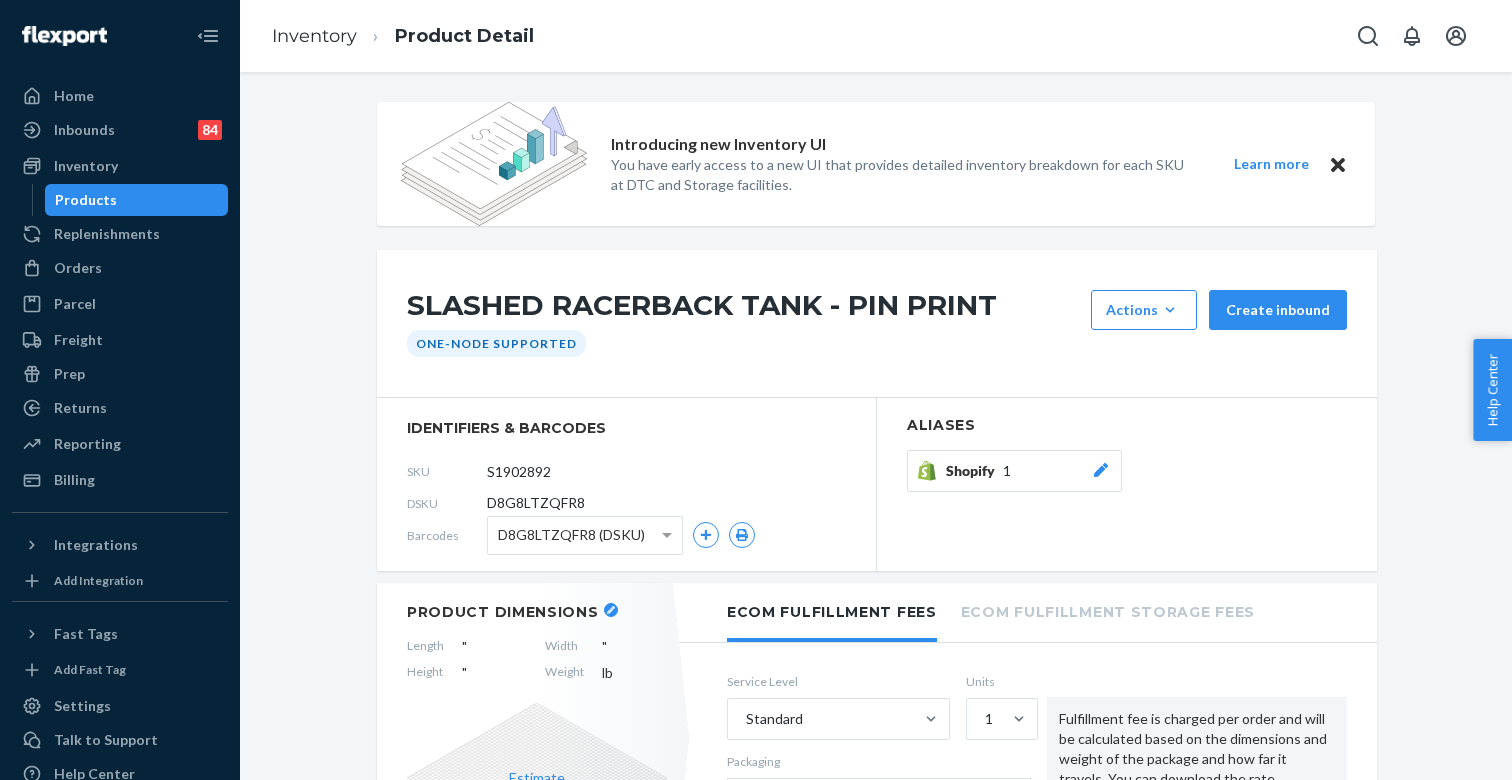 click 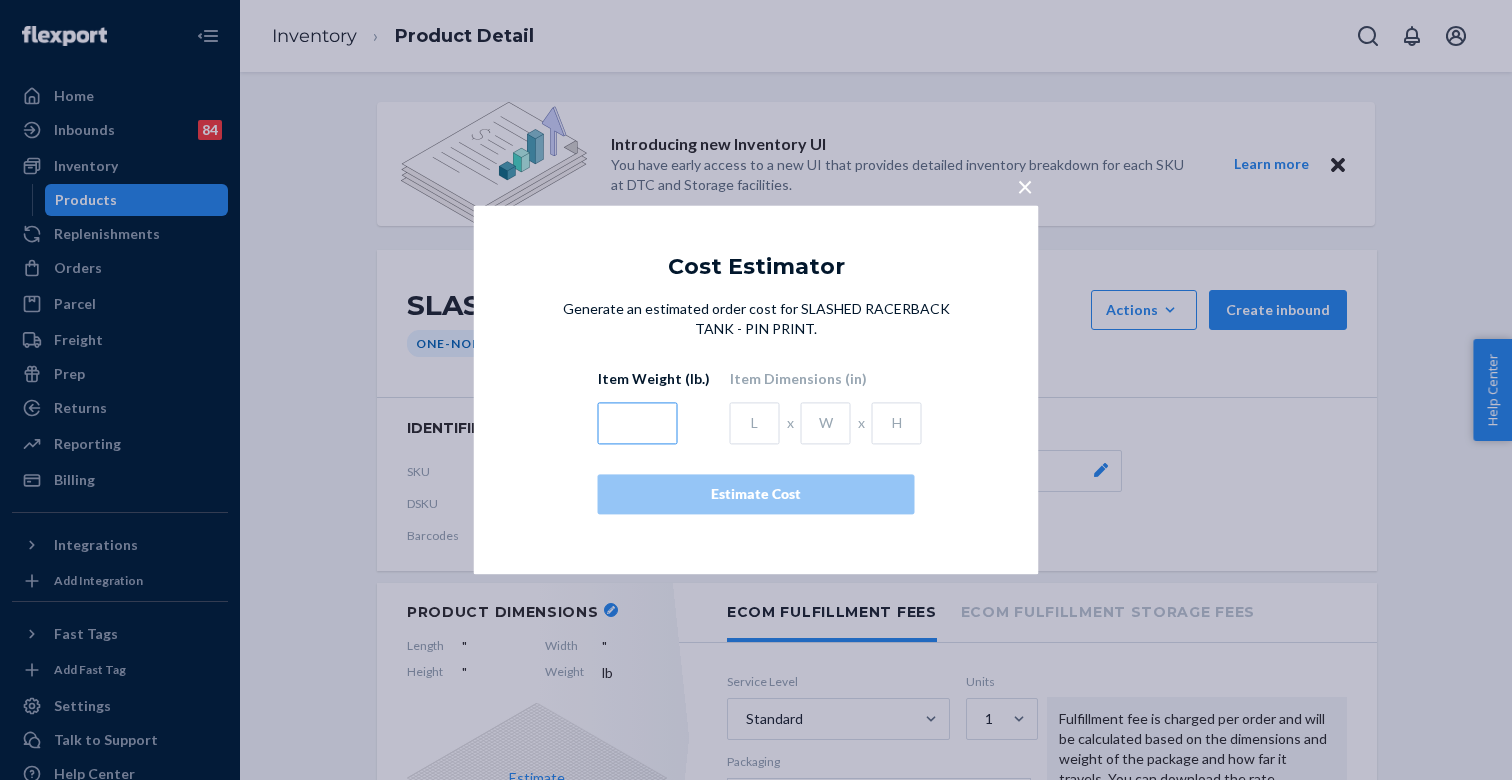 click at bounding box center (638, 424) 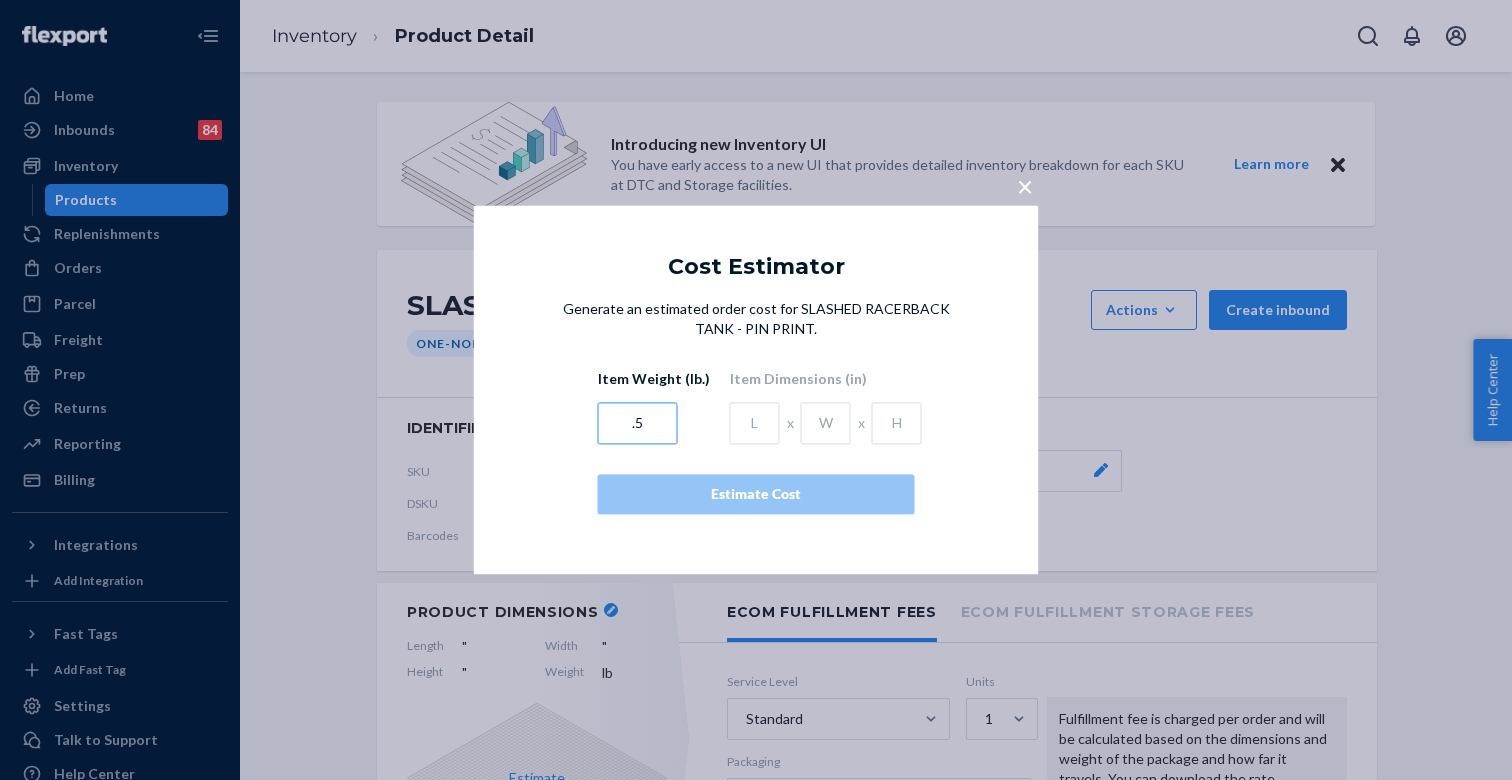 type on ".5" 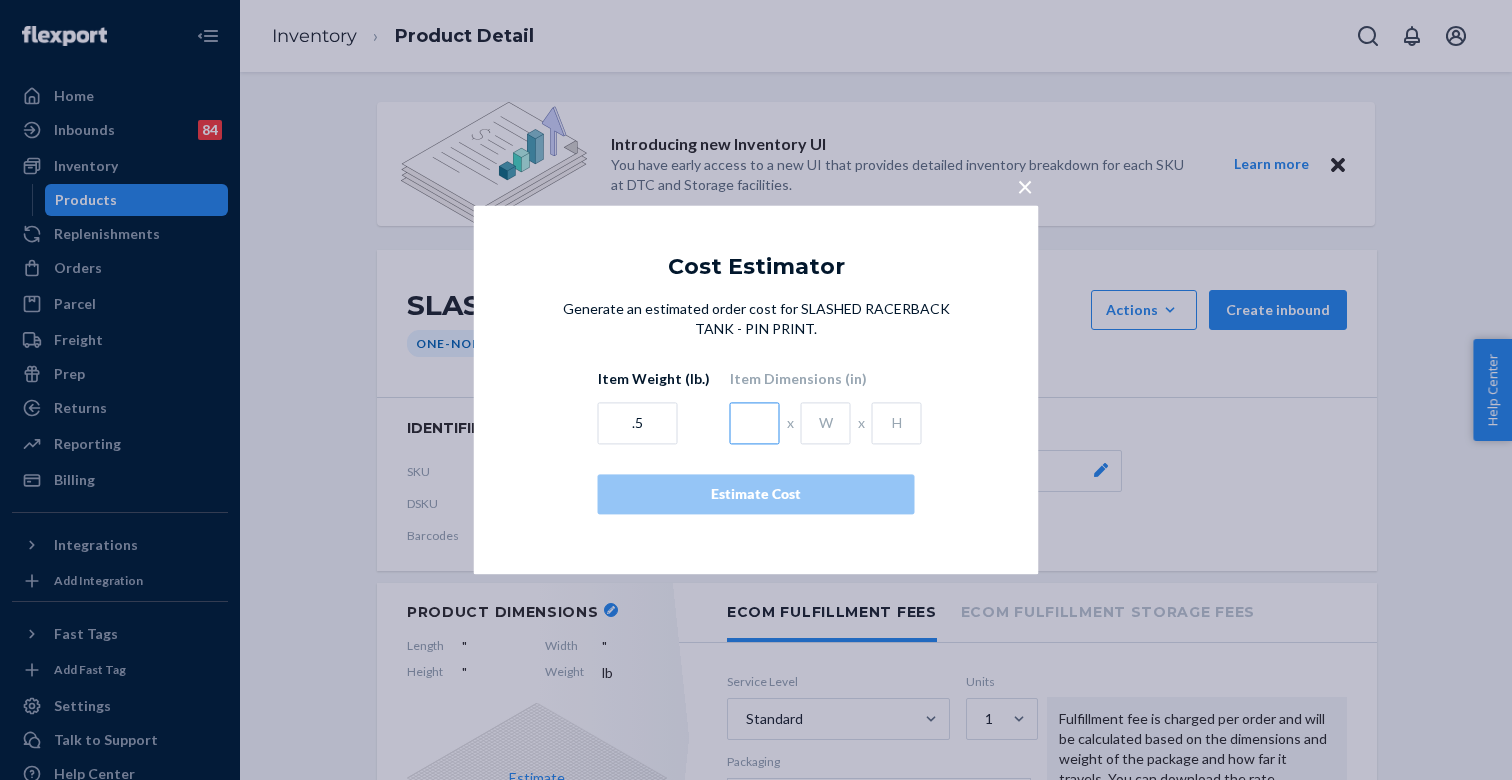 click at bounding box center (755, 424) 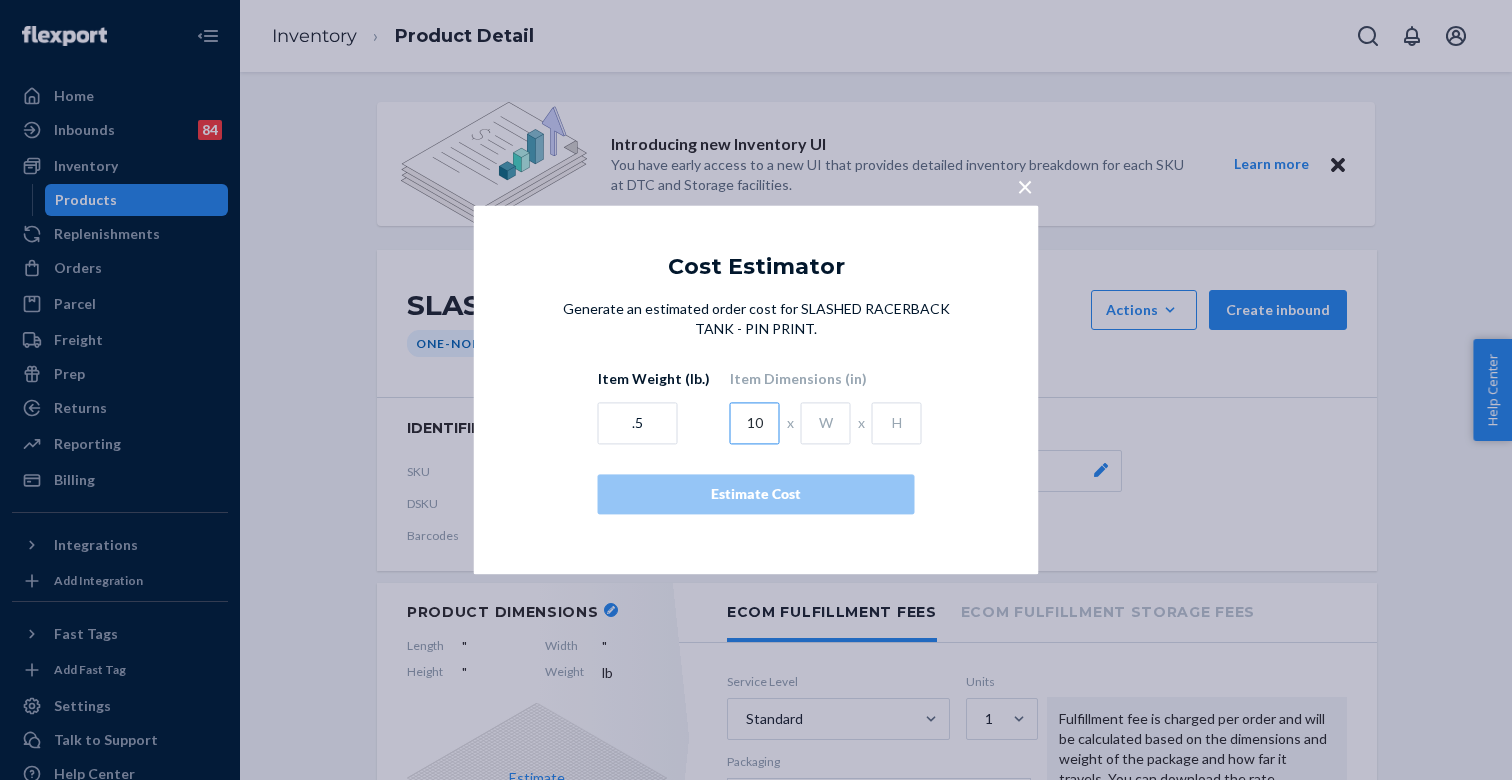 type on "10" 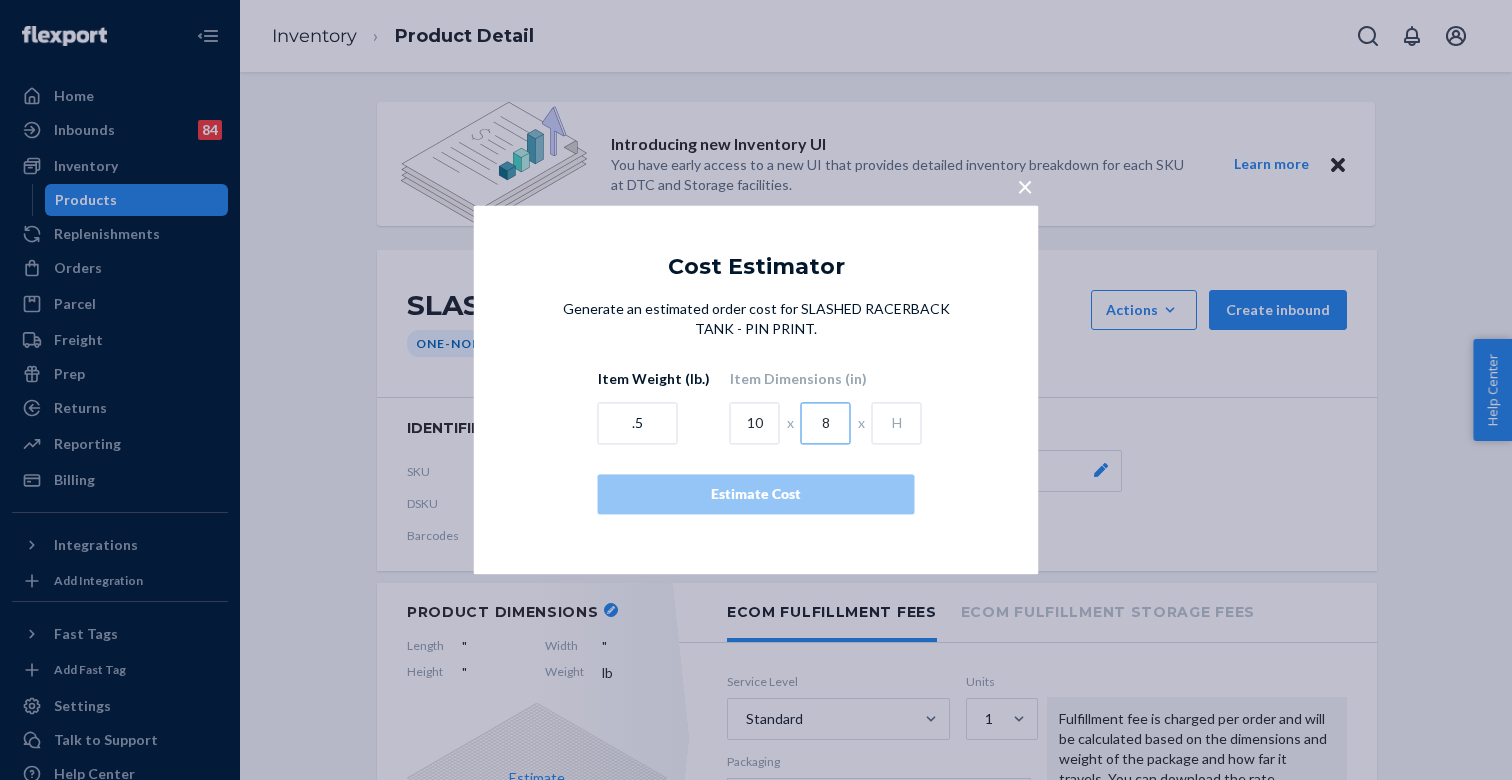 type on "8" 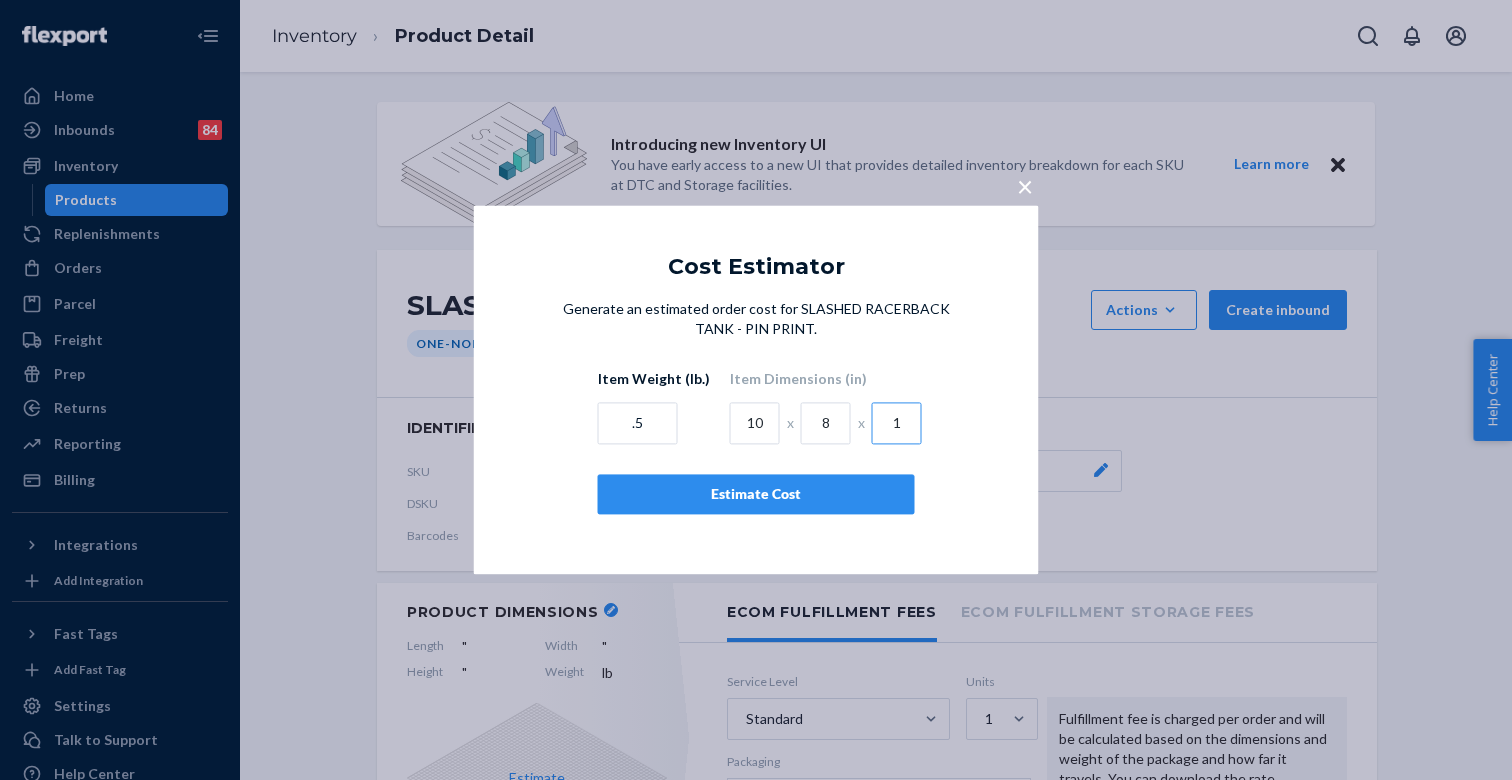 type on "1" 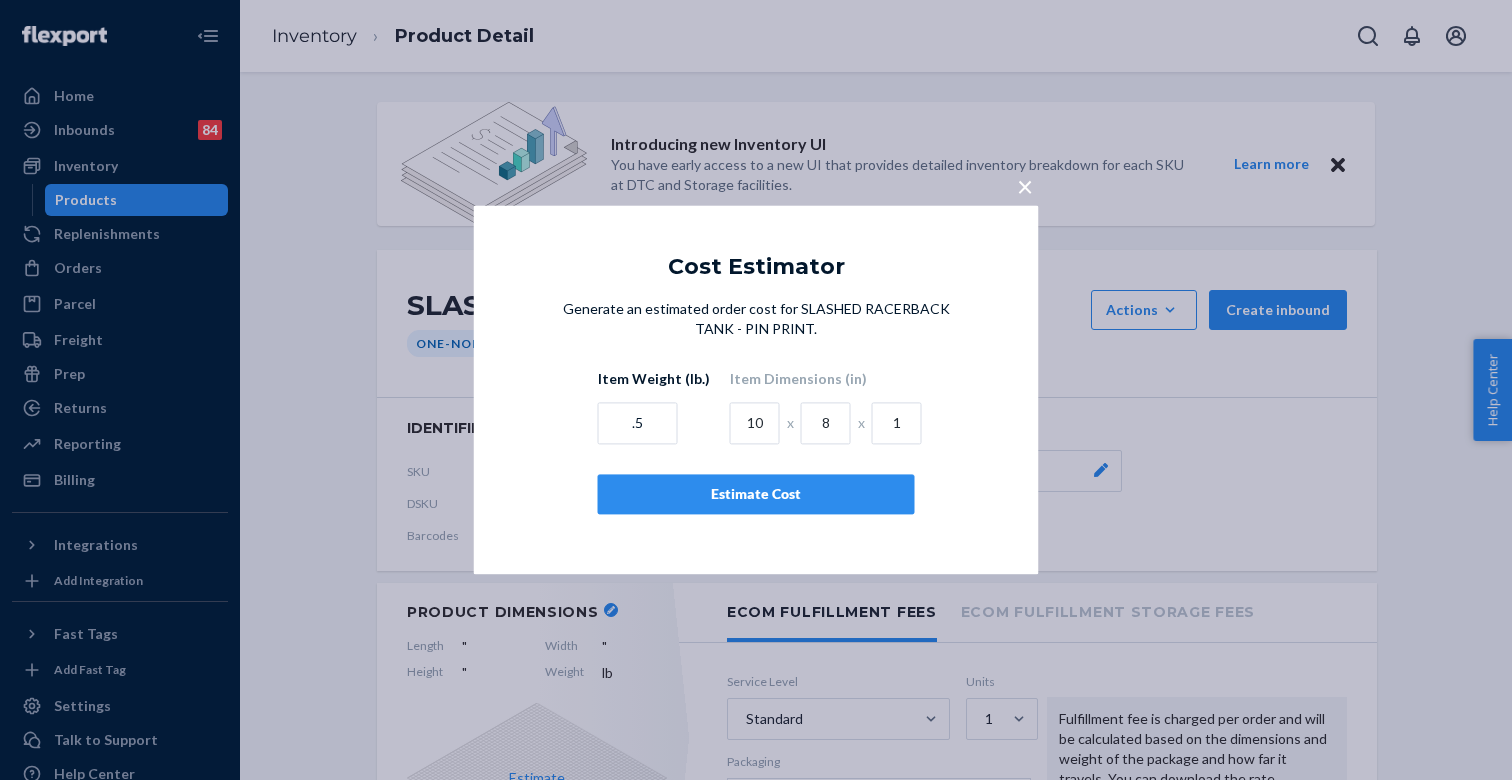 click on "Estimate Cost" at bounding box center (756, 495) 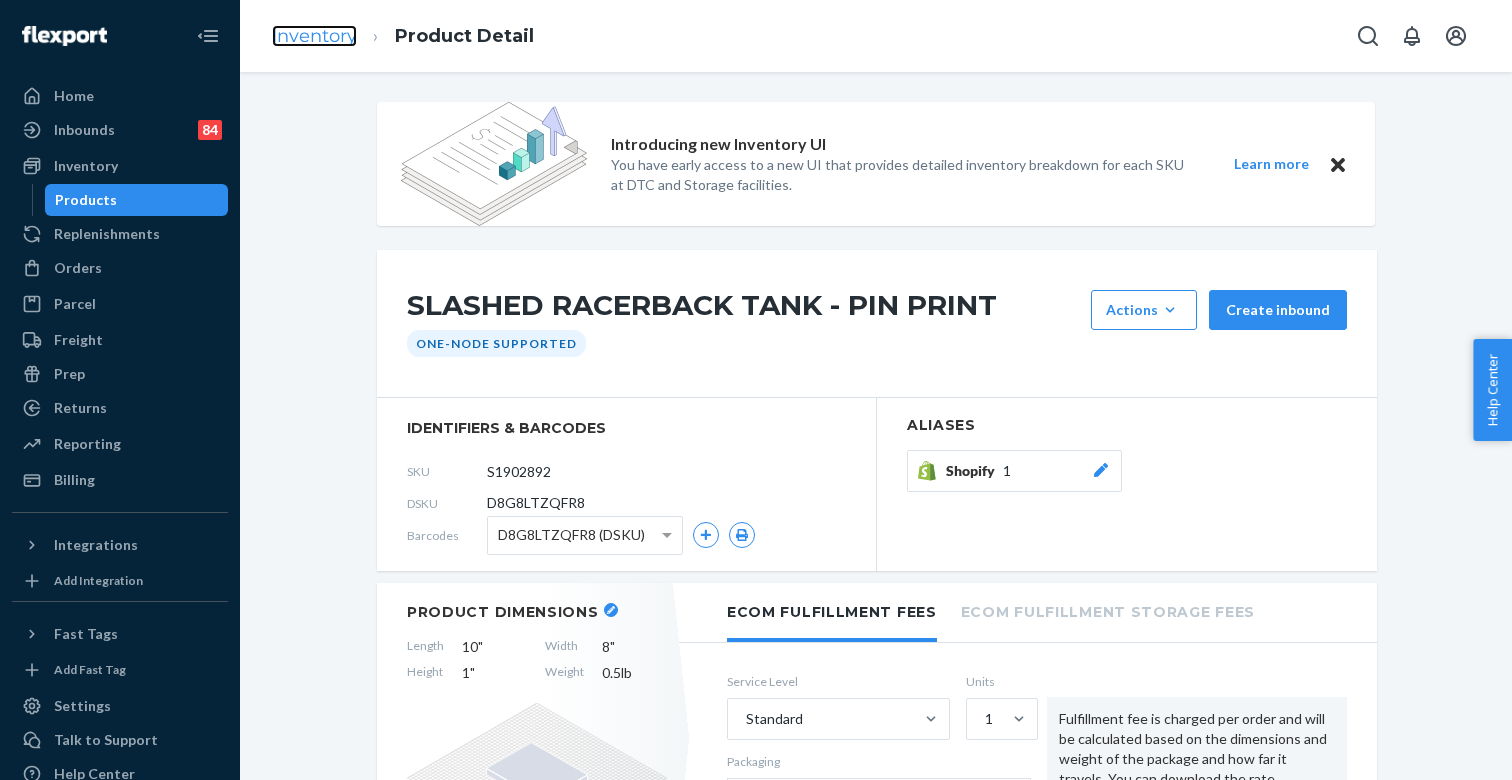 click on "Inventory" at bounding box center [314, 36] 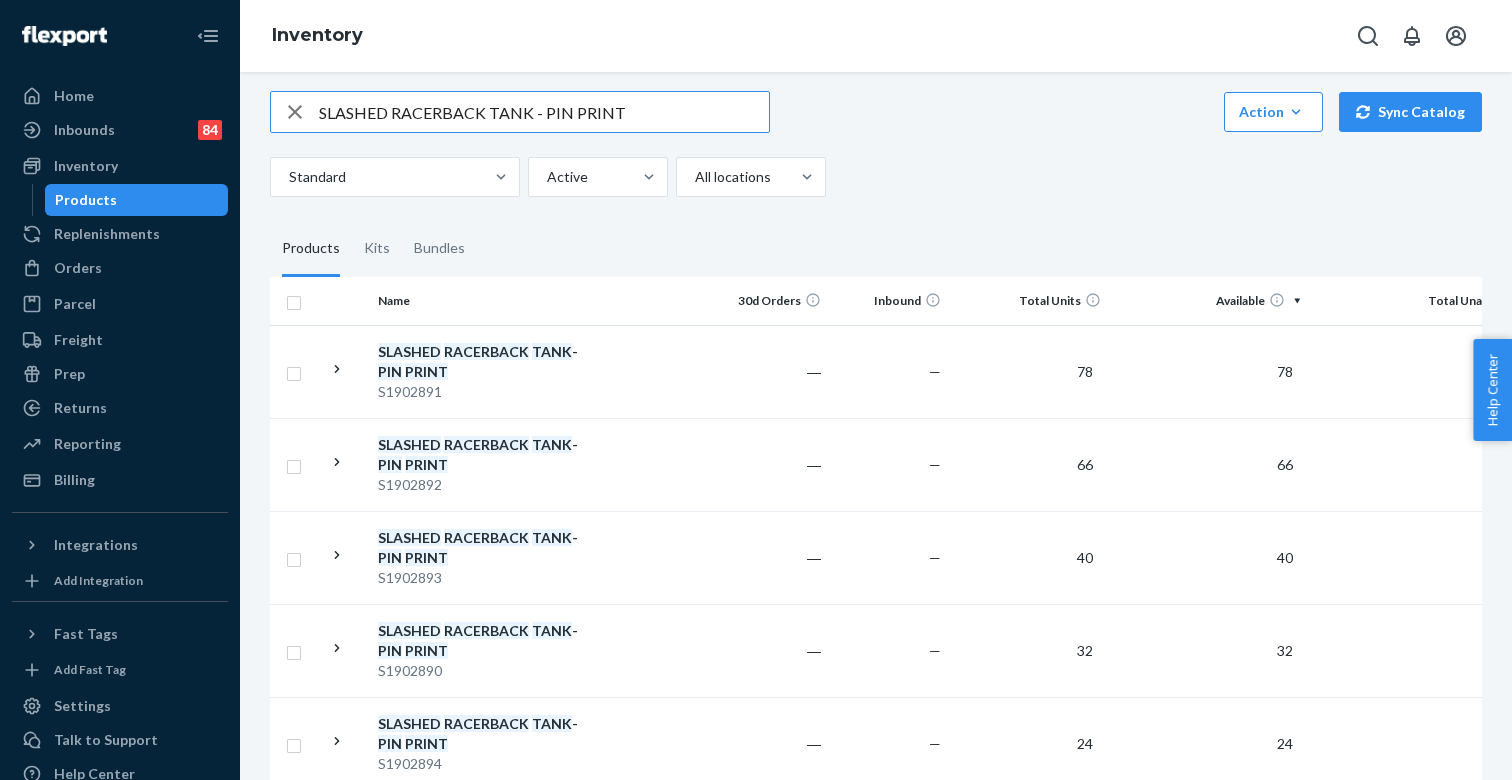 scroll, scrollTop: 528, scrollLeft: 0, axis: vertical 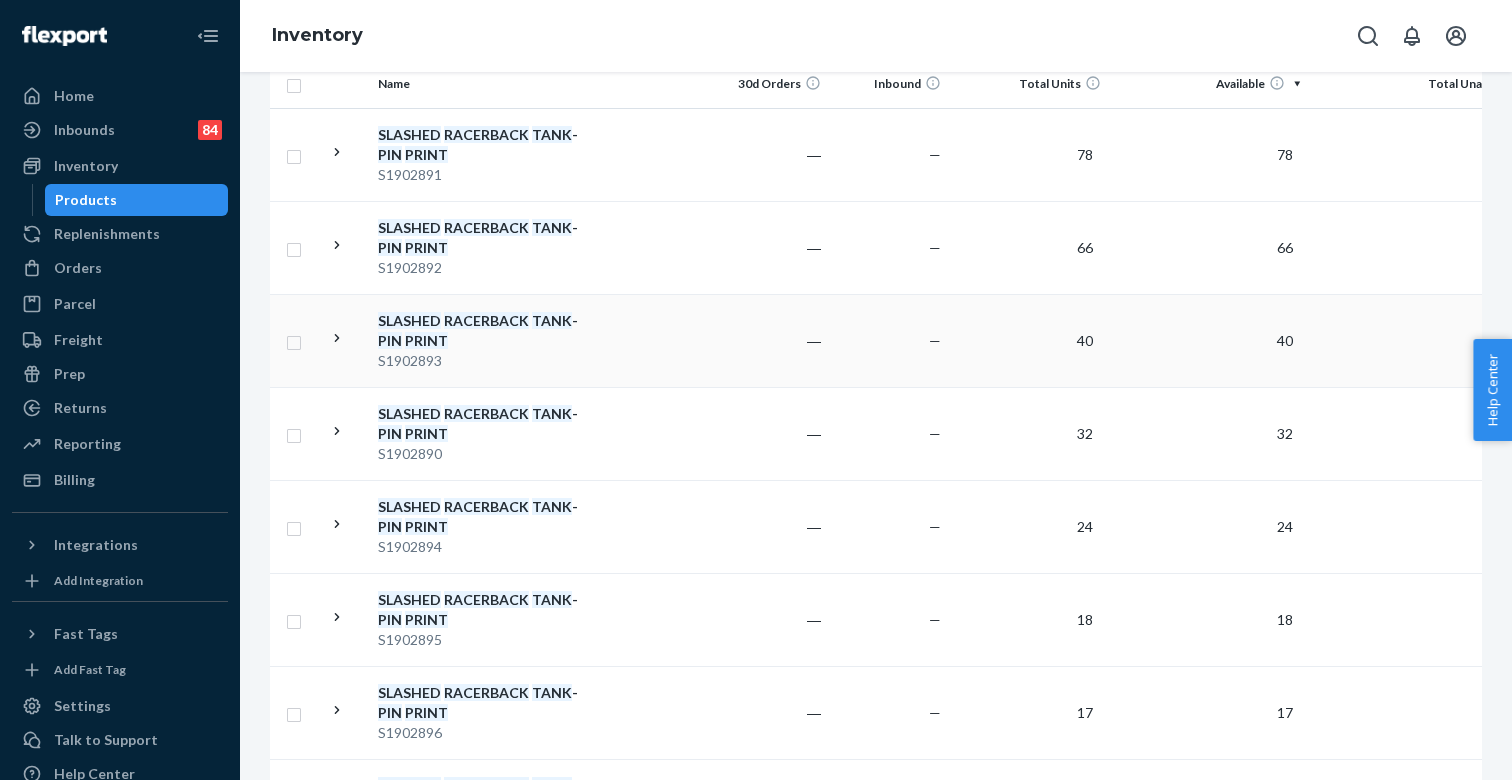 click on "PRINT" at bounding box center [426, 340] 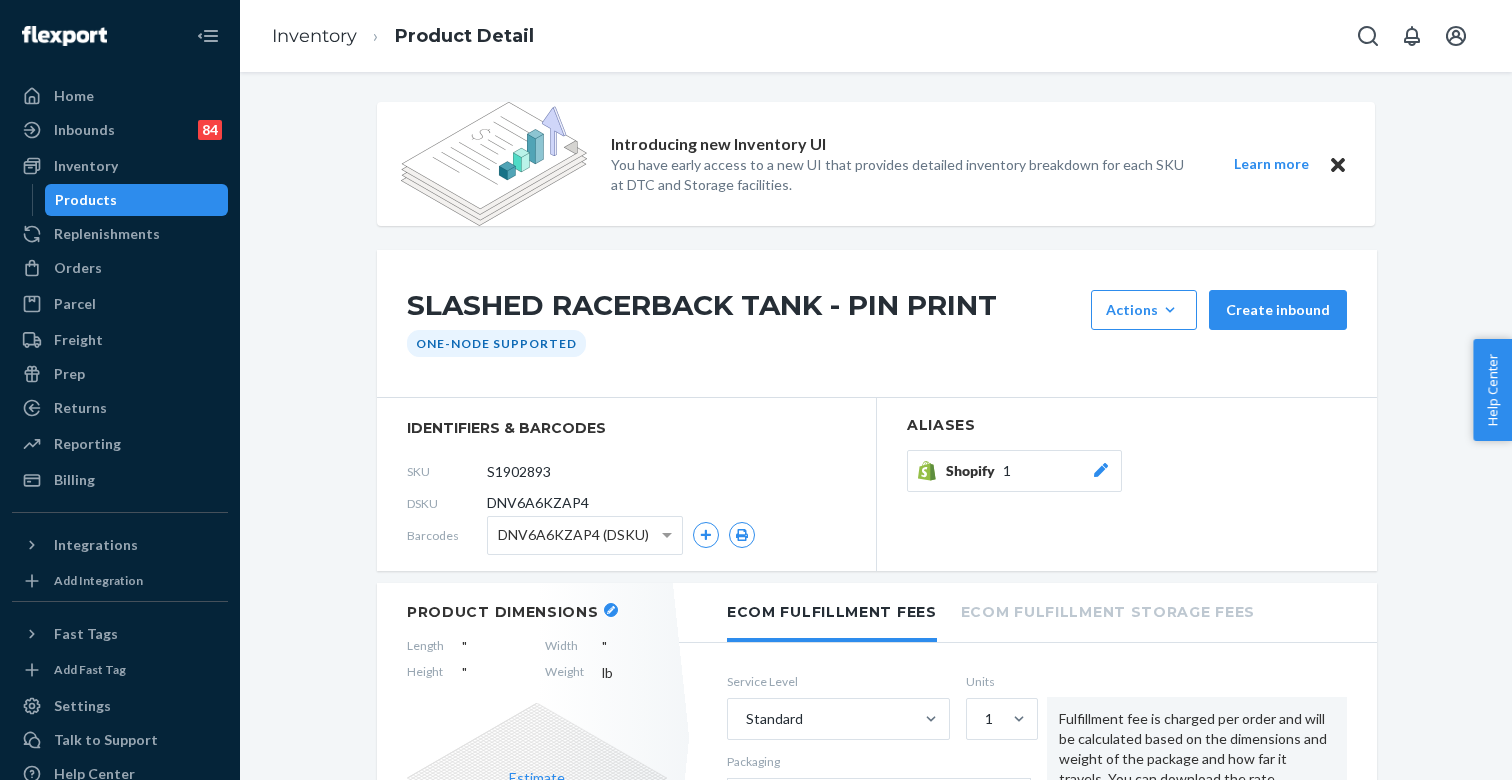 click 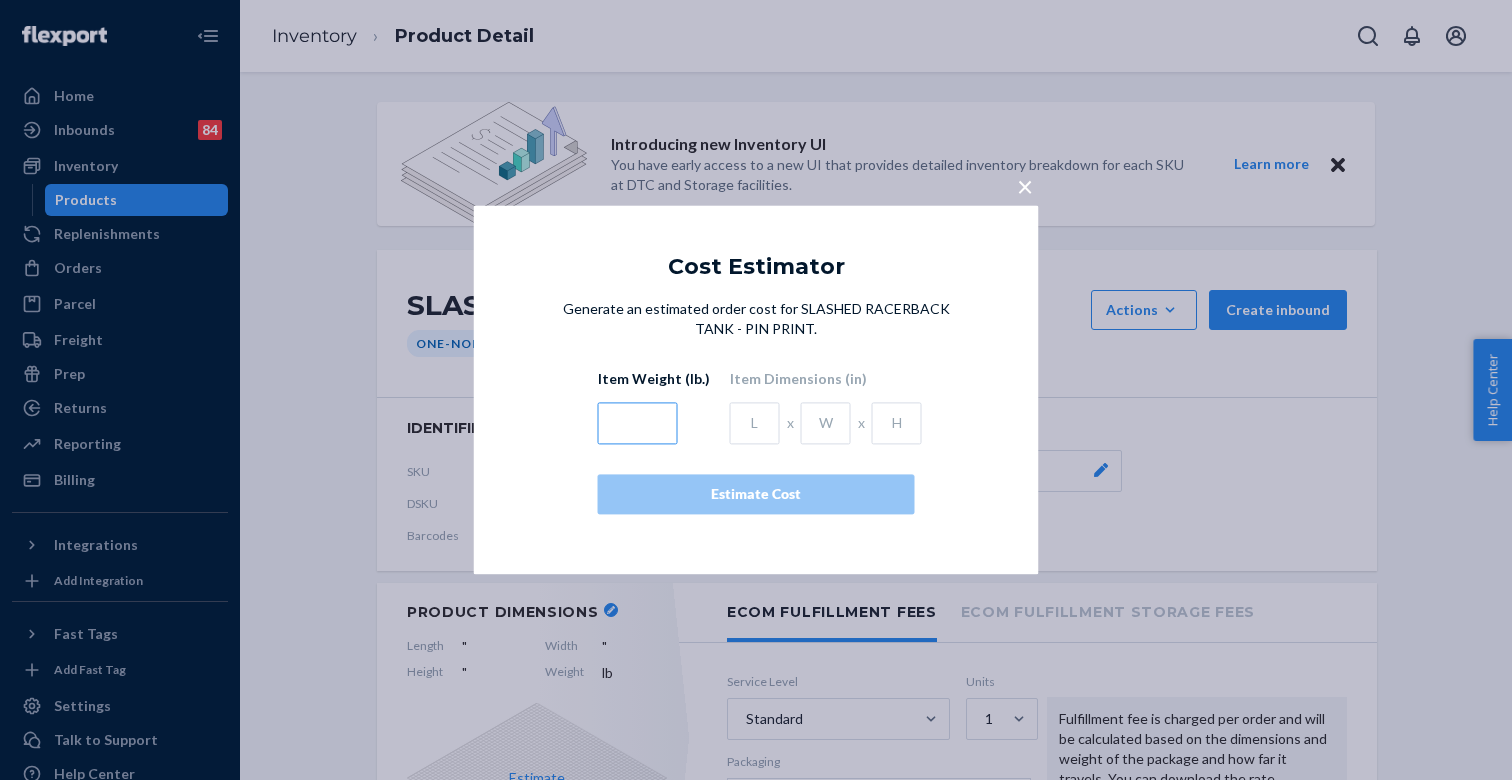 click at bounding box center (638, 424) 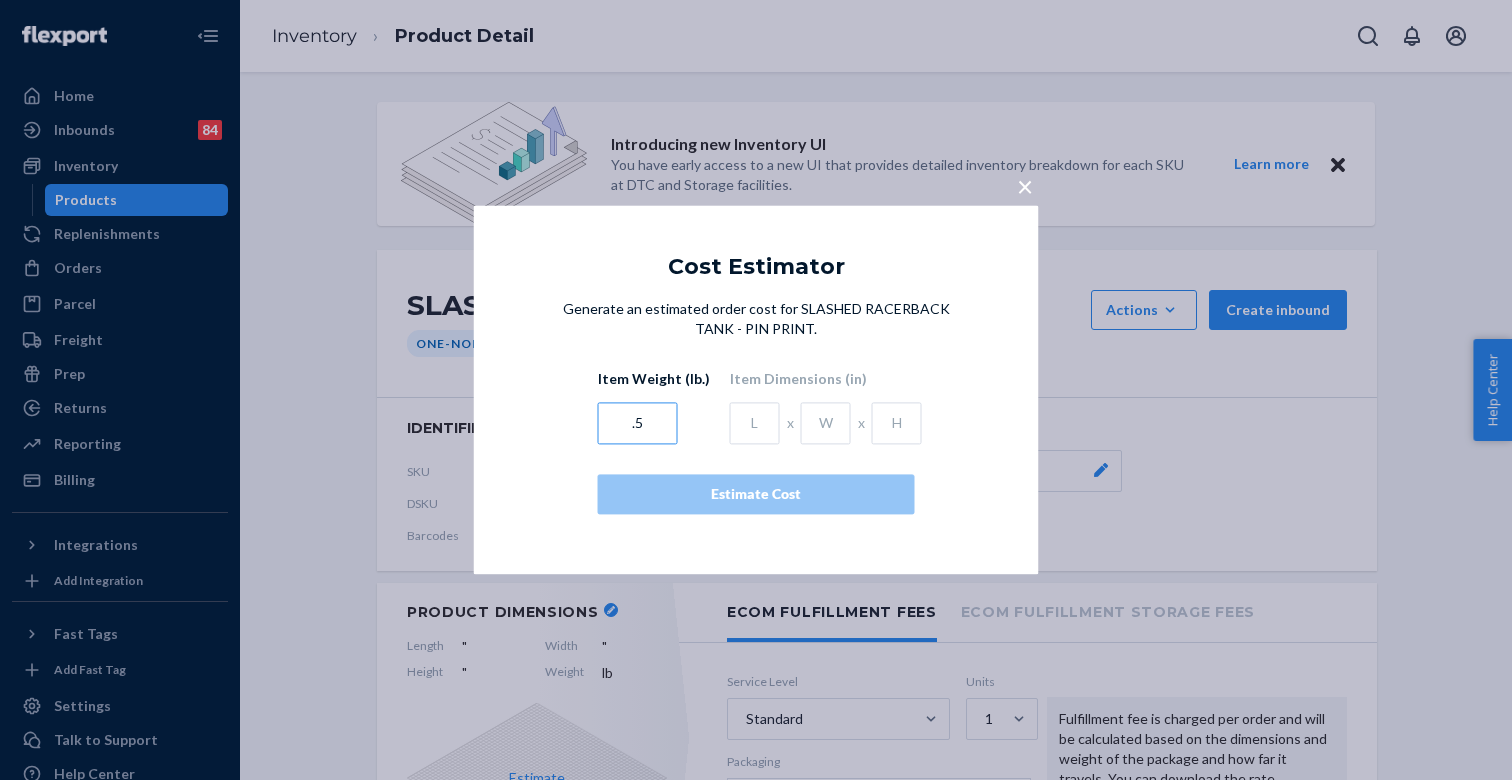 type on ".5" 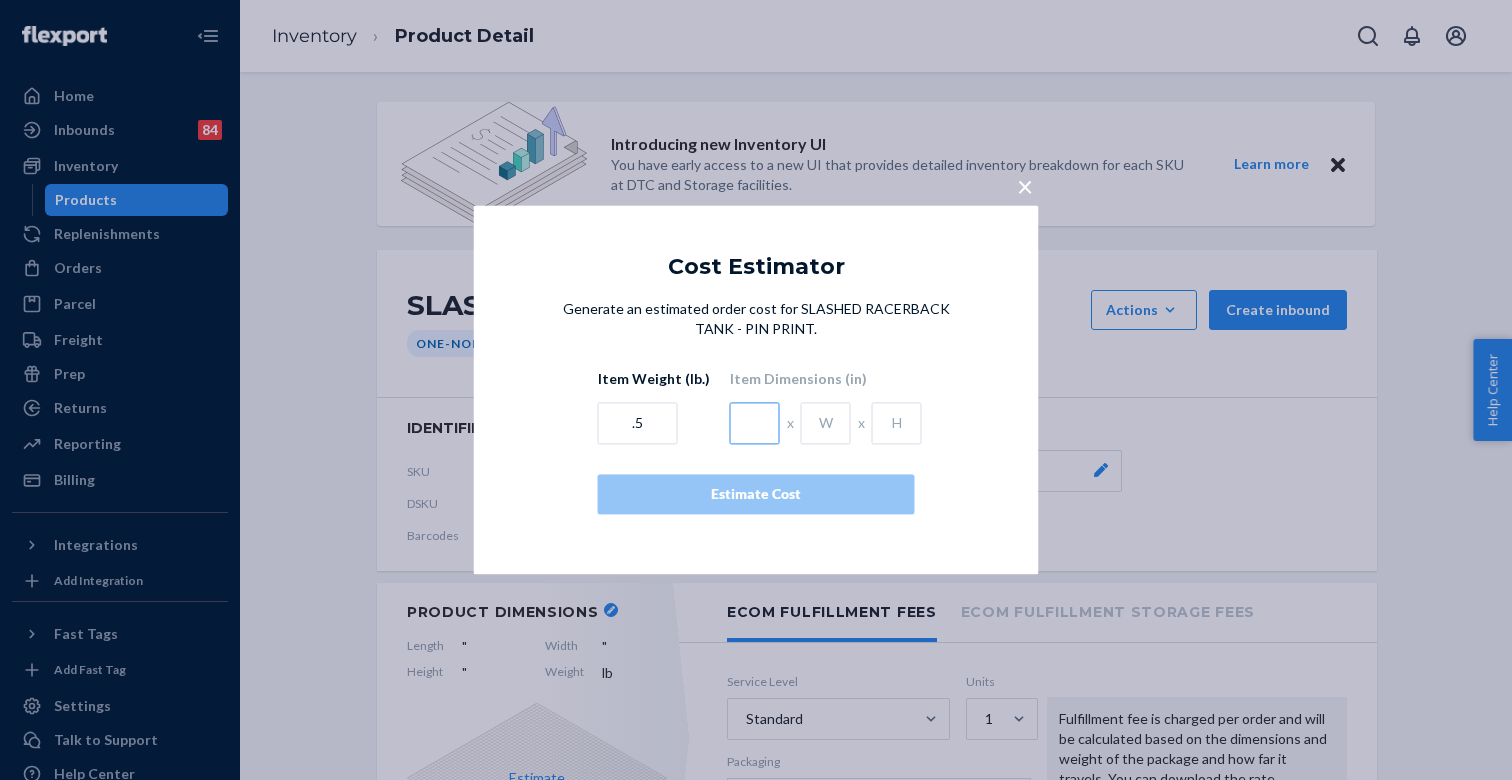 click at bounding box center [755, 424] 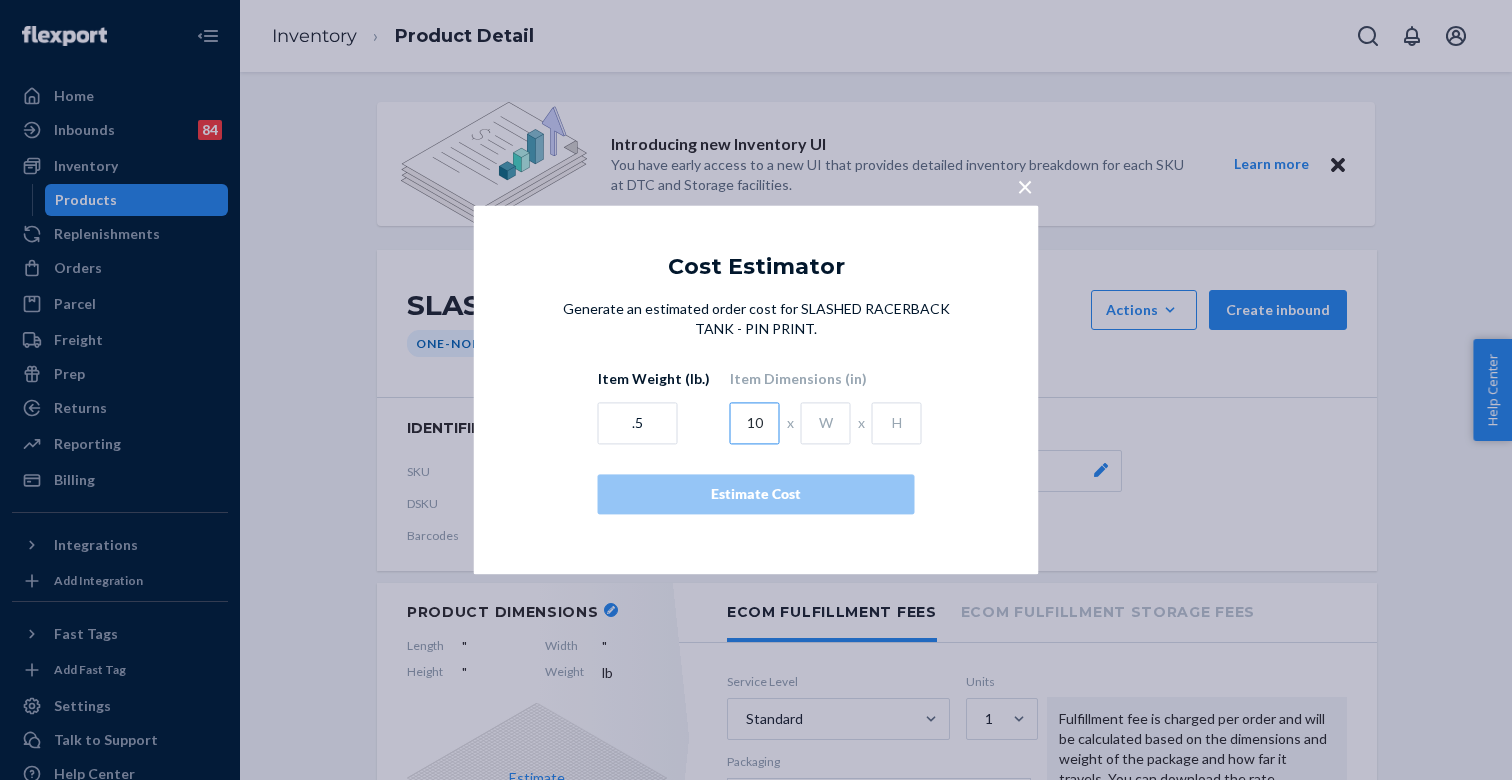 type on "10" 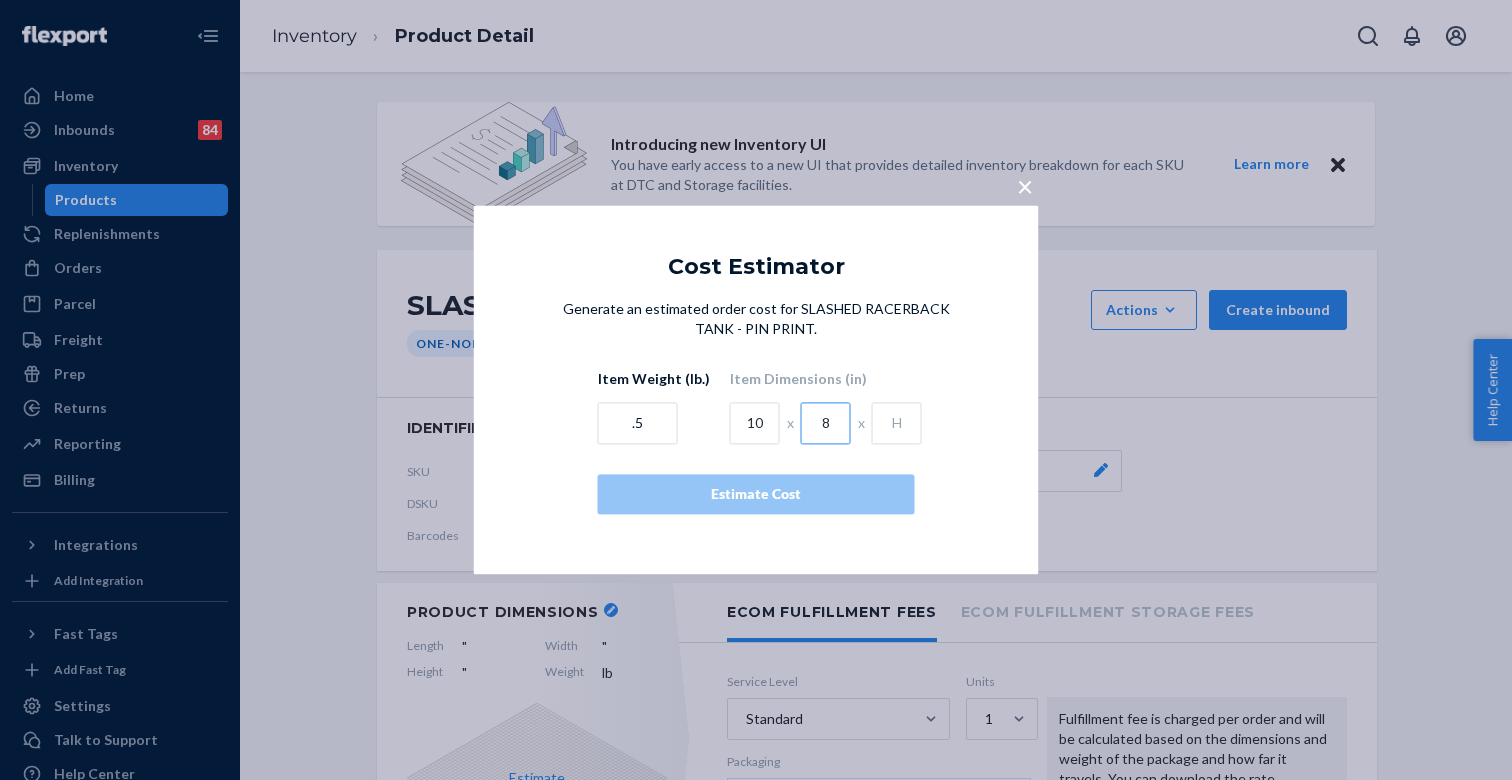 type on "8" 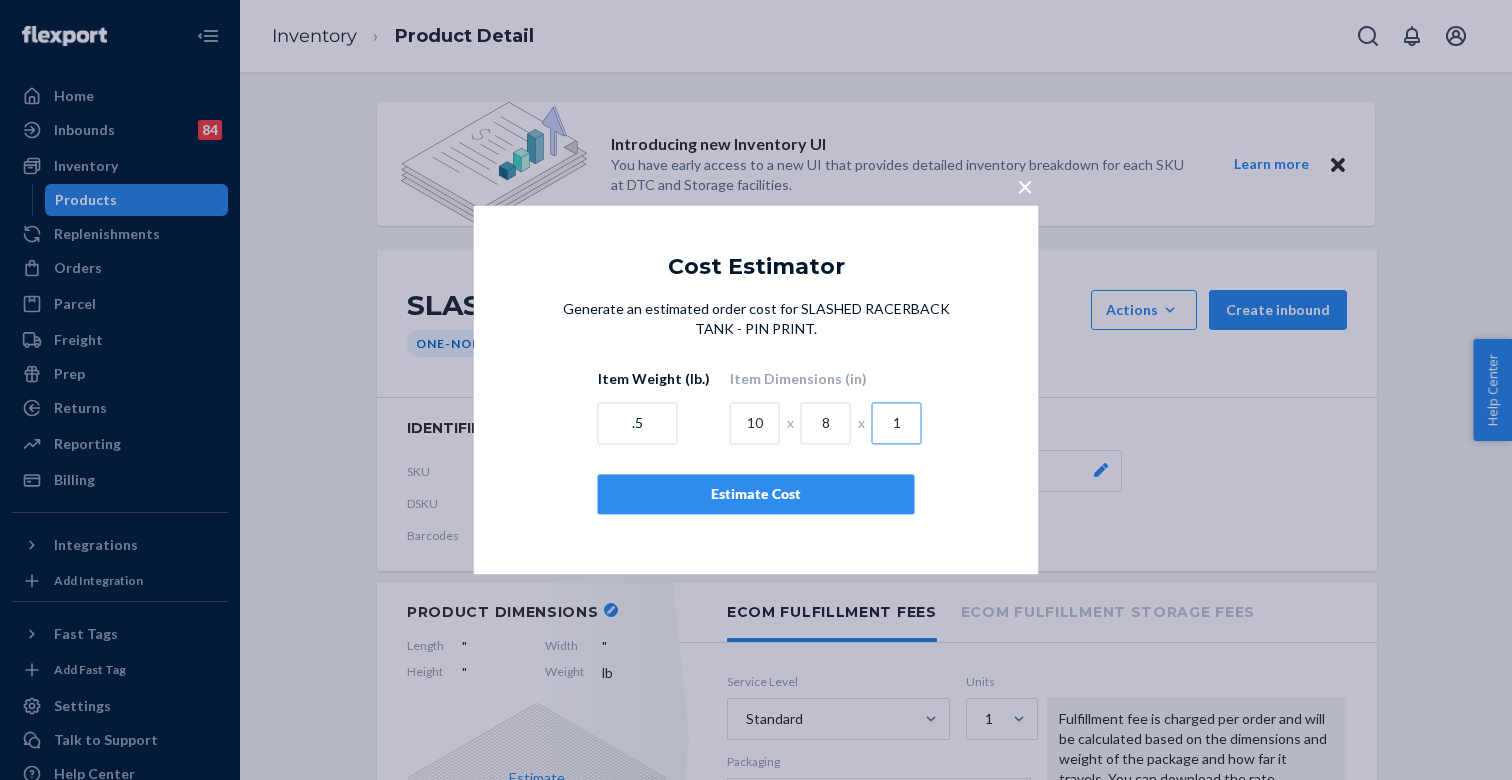 type on "1" 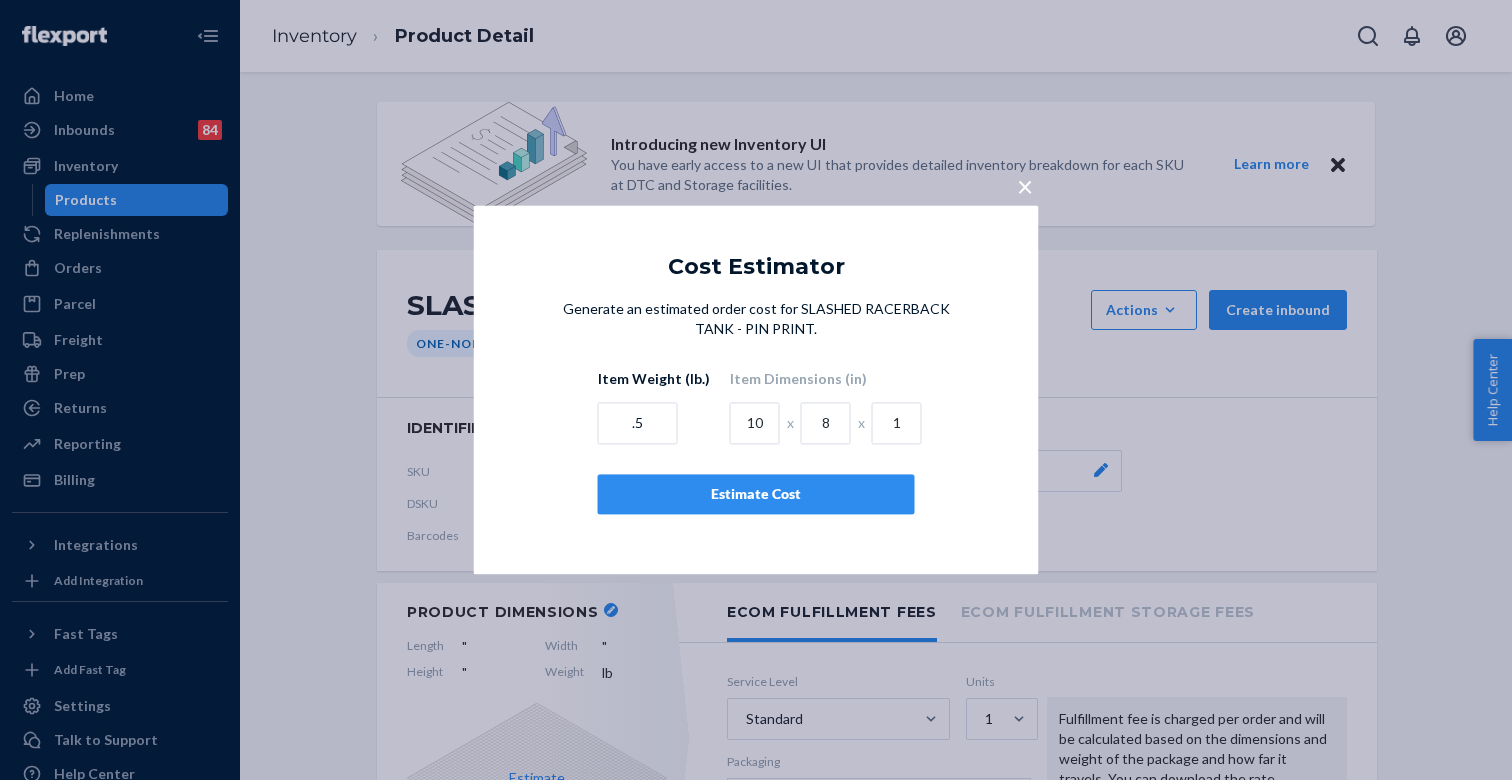 click on "Estimate Cost" at bounding box center (756, 495) 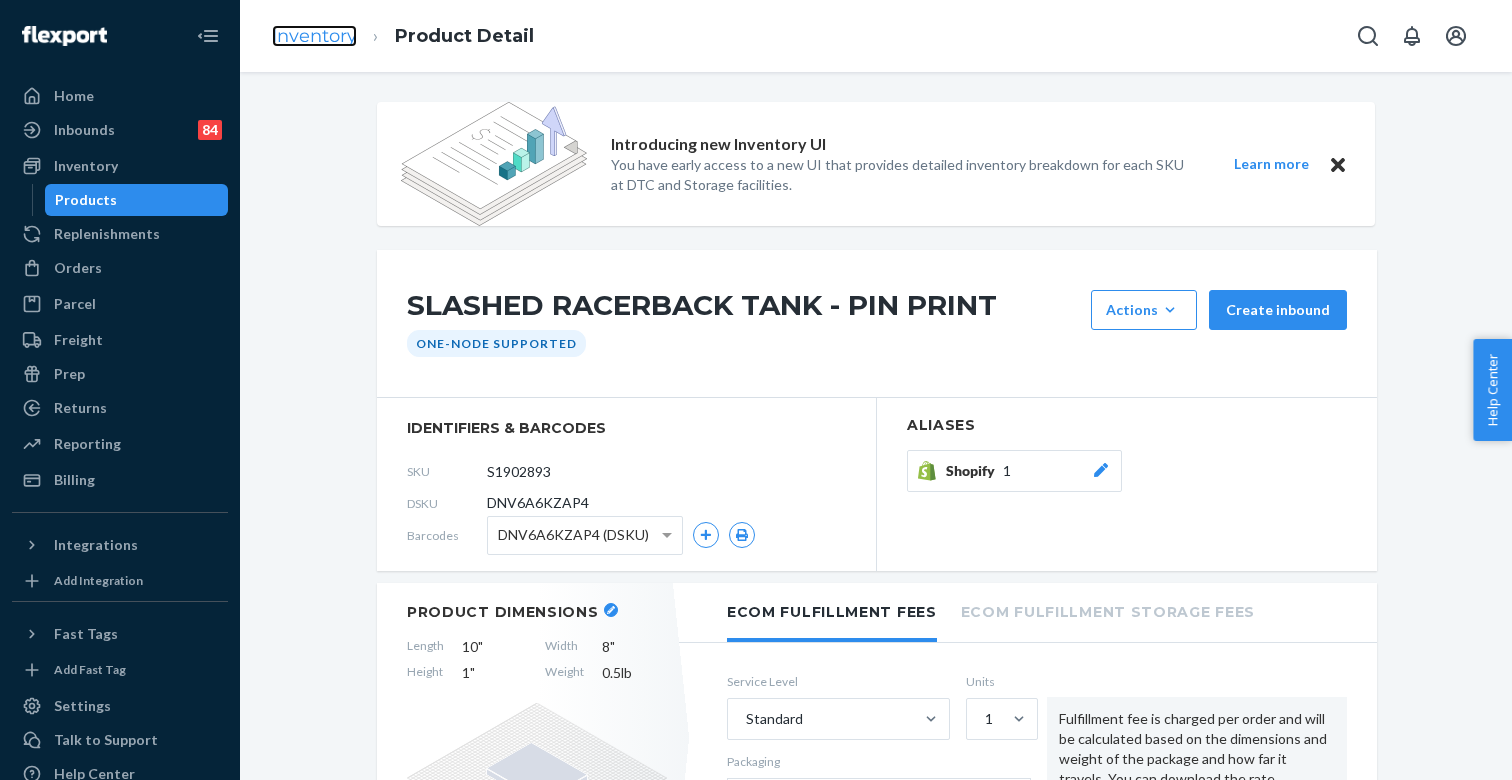 click on "Inventory" at bounding box center (314, 36) 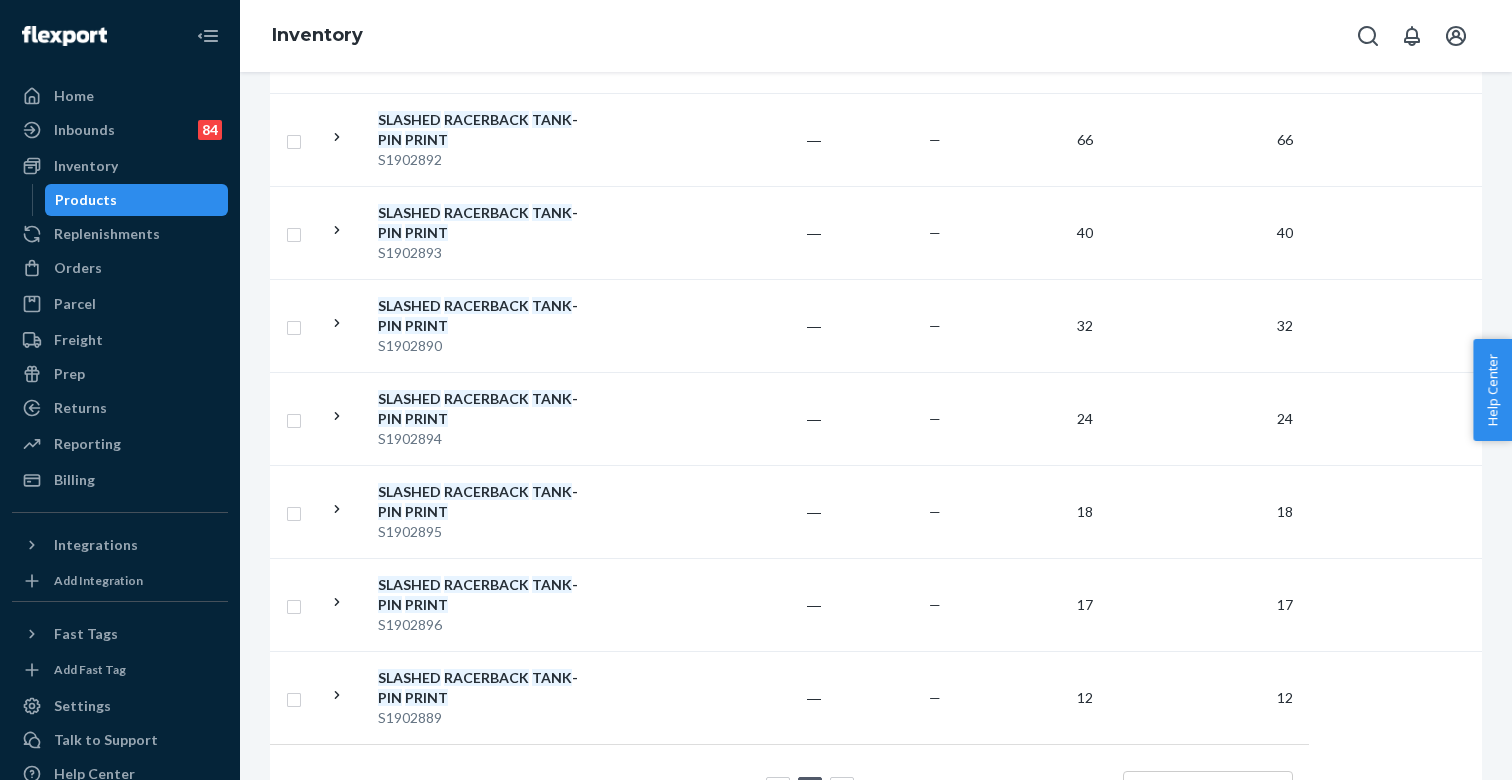 scroll, scrollTop: 641, scrollLeft: 0, axis: vertical 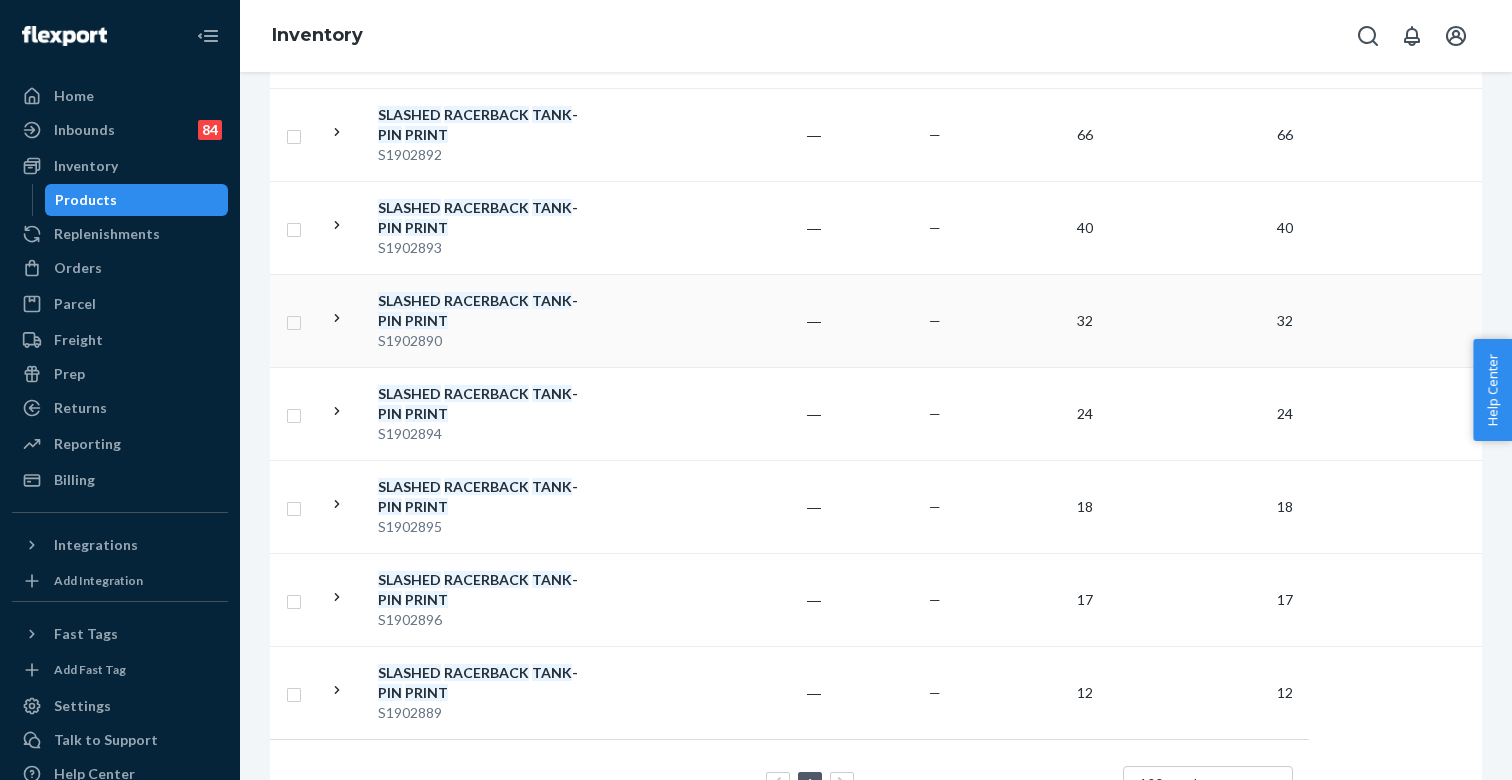 click on "PRINT" at bounding box center [426, 320] 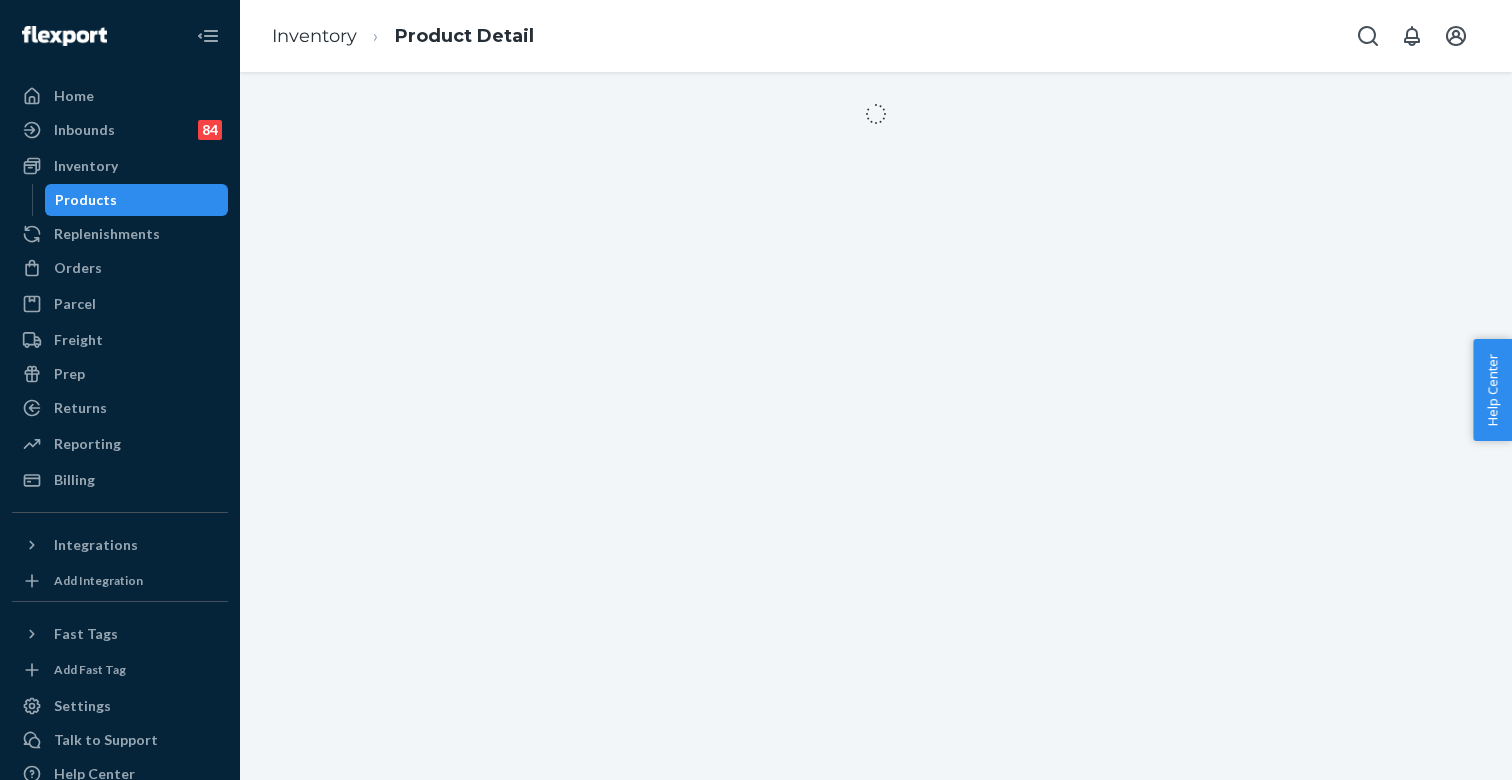 scroll, scrollTop: 0, scrollLeft: 0, axis: both 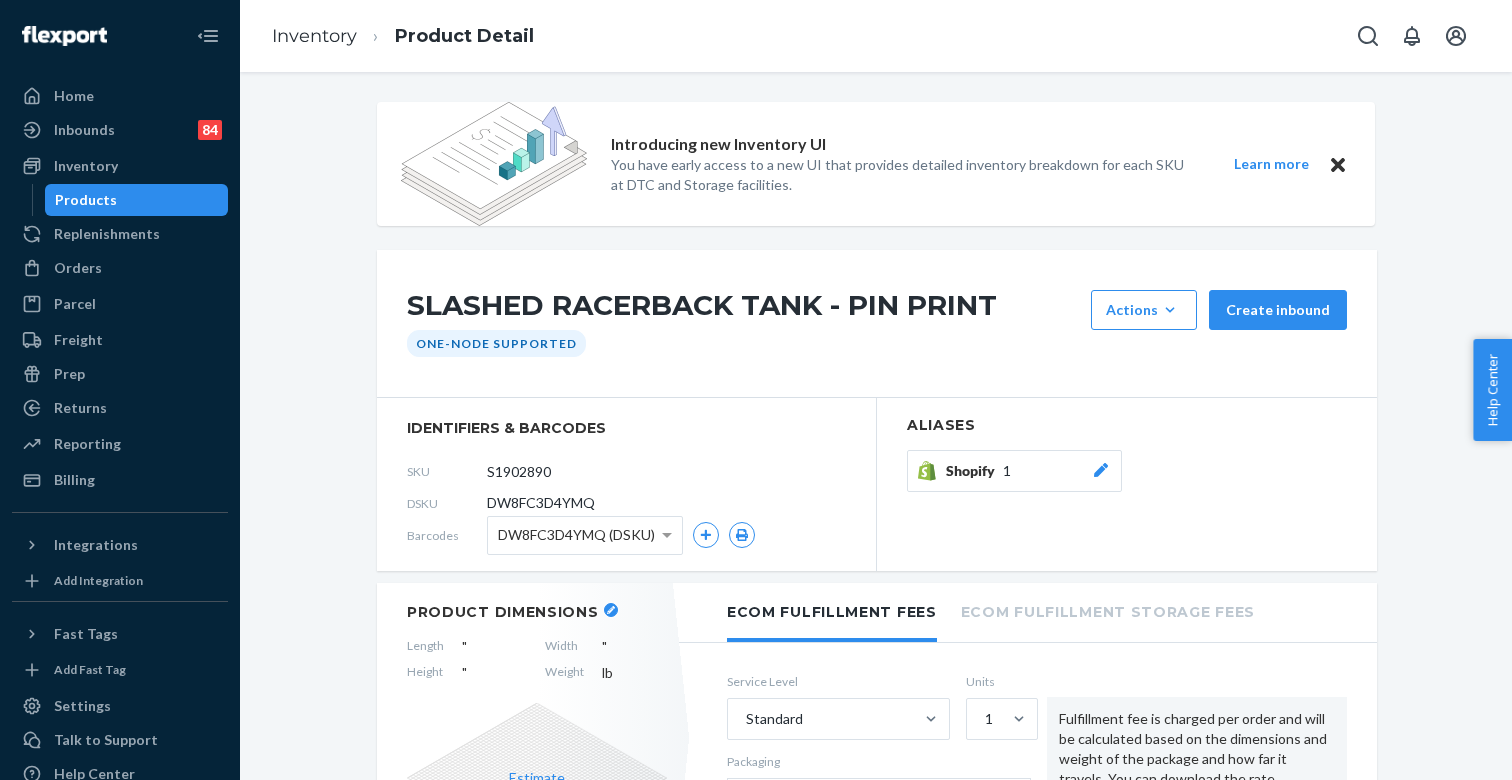 click 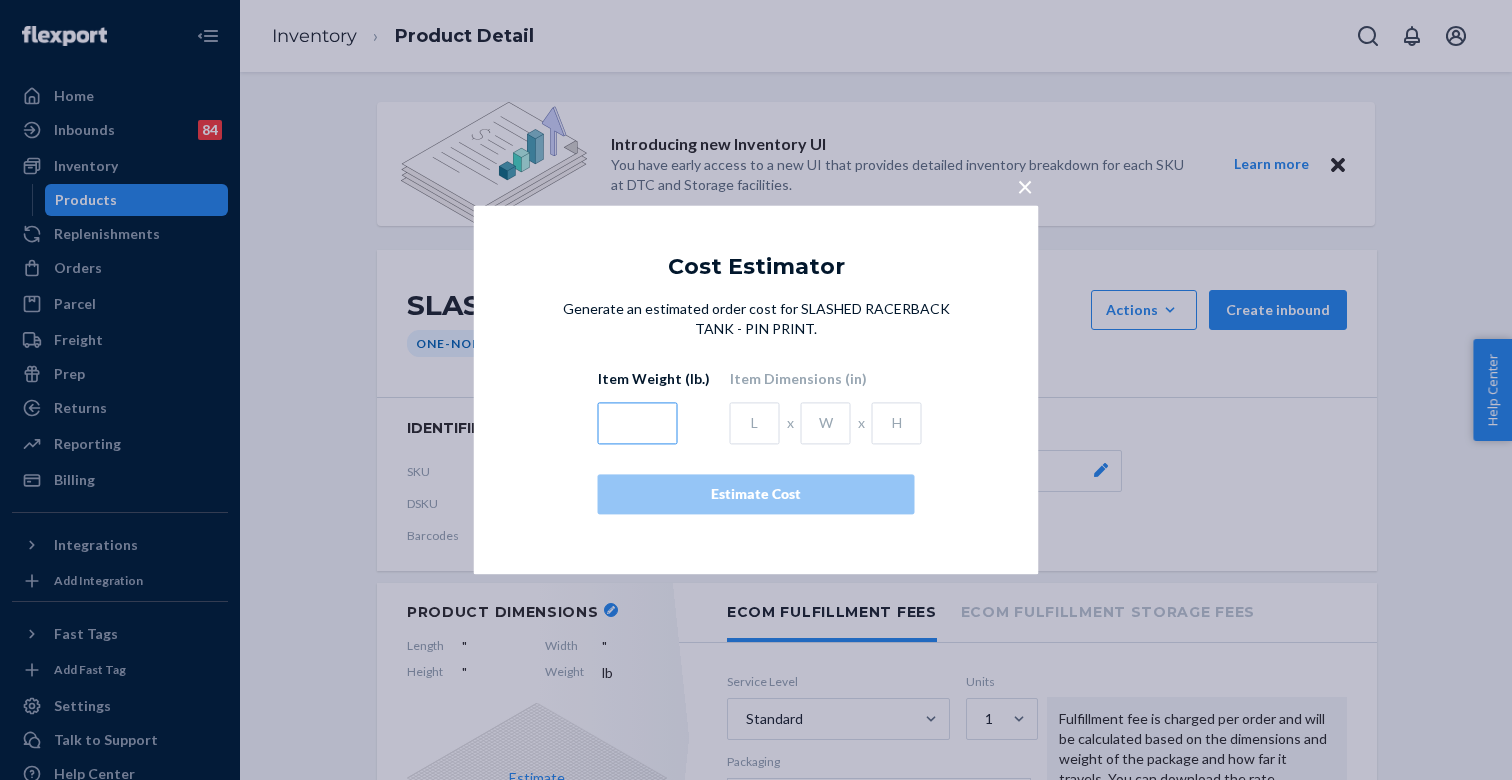 click at bounding box center [638, 424] 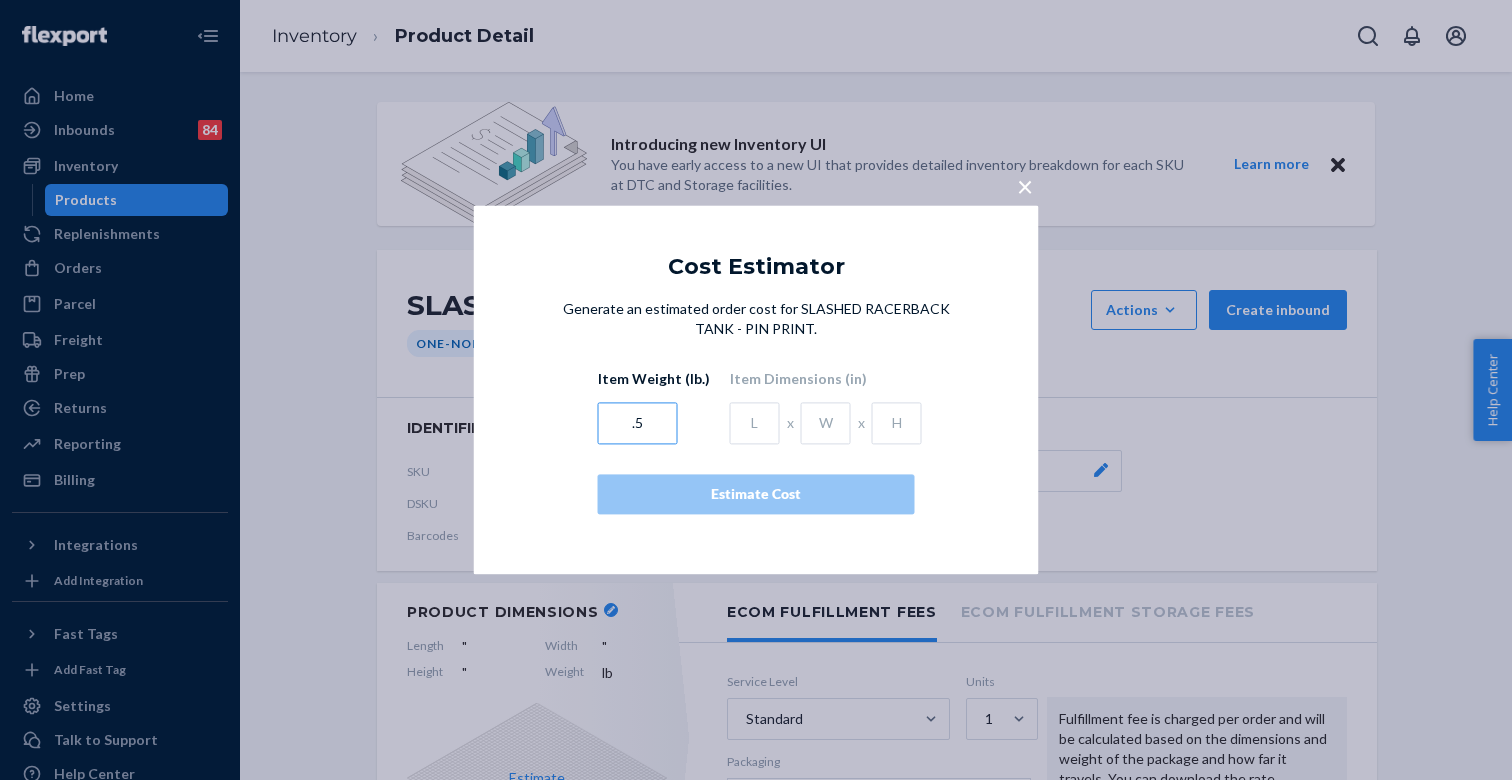 type on ".5" 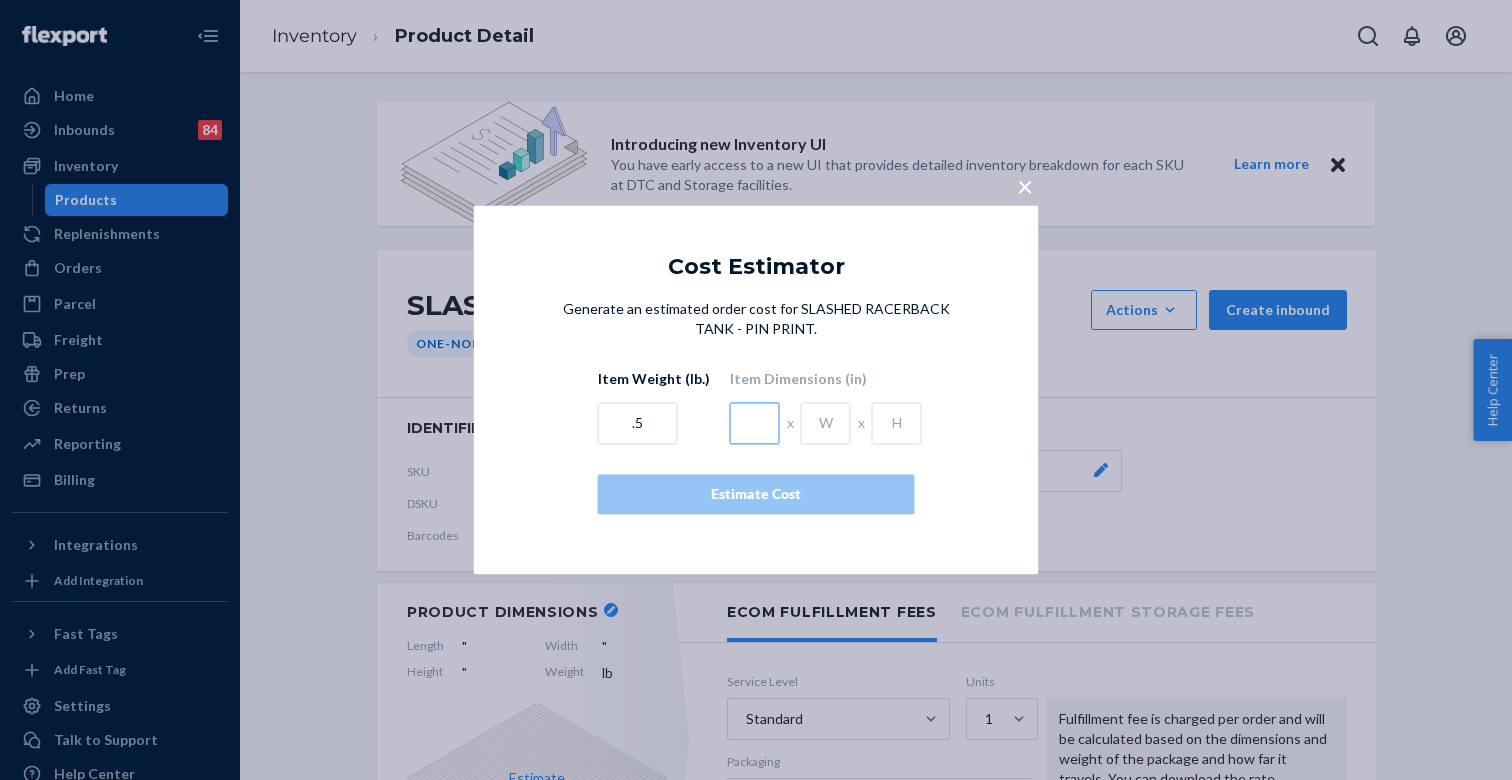 click at bounding box center [755, 424] 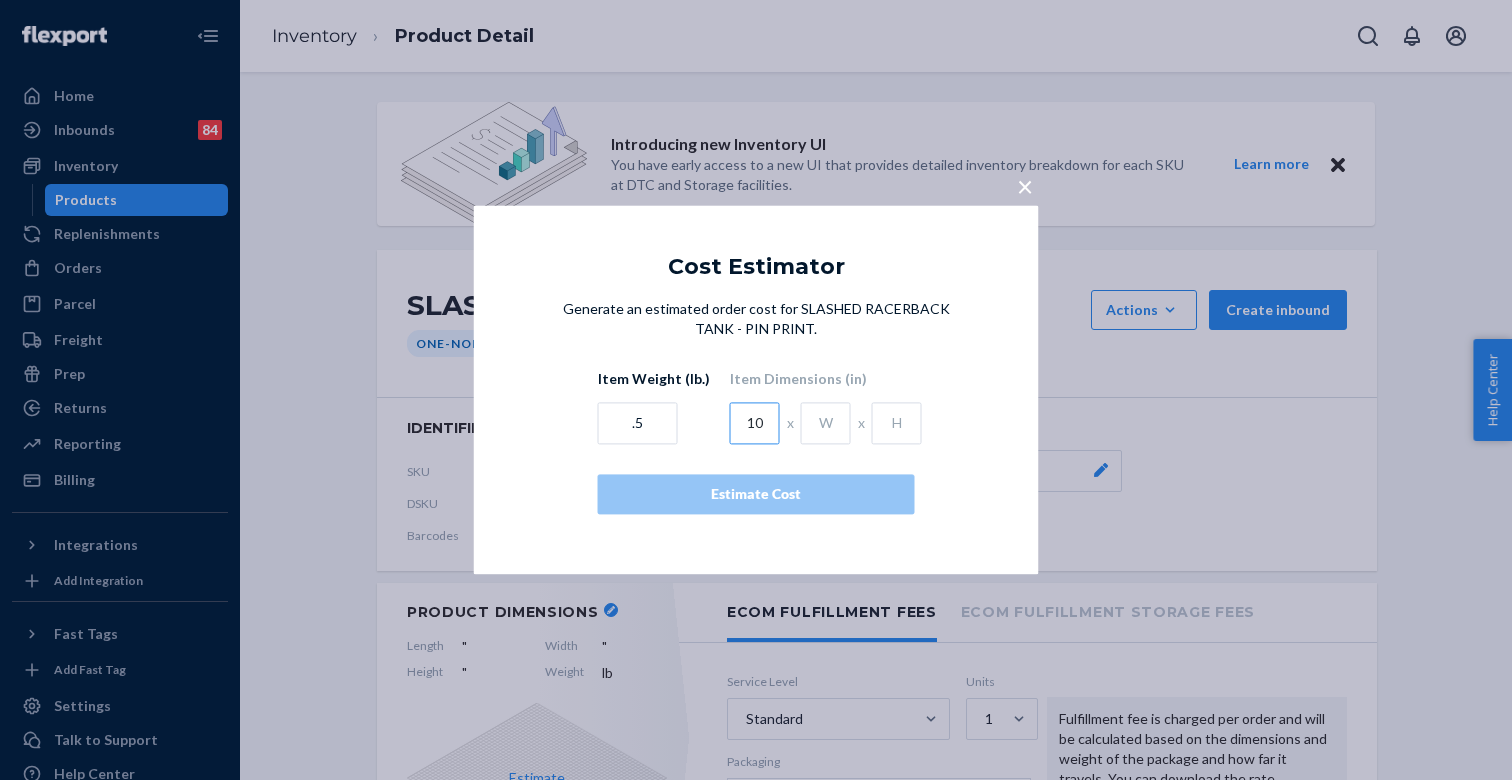 type on "10" 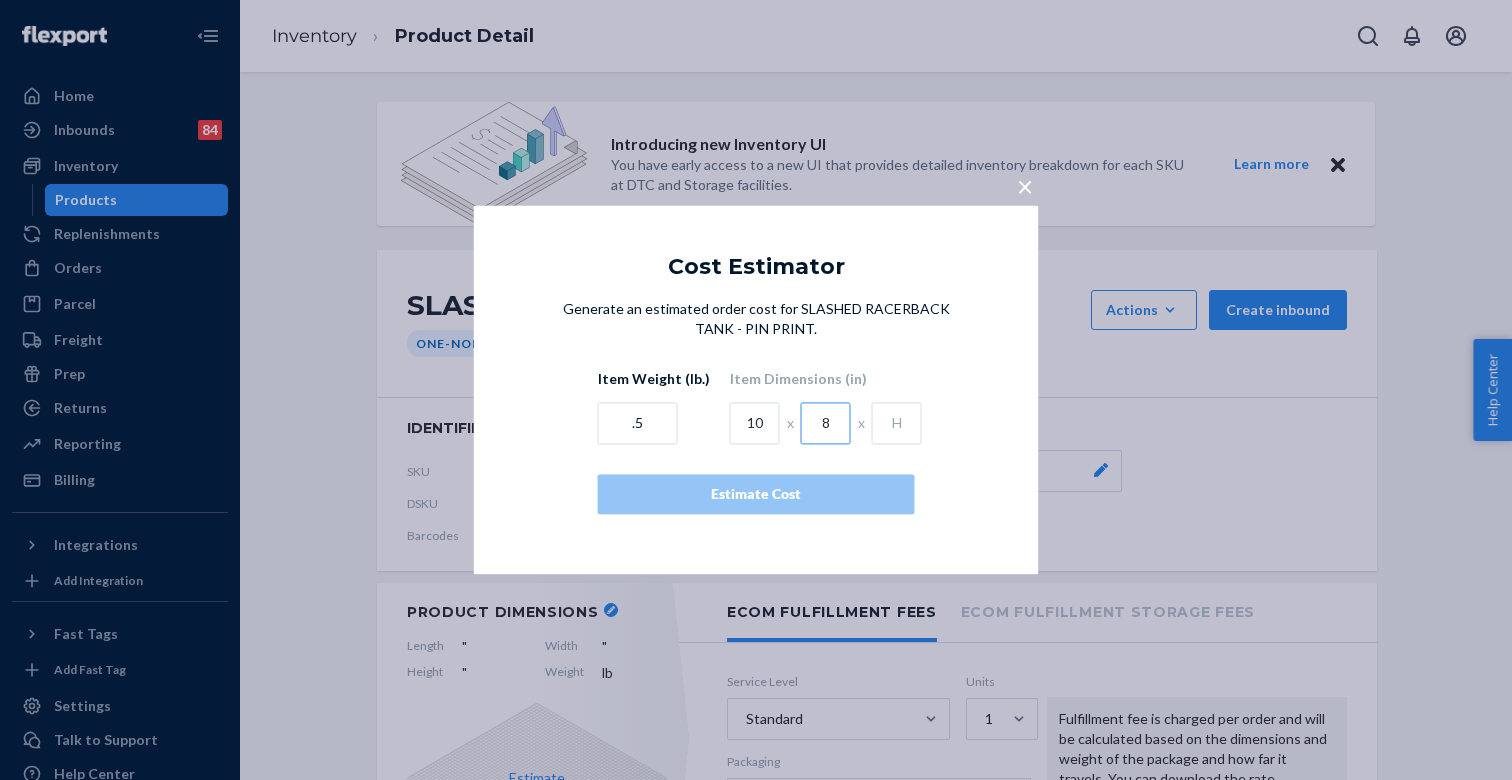 type on "8" 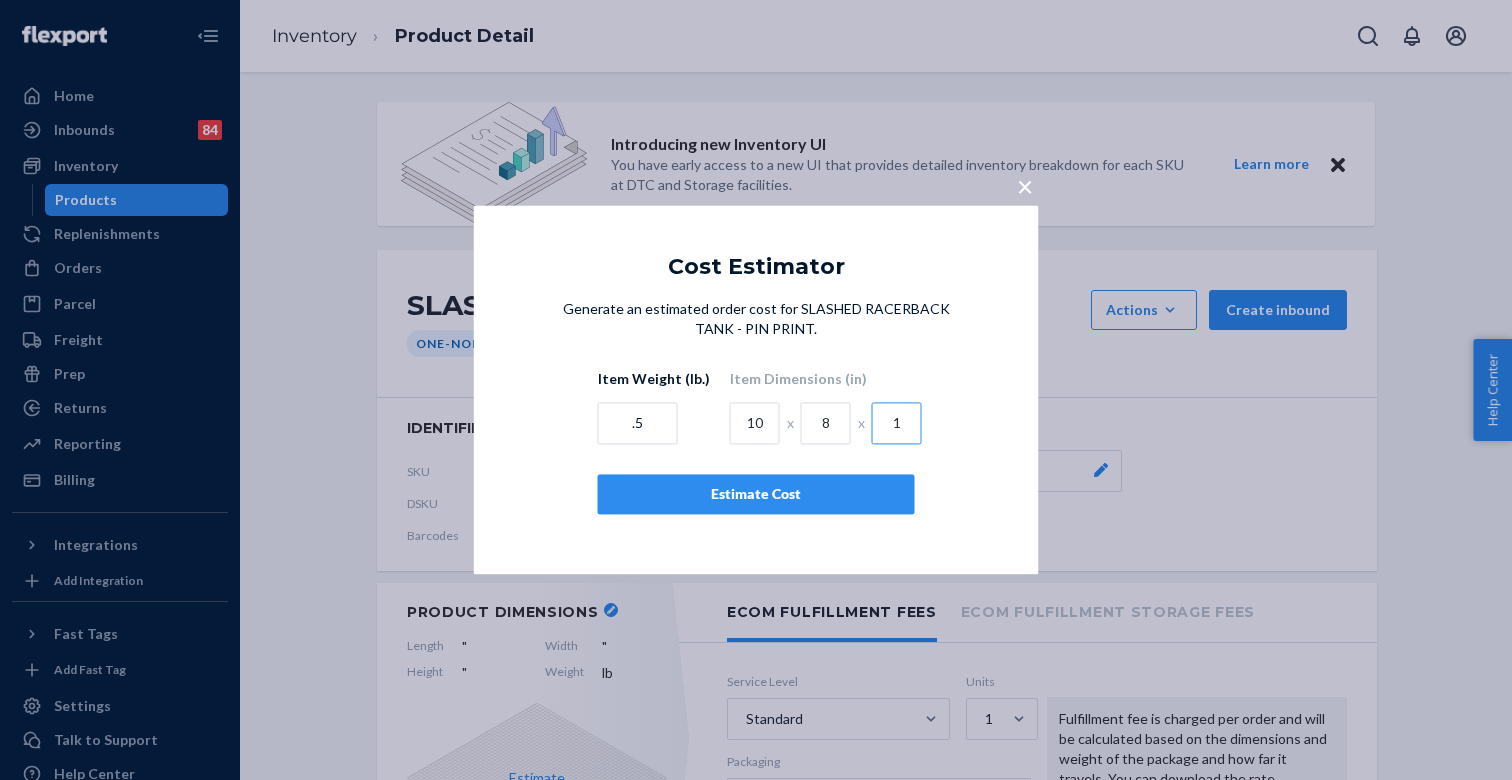 type on "1" 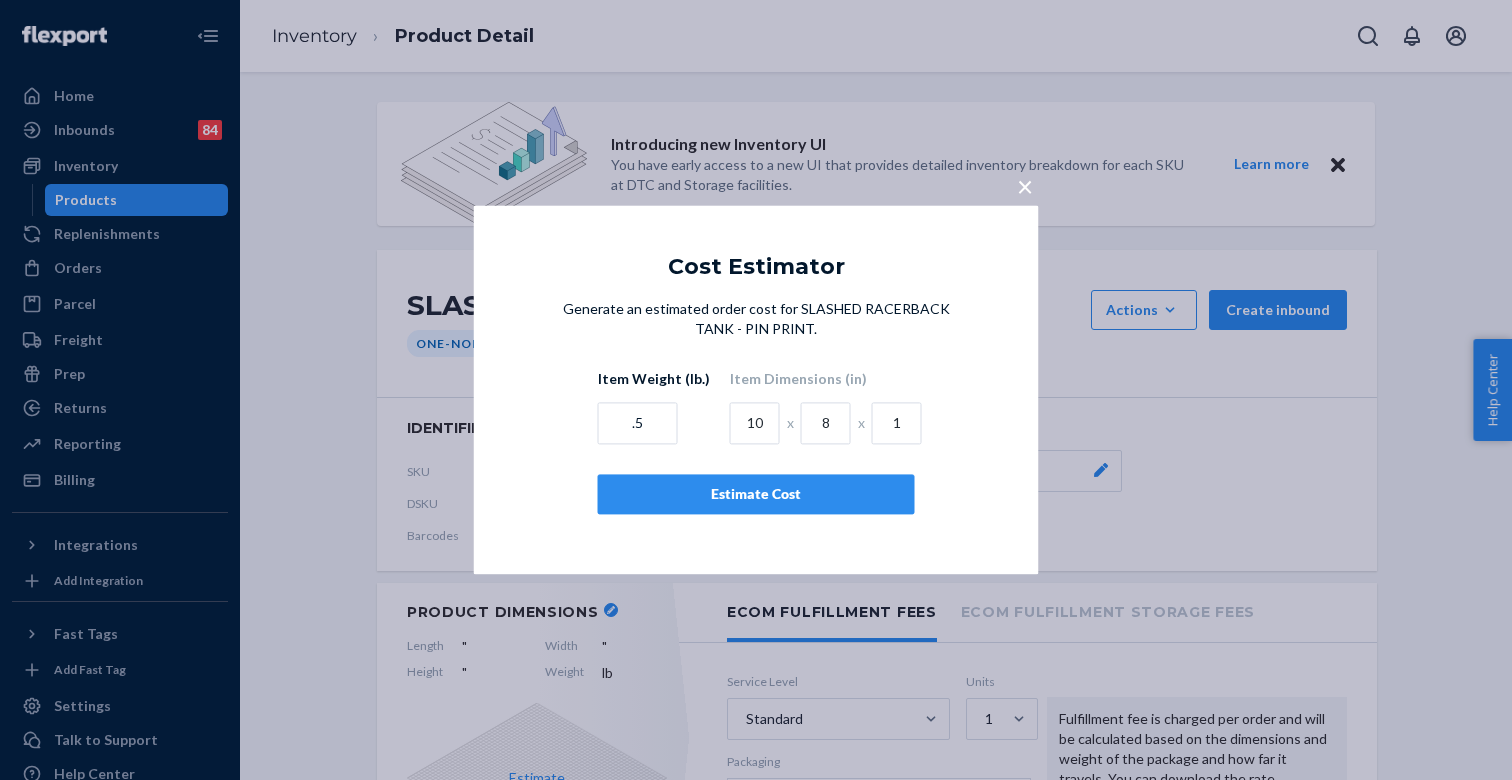 click on "Estimate Cost" at bounding box center [756, 495] 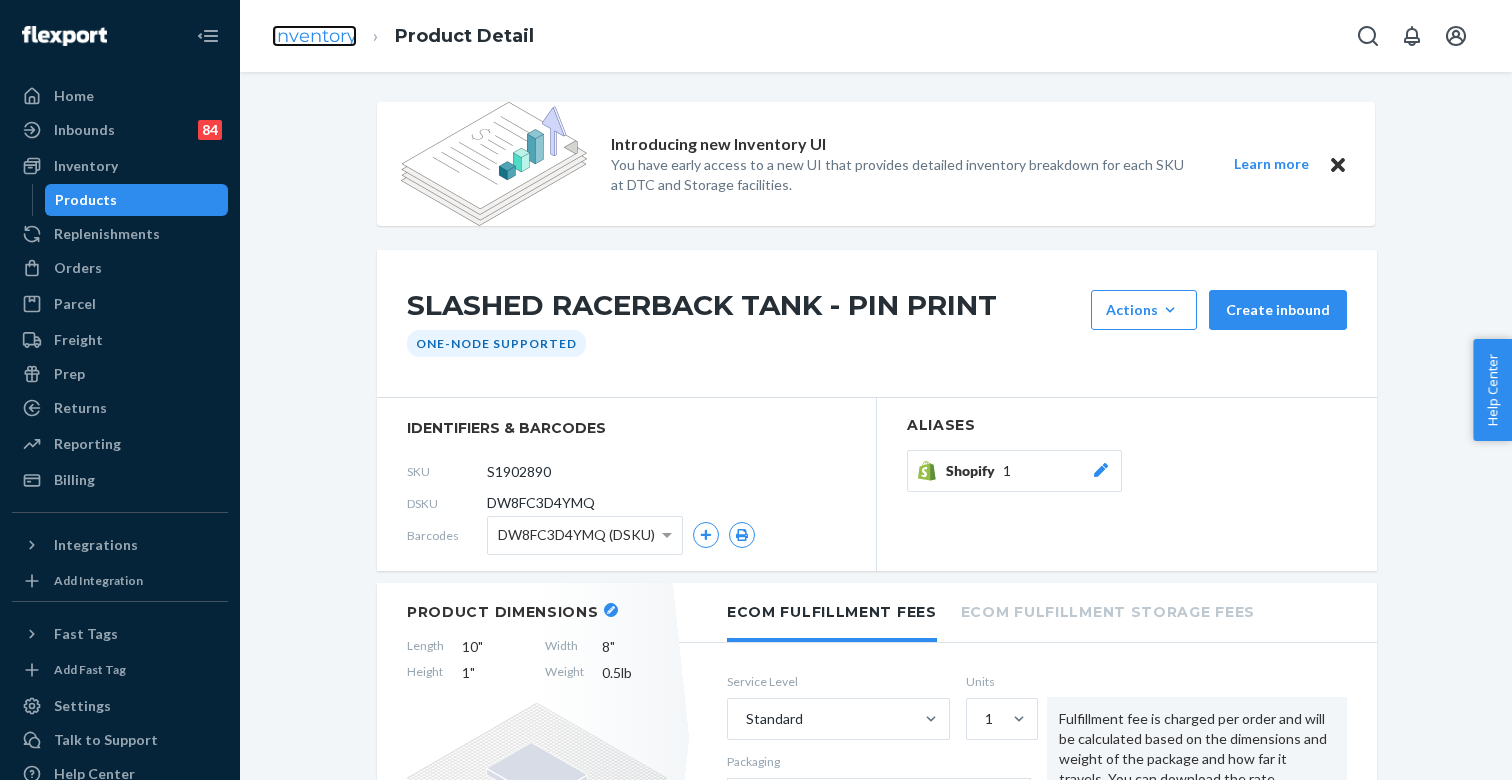 click on "Inventory" at bounding box center [314, 36] 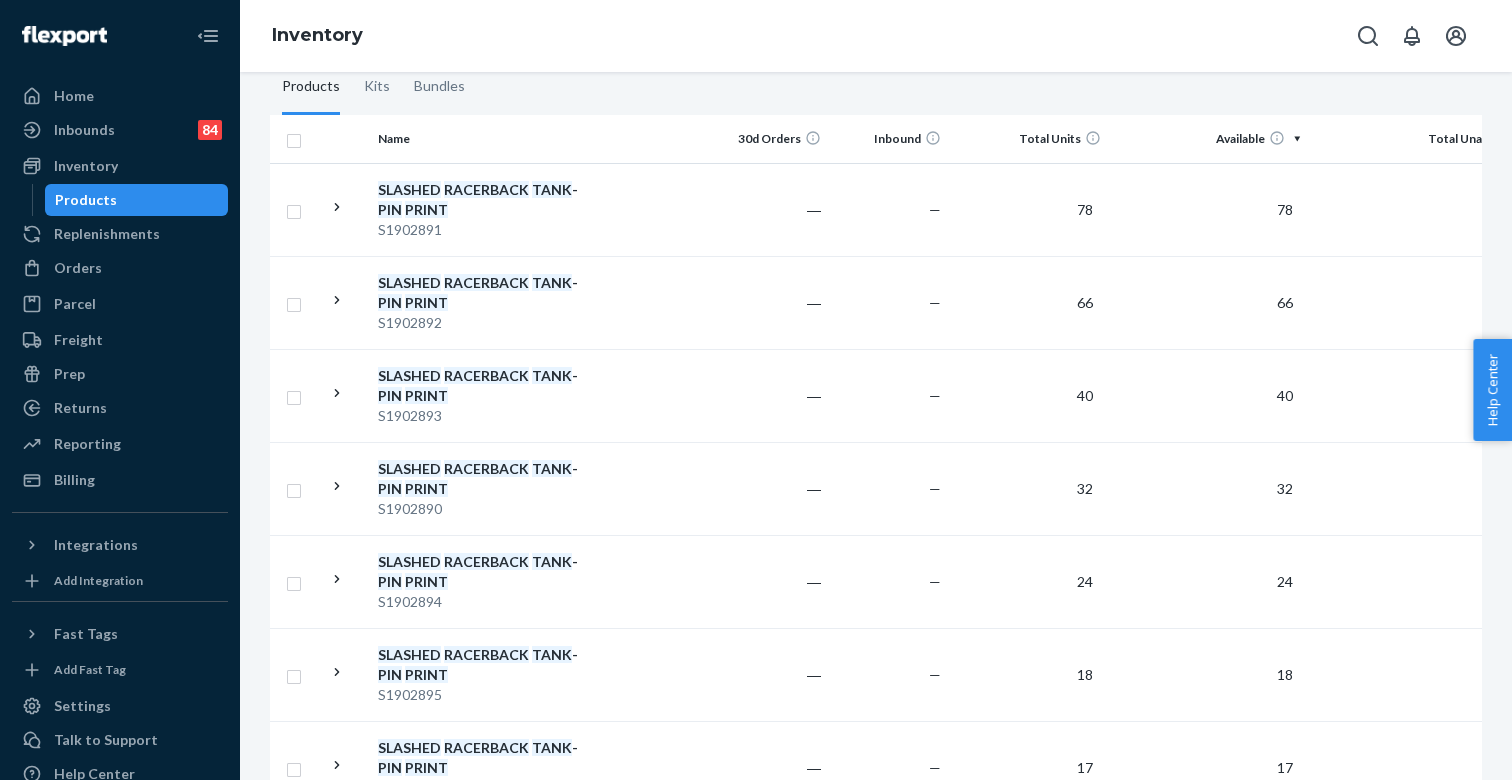 scroll, scrollTop: 708, scrollLeft: 0, axis: vertical 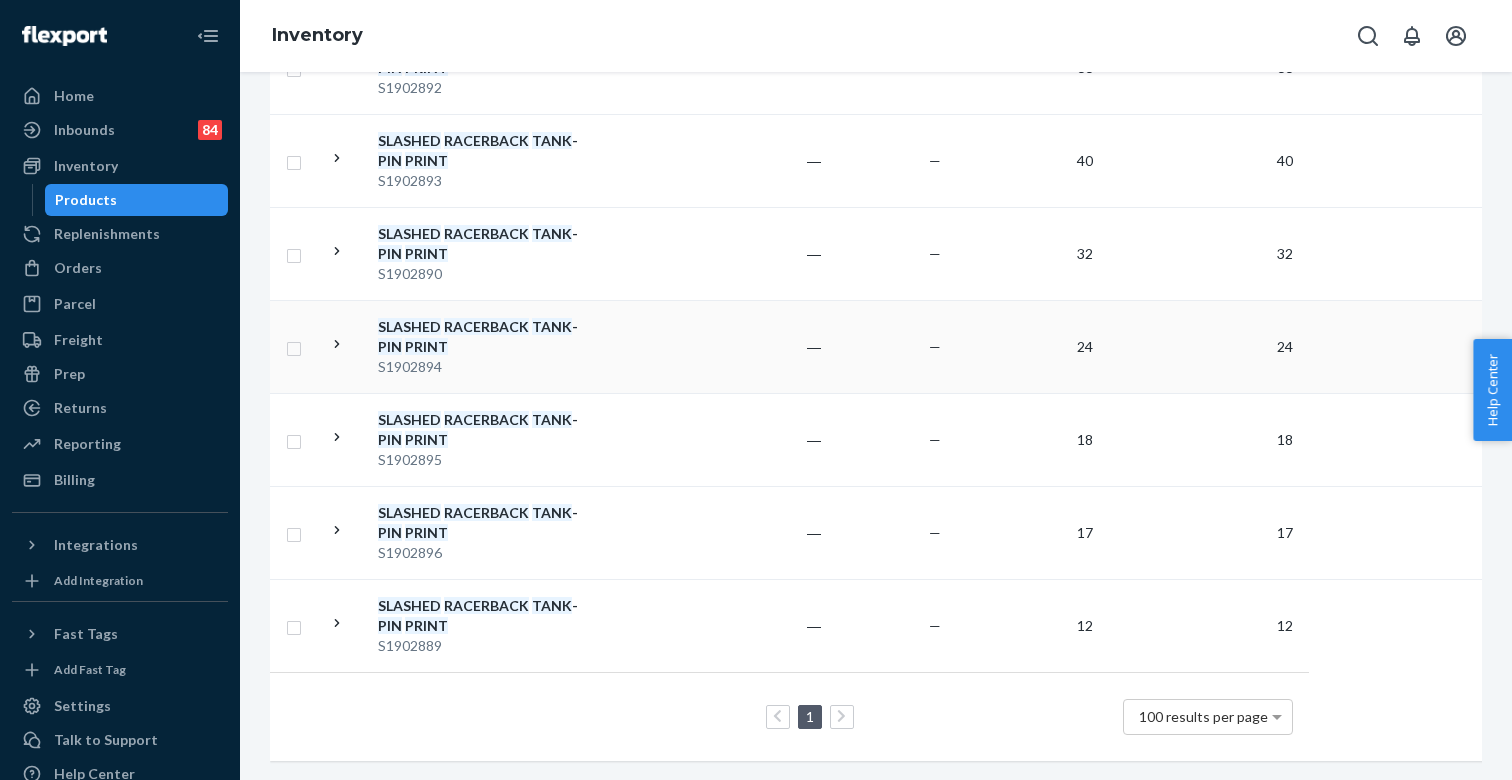 click on "SLASHED   RACERBACK   TANK  -  PIN   PRINT" at bounding box center [482, 337] 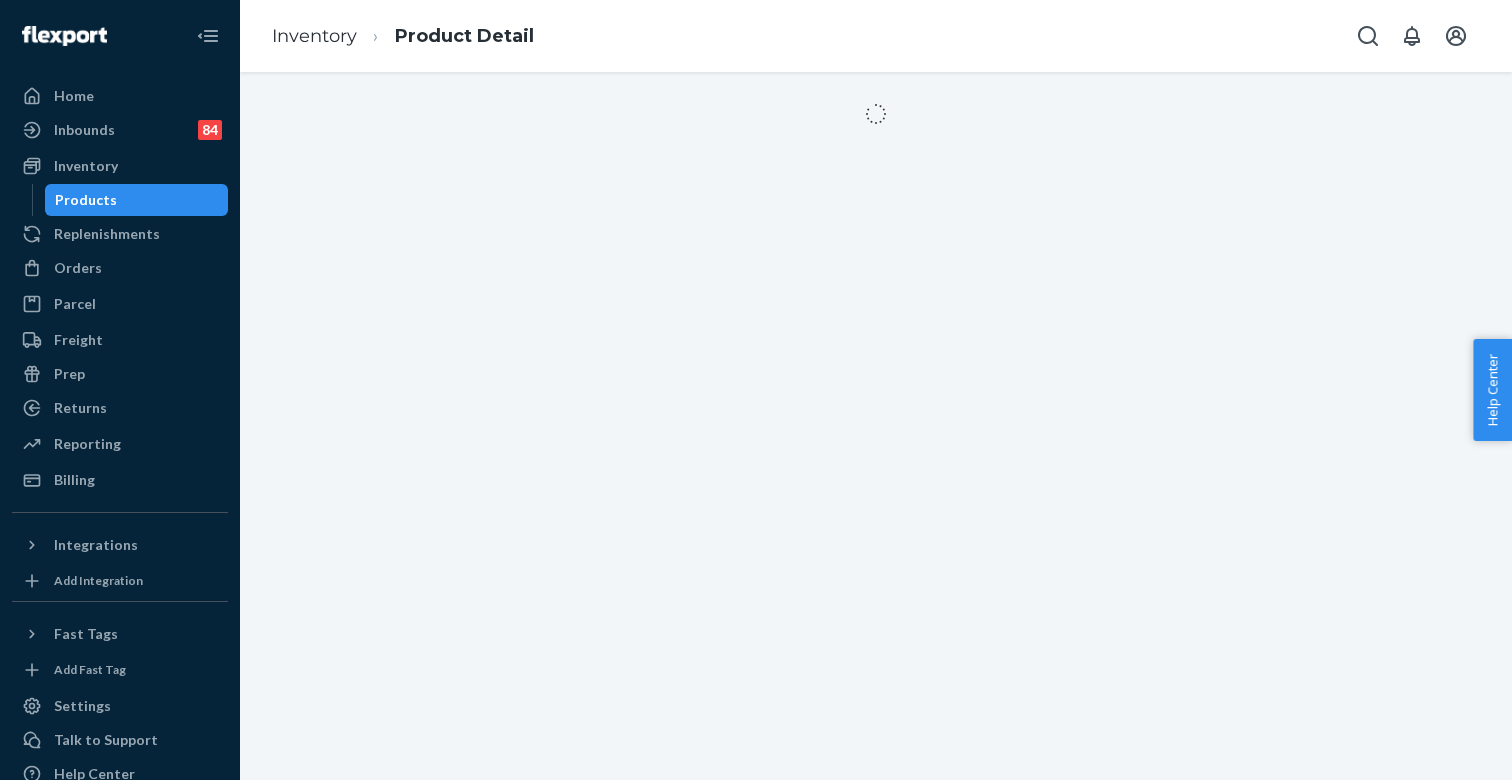 scroll, scrollTop: 0, scrollLeft: 0, axis: both 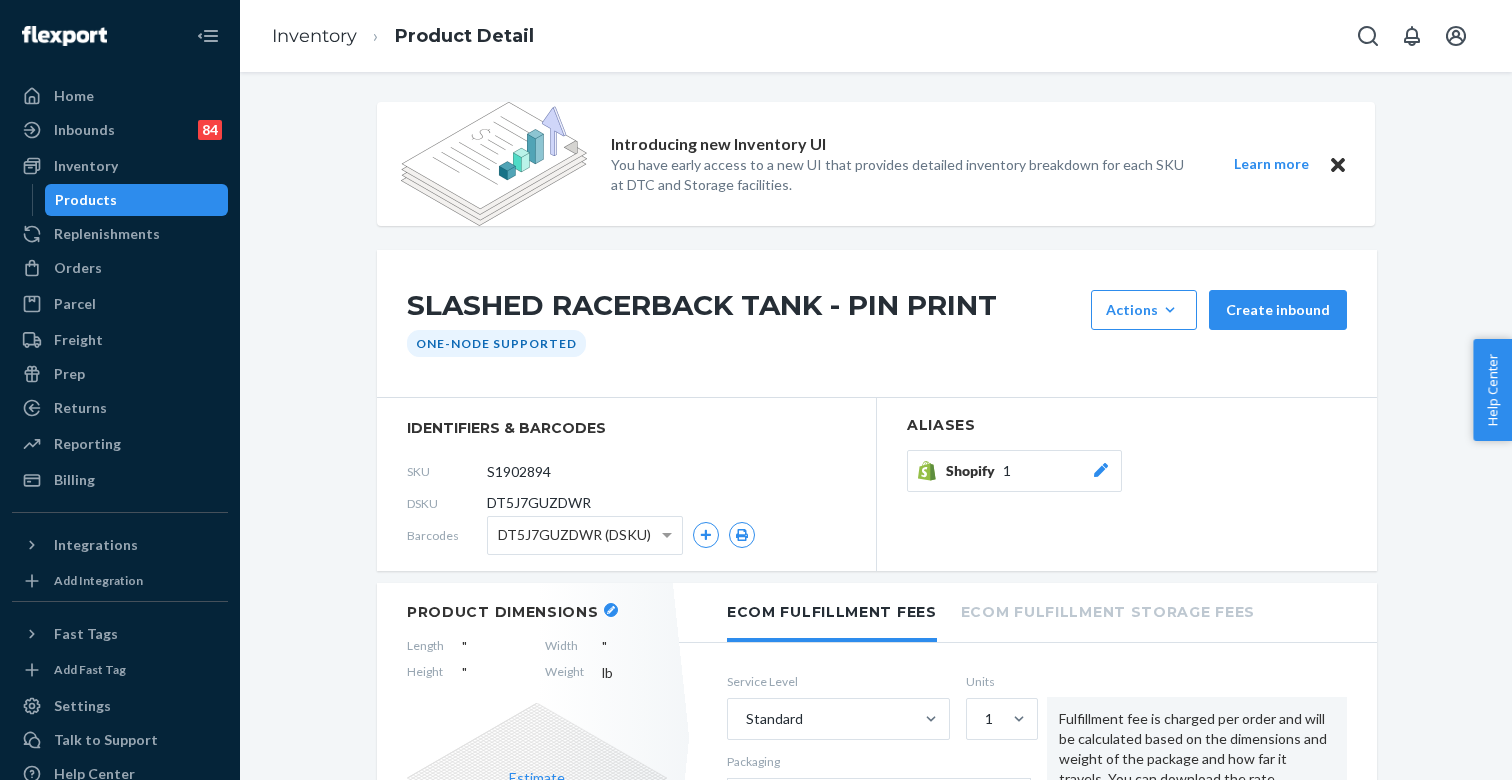click 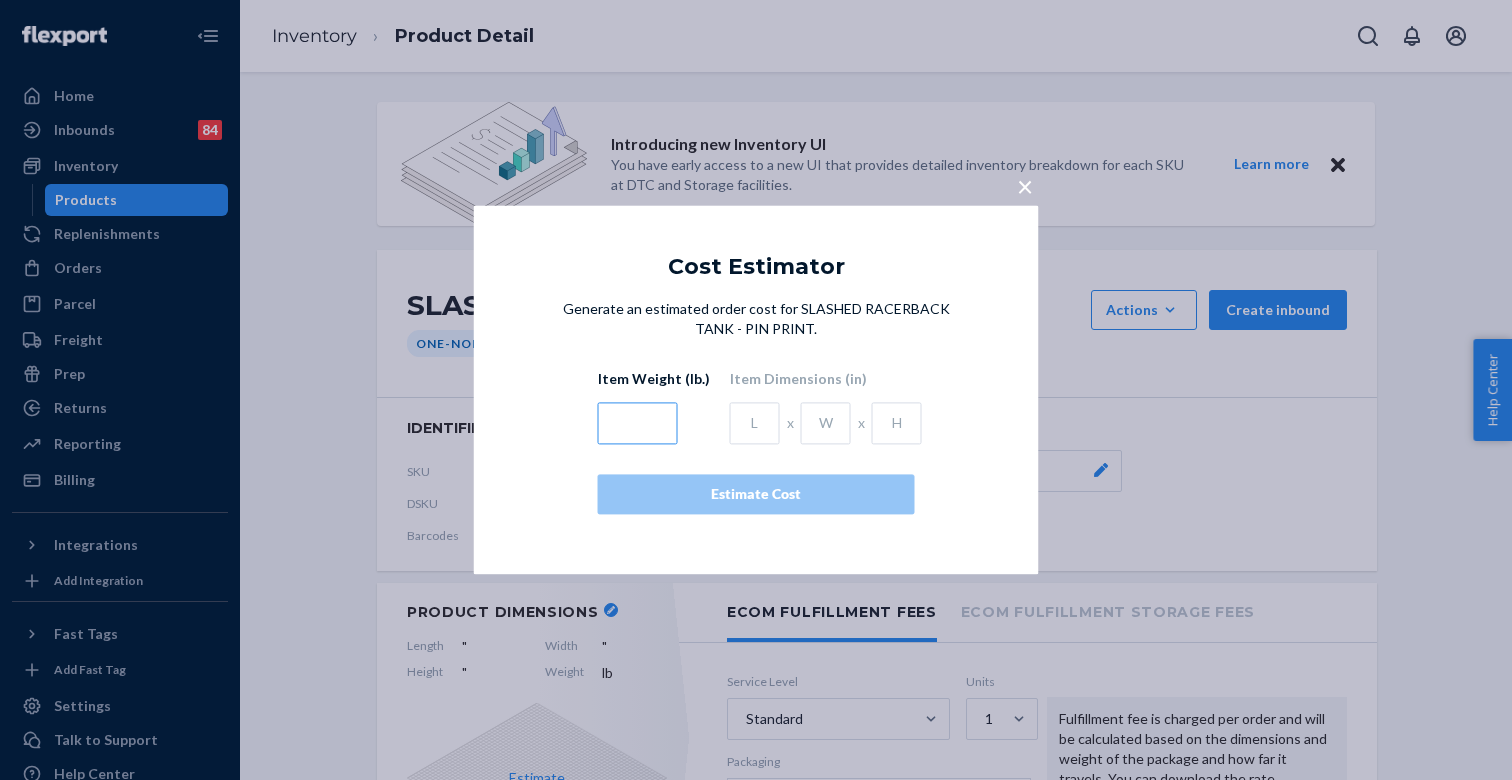 click at bounding box center [638, 424] 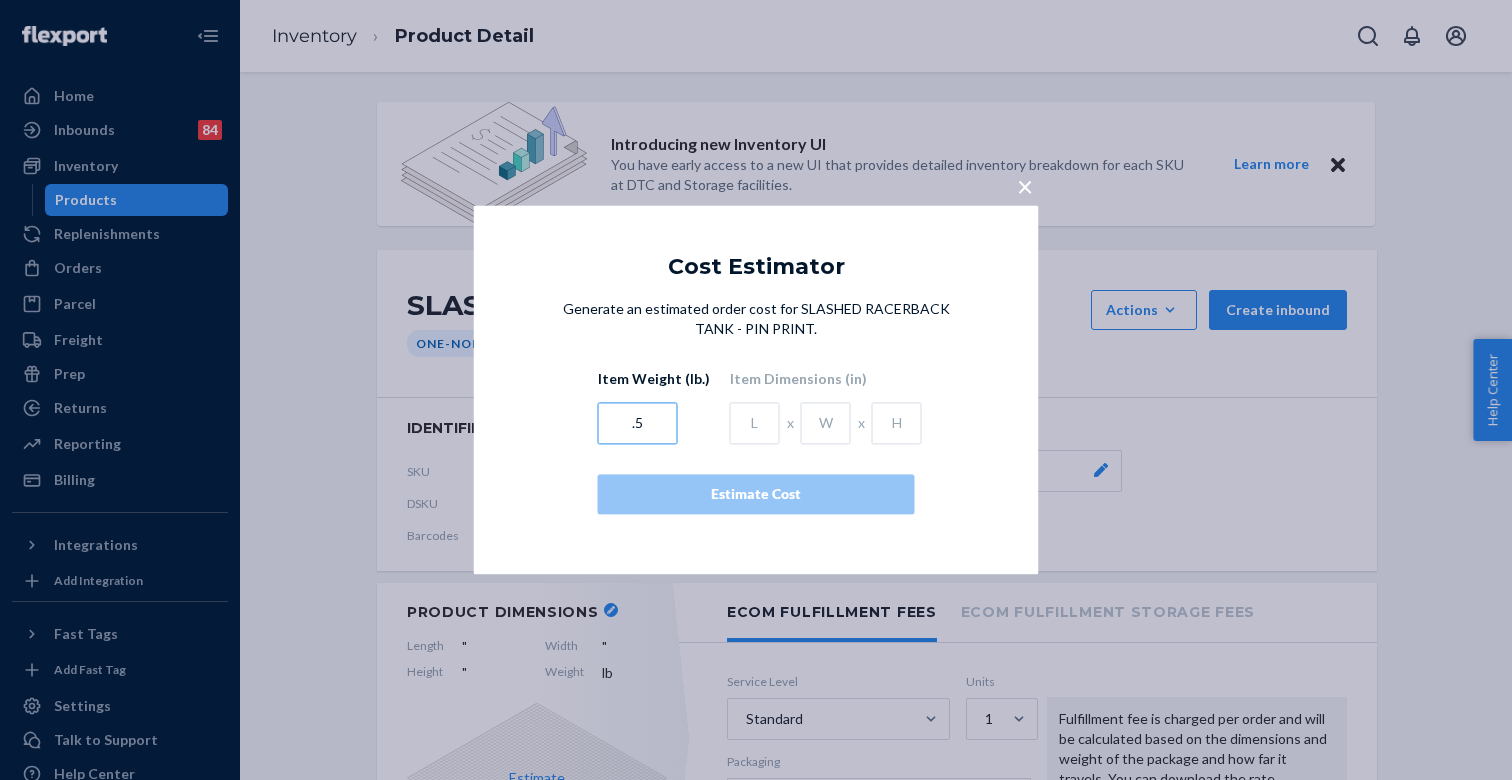 type on ".5" 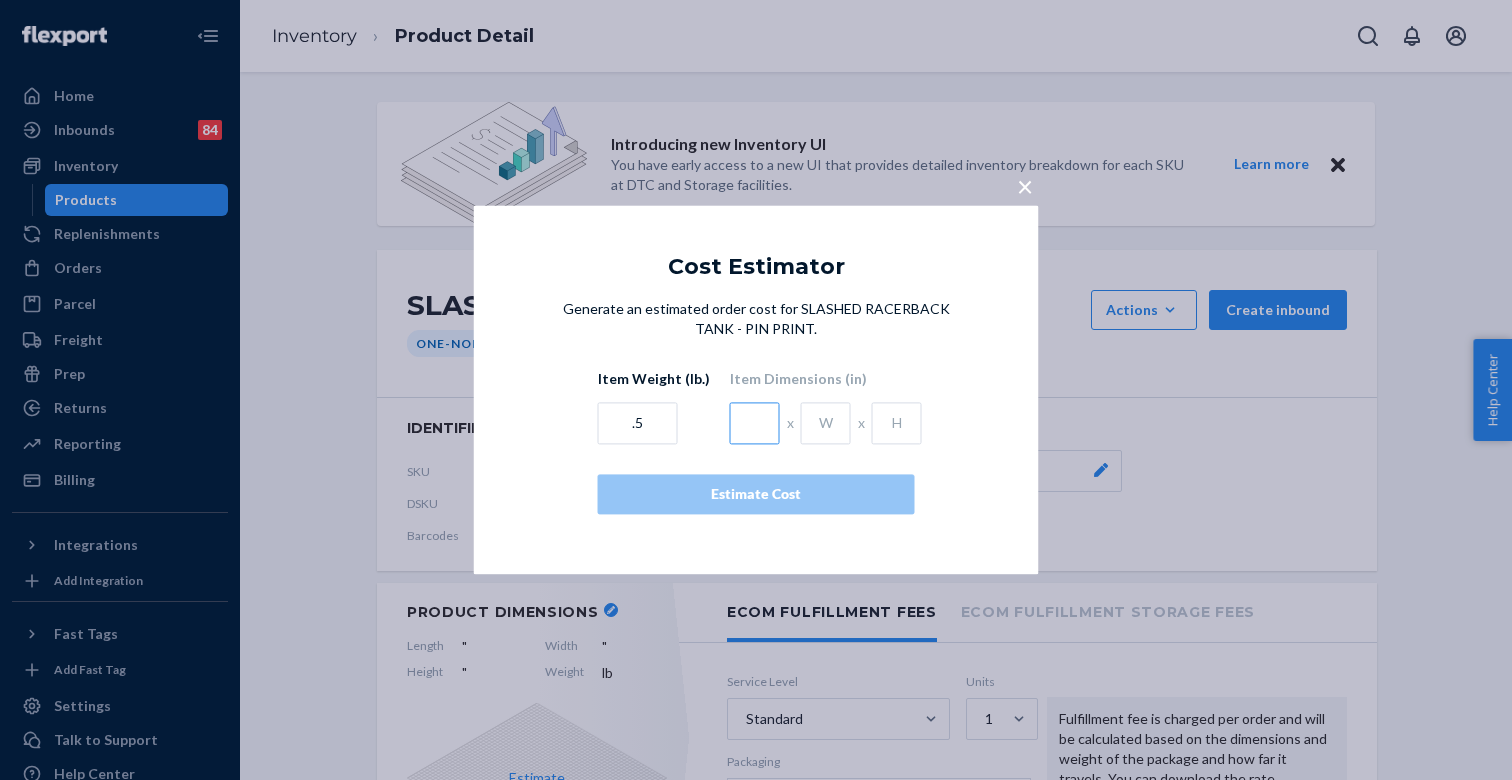 click at bounding box center [755, 424] 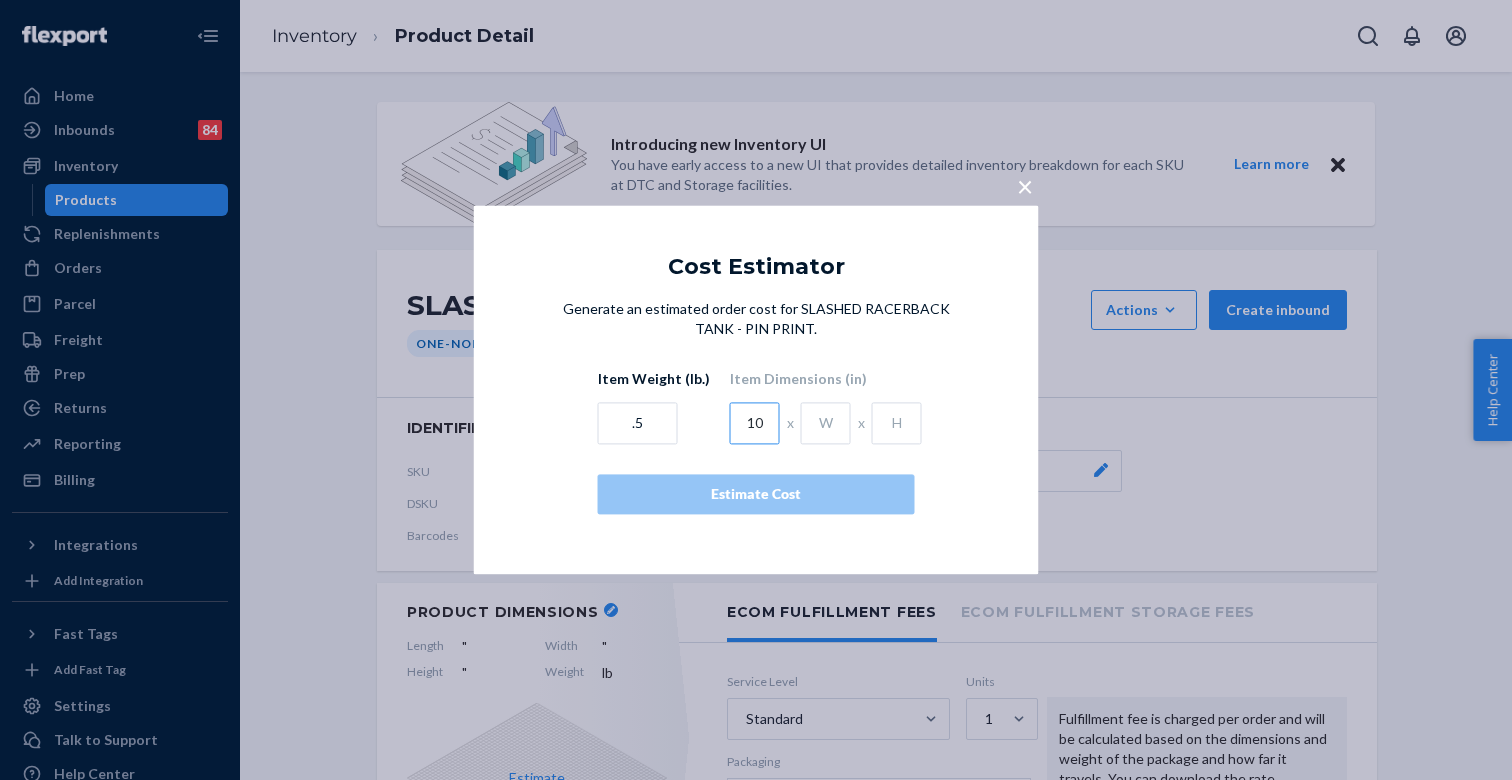 type on "10" 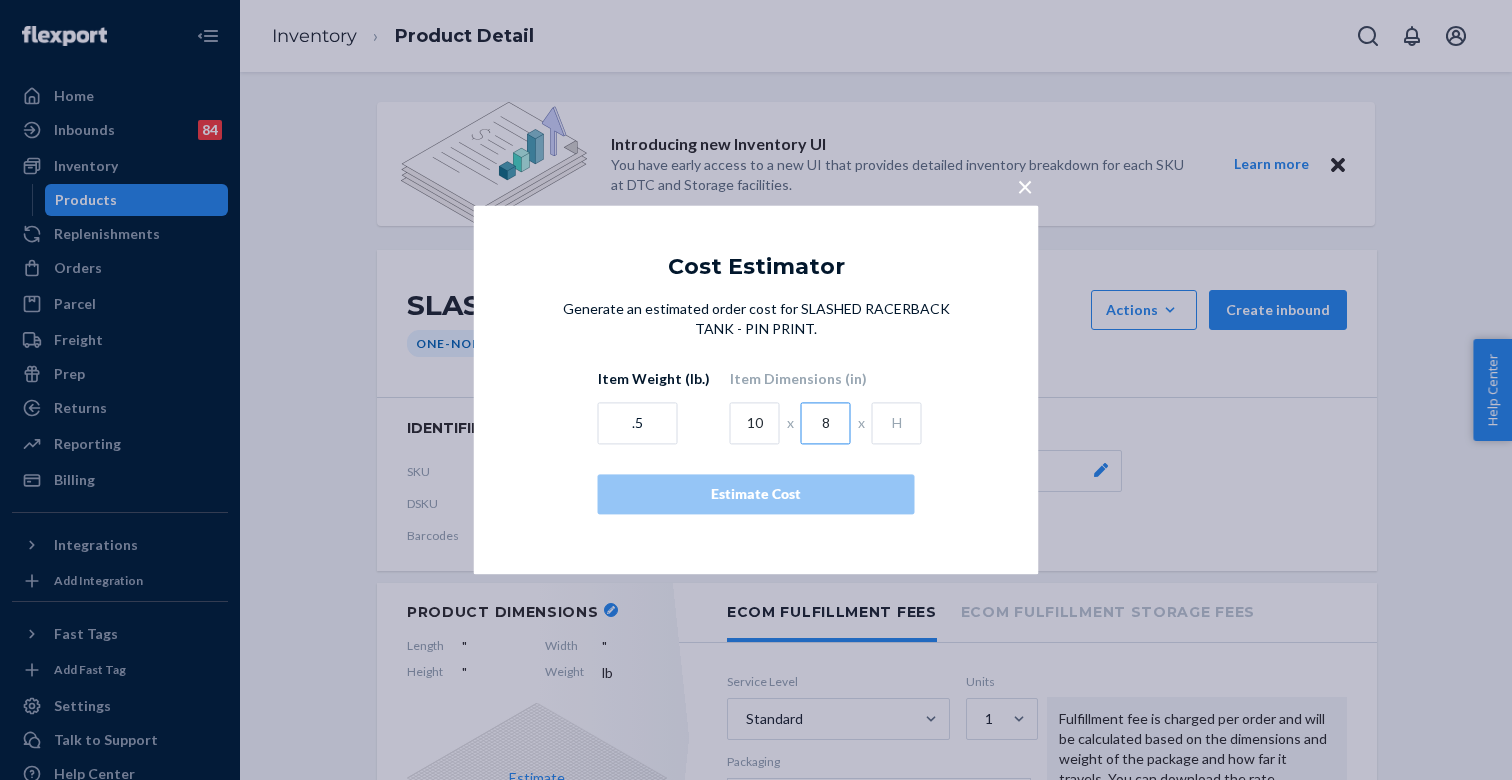 type on "8" 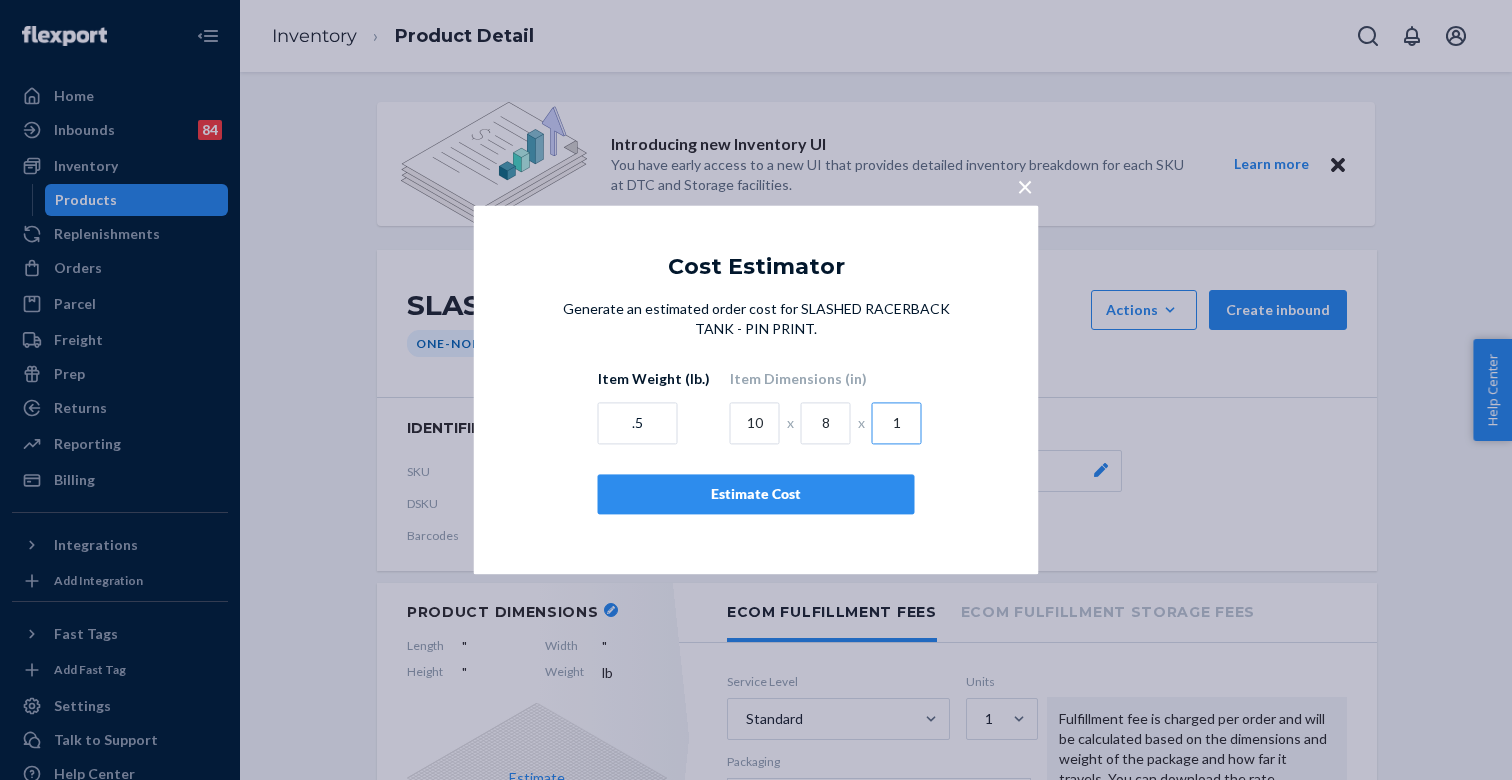 type on "1" 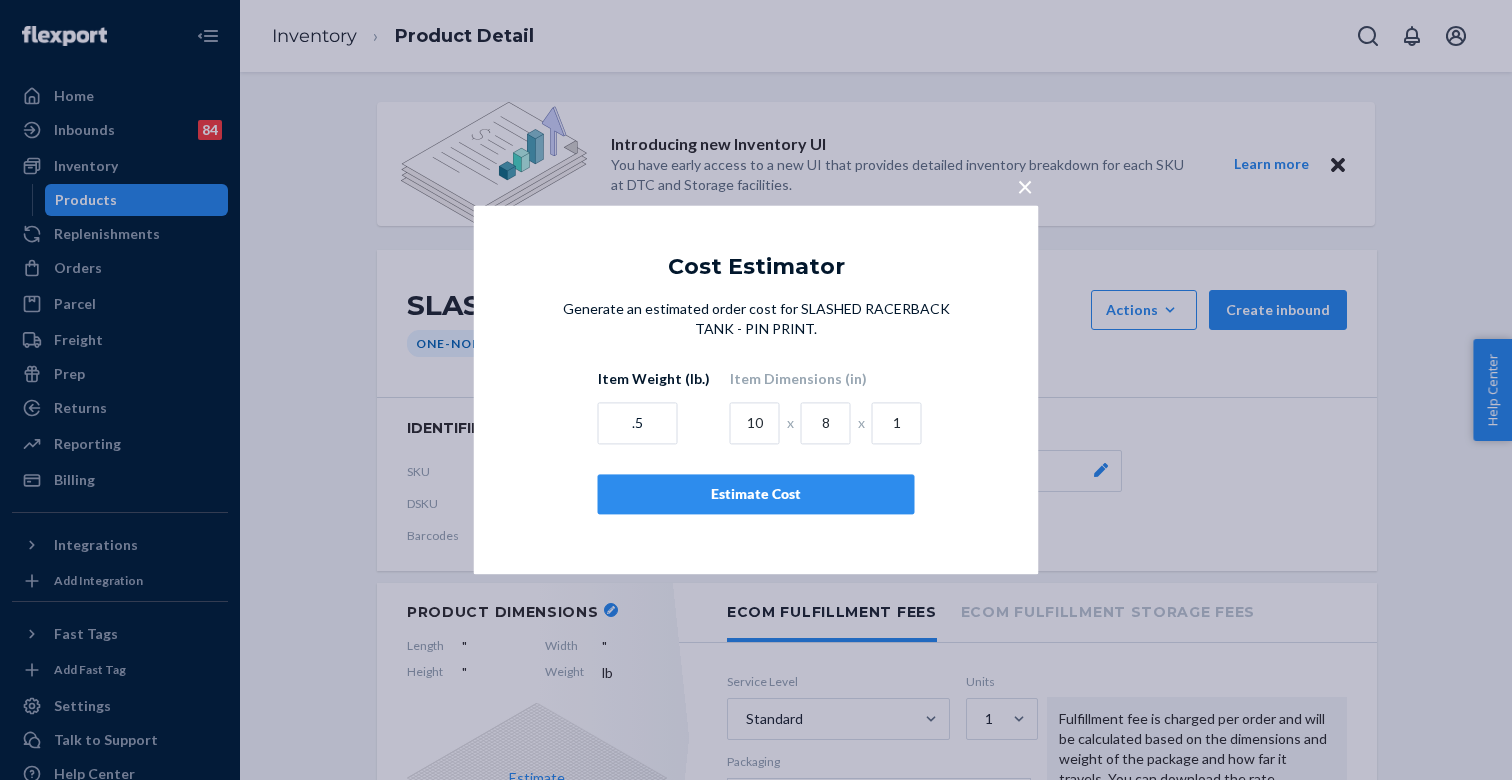click on "Estimate Cost" at bounding box center [756, 495] 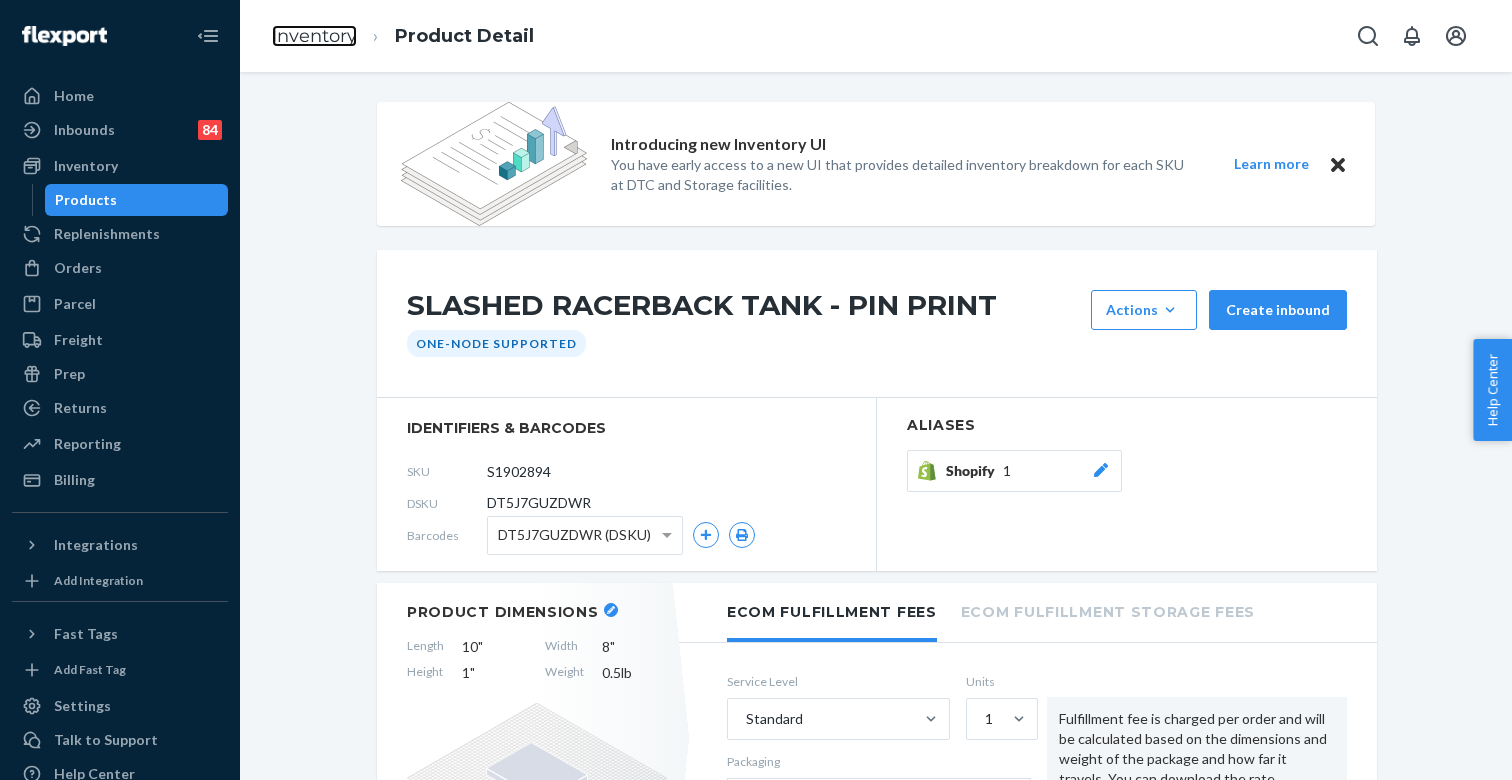 click on "Inventory" at bounding box center (314, 36) 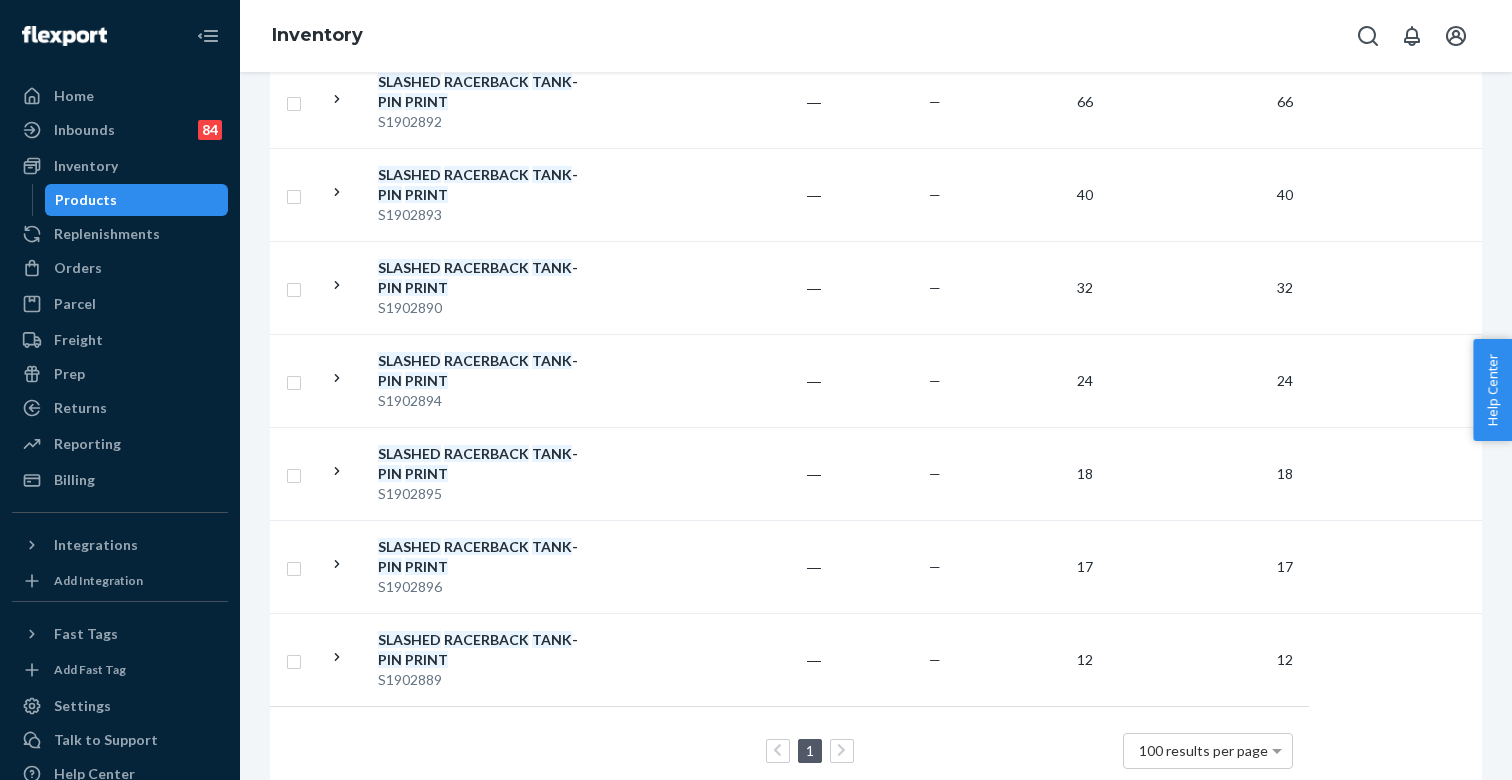 scroll, scrollTop: 708, scrollLeft: 0, axis: vertical 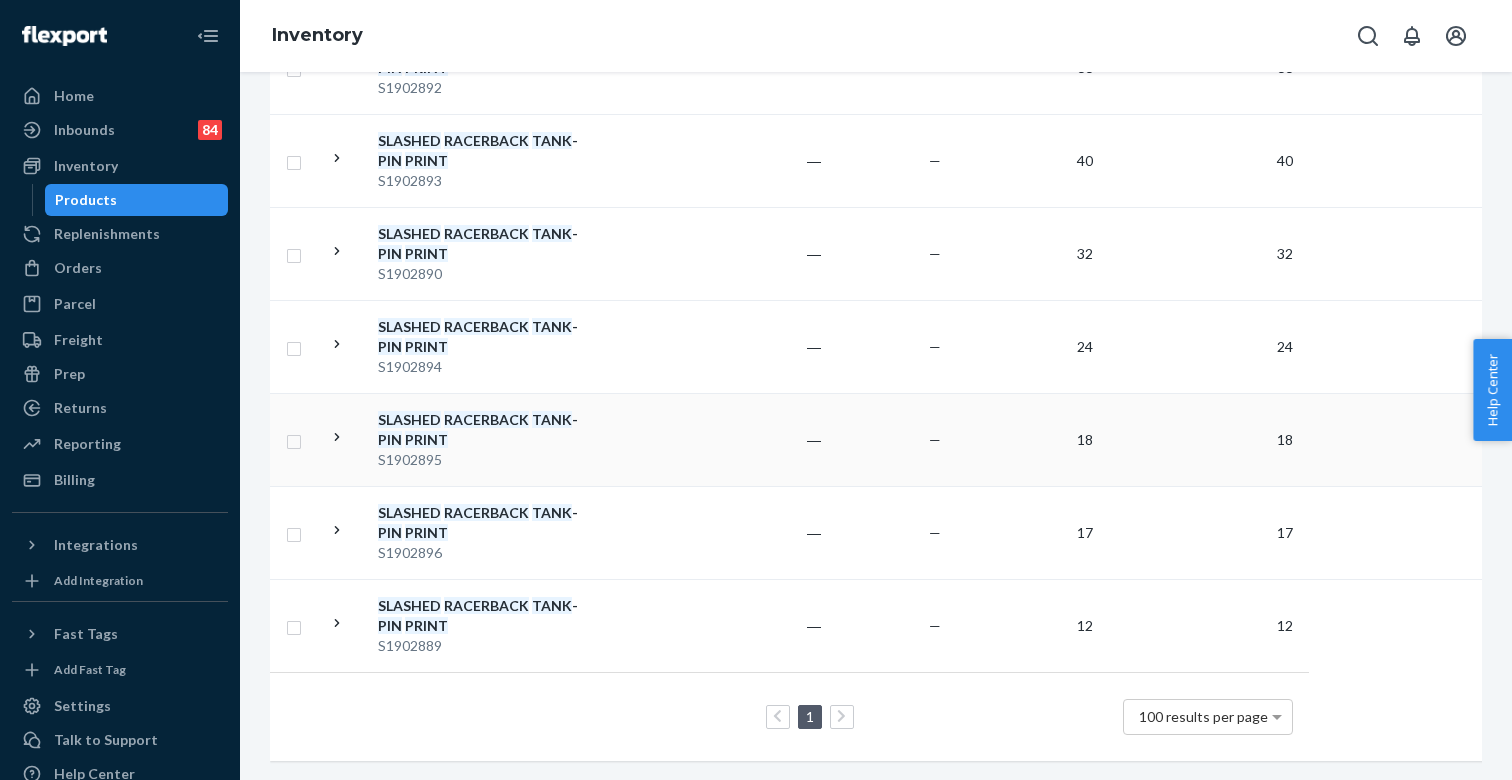 click on "PRINT" at bounding box center (426, 439) 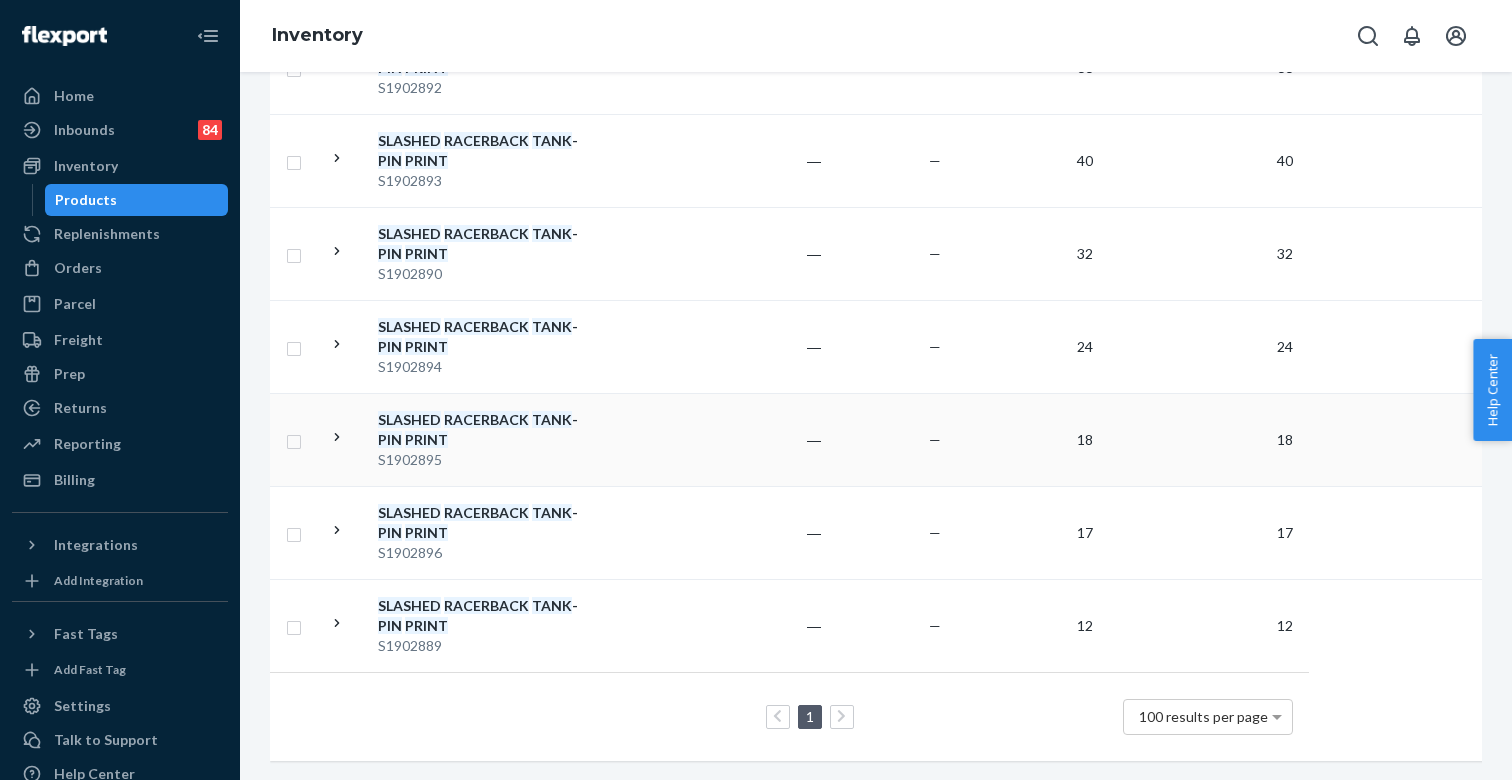 scroll, scrollTop: 0, scrollLeft: 0, axis: both 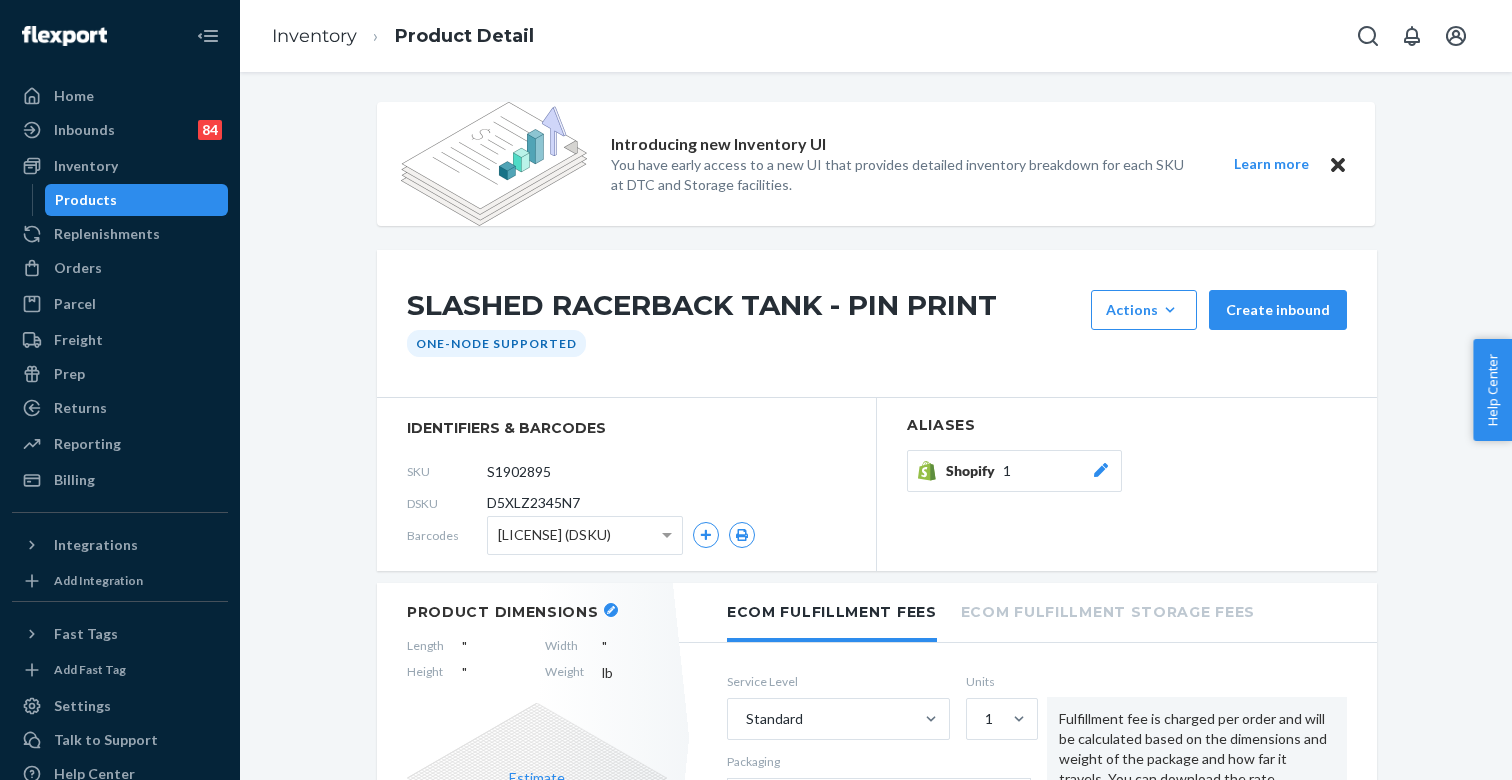 click 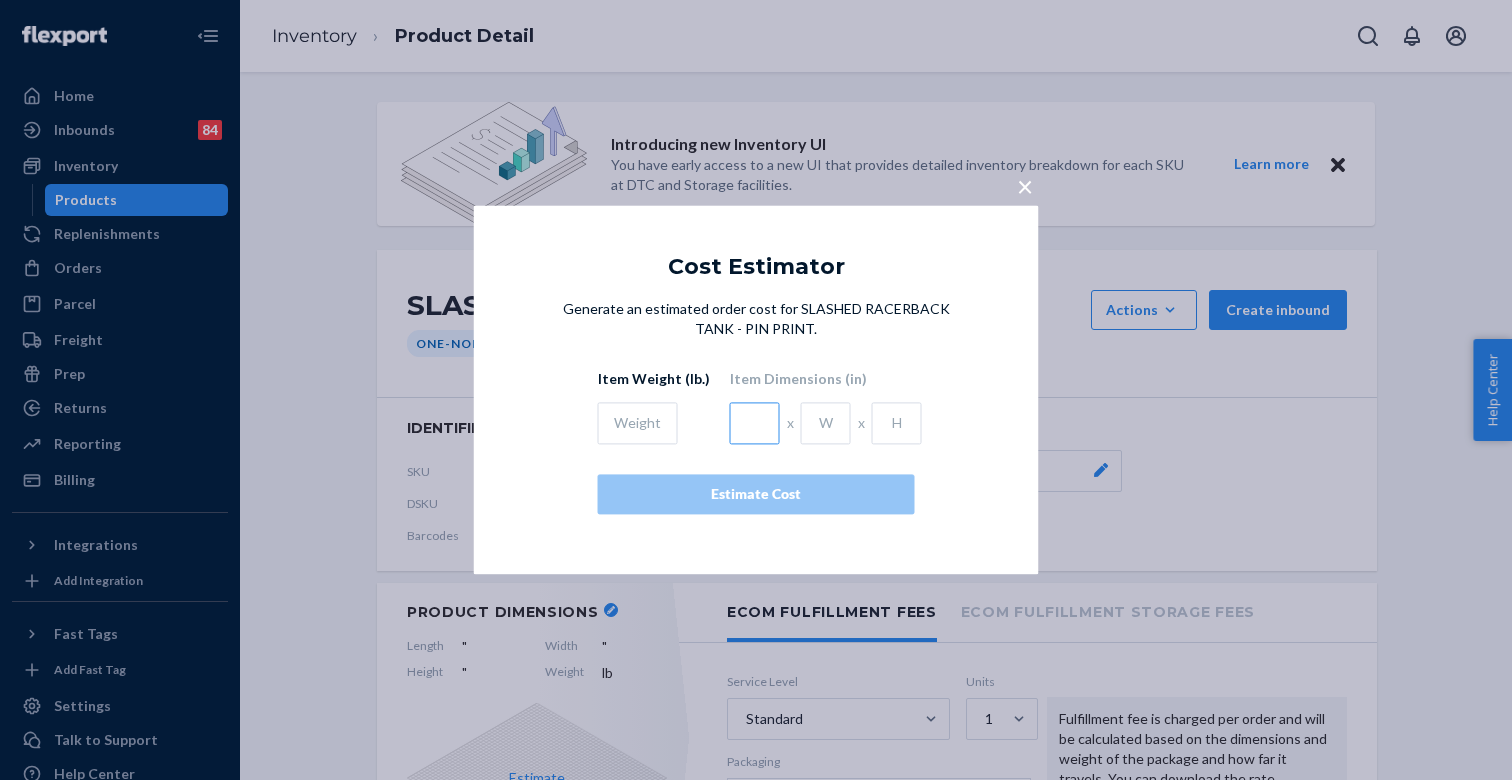 click at bounding box center [755, 424] 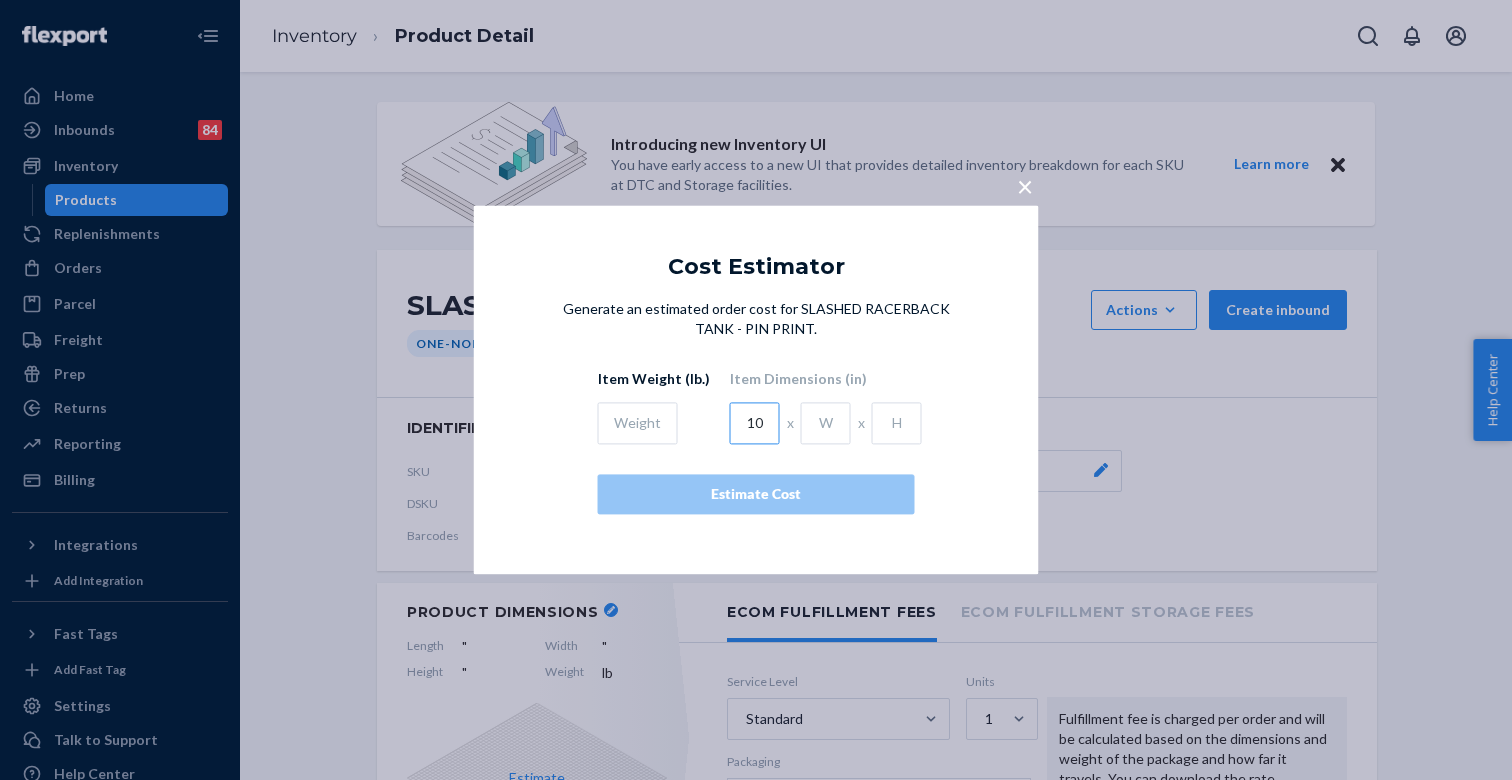 type on "10" 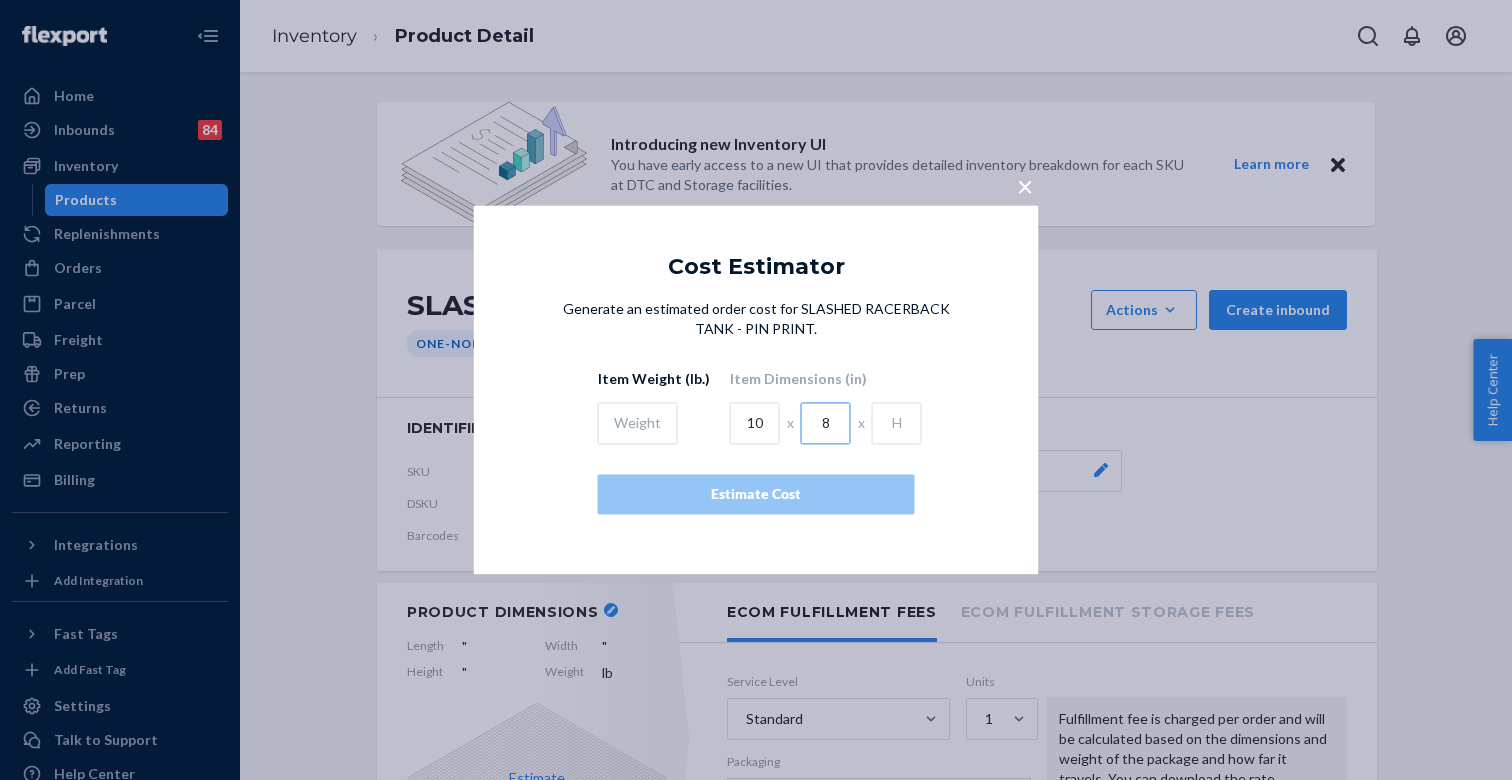 type on "8" 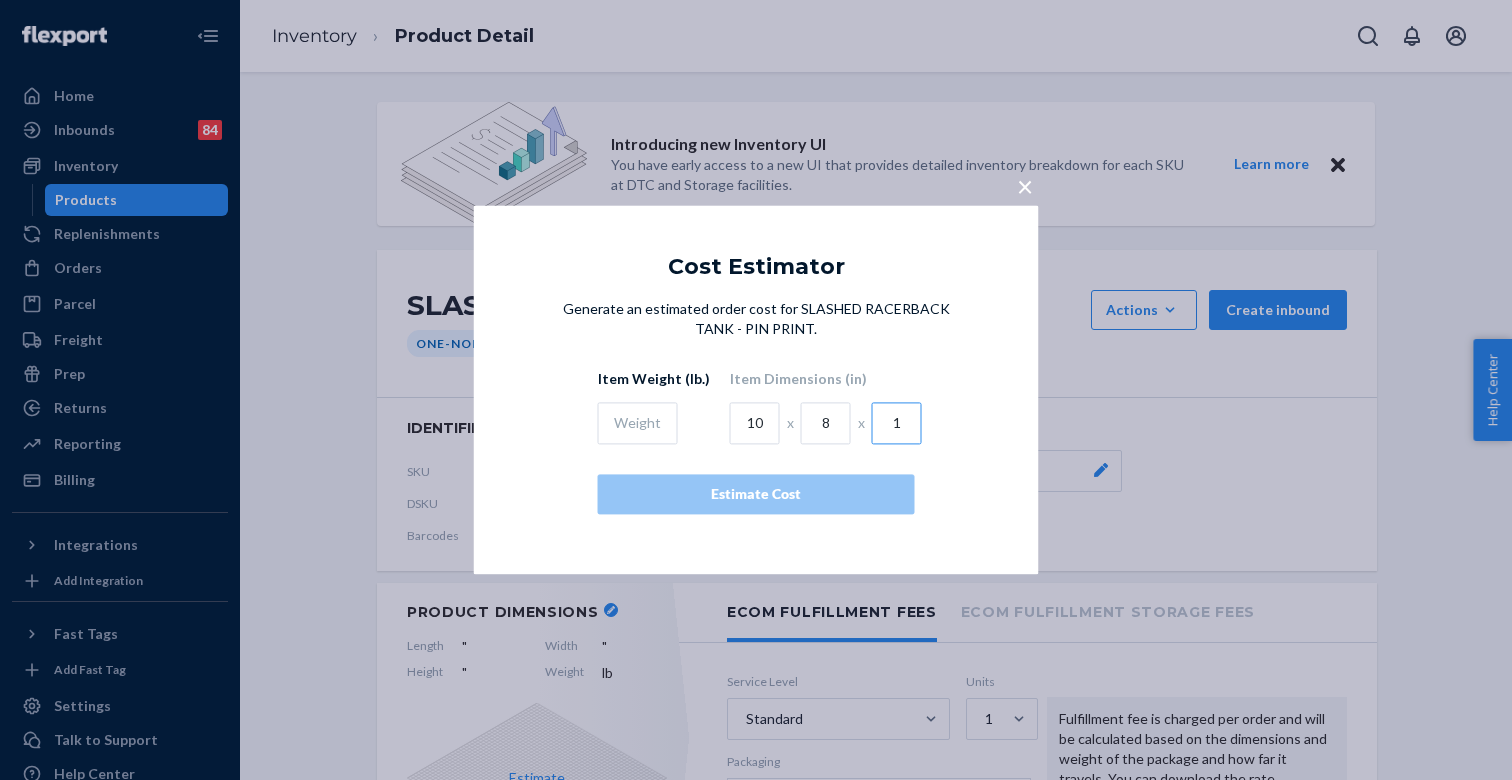 type on "1" 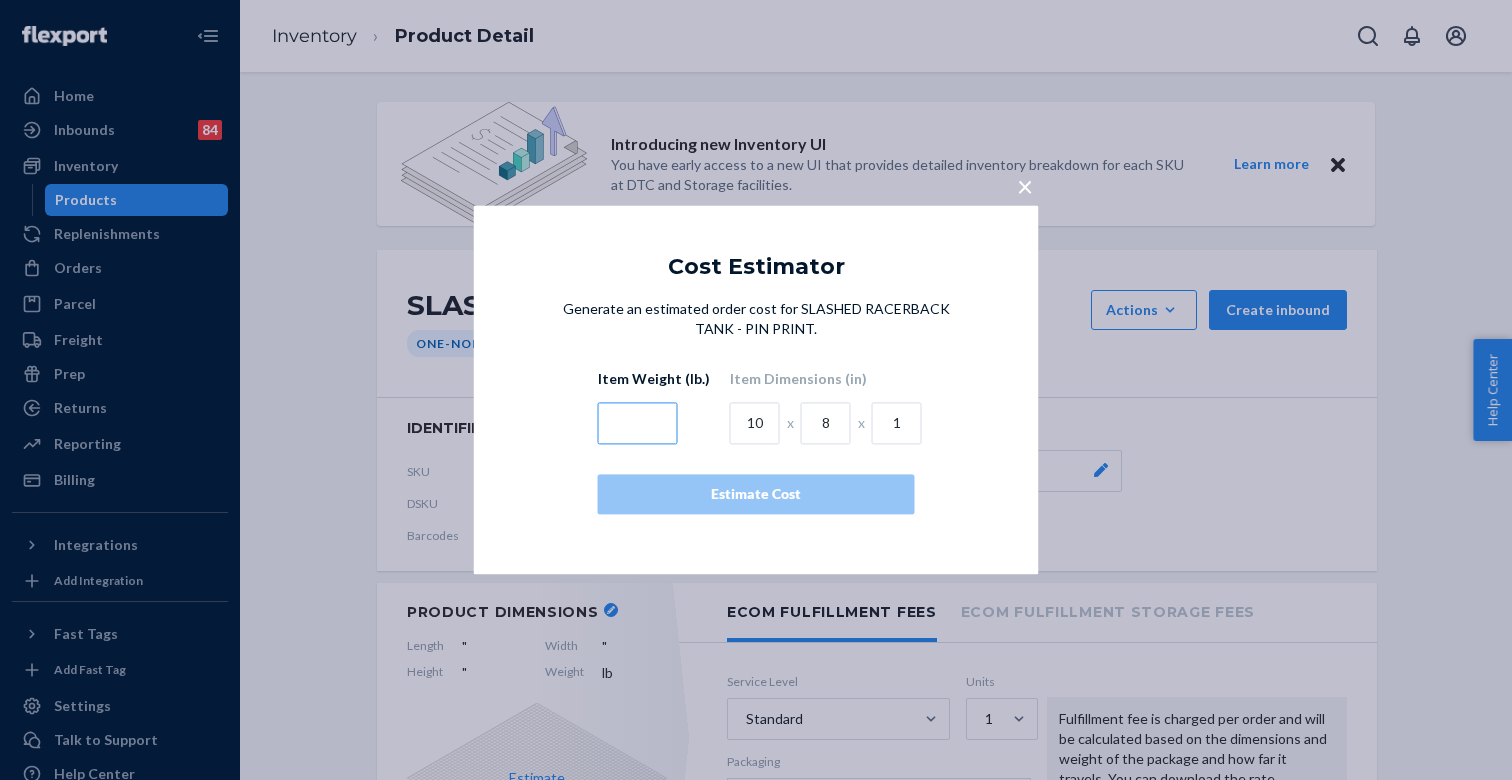 click at bounding box center [638, 424] 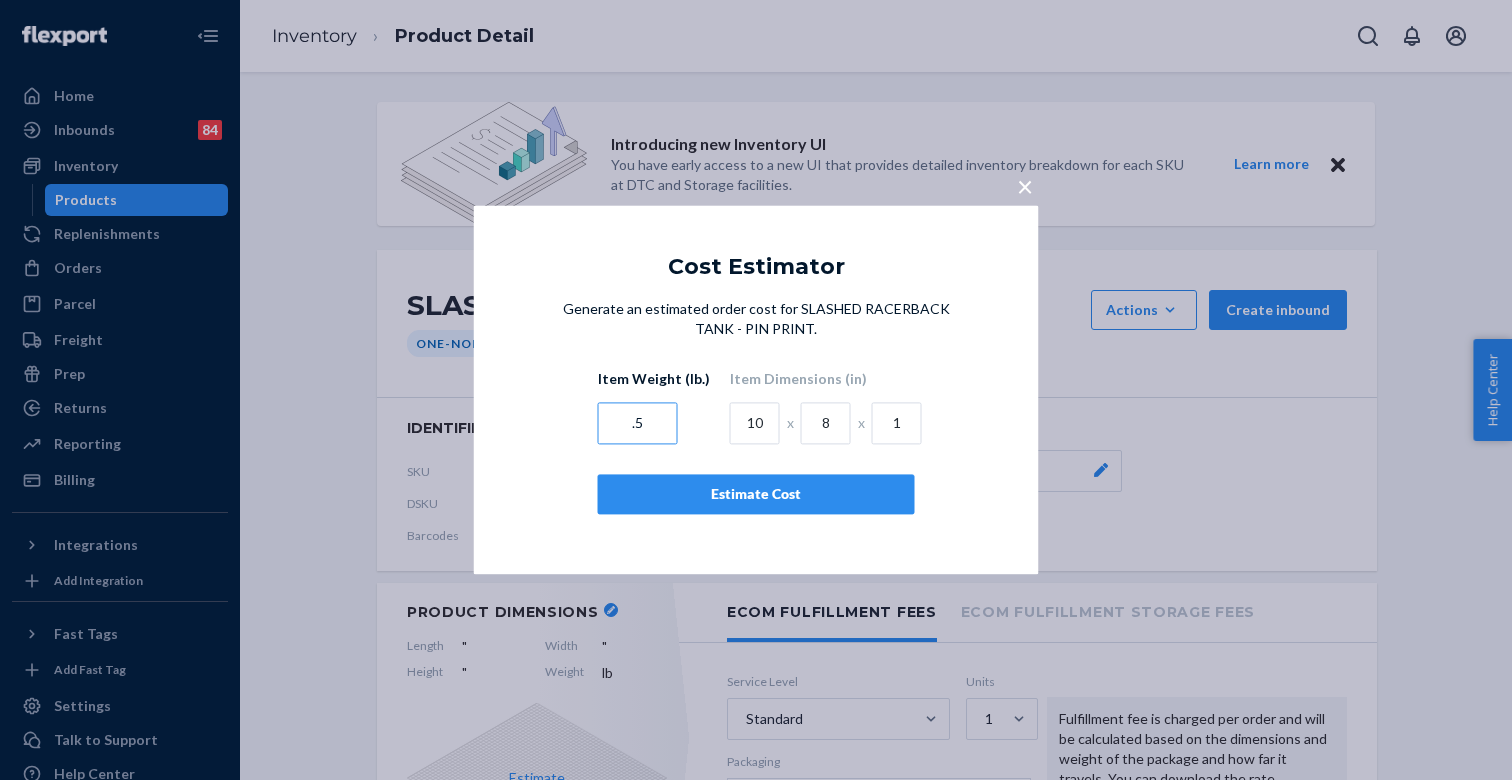 type on ".5" 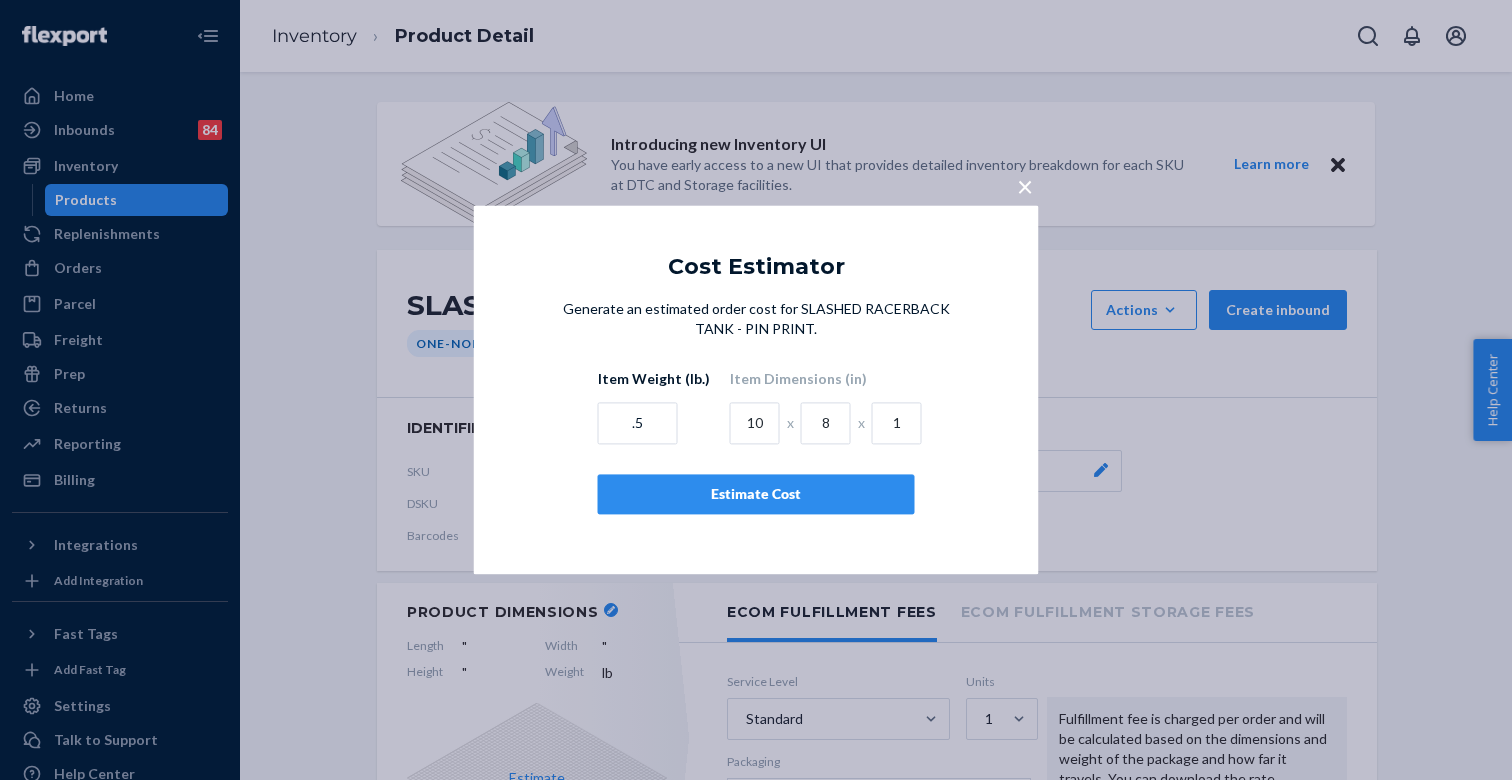 click on "Estimate Cost" at bounding box center [756, 495] 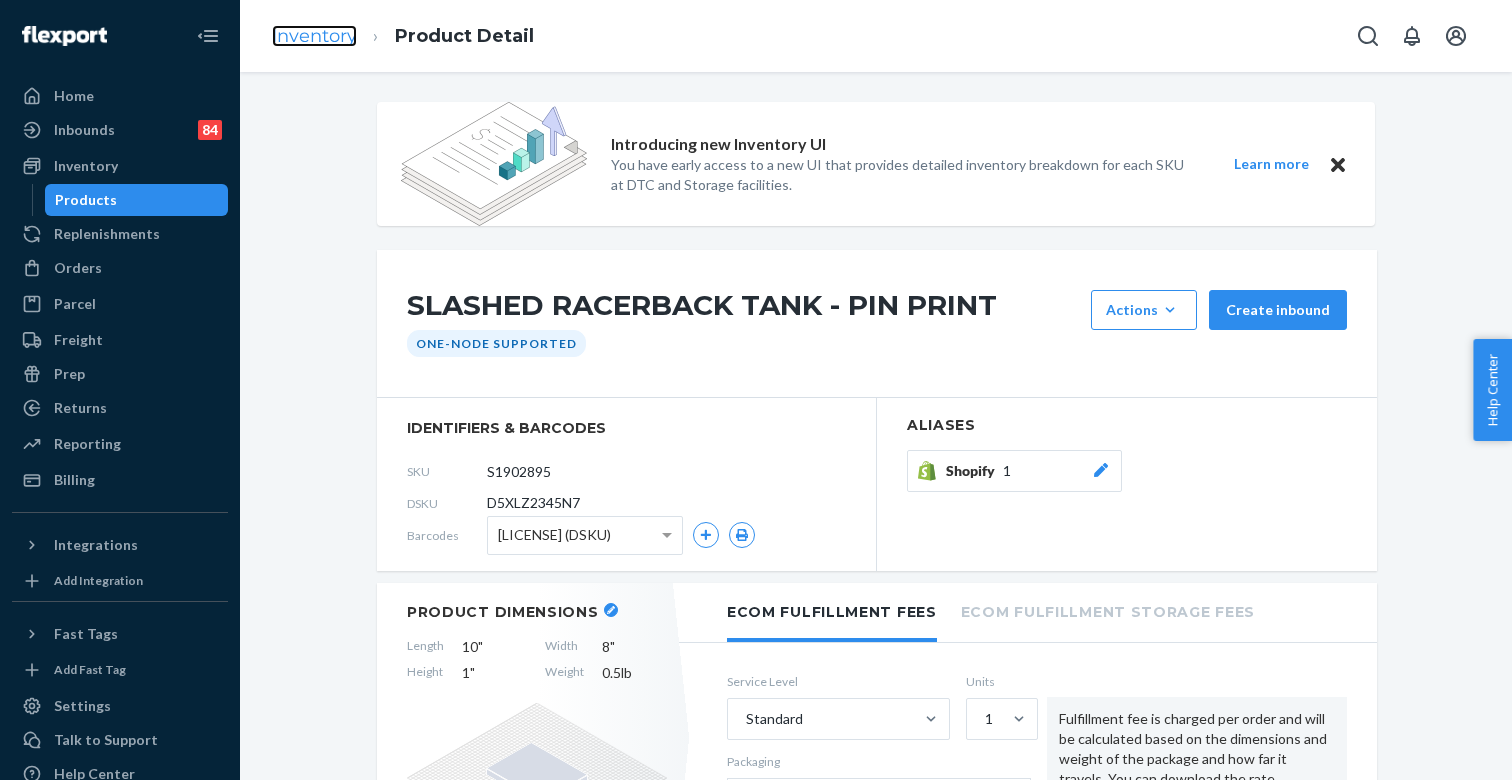 click on "Inventory" at bounding box center (314, 36) 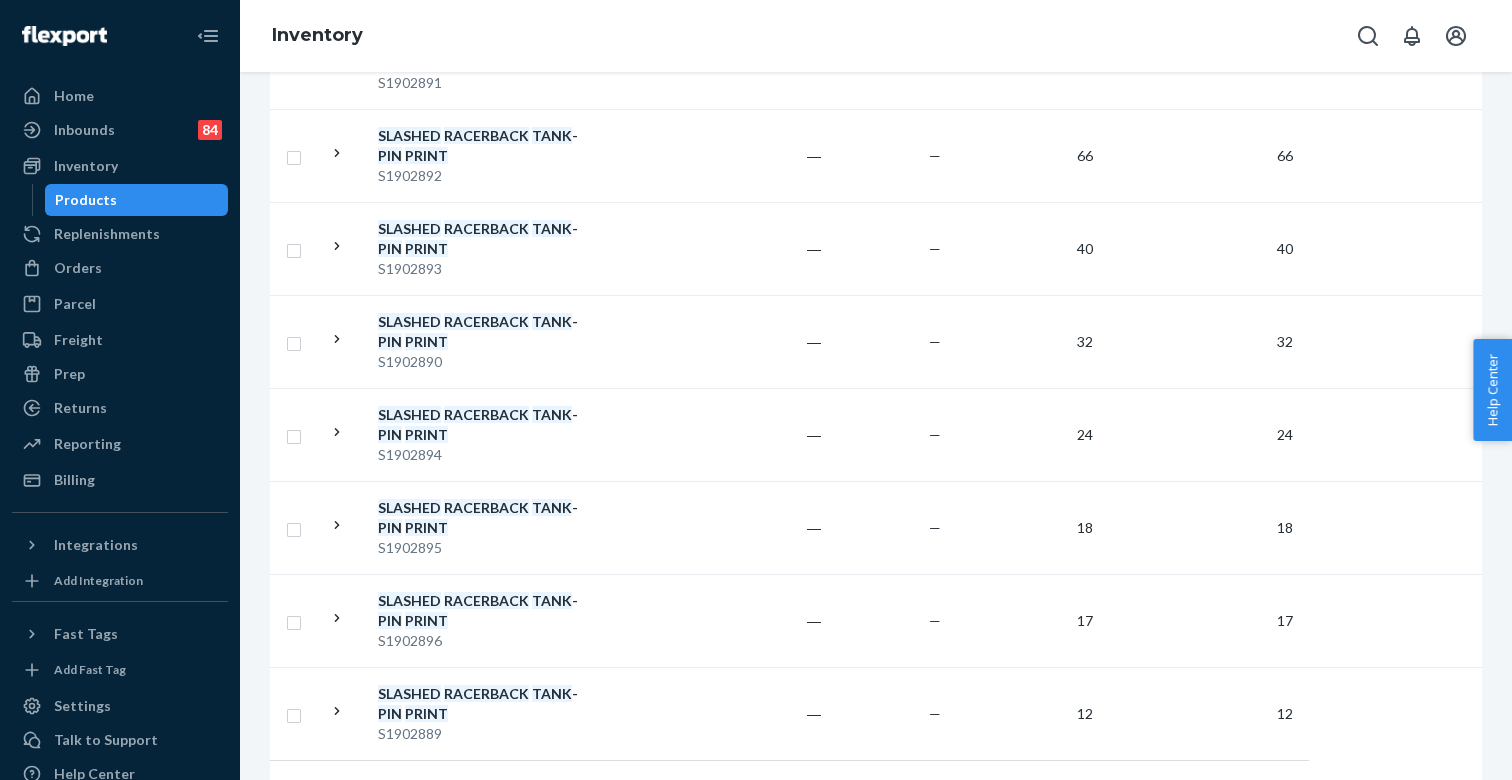 scroll, scrollTop: 708, scrollLeft: 0, axis: vertical 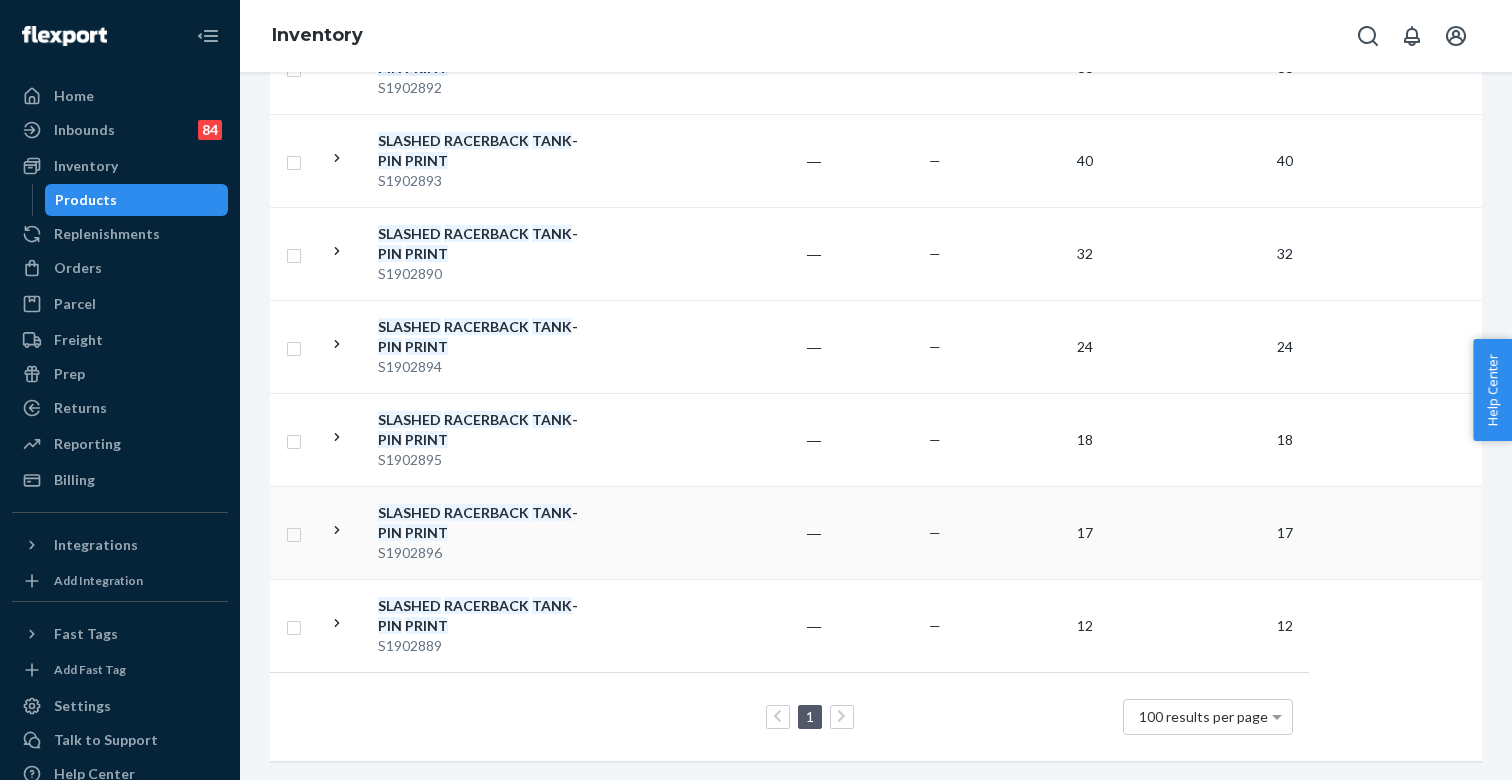 click on "SLASHED   RACERBACK   TANK  -  PIN   PRINT" at bounding box center [482, 523] 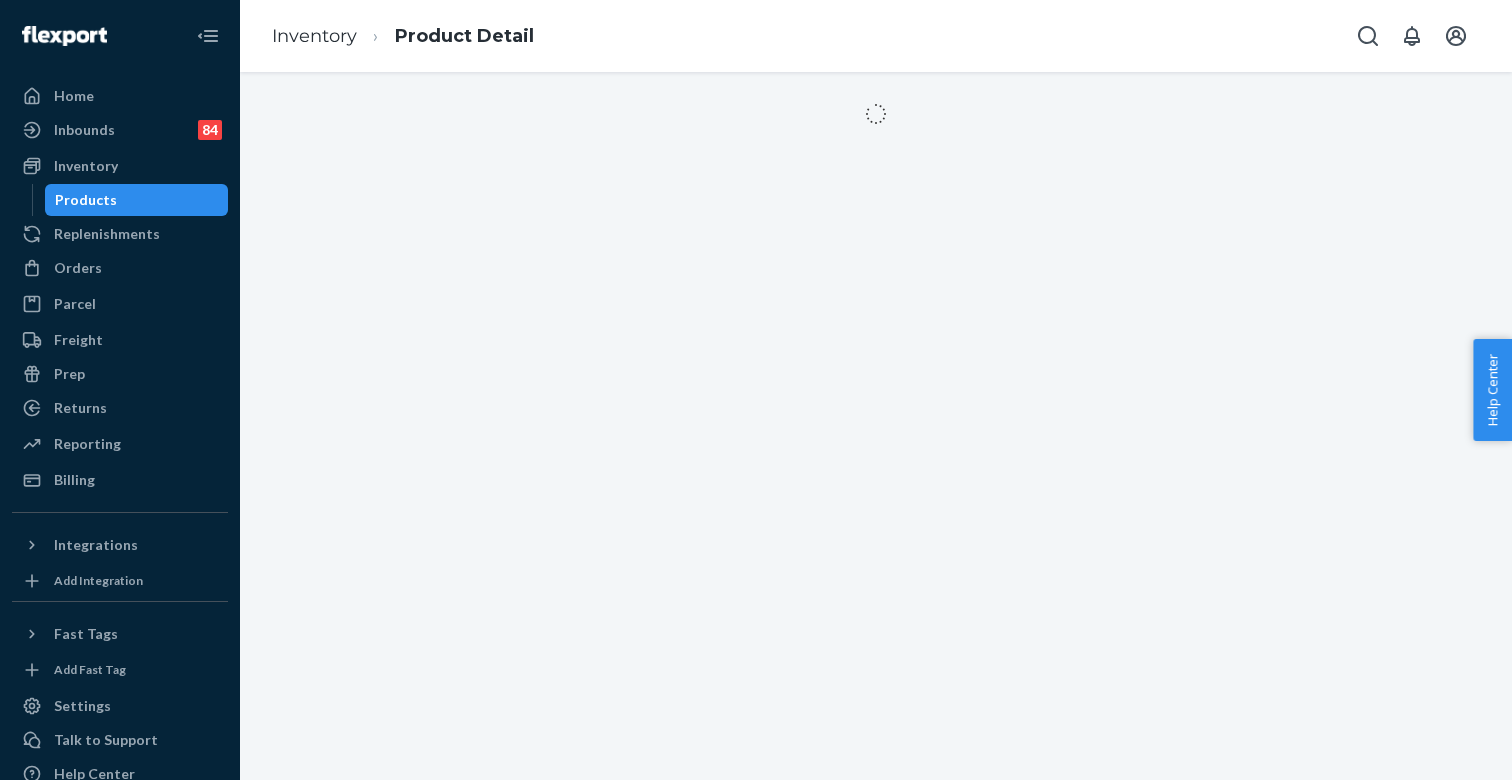 scroll, scrollTop: 0, scrollLeft: 0, axis: both 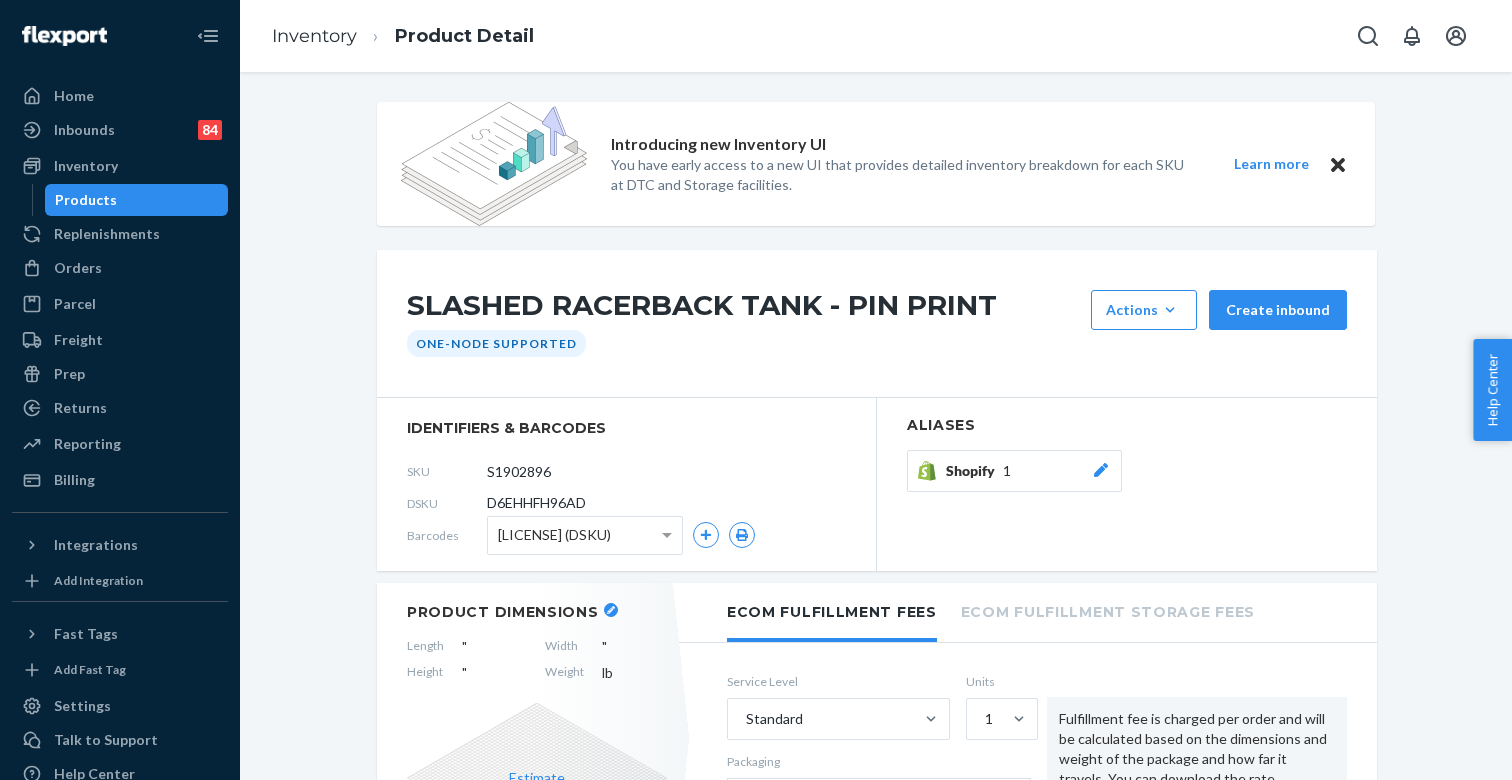 click 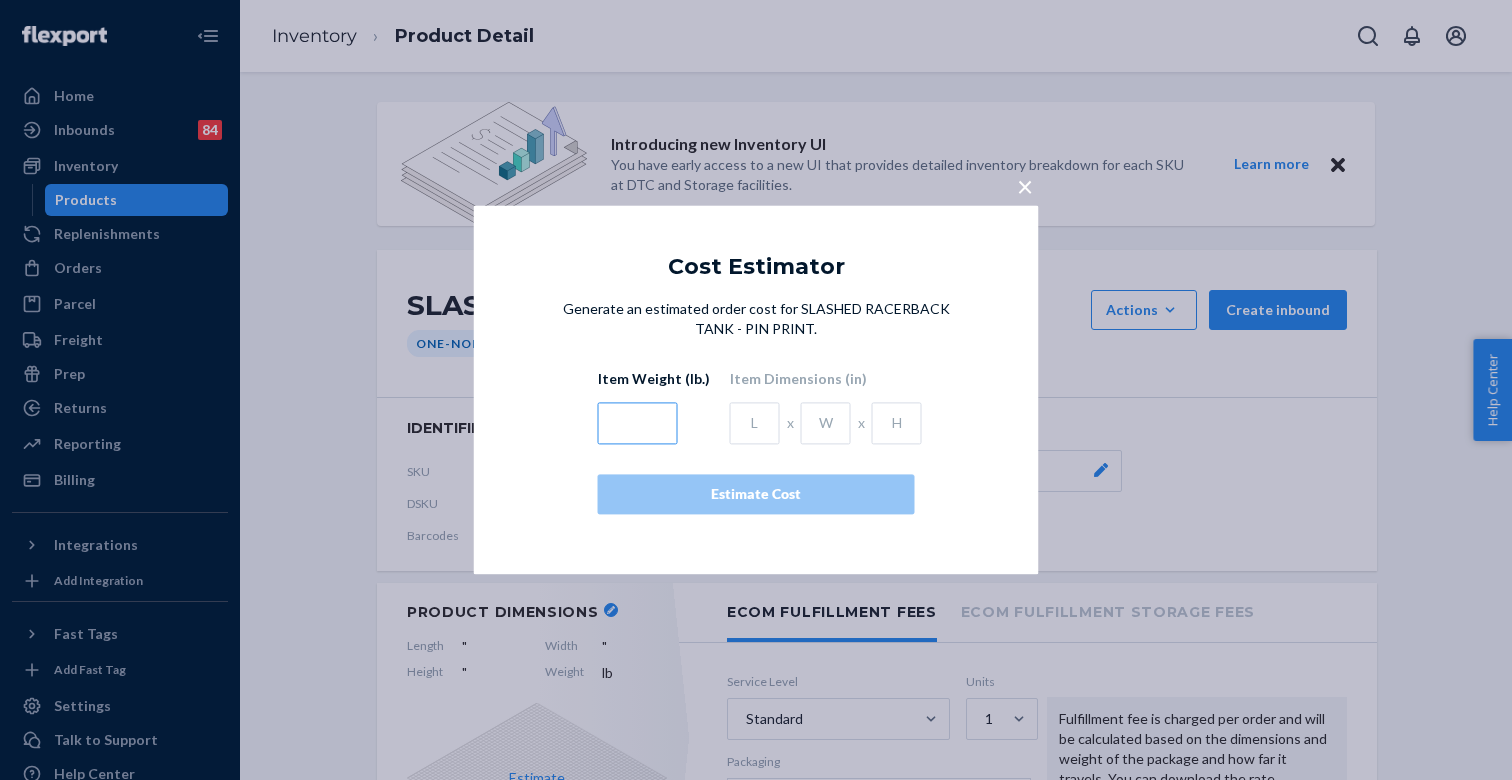click at bounding box center (638, 424) 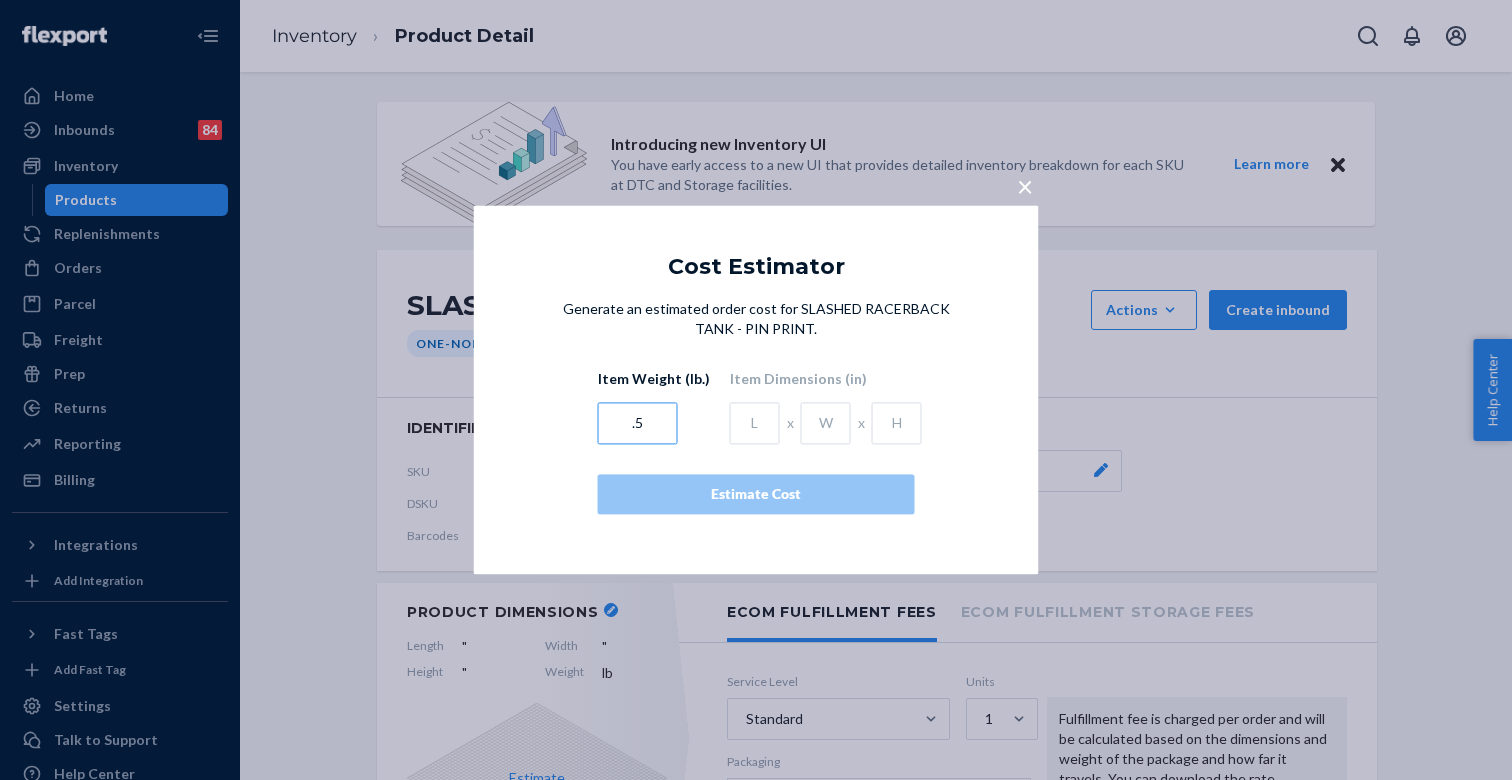 type on ".5" 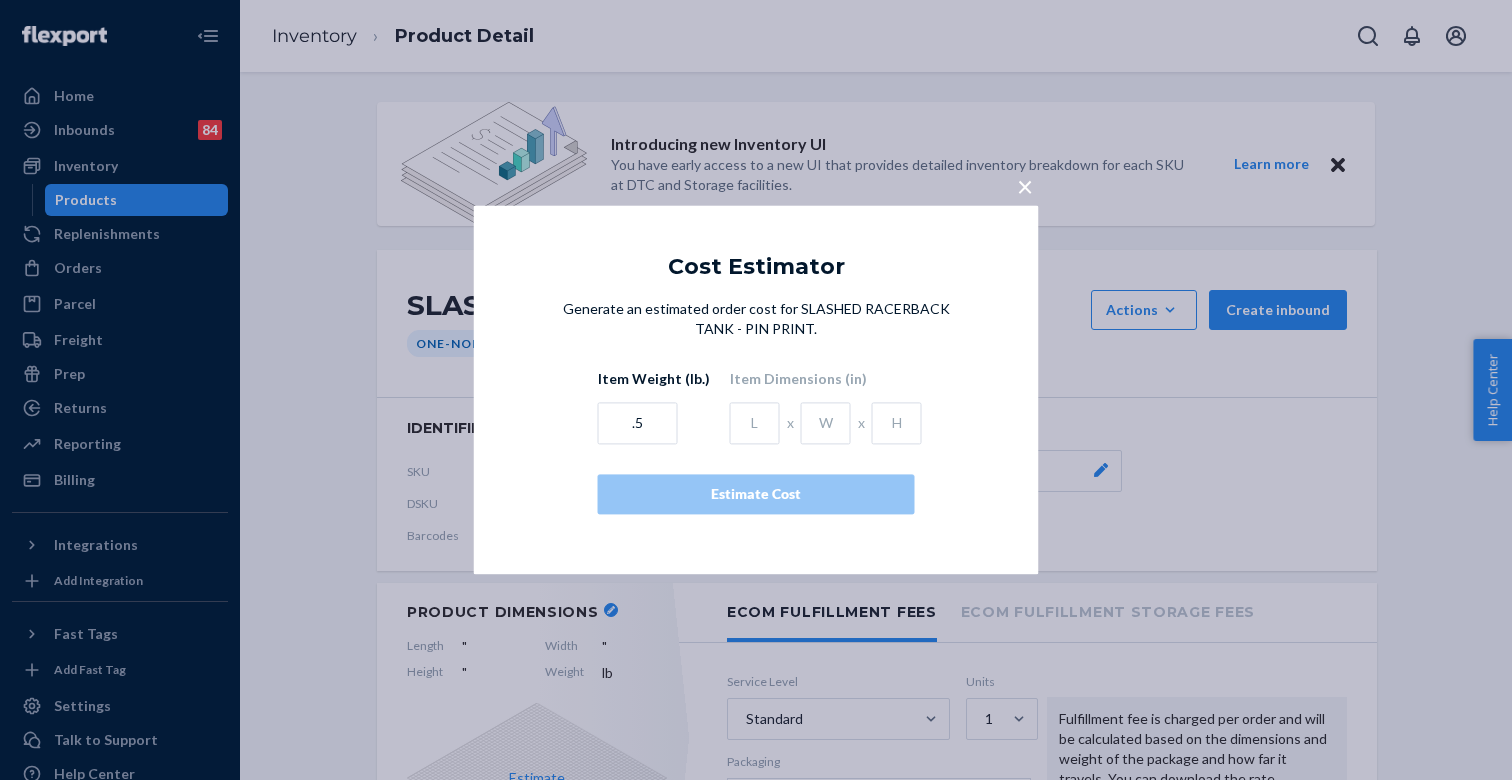 click on "Item Weight (lb.) .5 Item Dimensions (in) x x" at bounding box center (756, 407) 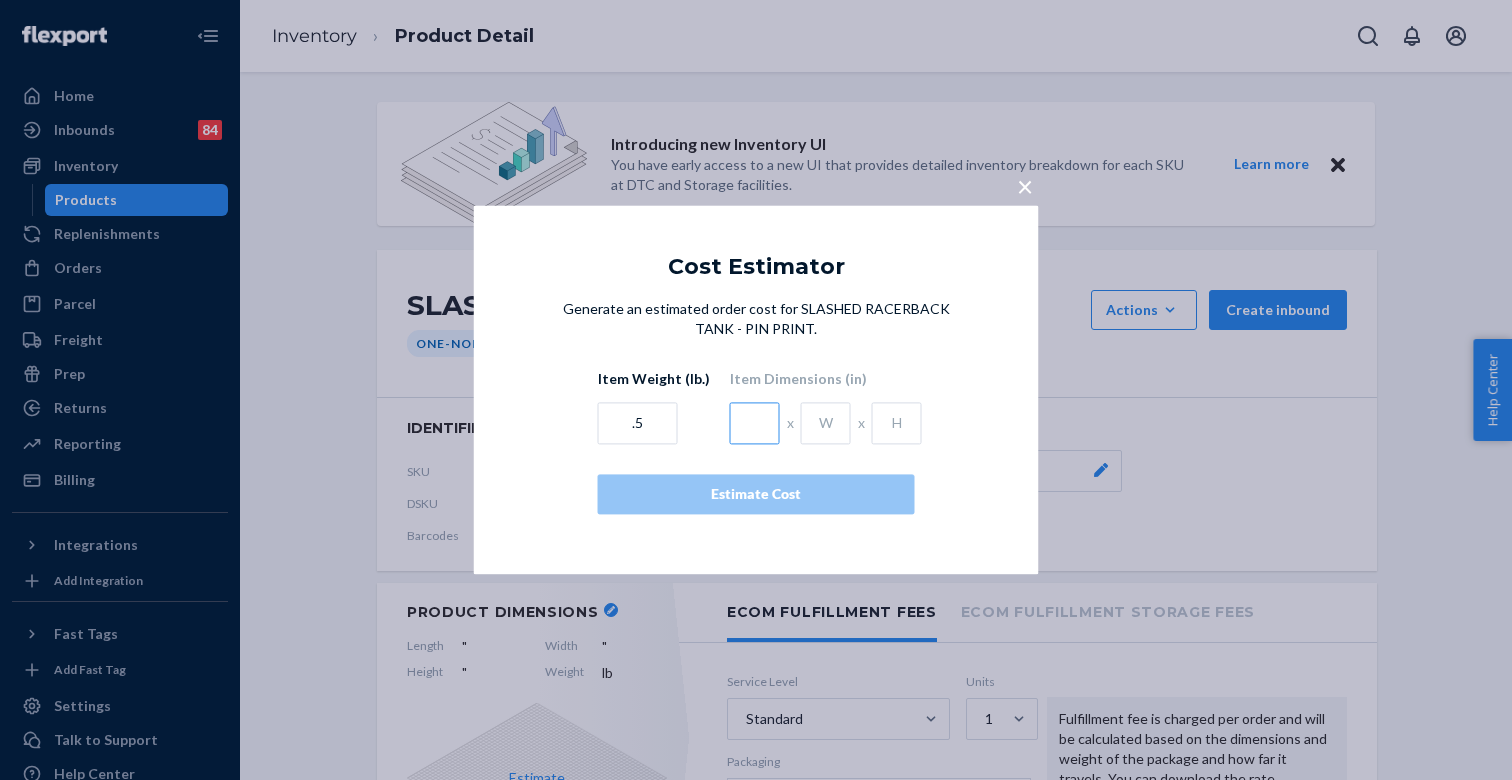 click at bounding box center [755, 424] 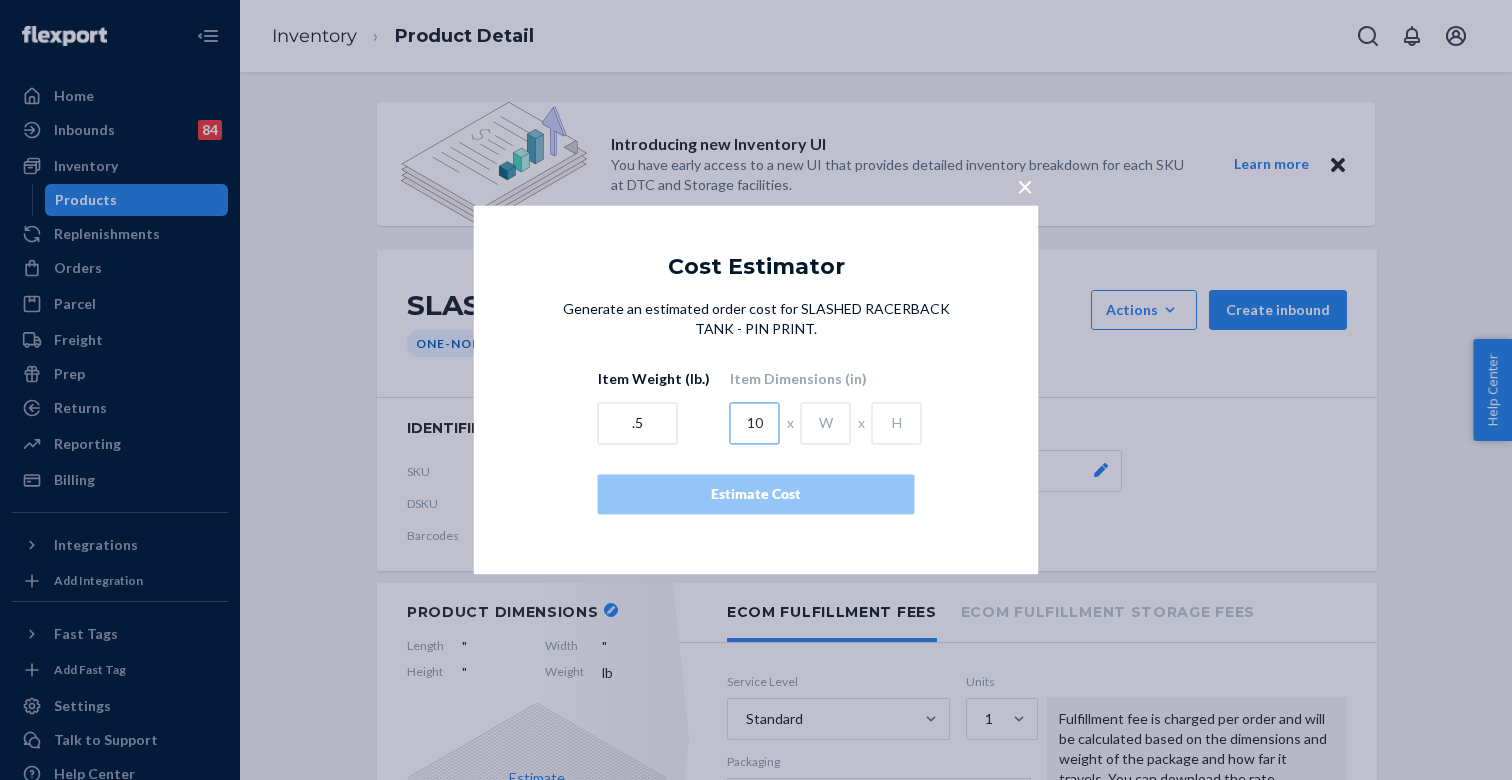 type on "10" 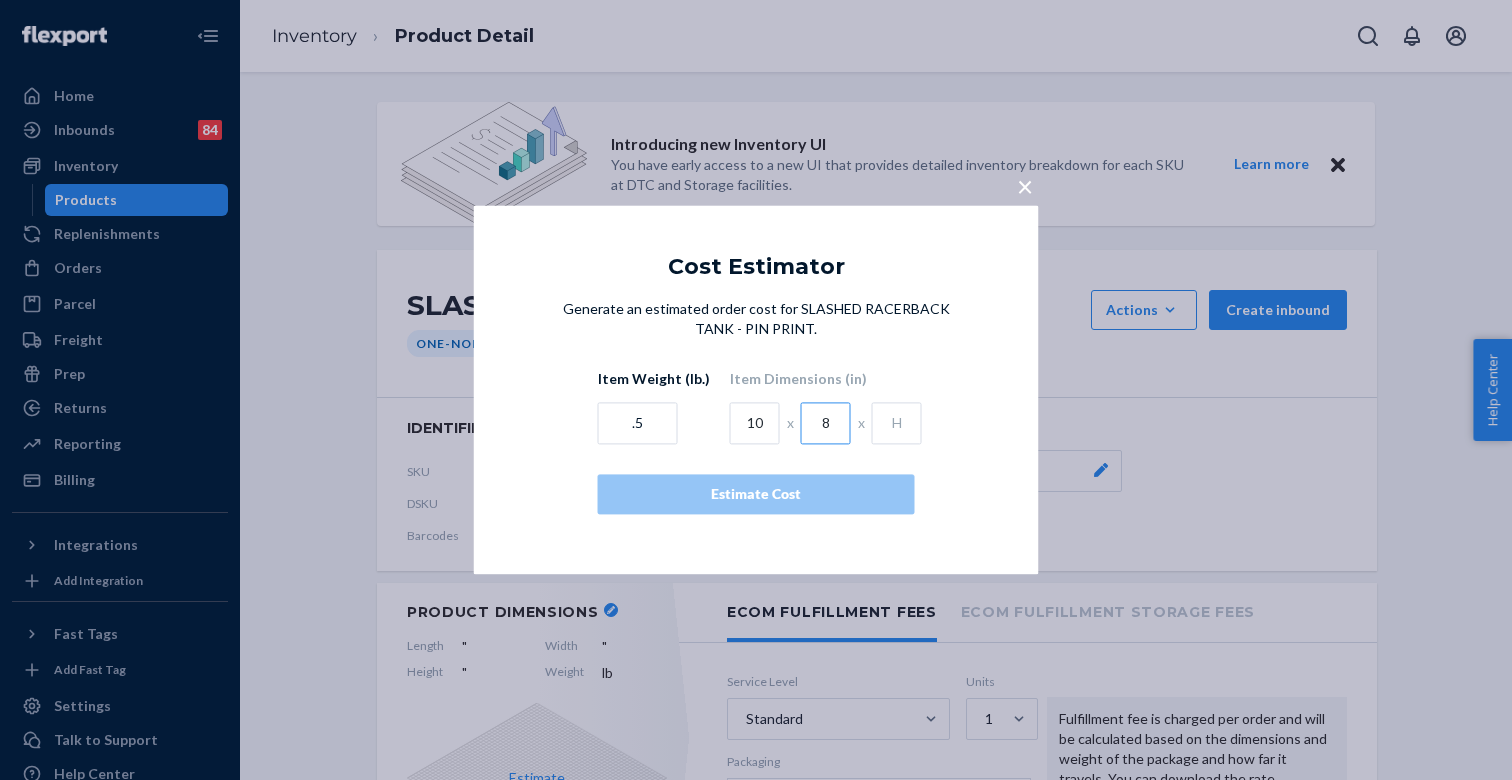 type on "8" 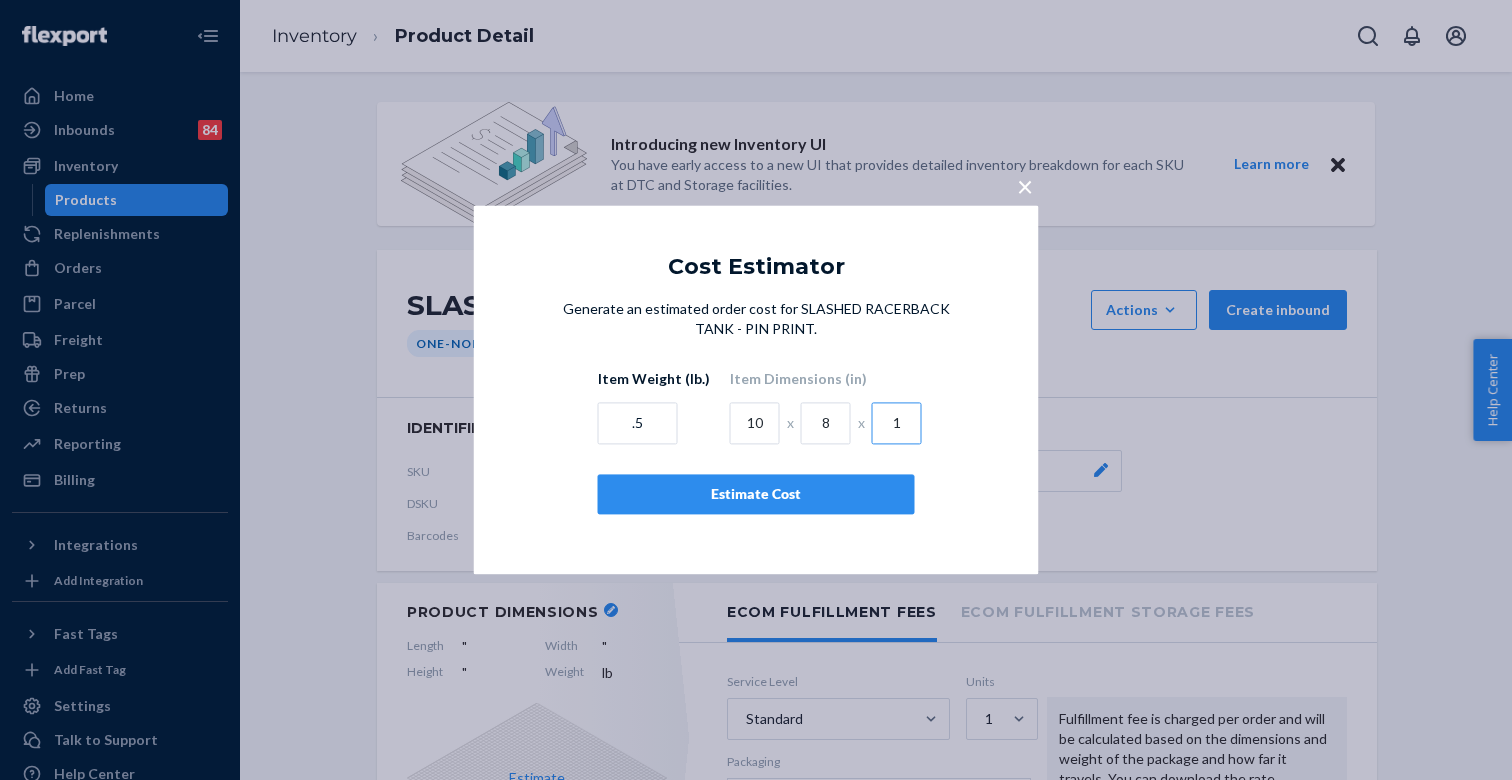 type on "1" 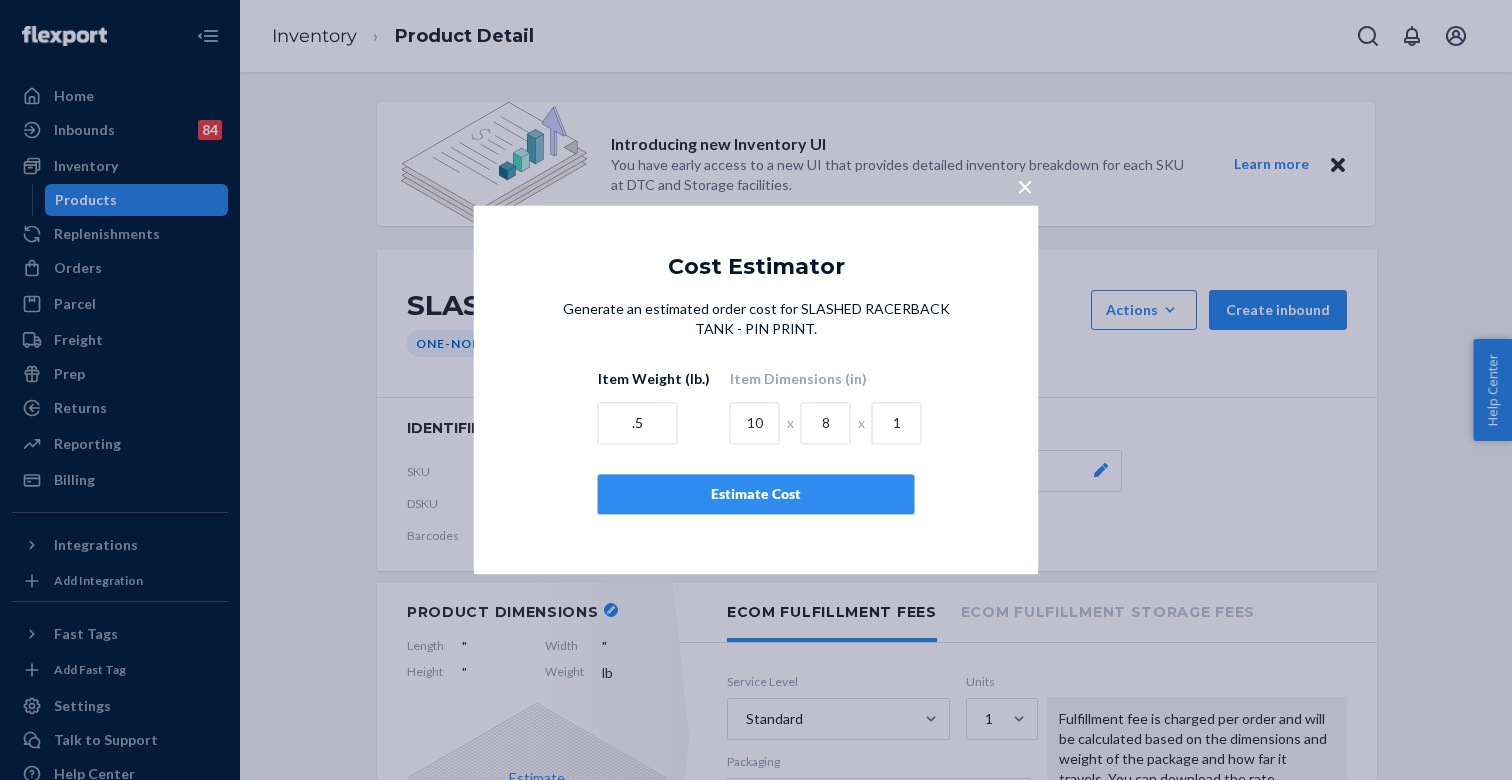 click on "Estimate Cost" at bounding box center (756, 495) 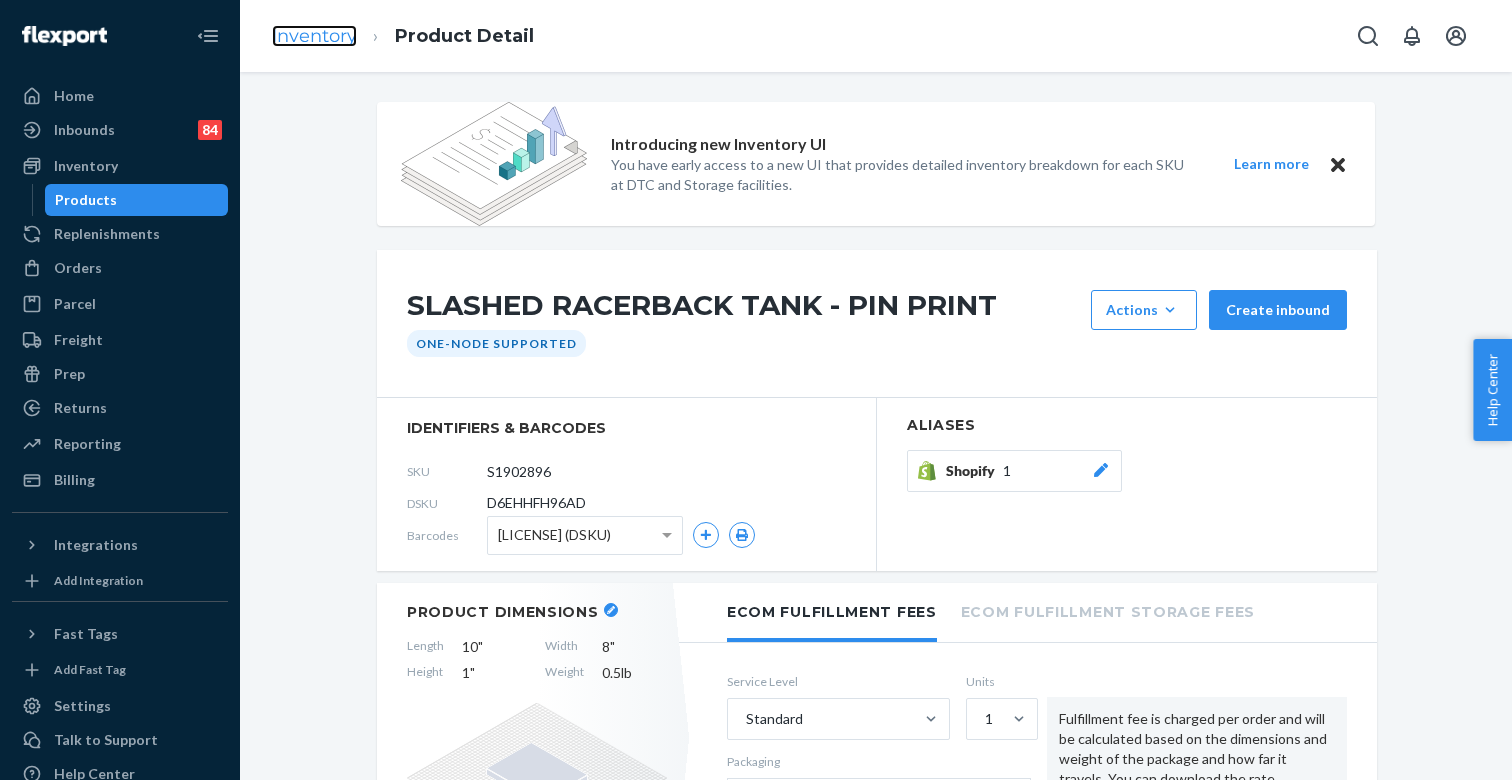 click on "Inventory" at bounding box center [314, 36] 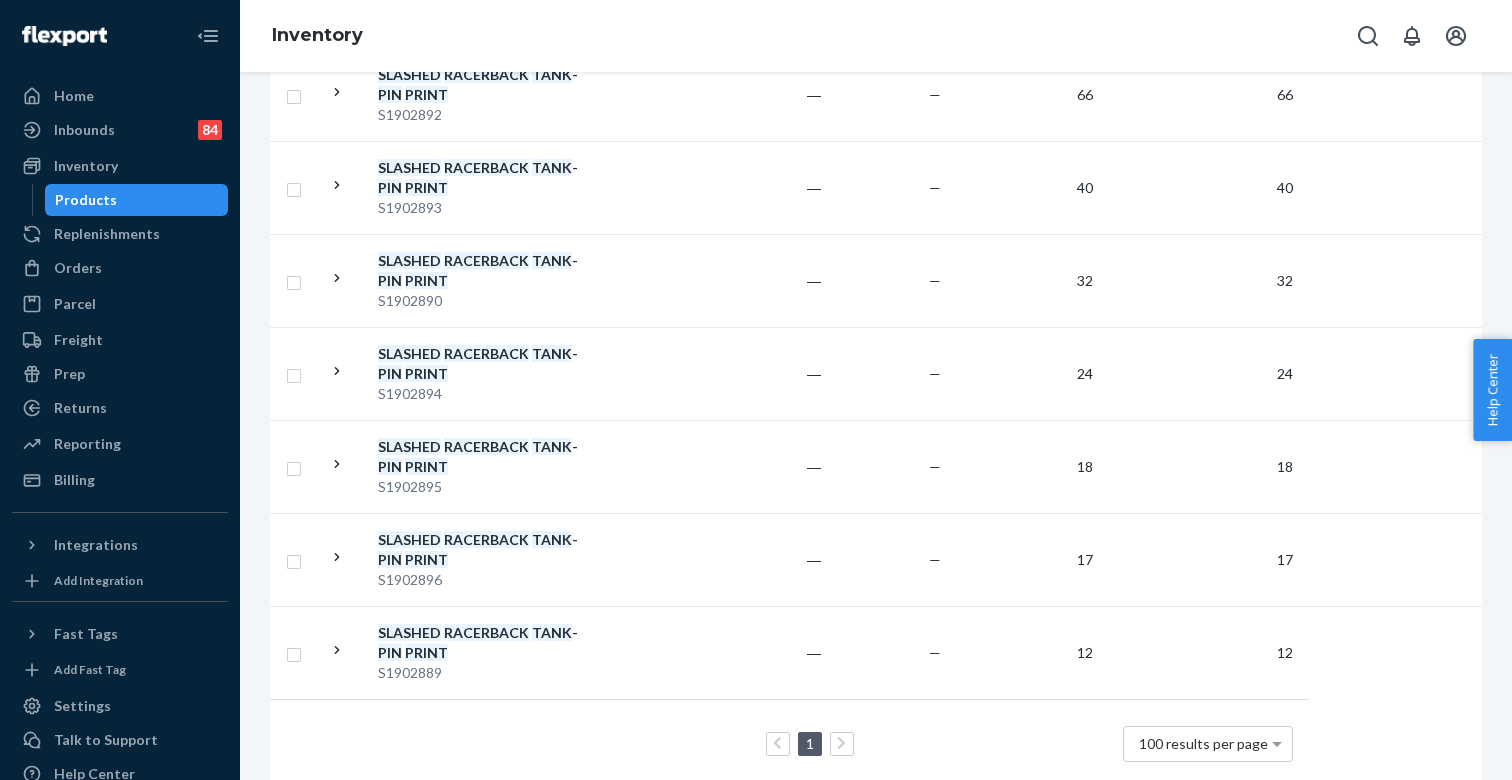 scroll, scrollTop: 708, scrollLeft: 0, axis: vertical 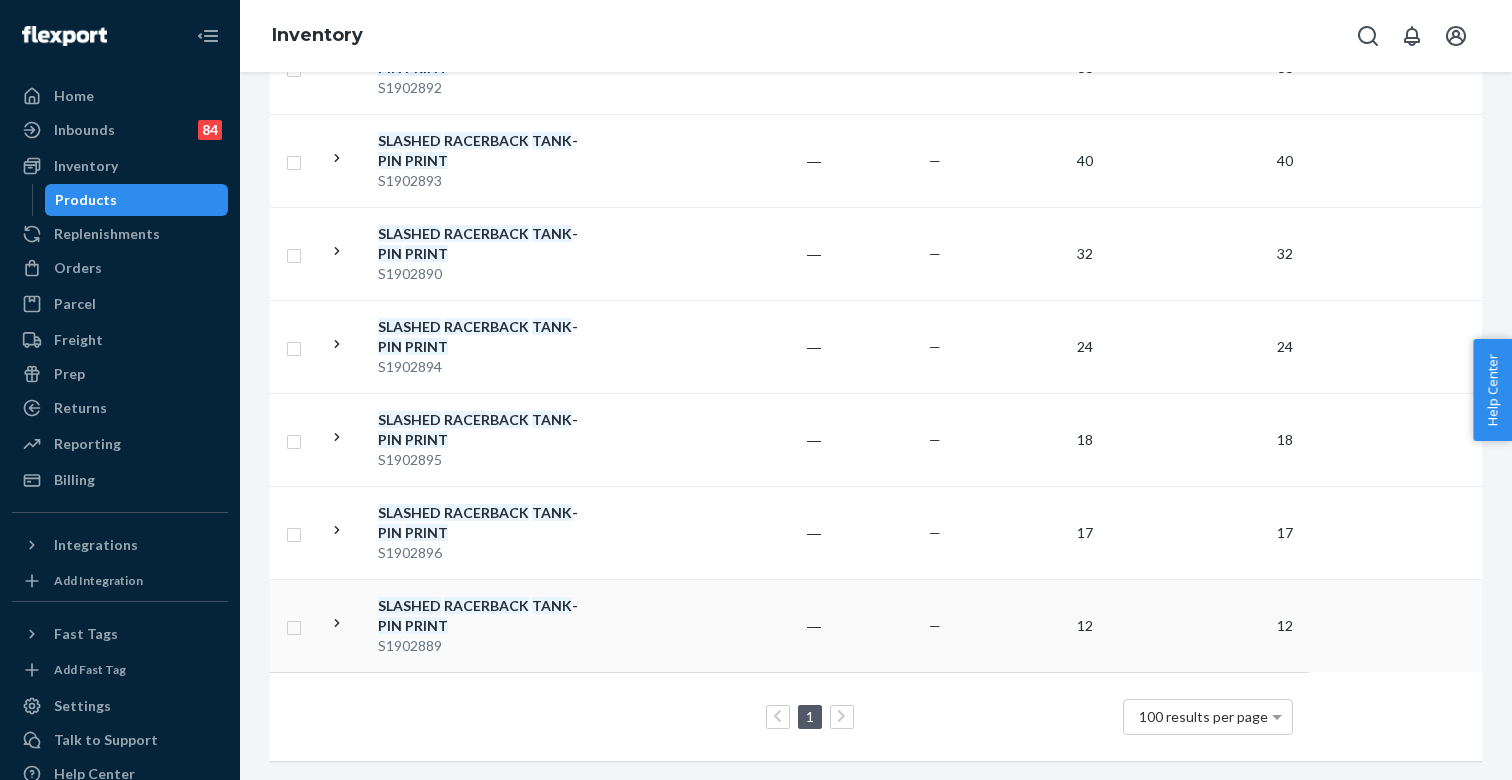 click on "SLASHED   RACERBACK   TANK  -  PIN   PRINT" at bounding box center (482, 616) 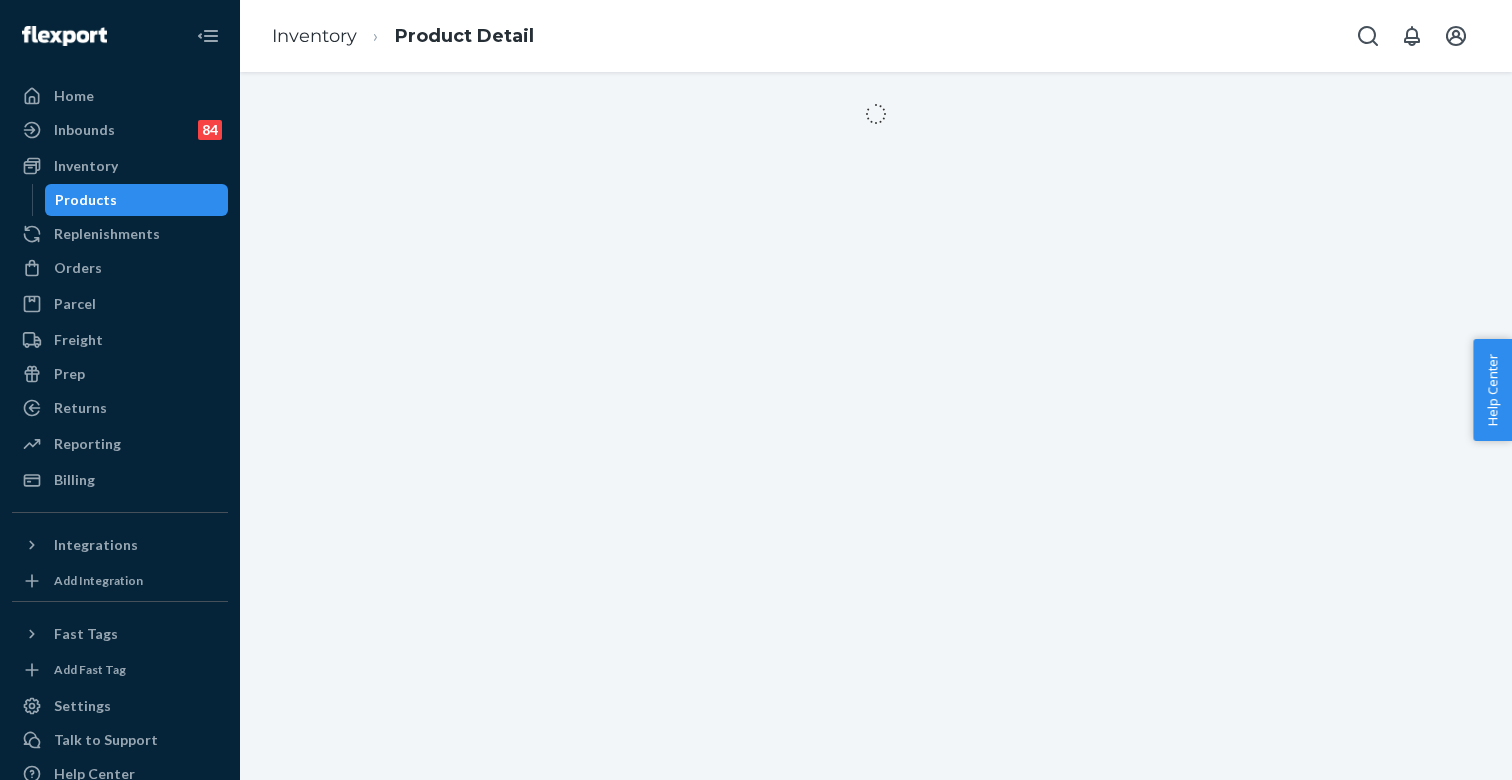 scroll, scrollTop: 0, scrollLeft: 0, axis: both 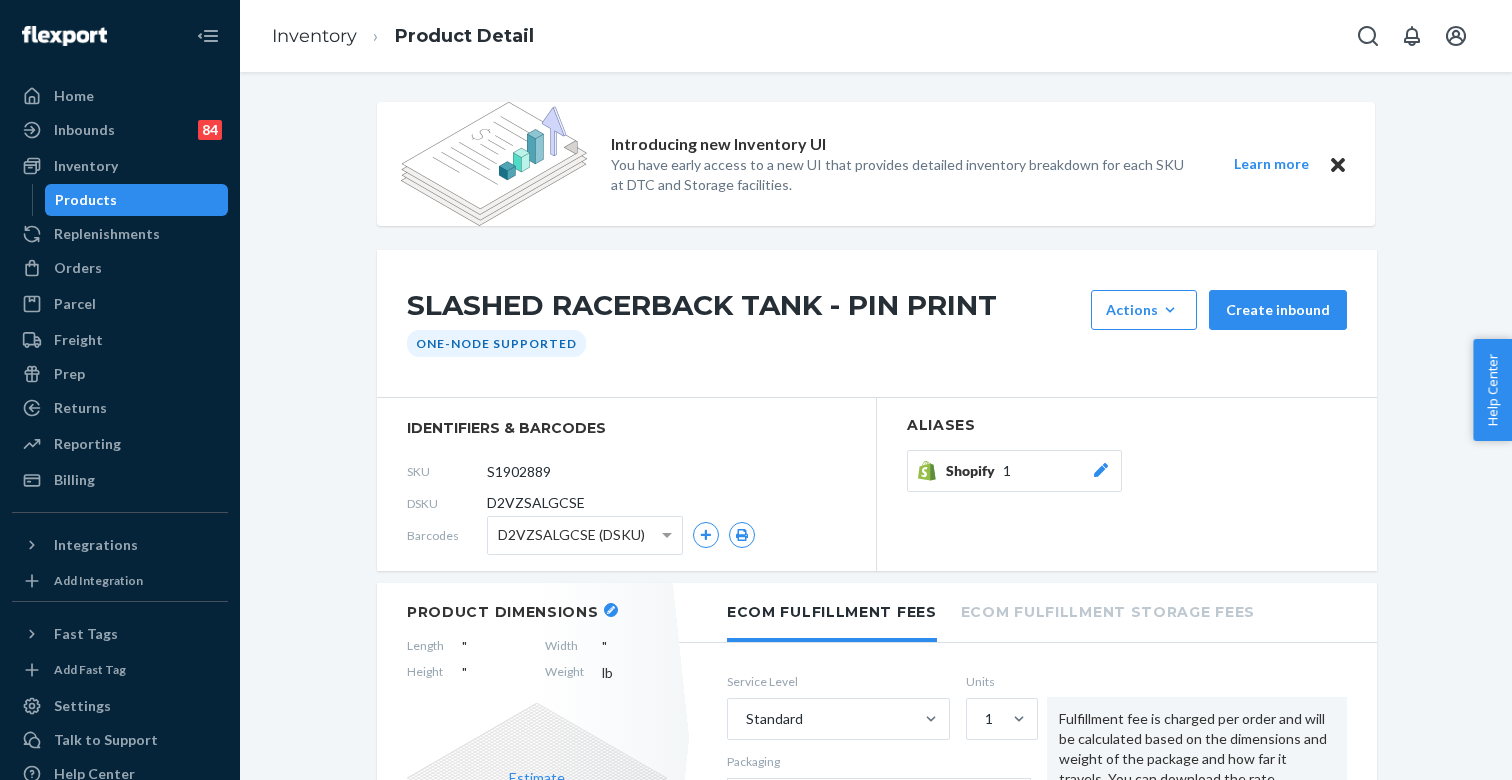 click 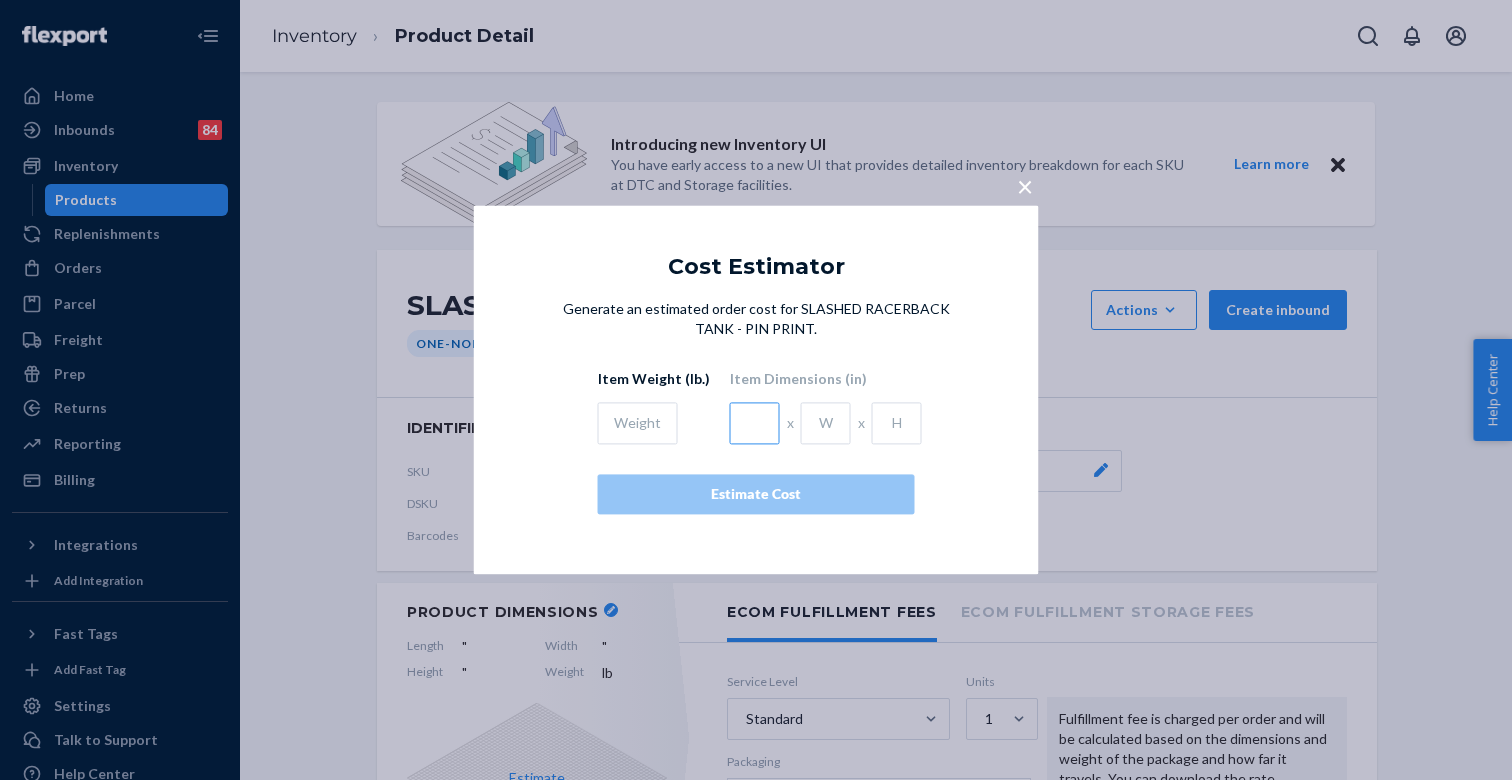 click at bounding box center [755, 424] 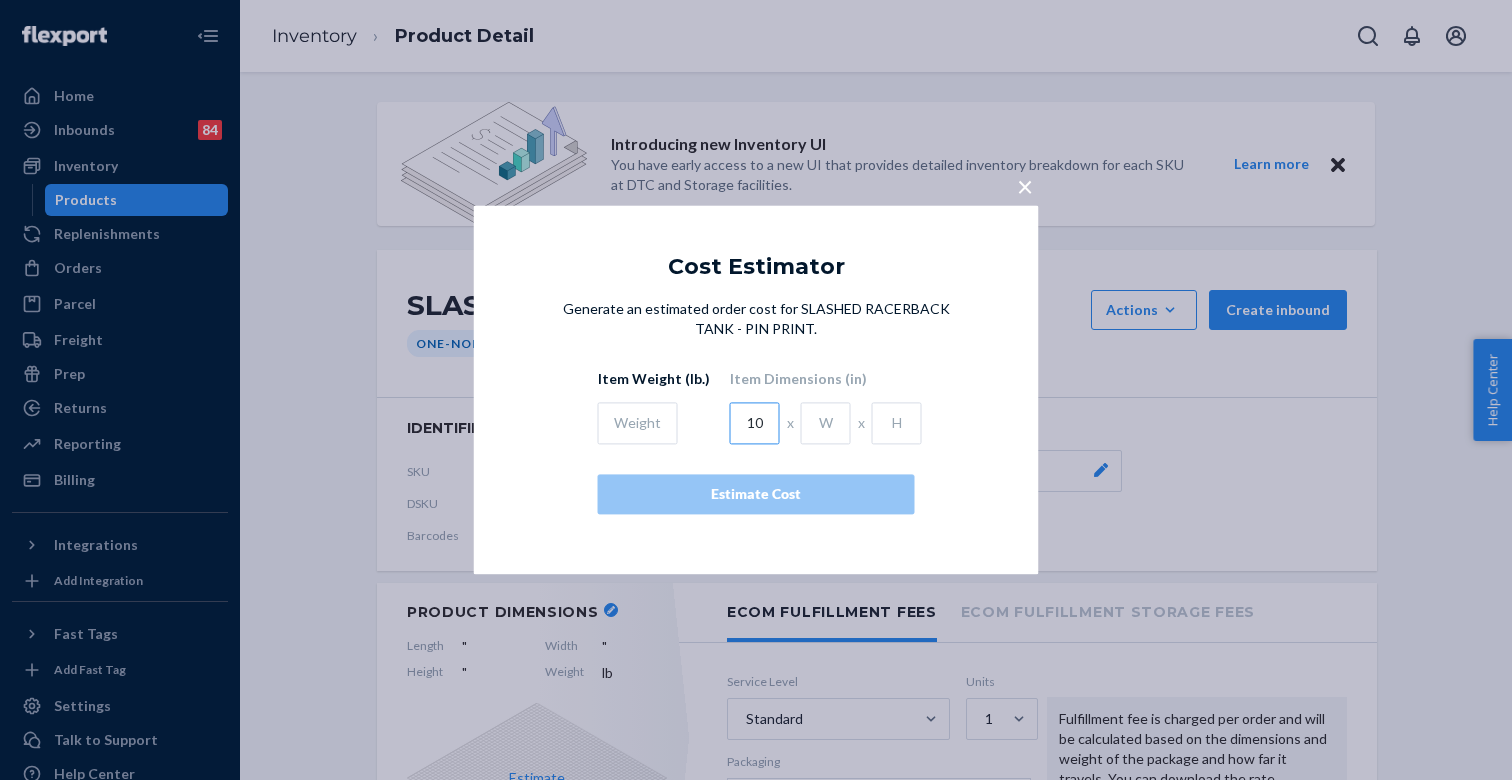 type on "10" 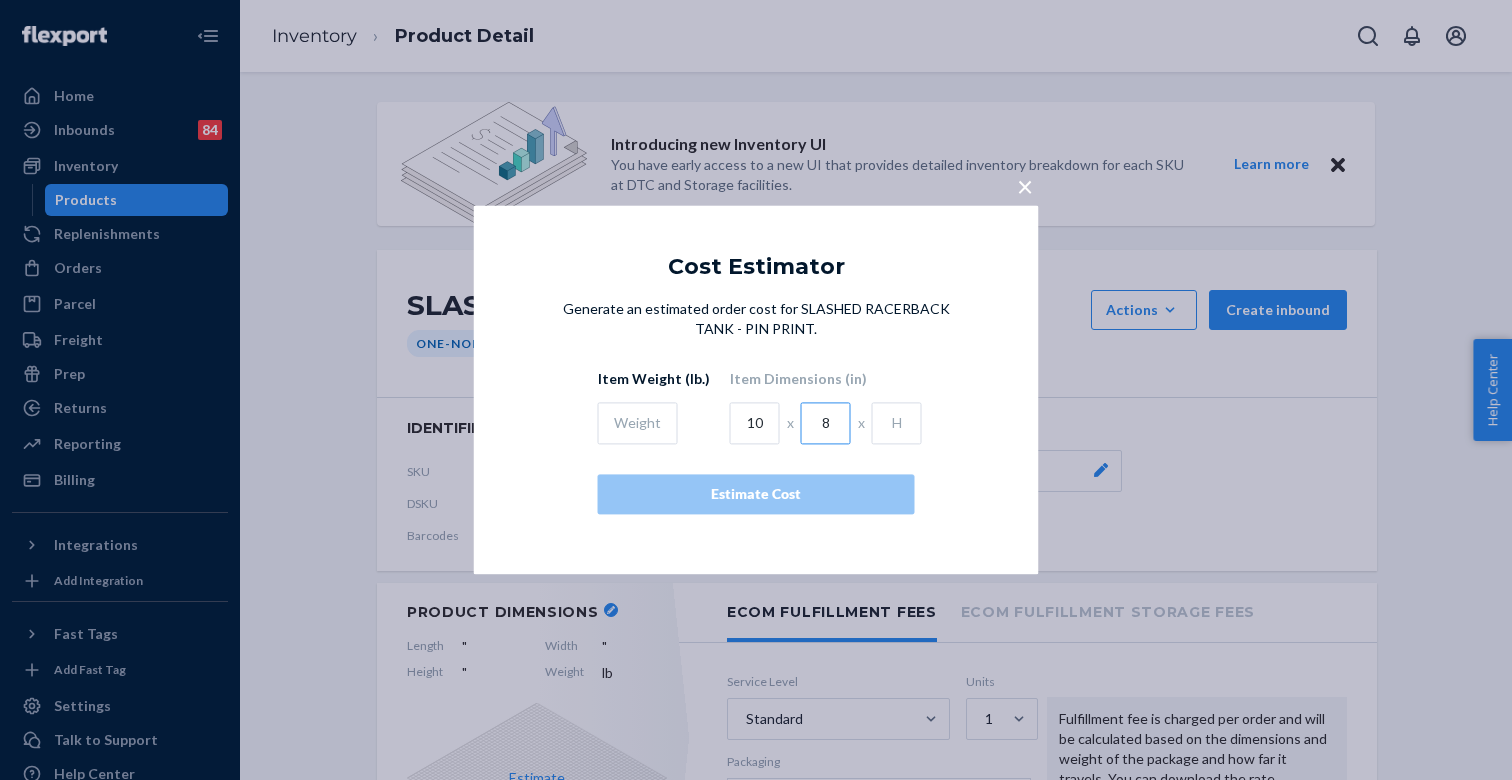 type on "8" 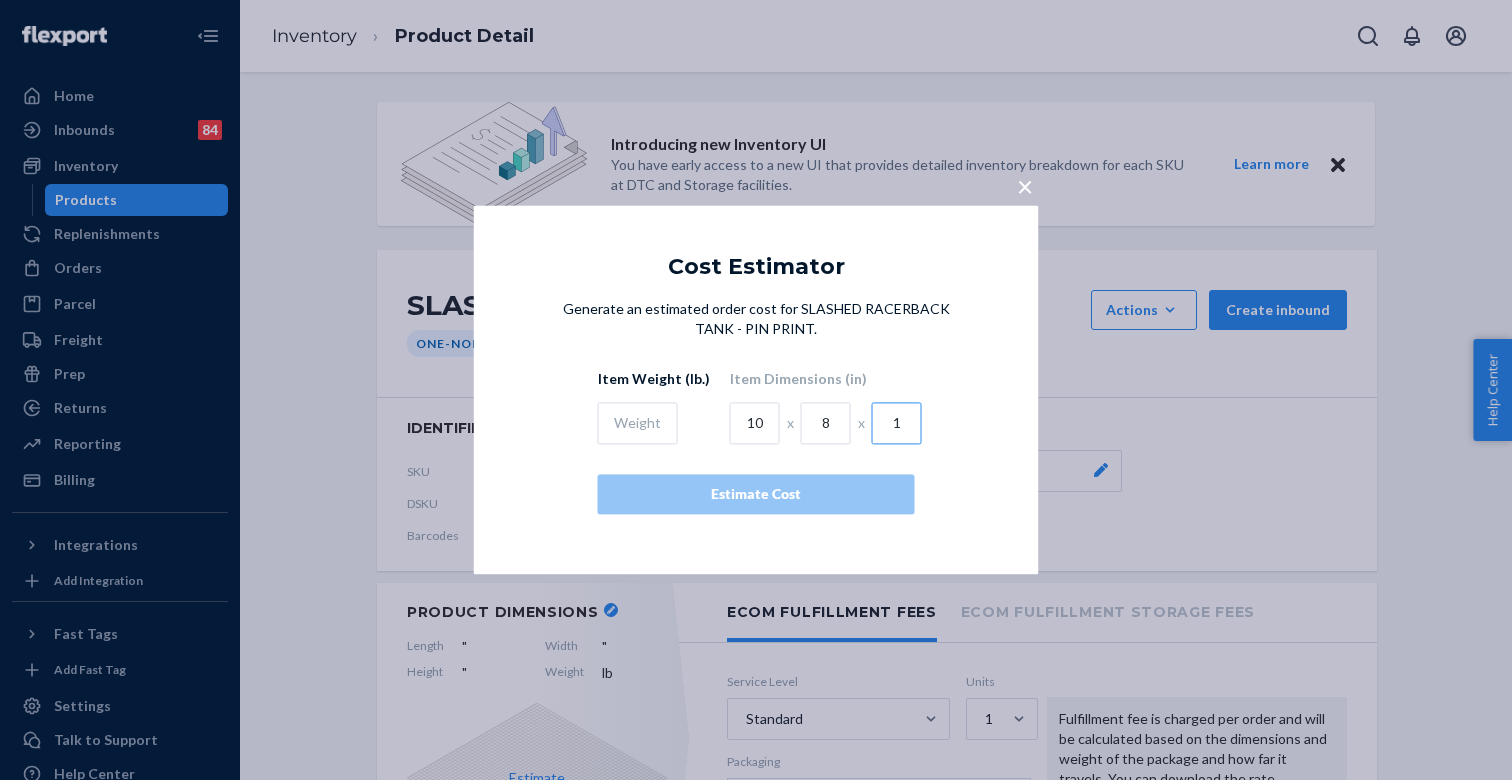 type on "1" 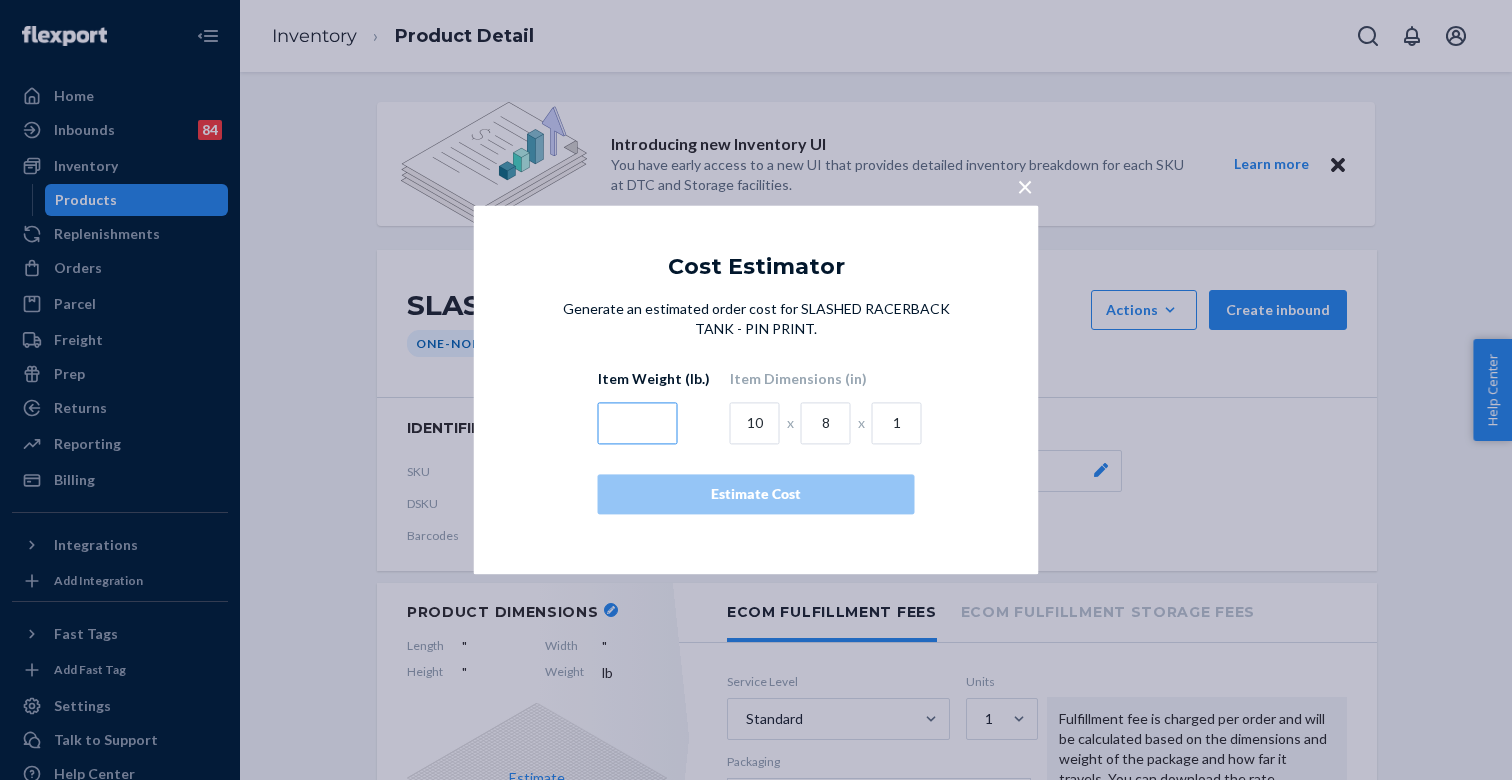 click at bounding box center (638, 424) 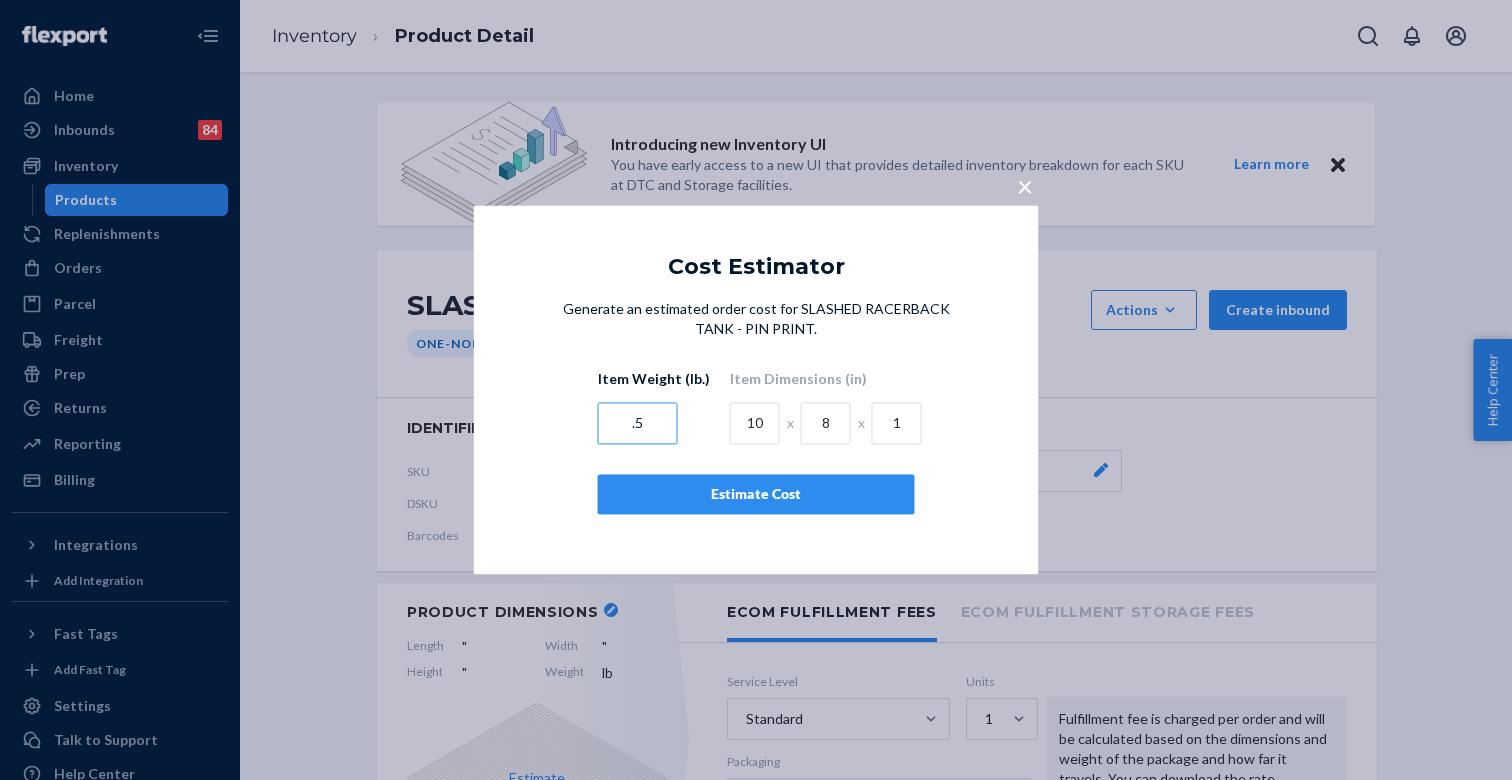 type on ".5" 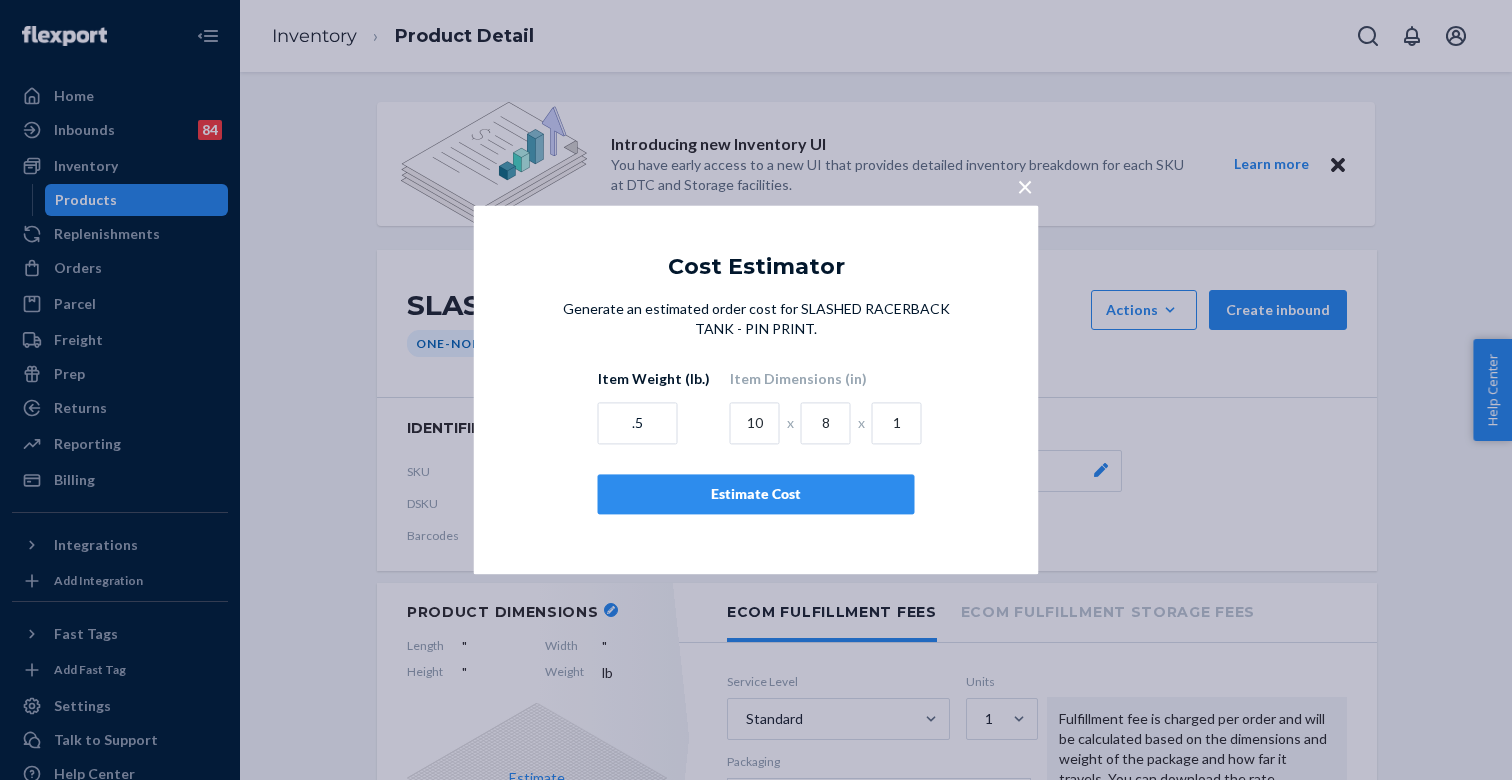 click on "Estimate Cost" at bounding box center (756, 495) 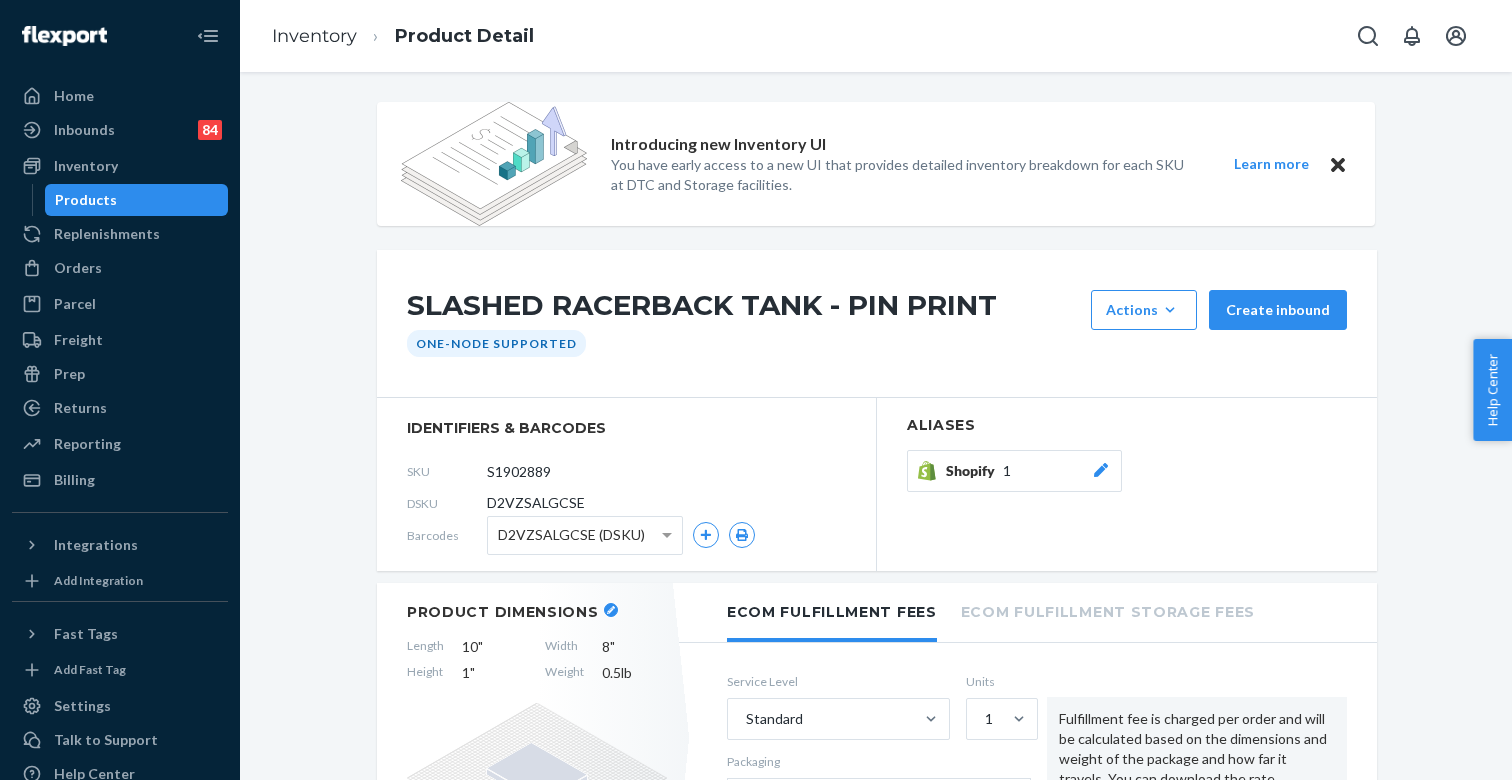 type 